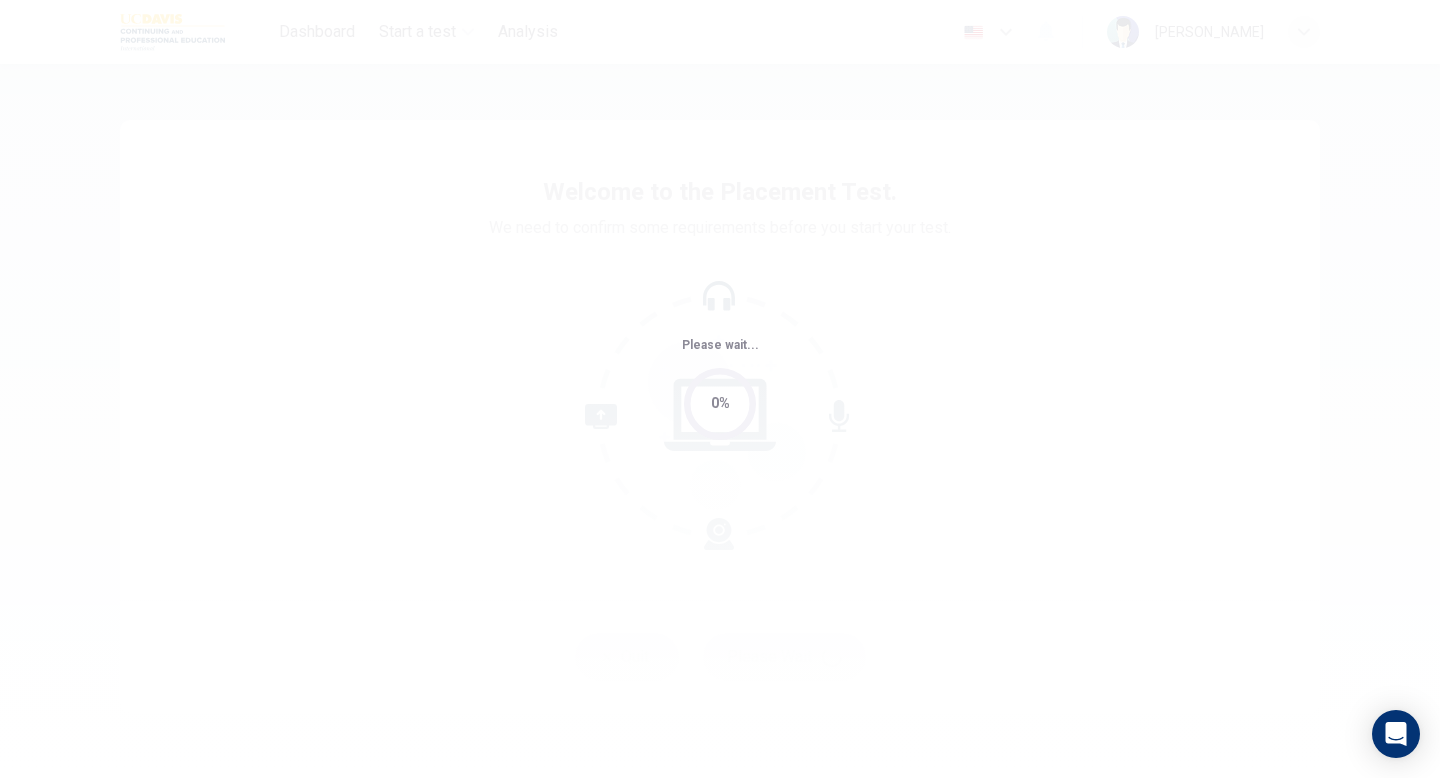 scroll, scrollTop: 0, scrollLeft: 0, axis: both 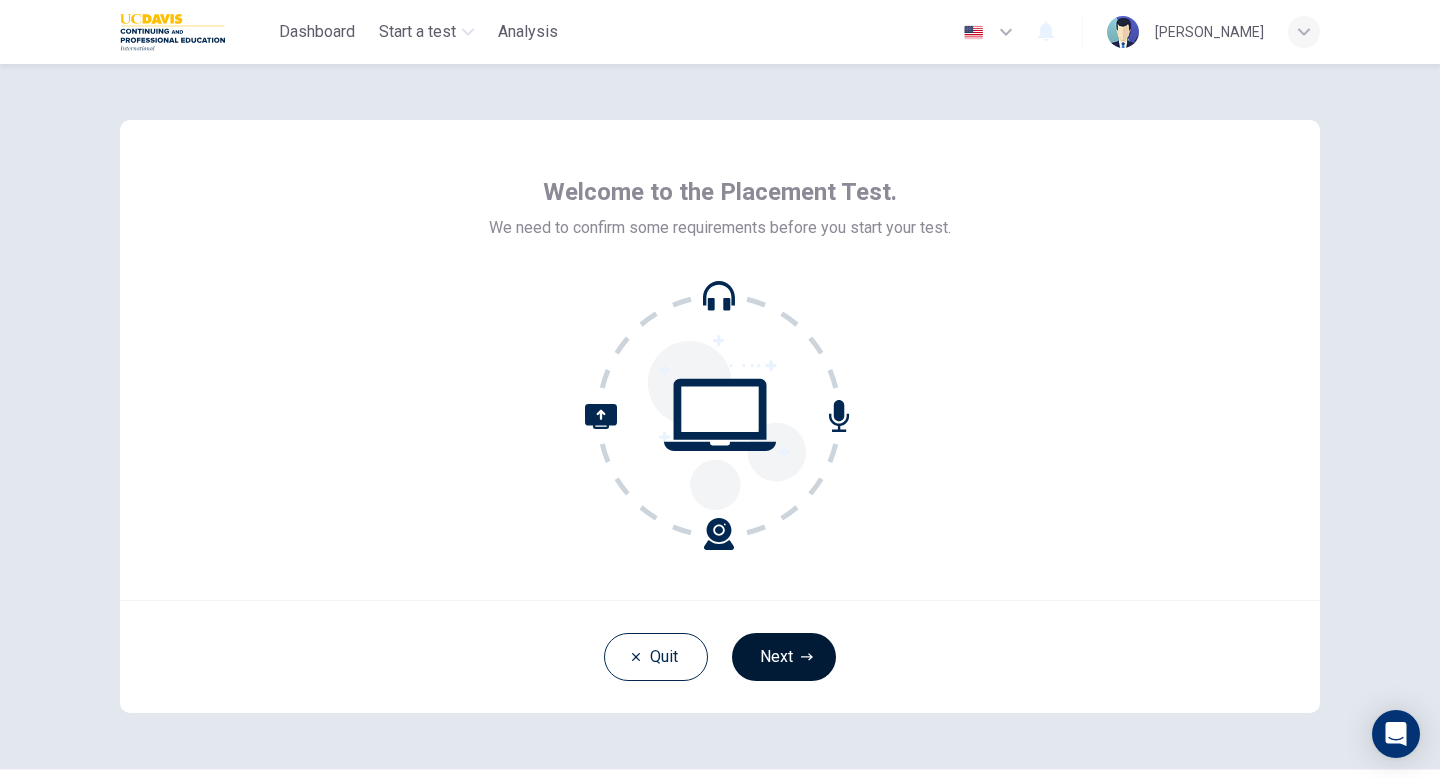 click on "Next" at bounding box center (784, 657) 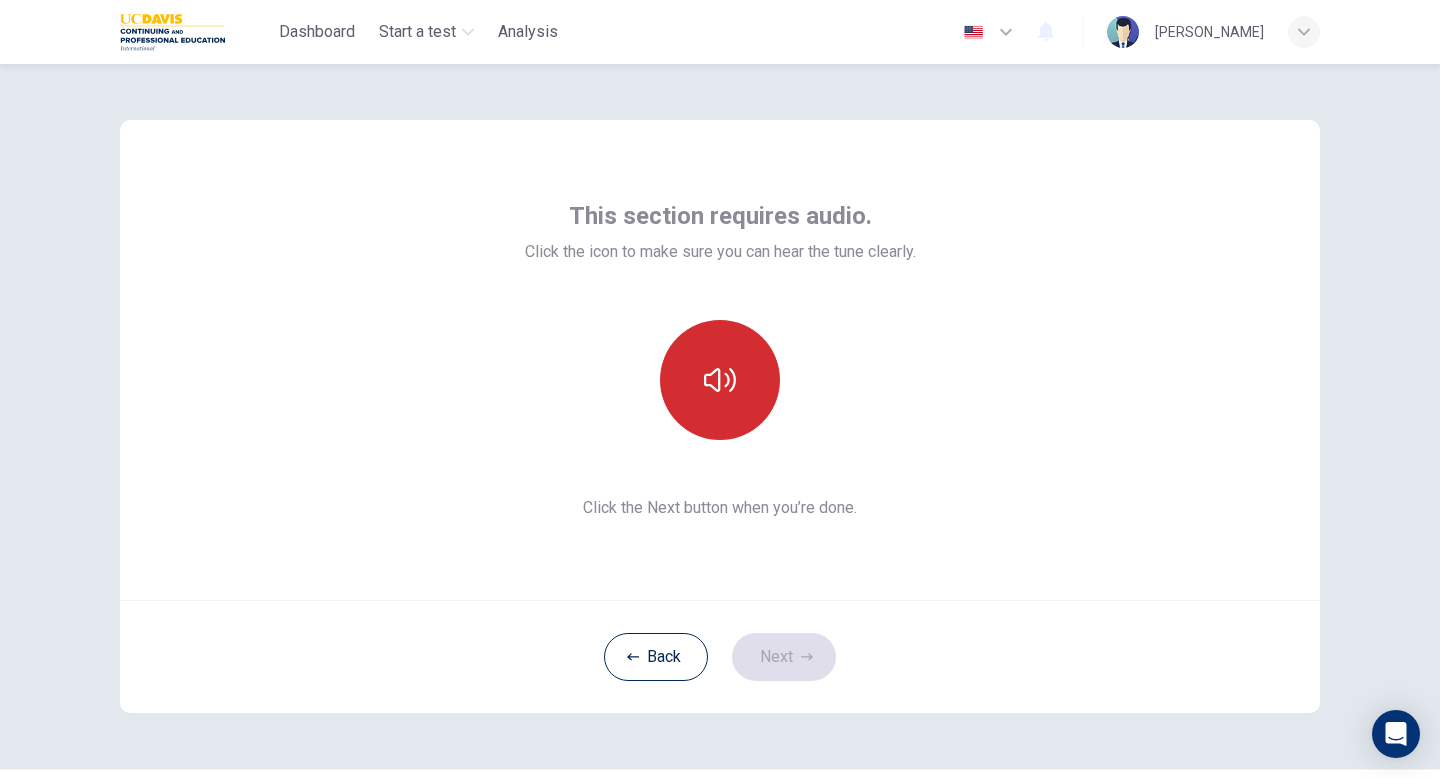 click 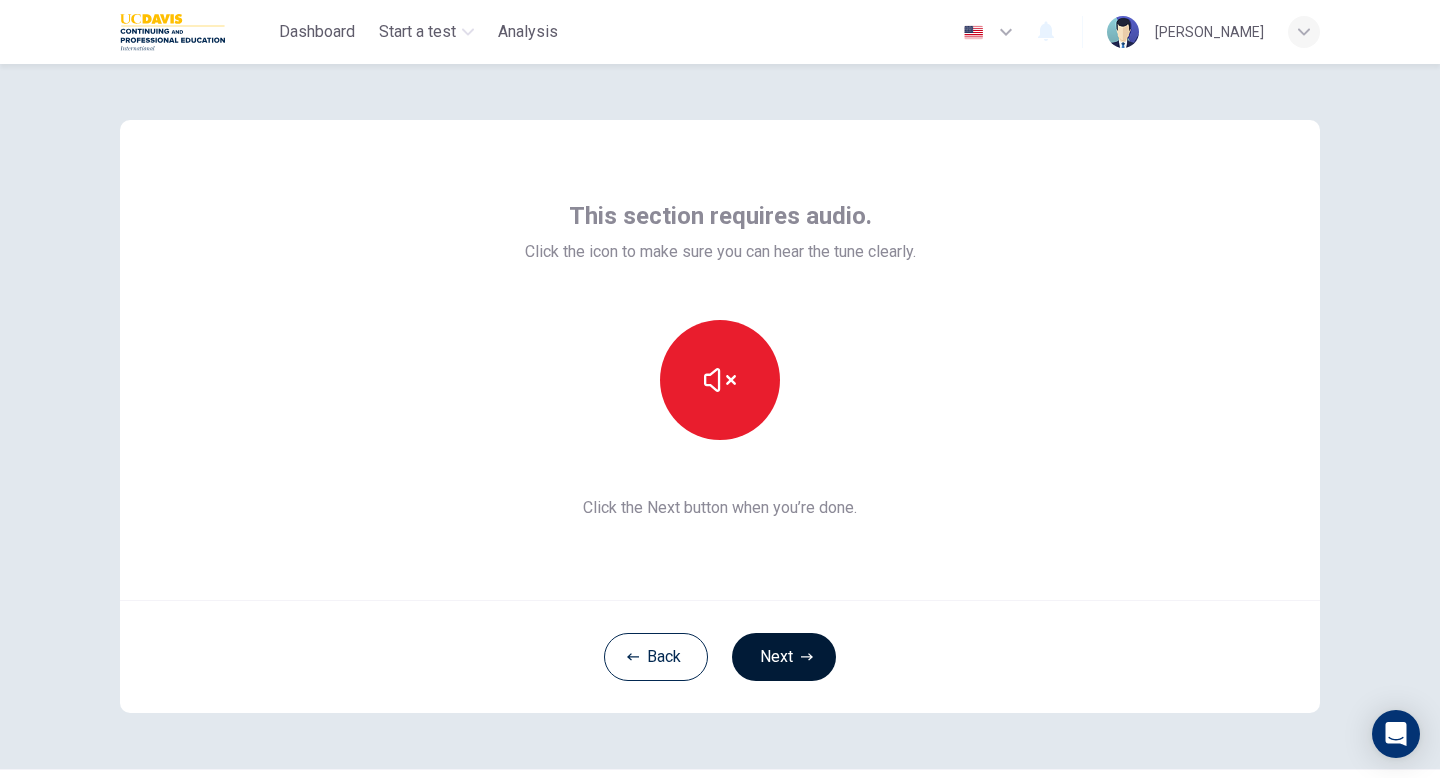 click on "Next" at bounding box center [784, 657] 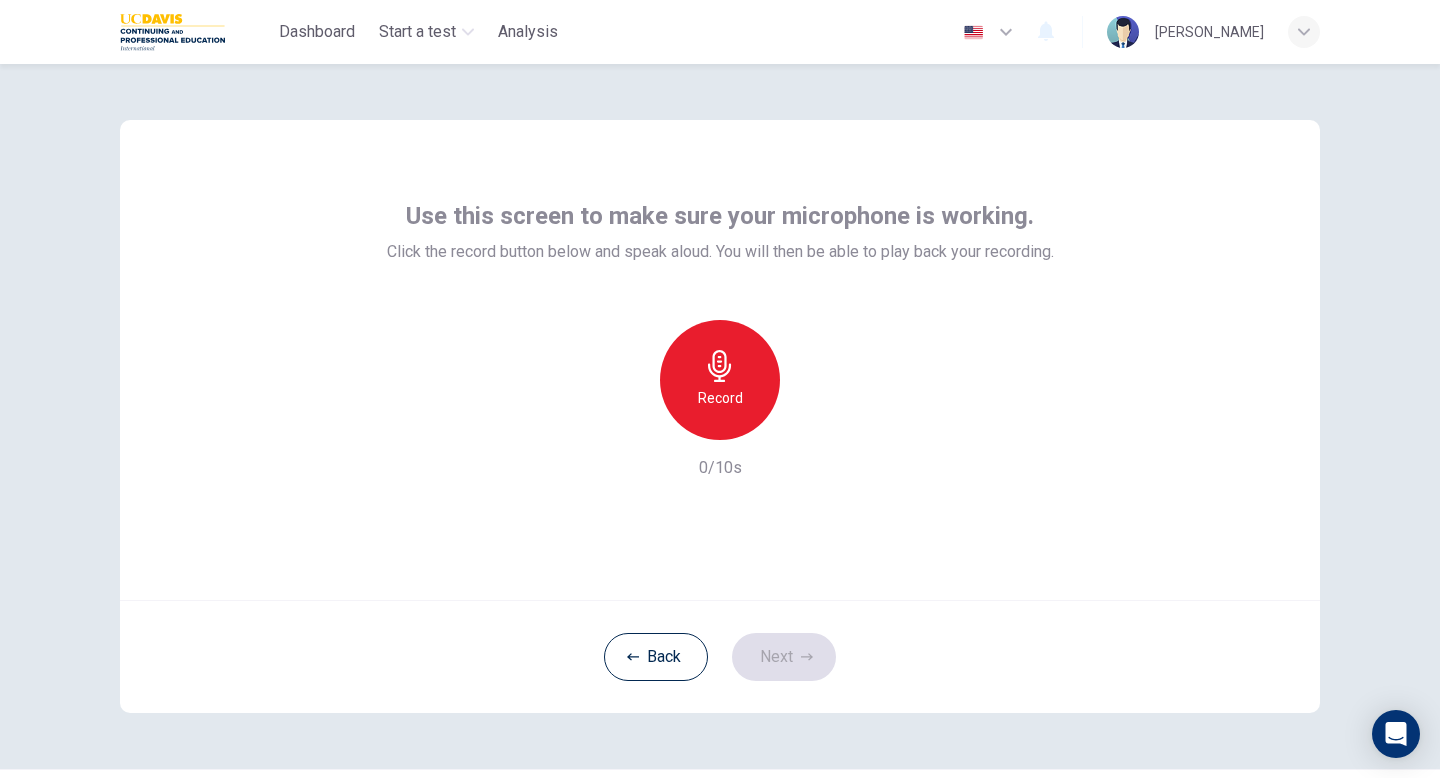 click on "Record" at bounding box center (720, 398) 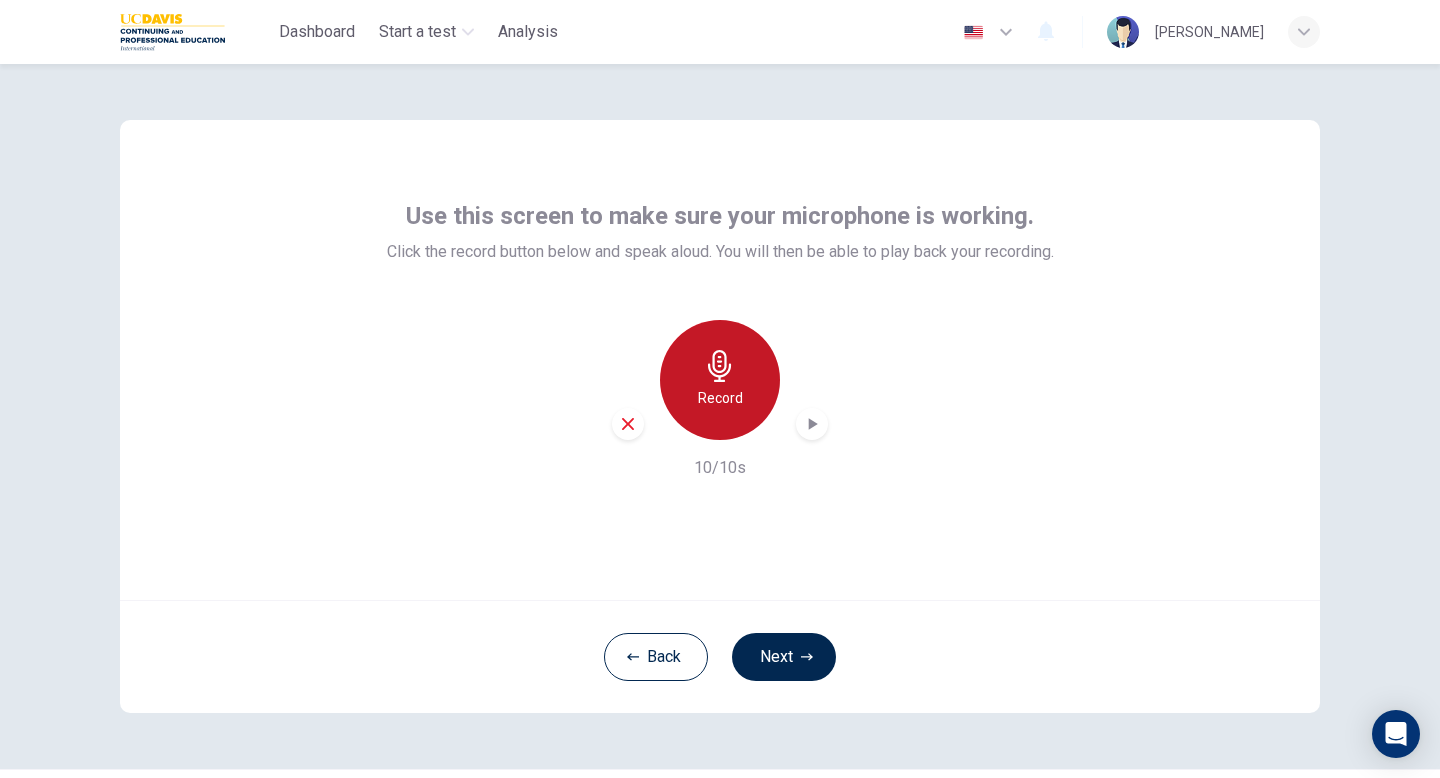 click on "Record" at bounding box center (720, 398) 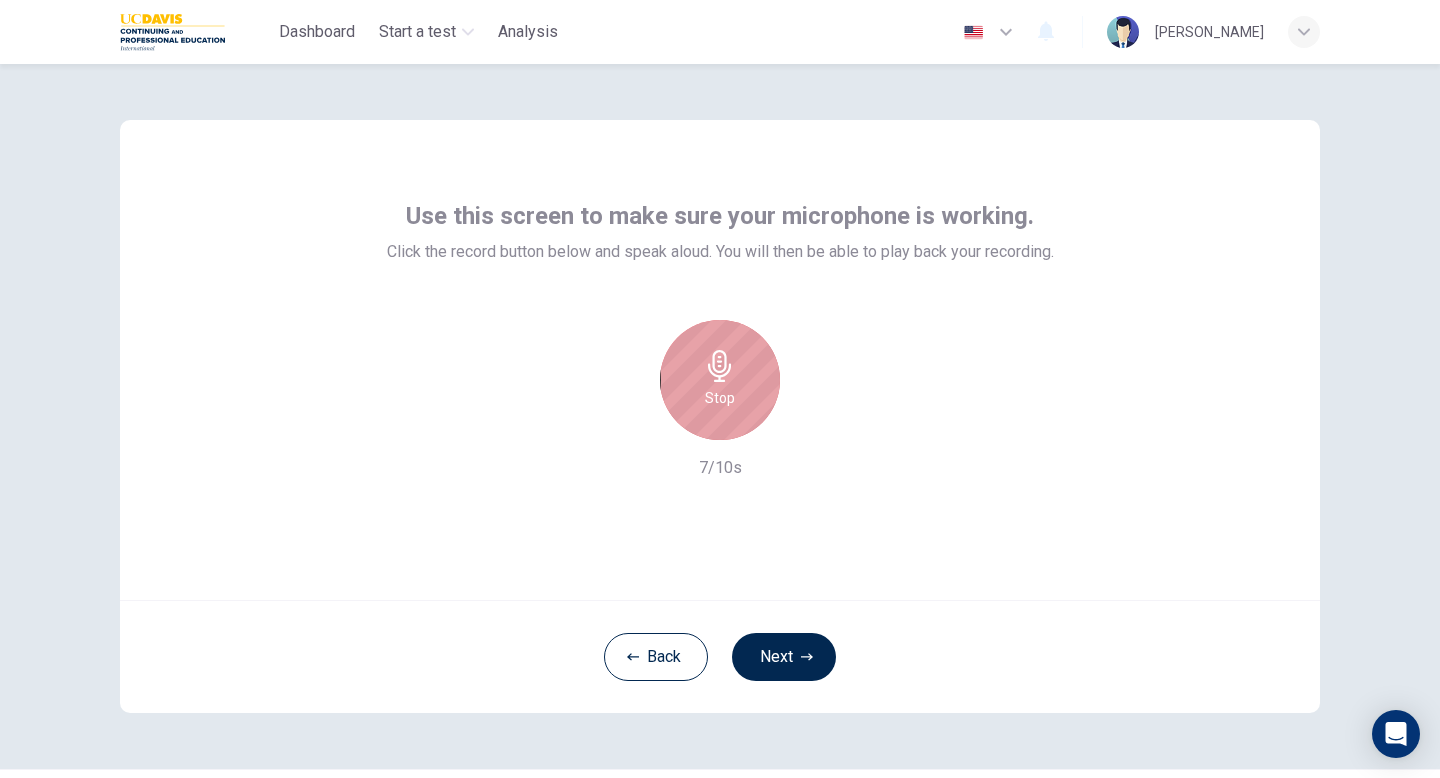 click 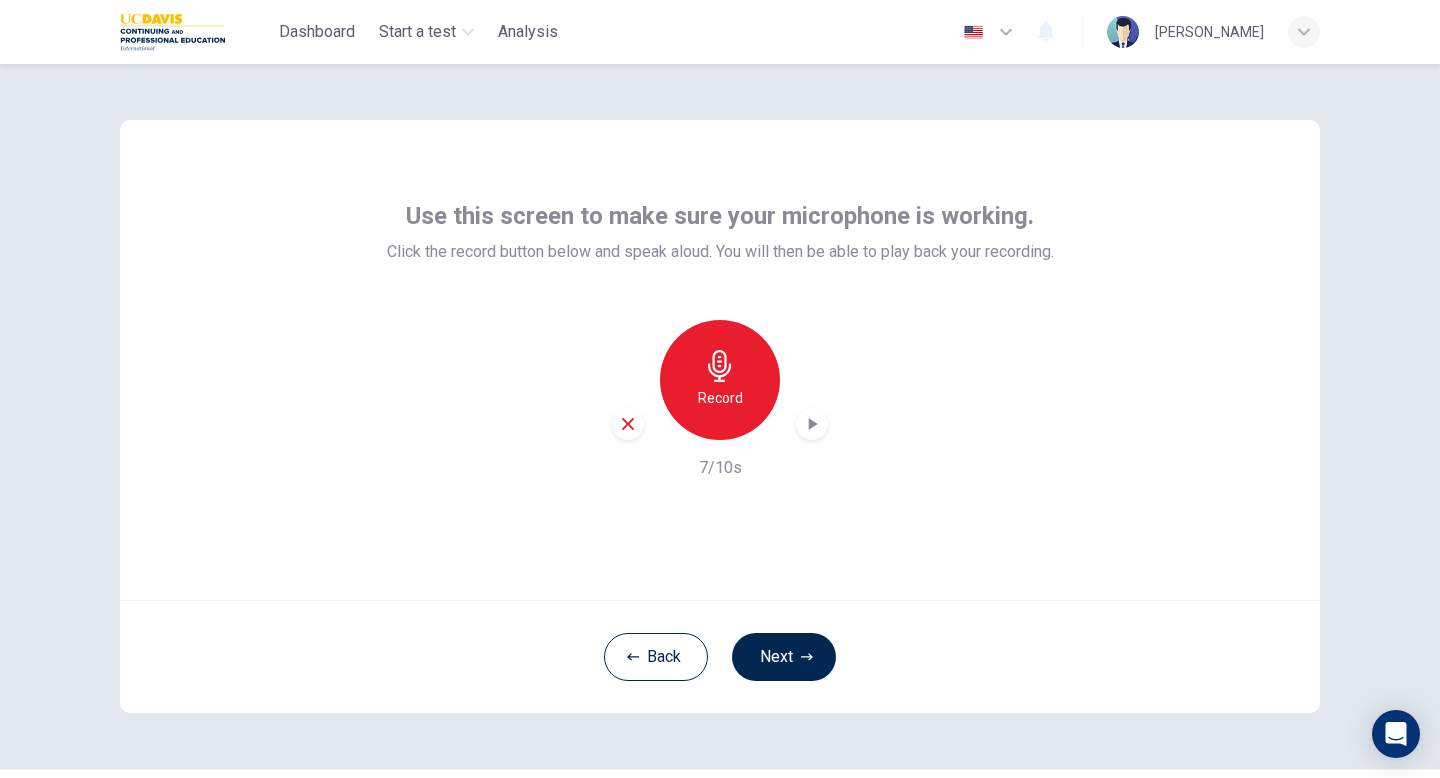 click 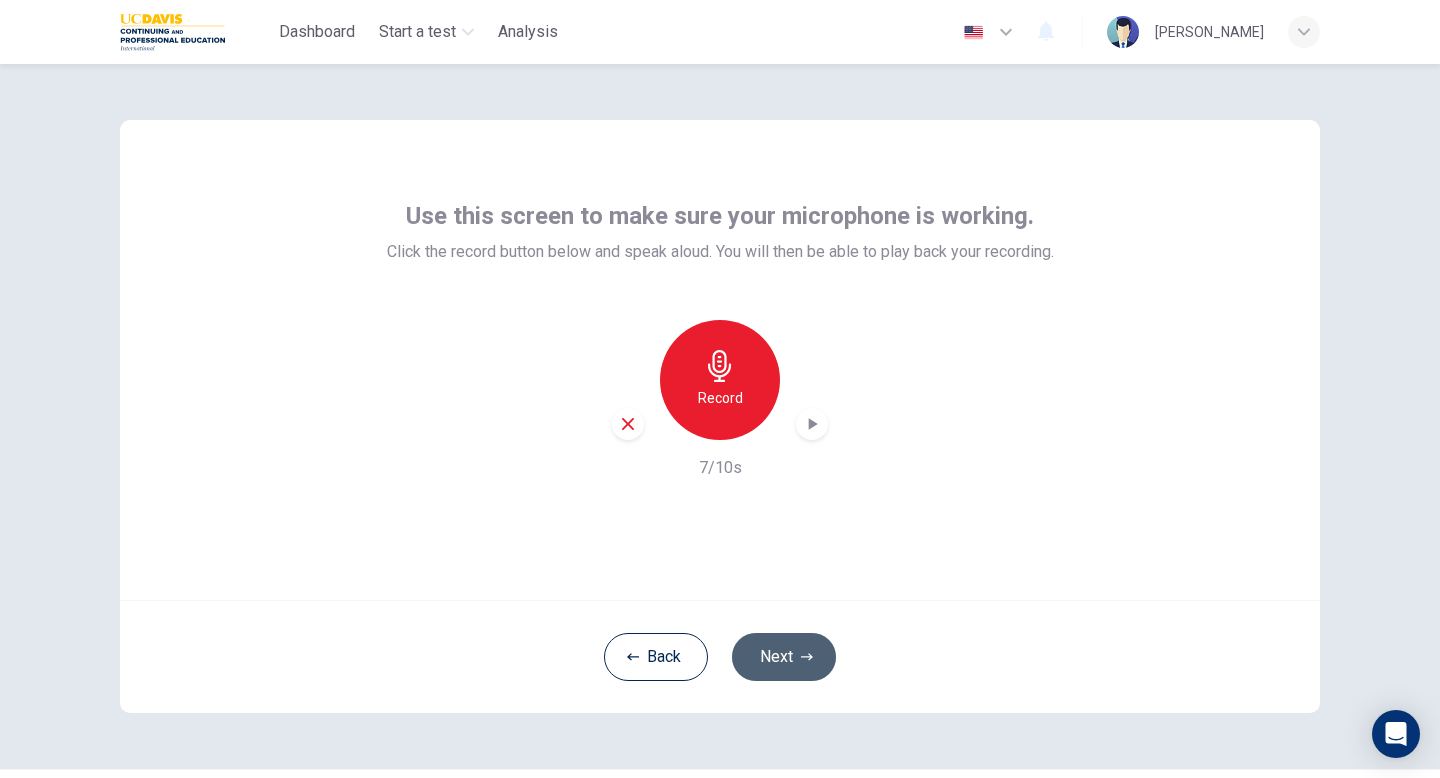 click on "Next" at bounding box center [784, 657] 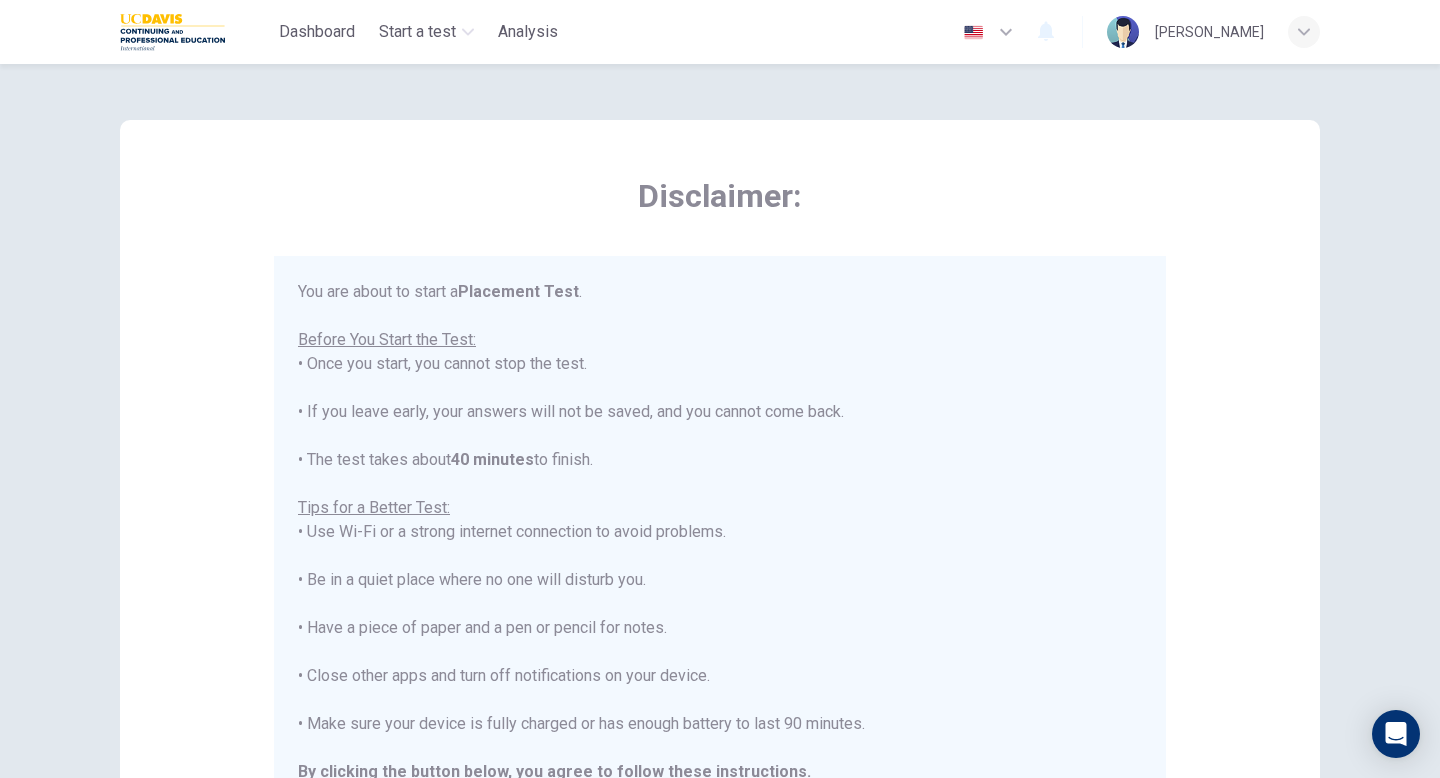 type 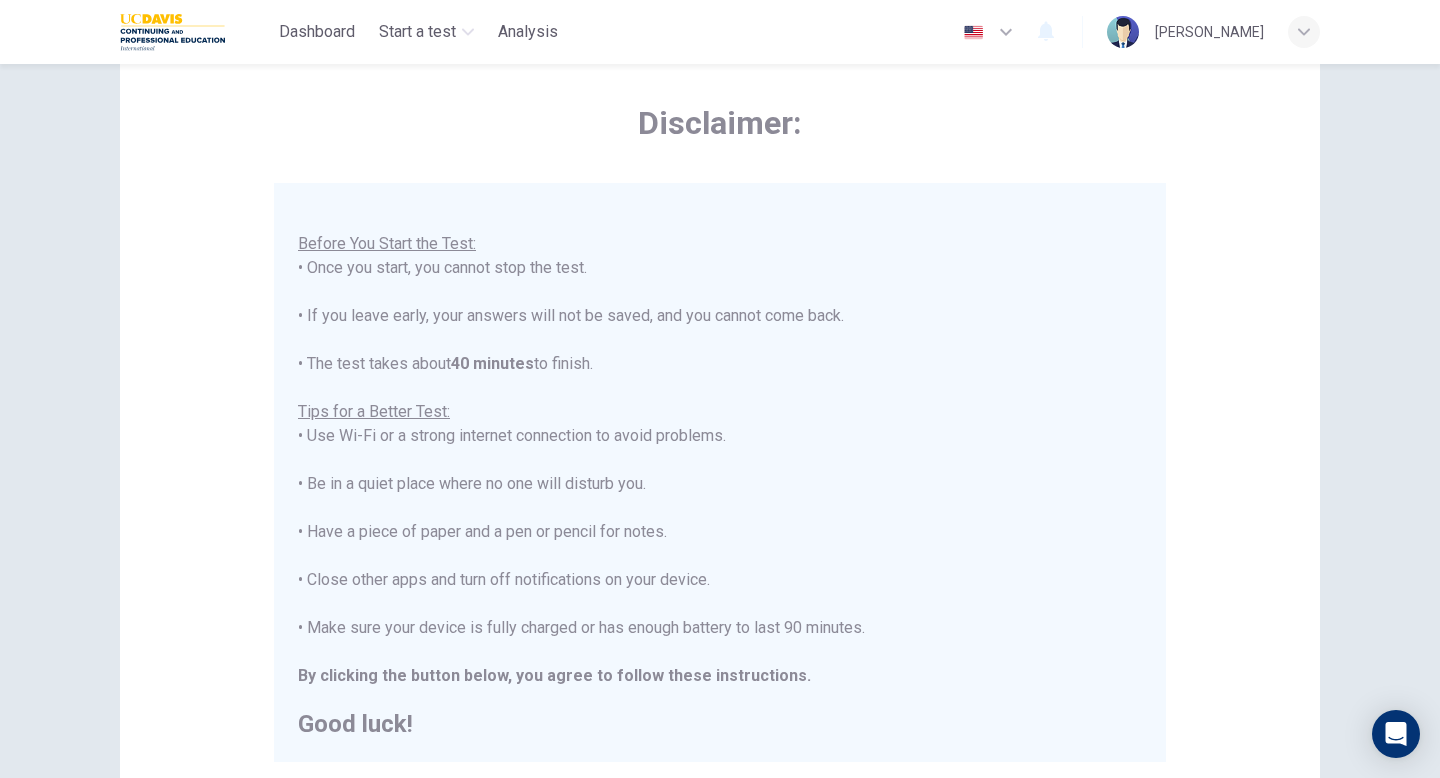 scroll, scrollTop: 84, scrollLeft: 0, axis: vertical 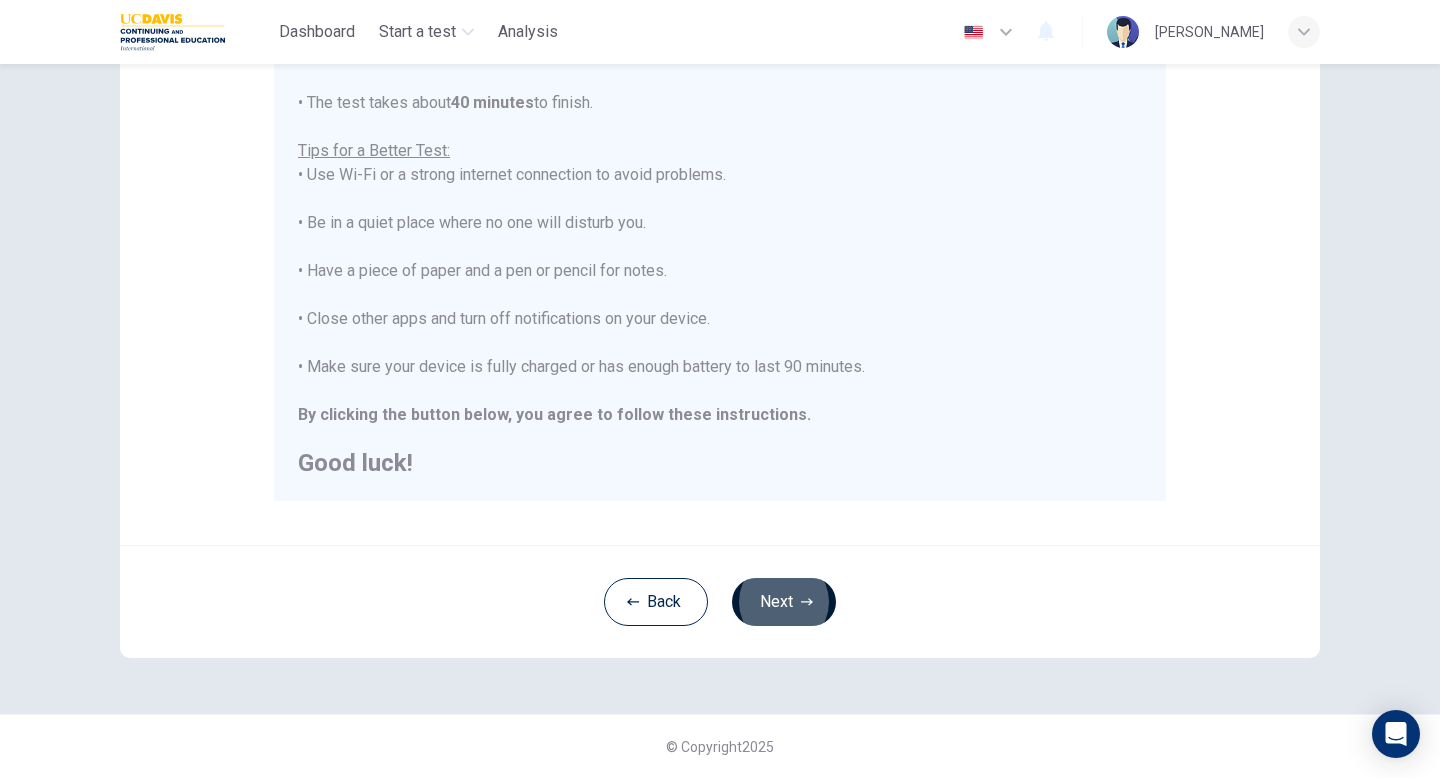 click on "Next" at bounding box center [784, 602] 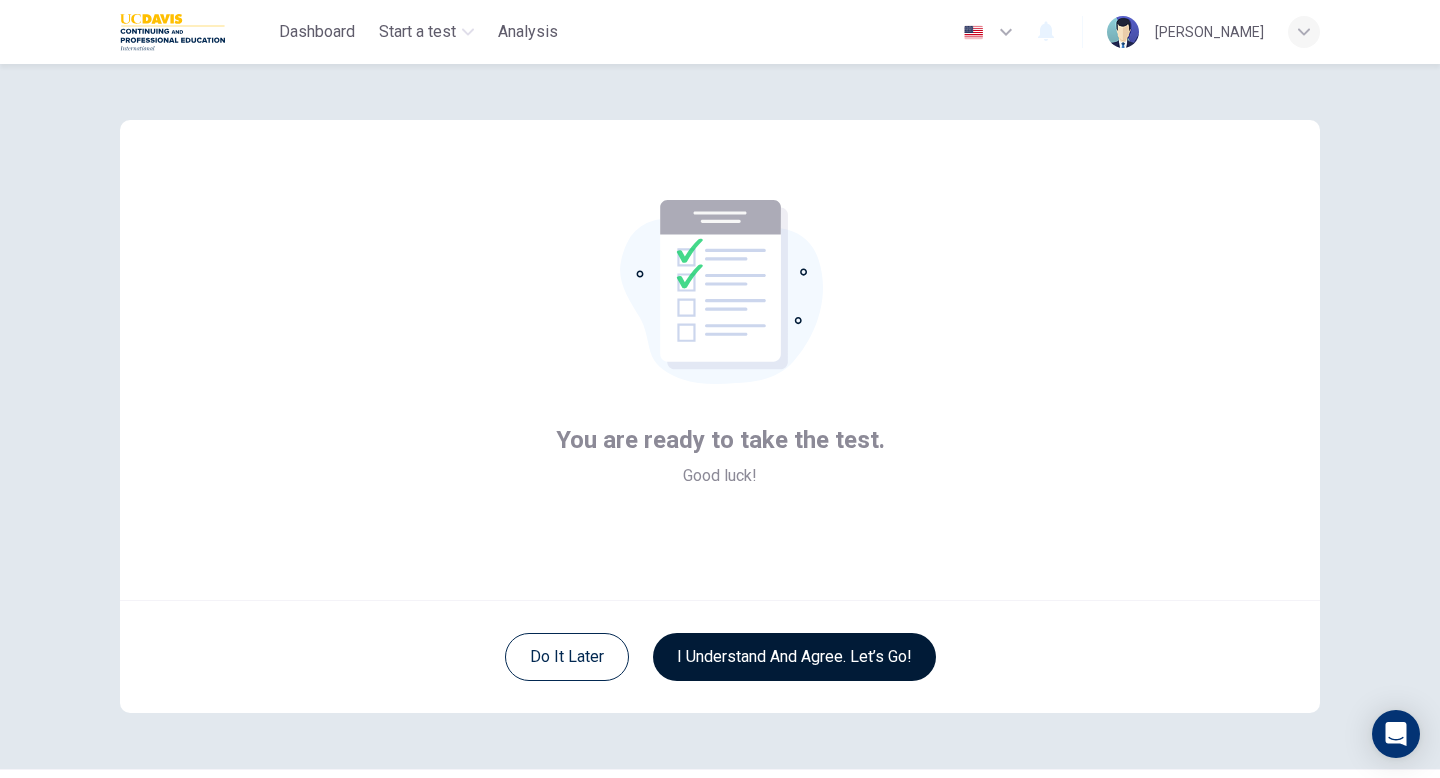 scroll, scrollTop: 55, scrollLeft: 0, axis: vertical 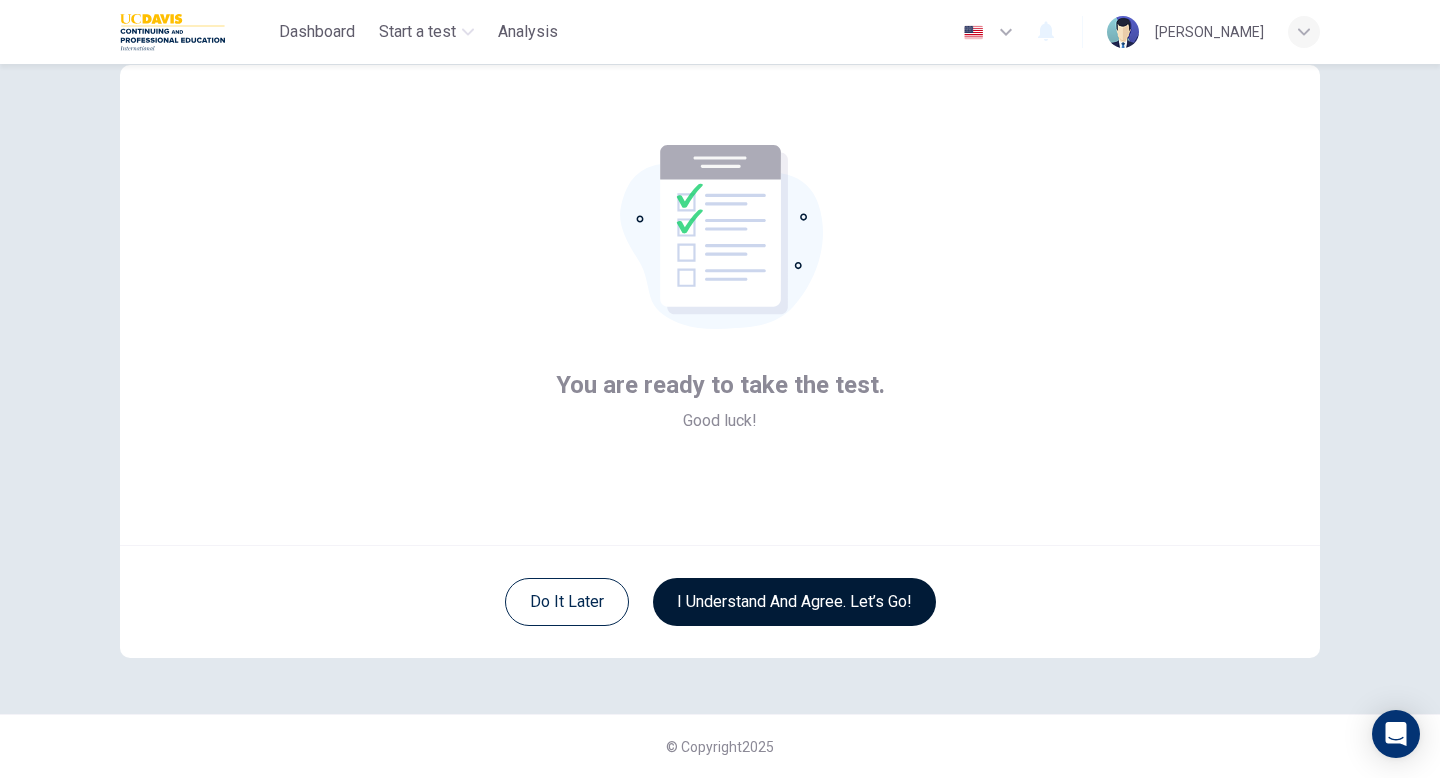 click on "I understand and agree. Let’s go!" at bounding box center [794, 602] 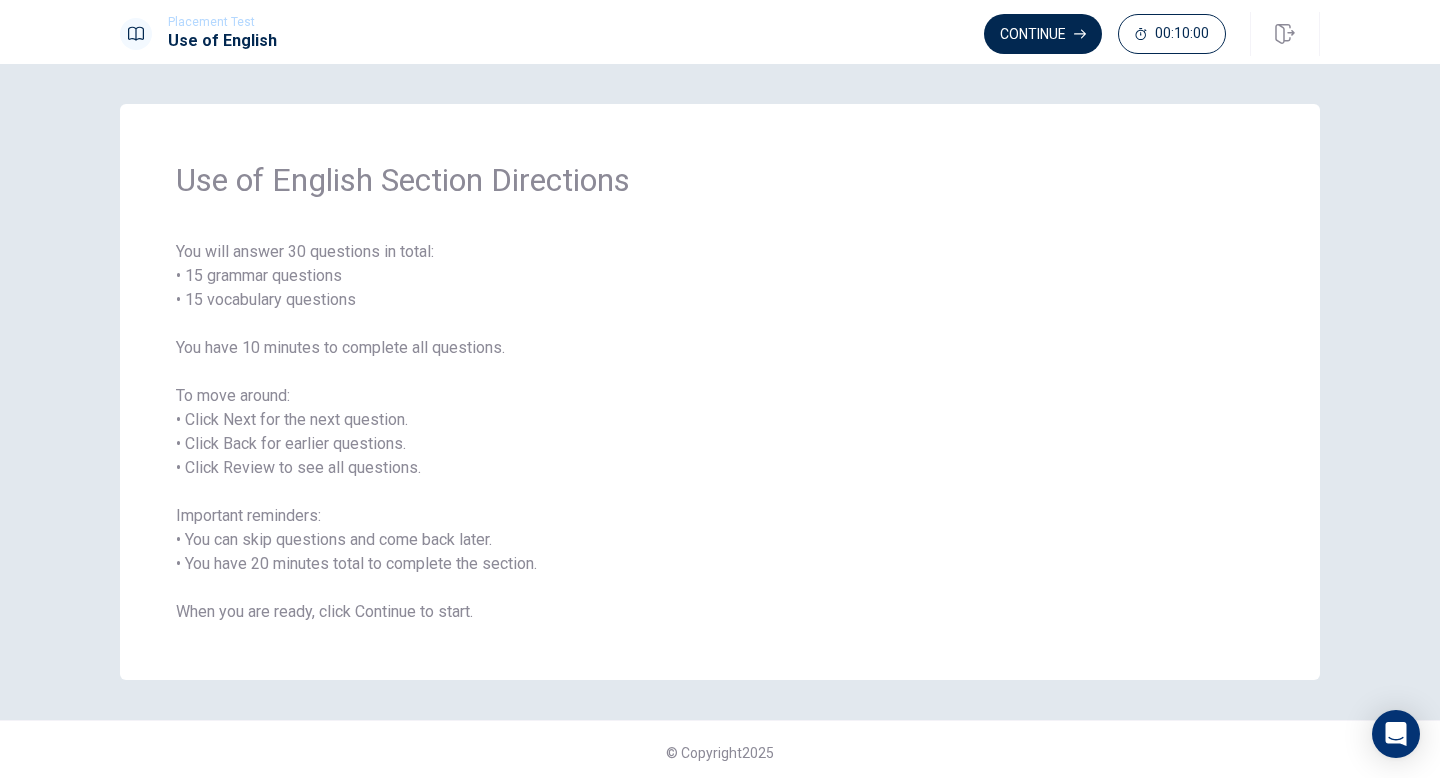 scroll, scrollTop: 6, scrollLeft: 0, axis: vertical 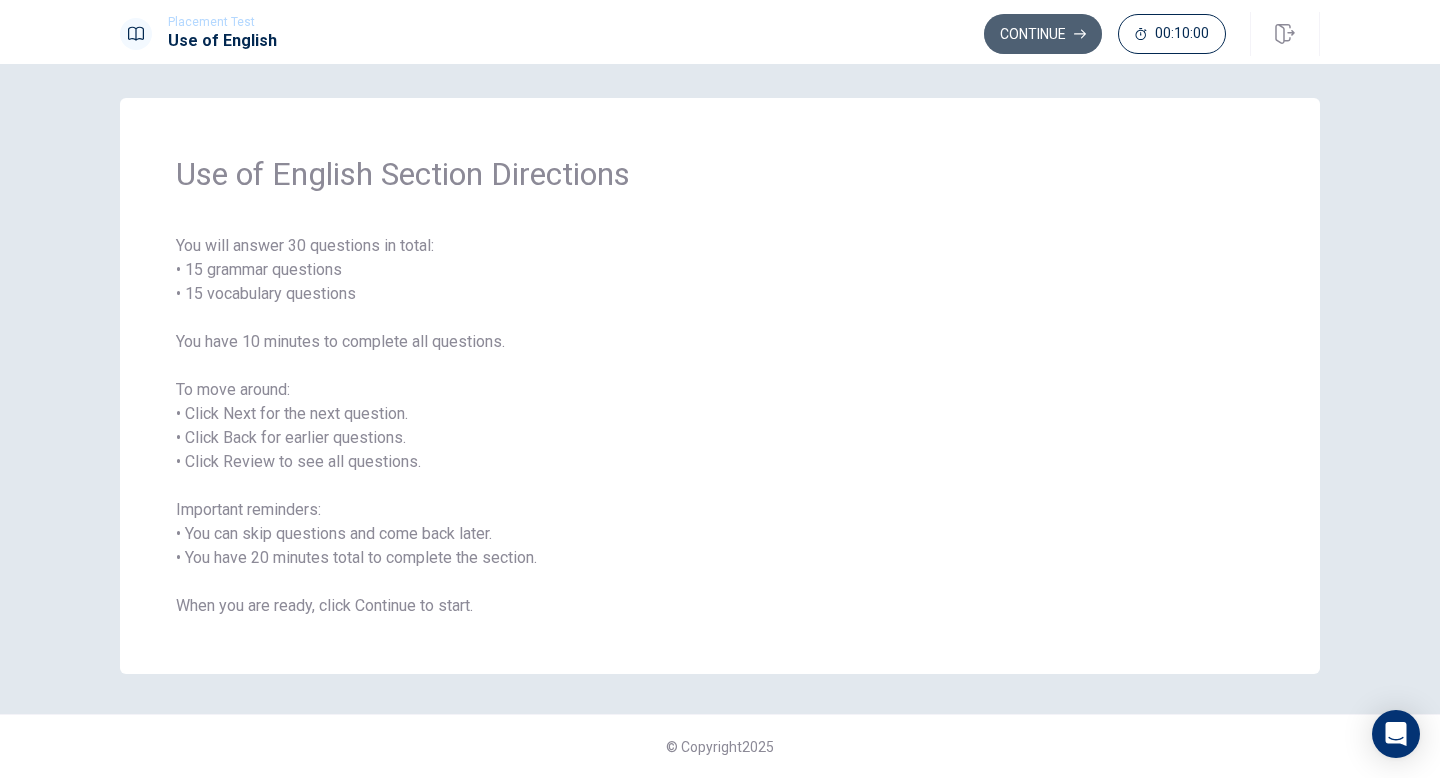 click on "Continue" at bounding box center (1043, 34) 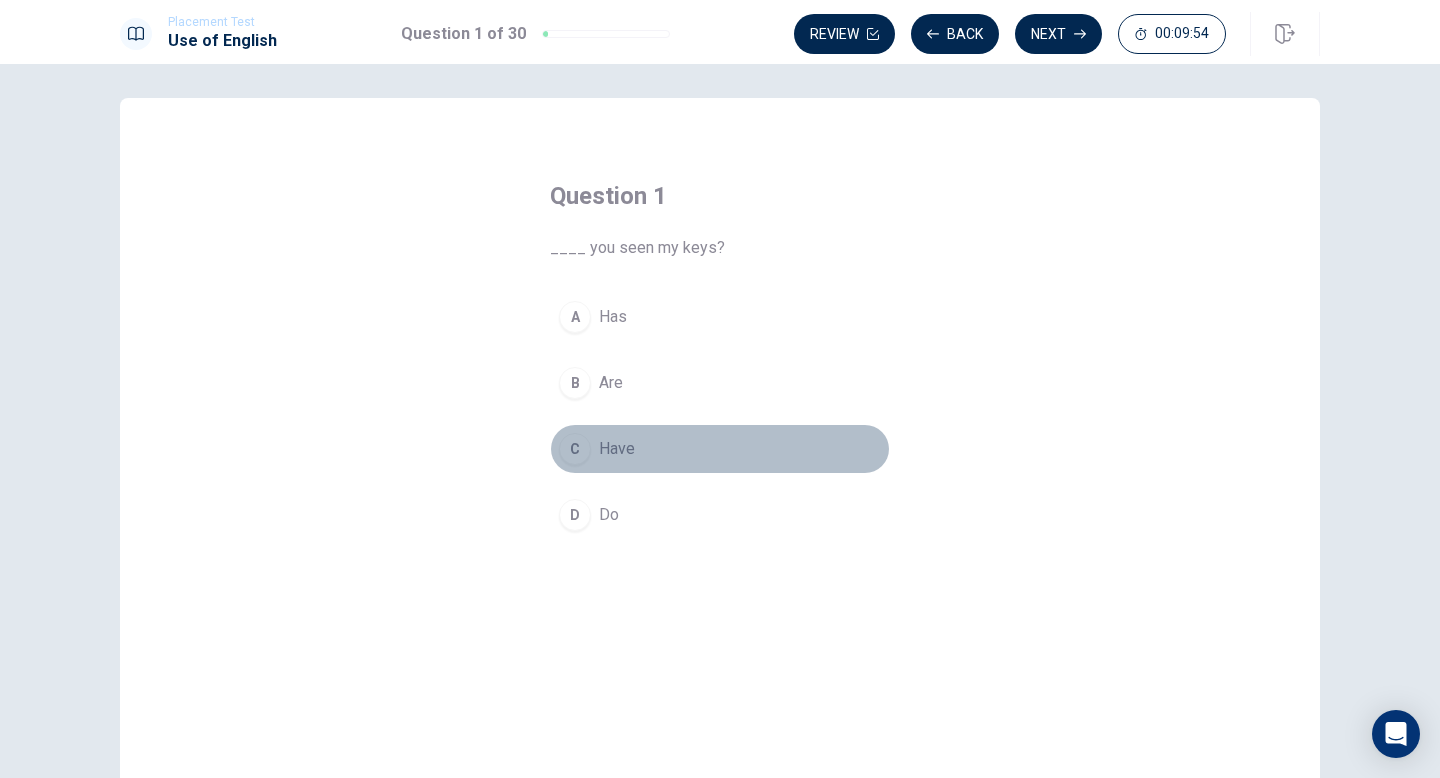 click on "C" at bounding box center (575, 449) 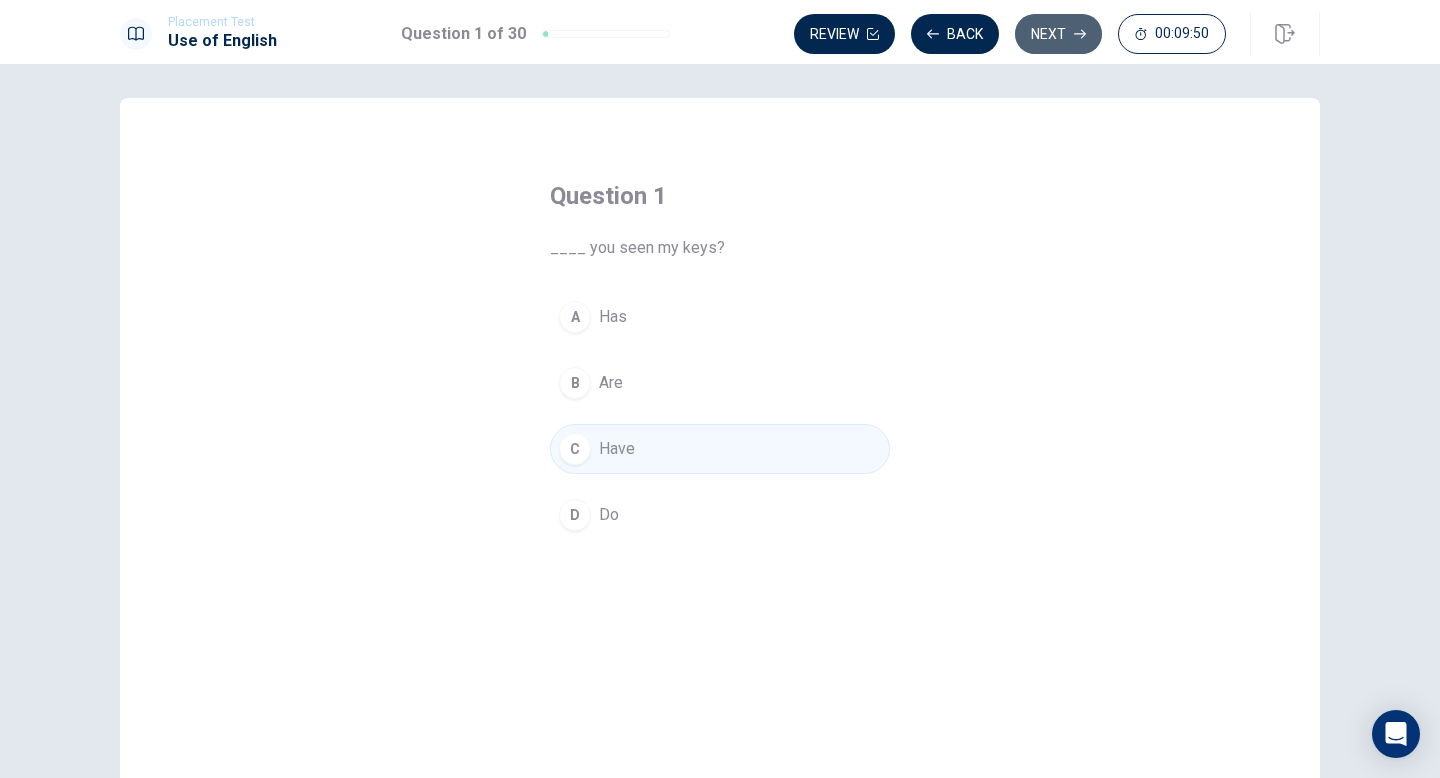 click on "Next" at bounding box center [1058, 34] 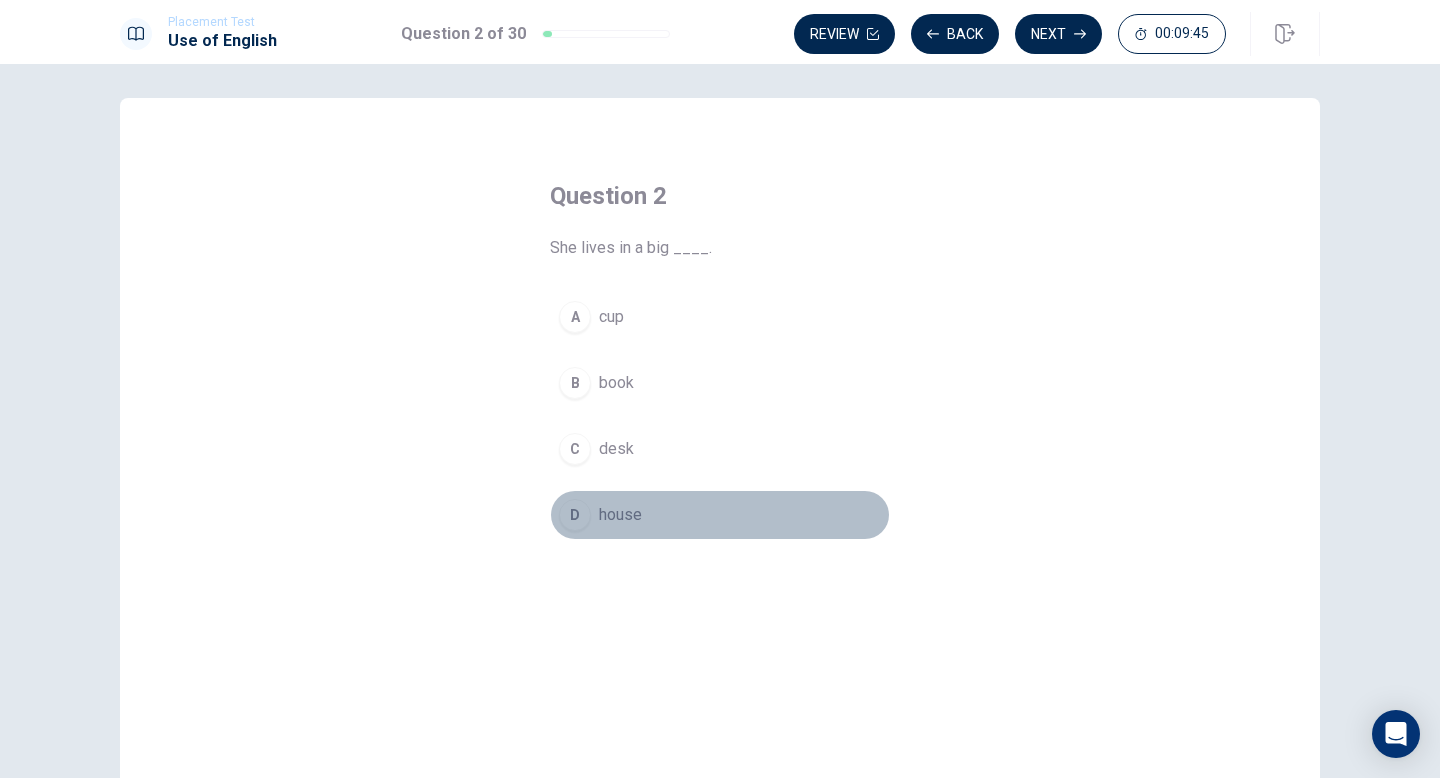 click on "D" at bounding box center [575, 515] 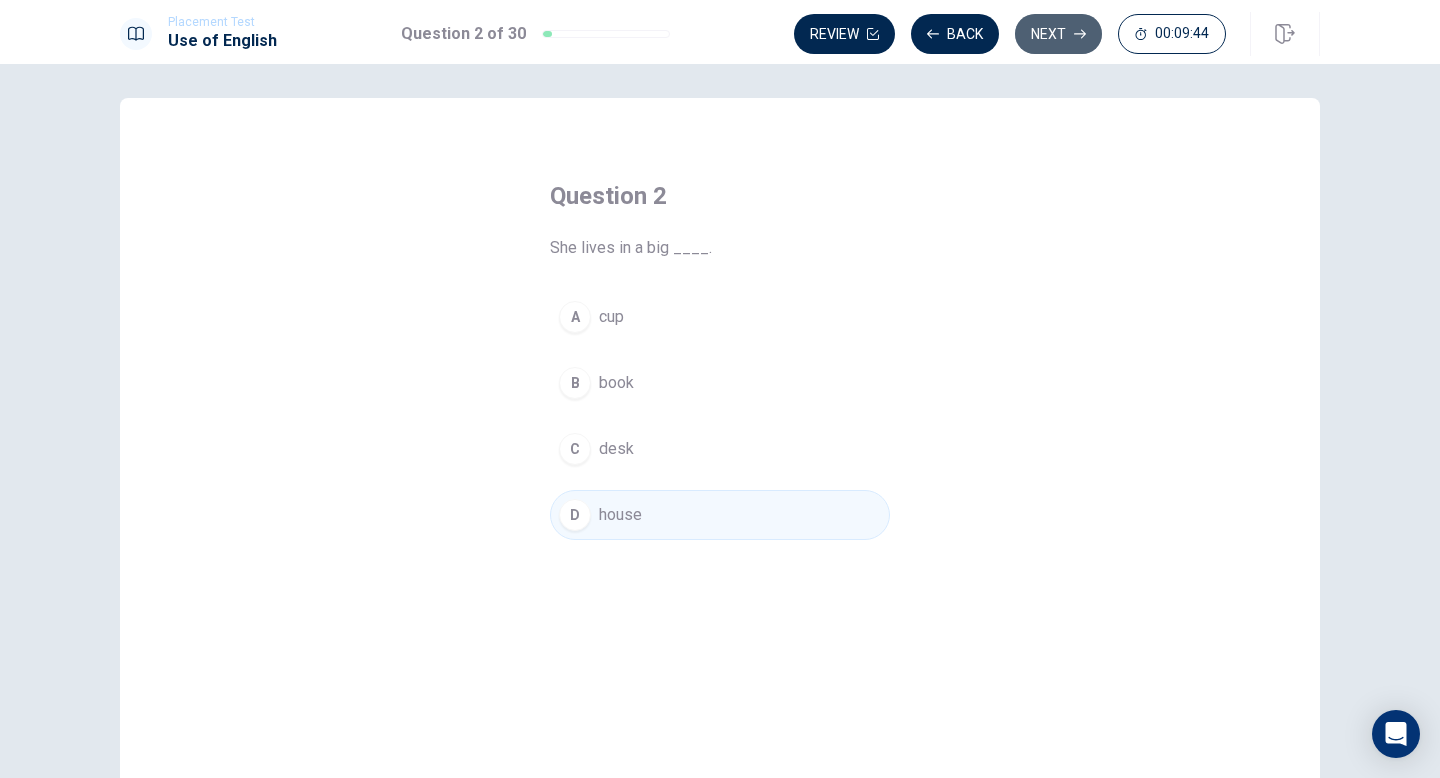 click on "Next" at bounding box center [1058, 34] 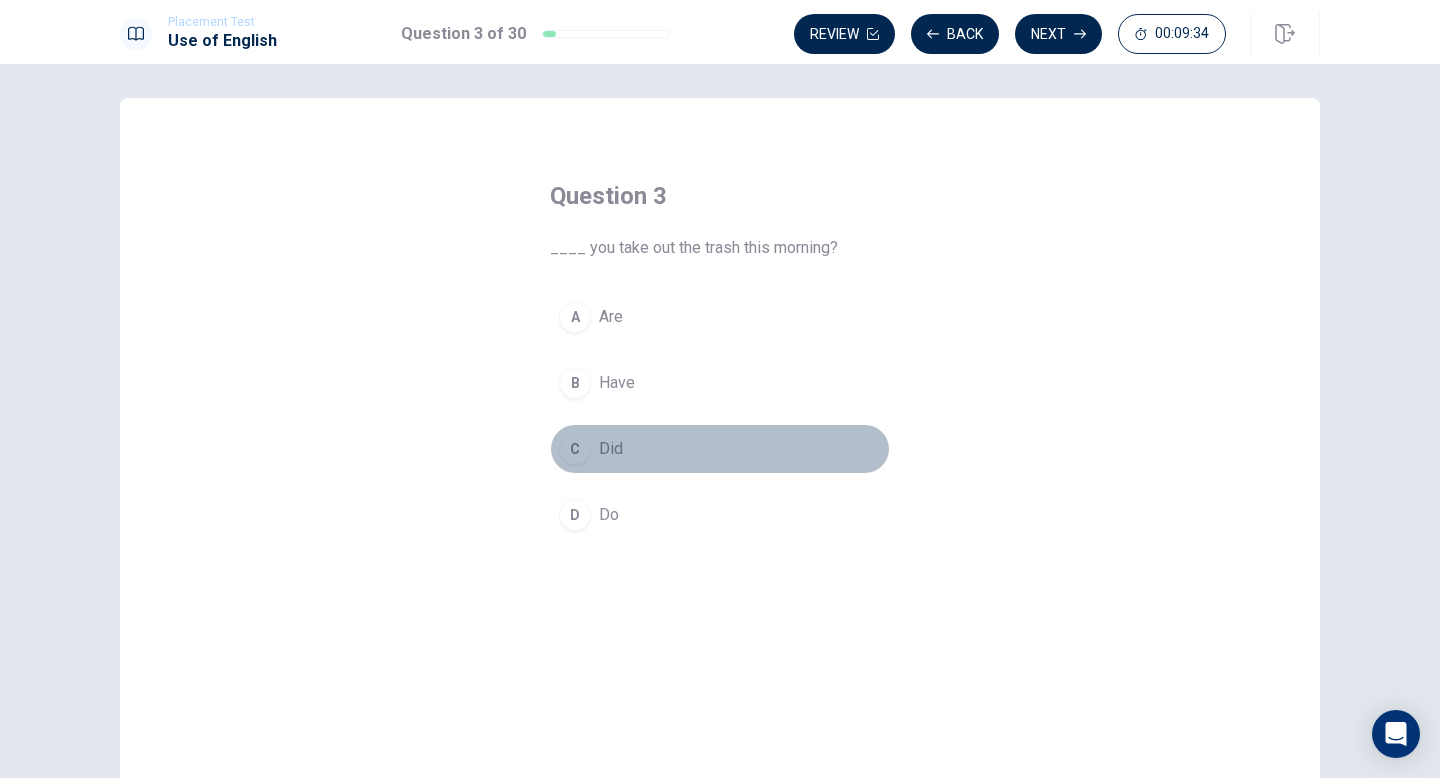 click on "C" at bounding box center (575, 449) 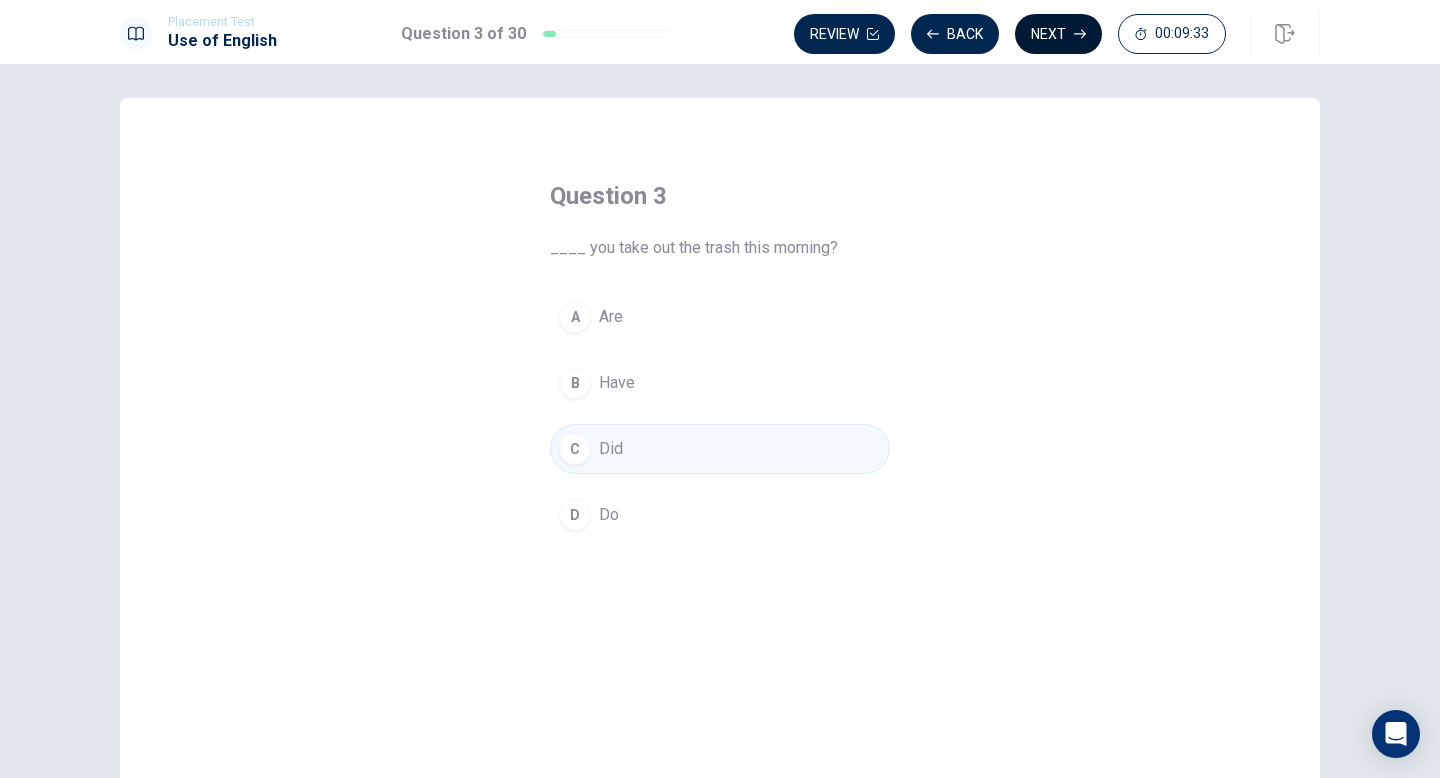 click on "Next" at bounding box center (1058, 34) 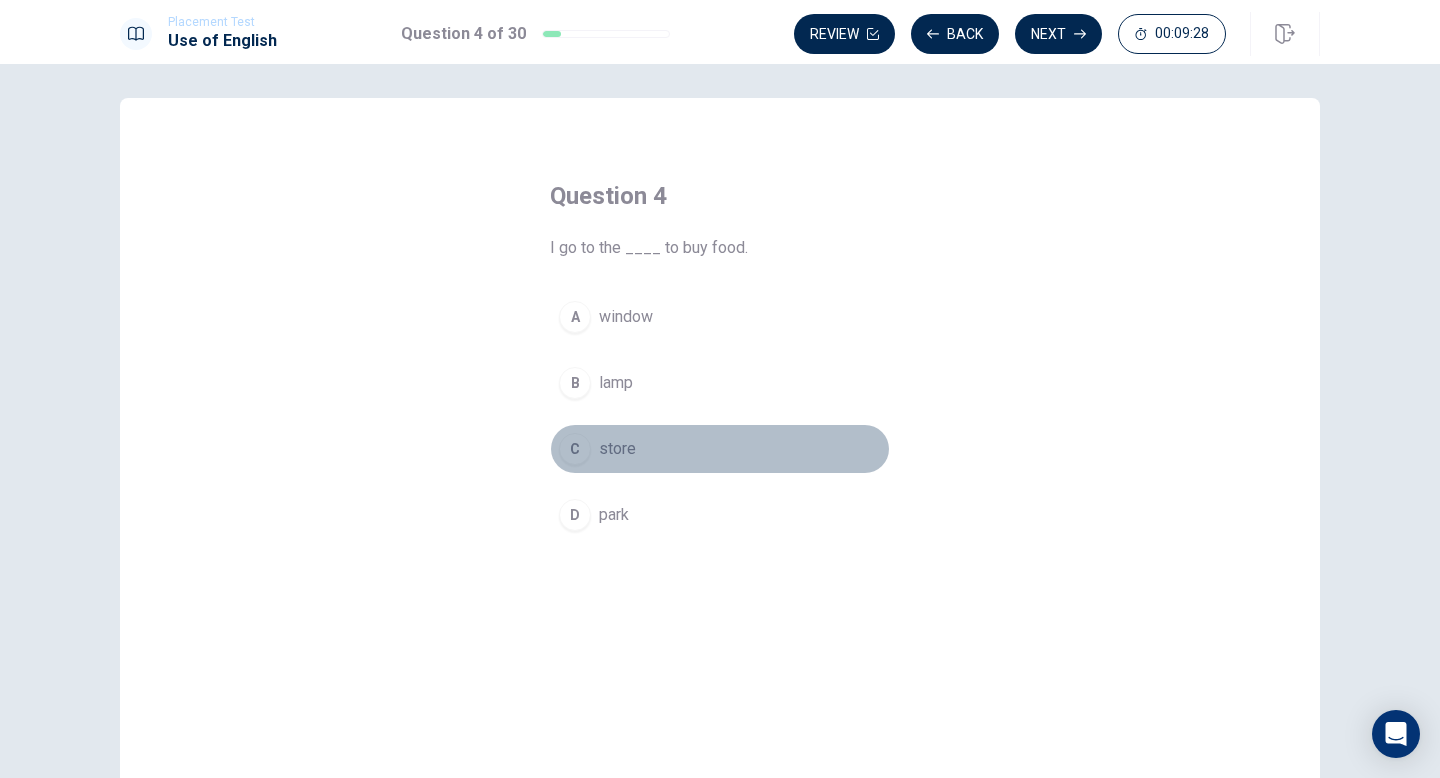 click on "C" at bounding box center (575, 449) 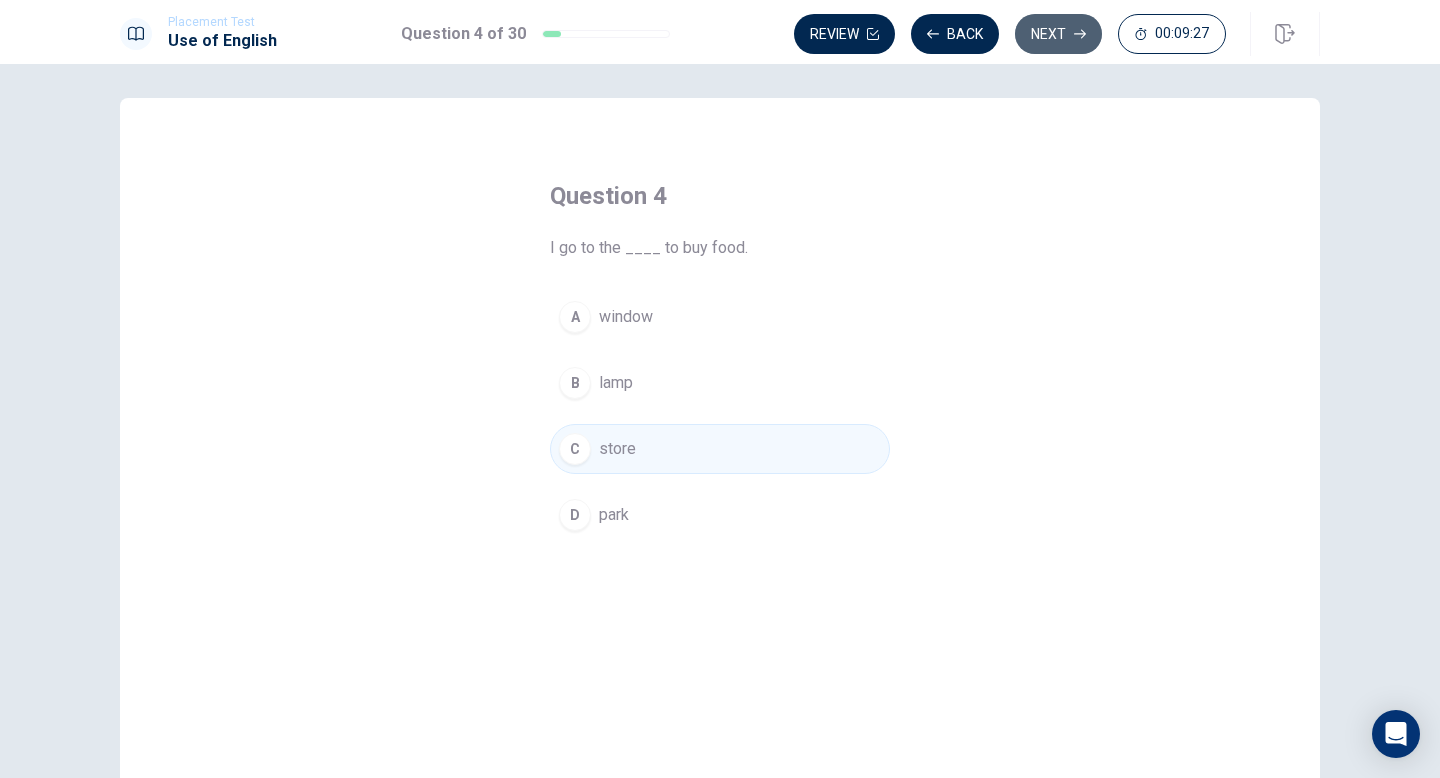 click on "Next" at bounding box center (1058, 34) 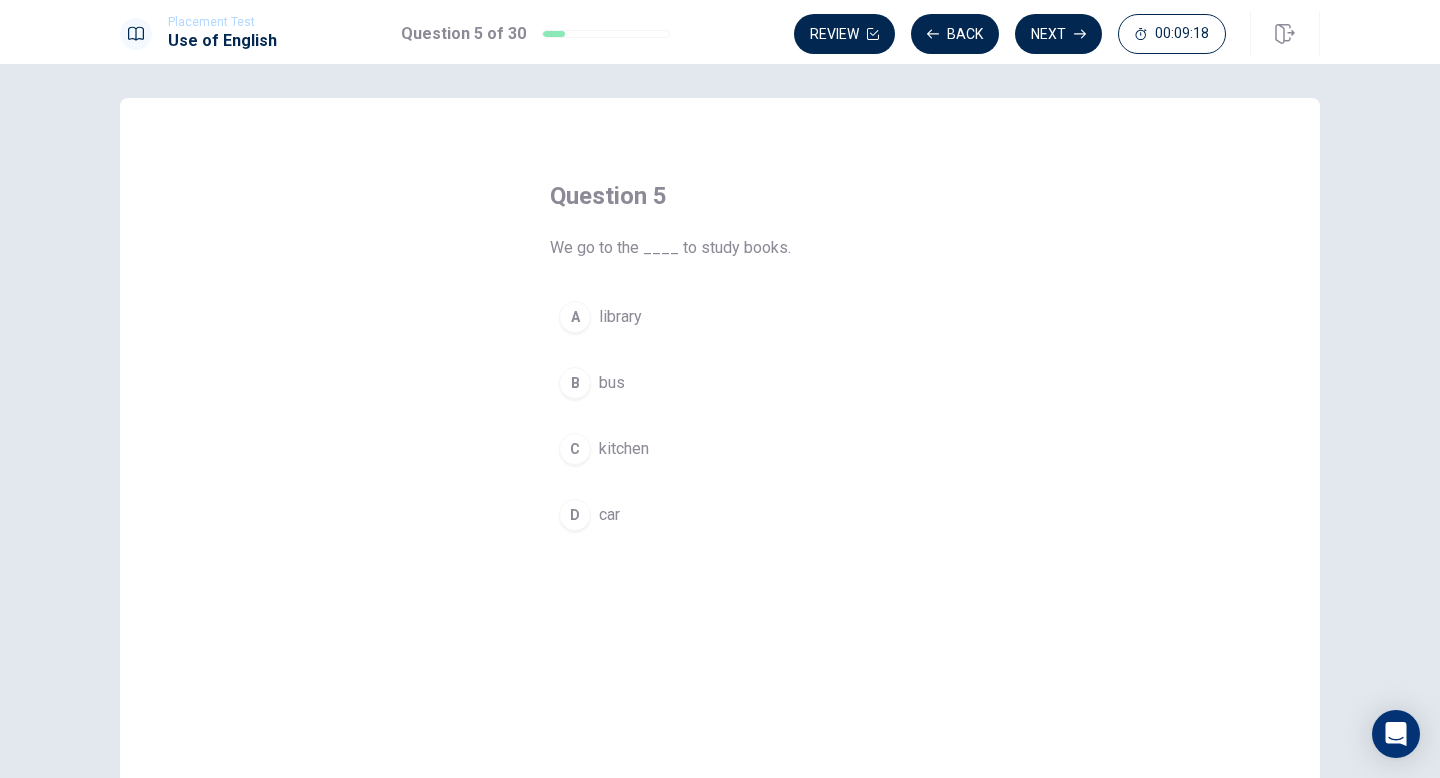 click on "A" at bounding box center (575, 317) 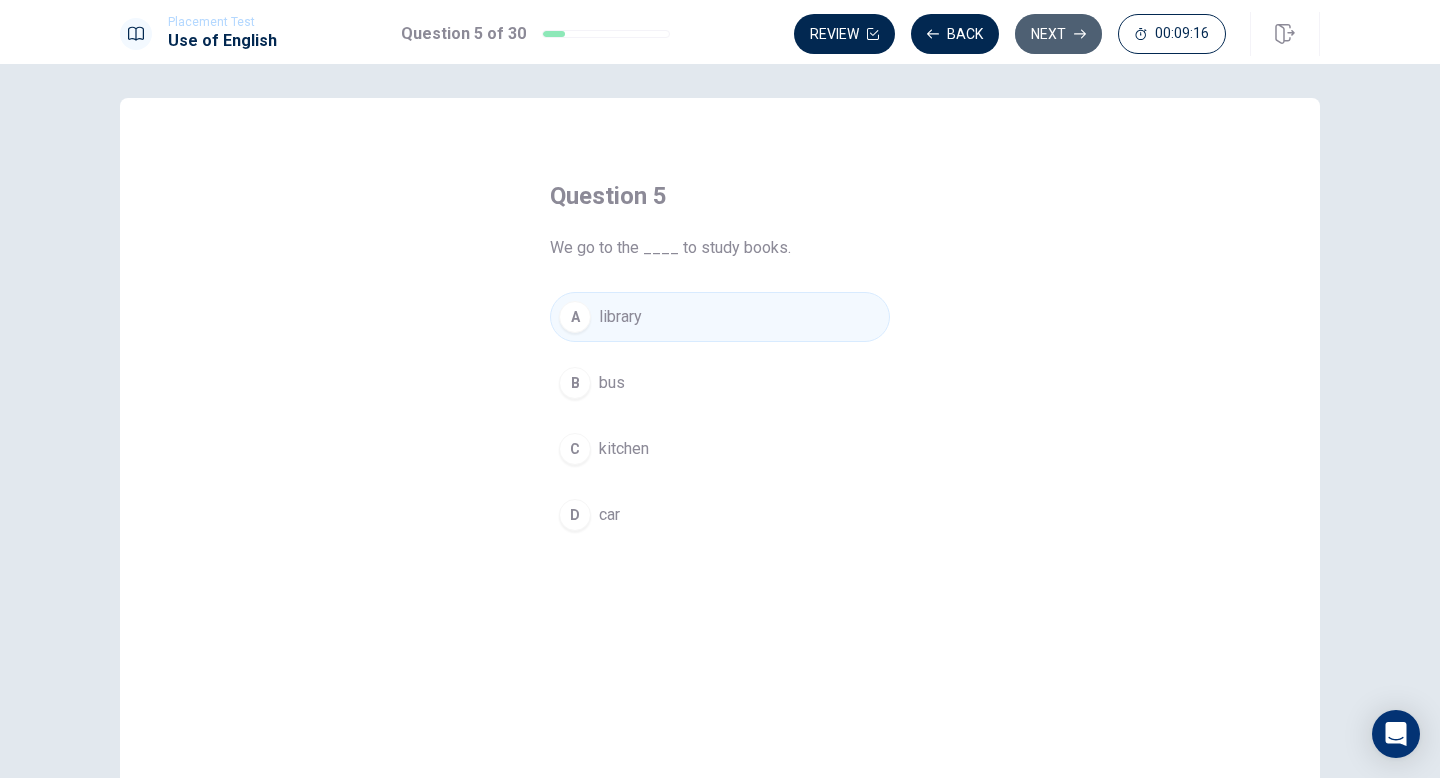 click on "Next" at bounding box center [1058, 34] 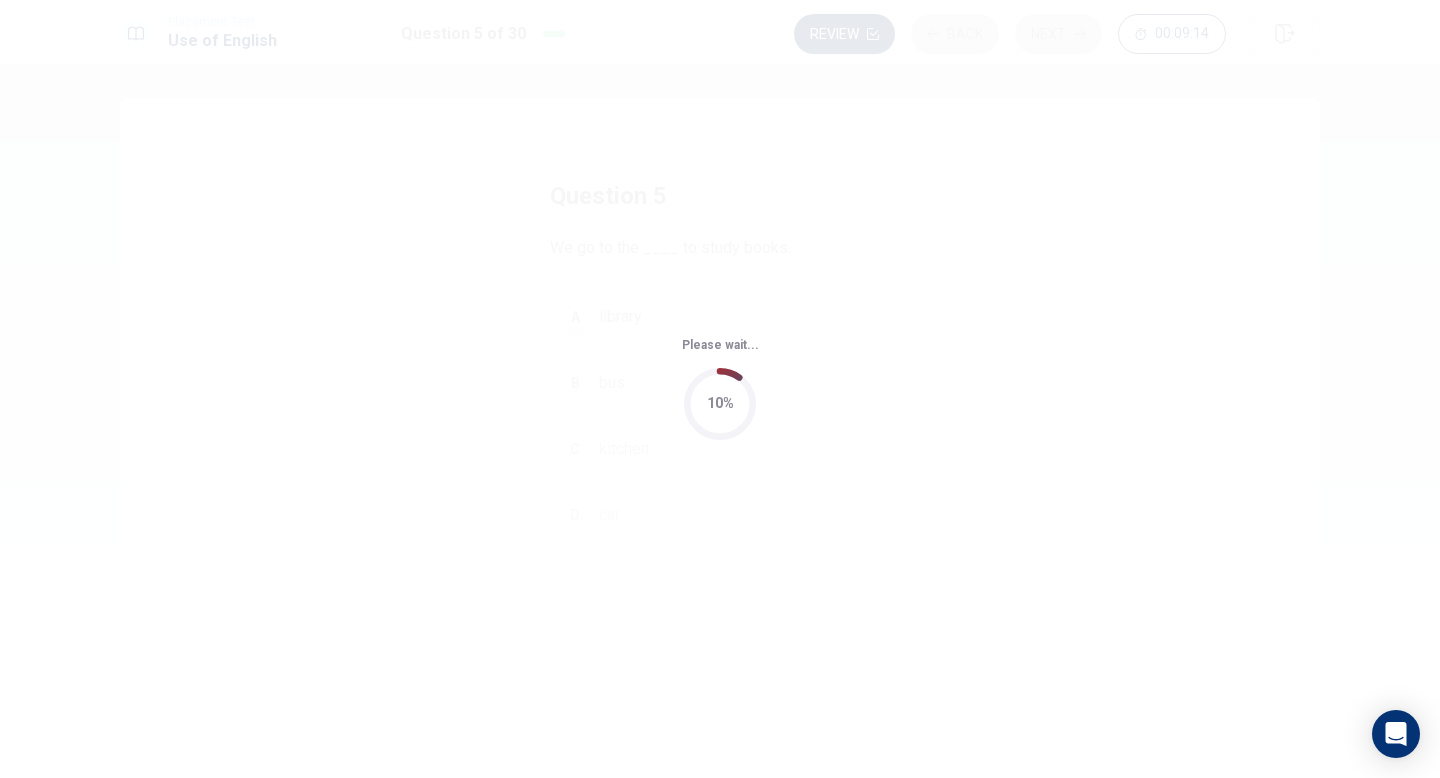 scroll, scrollTop: 0, scrollLeft: 0, axis: both 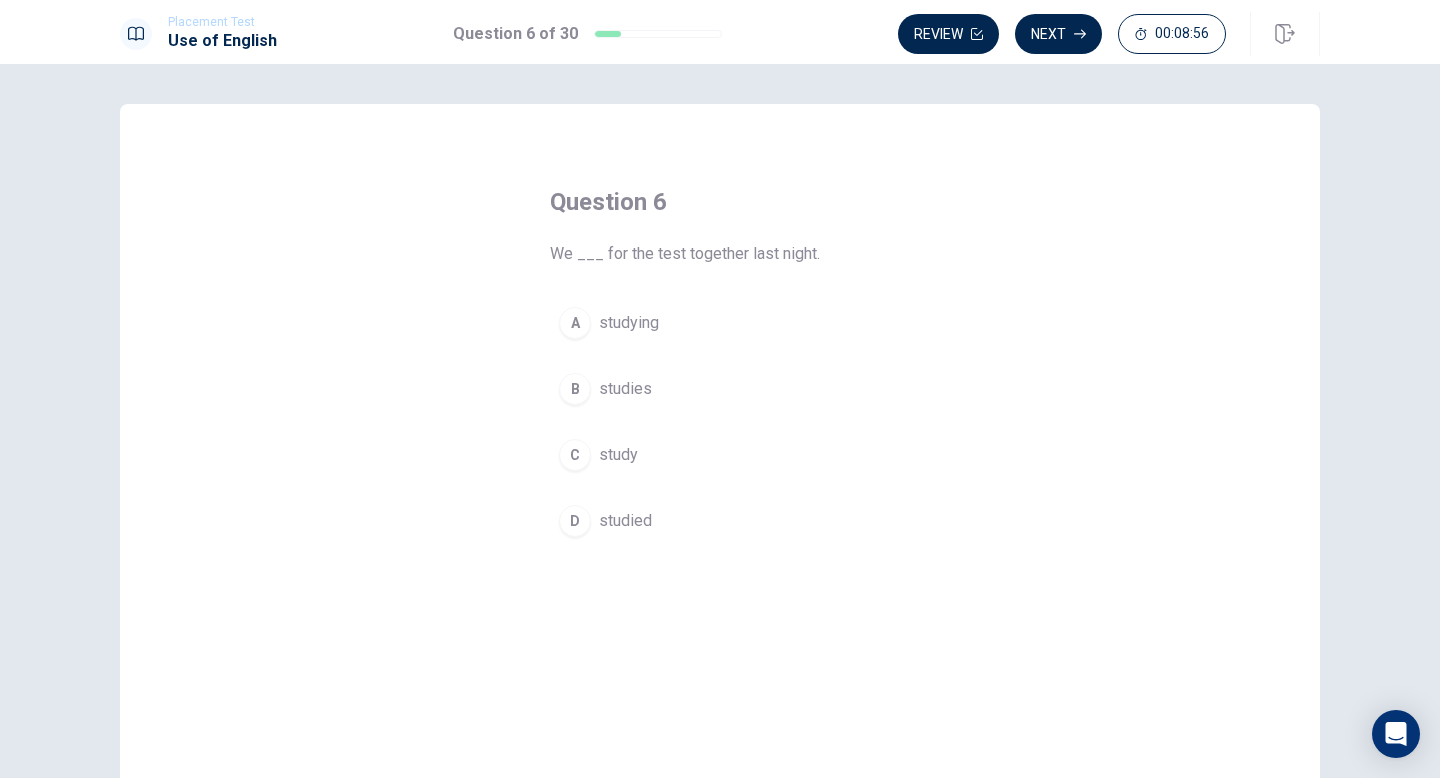click on "C" at bounding box center (575, 455) 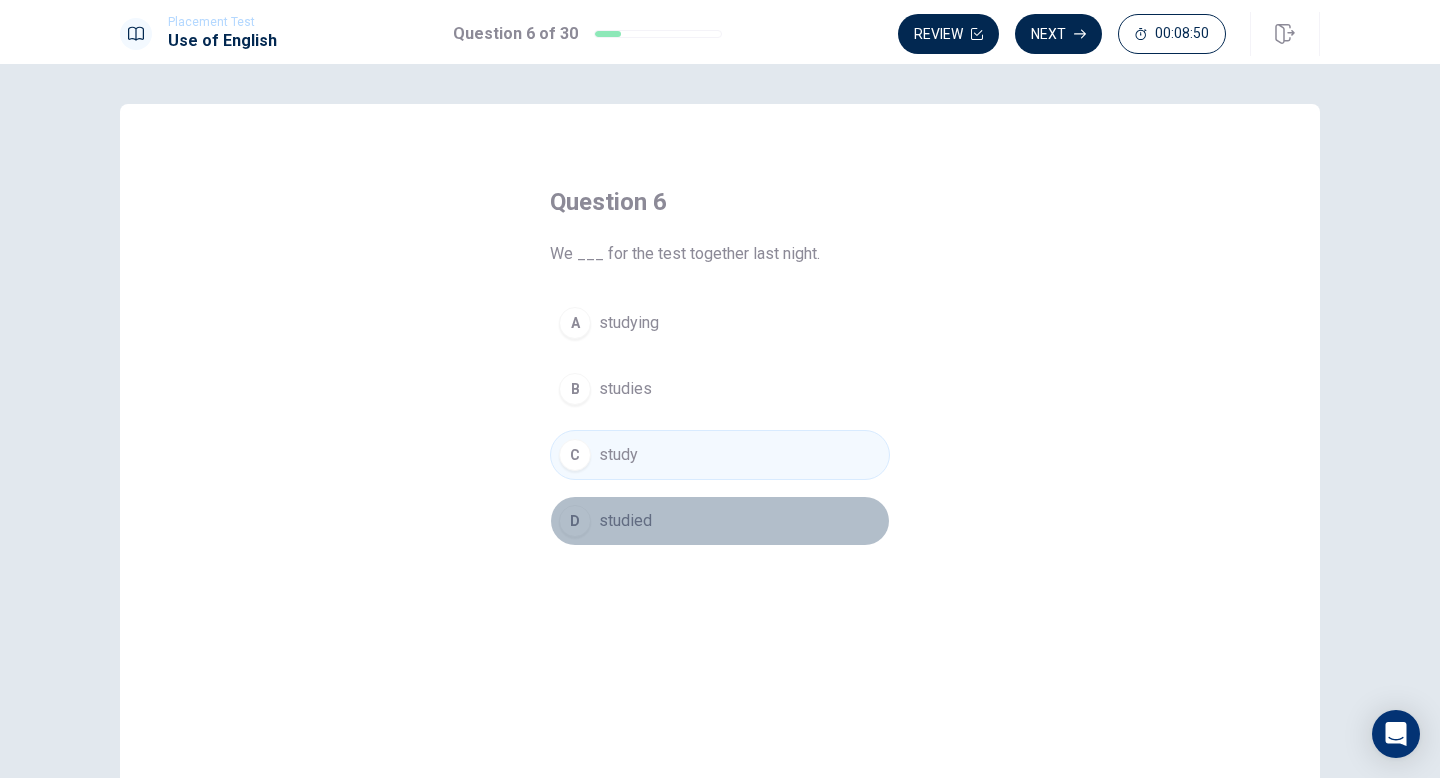 click on "D" at bounding box center [575, 521] 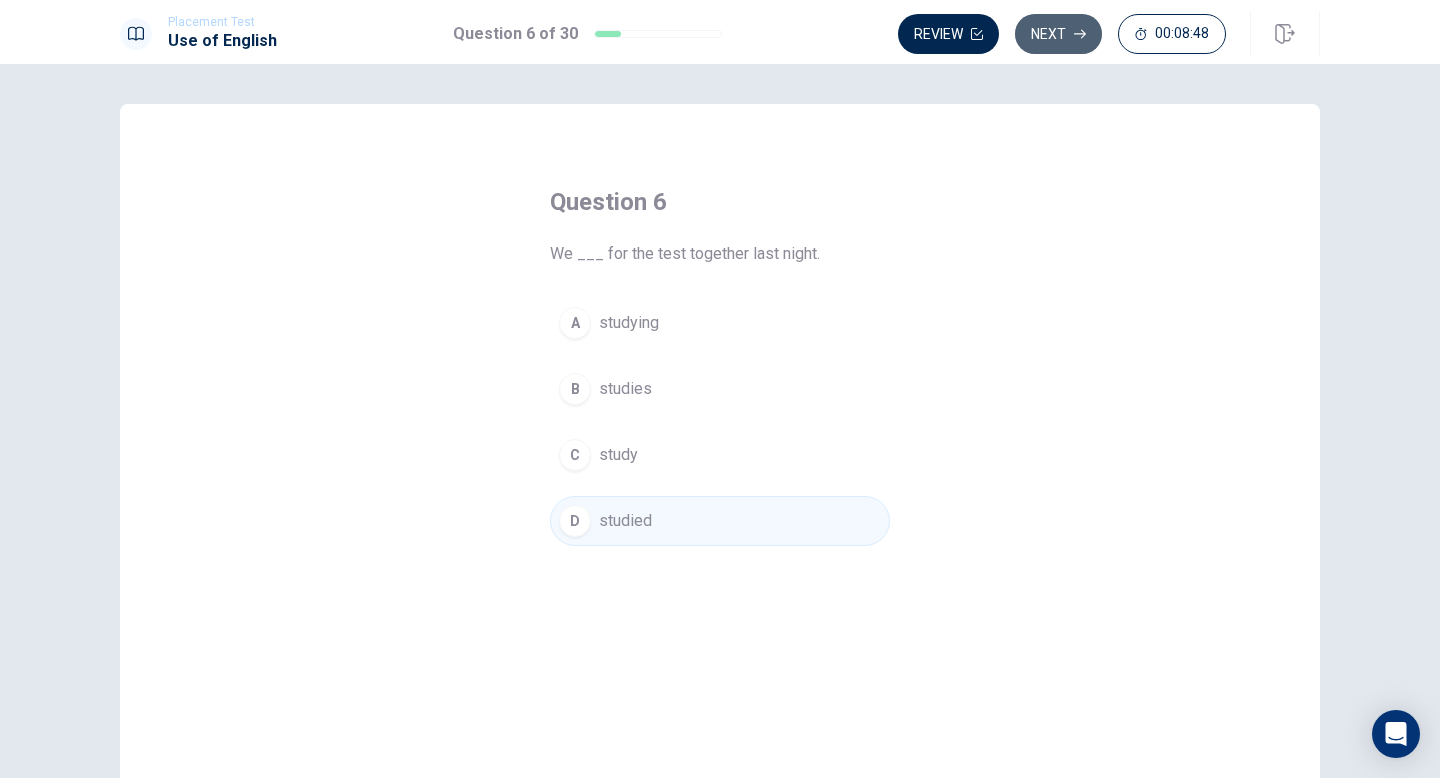 click on "Next" at bounding box center [1058, 34] 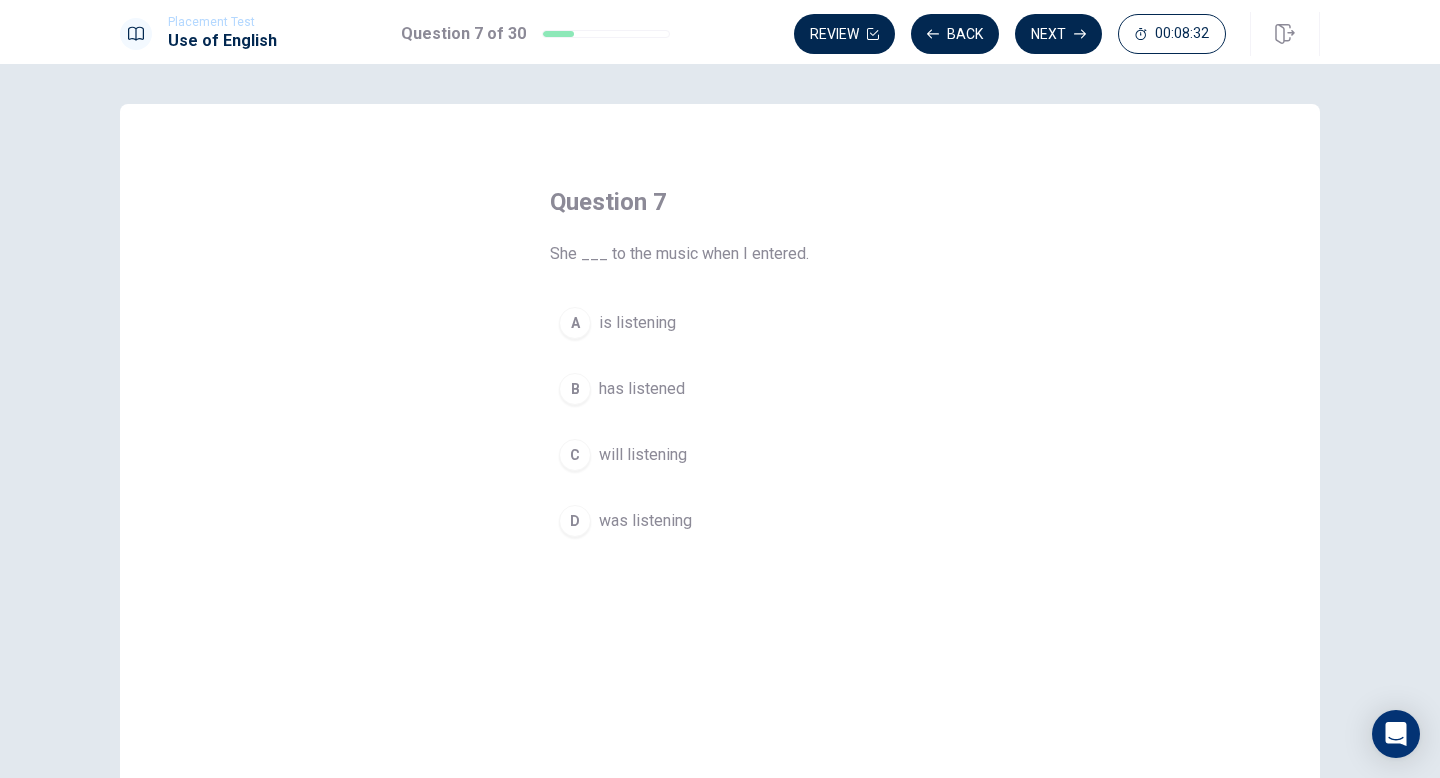 click on "D" at bounding box center [575, 521] 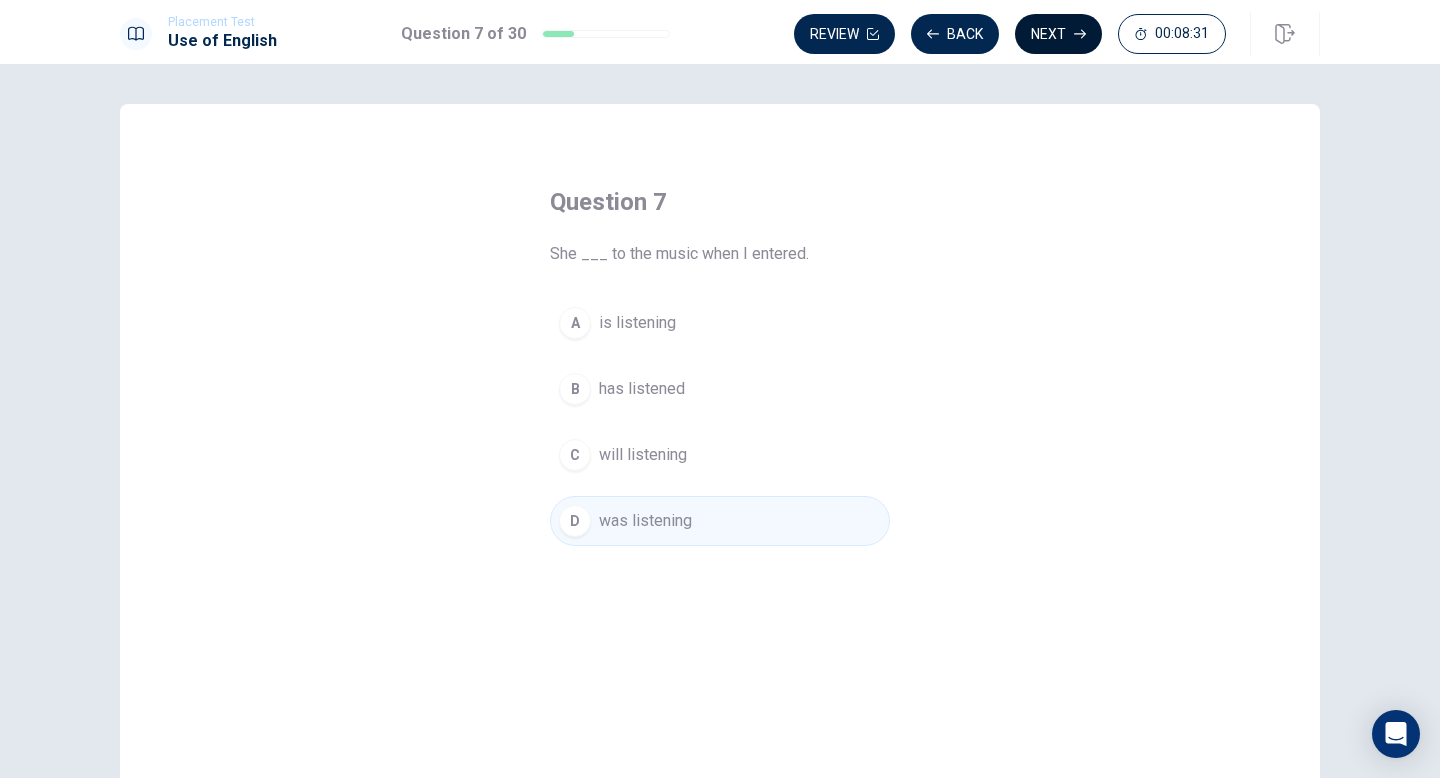 click on "Next" at bounding box center (1058, 34) 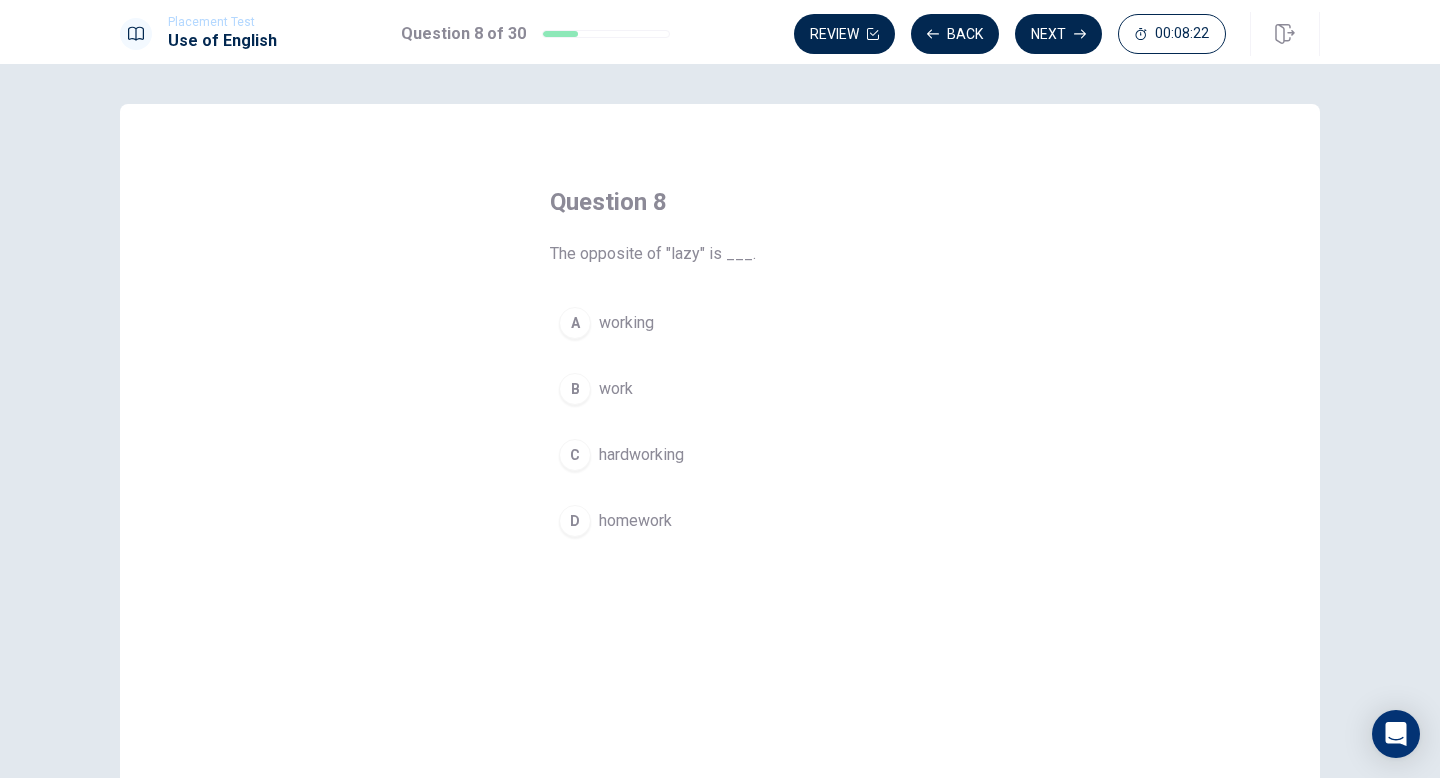 click on "C" at bounding box center (575, 455) 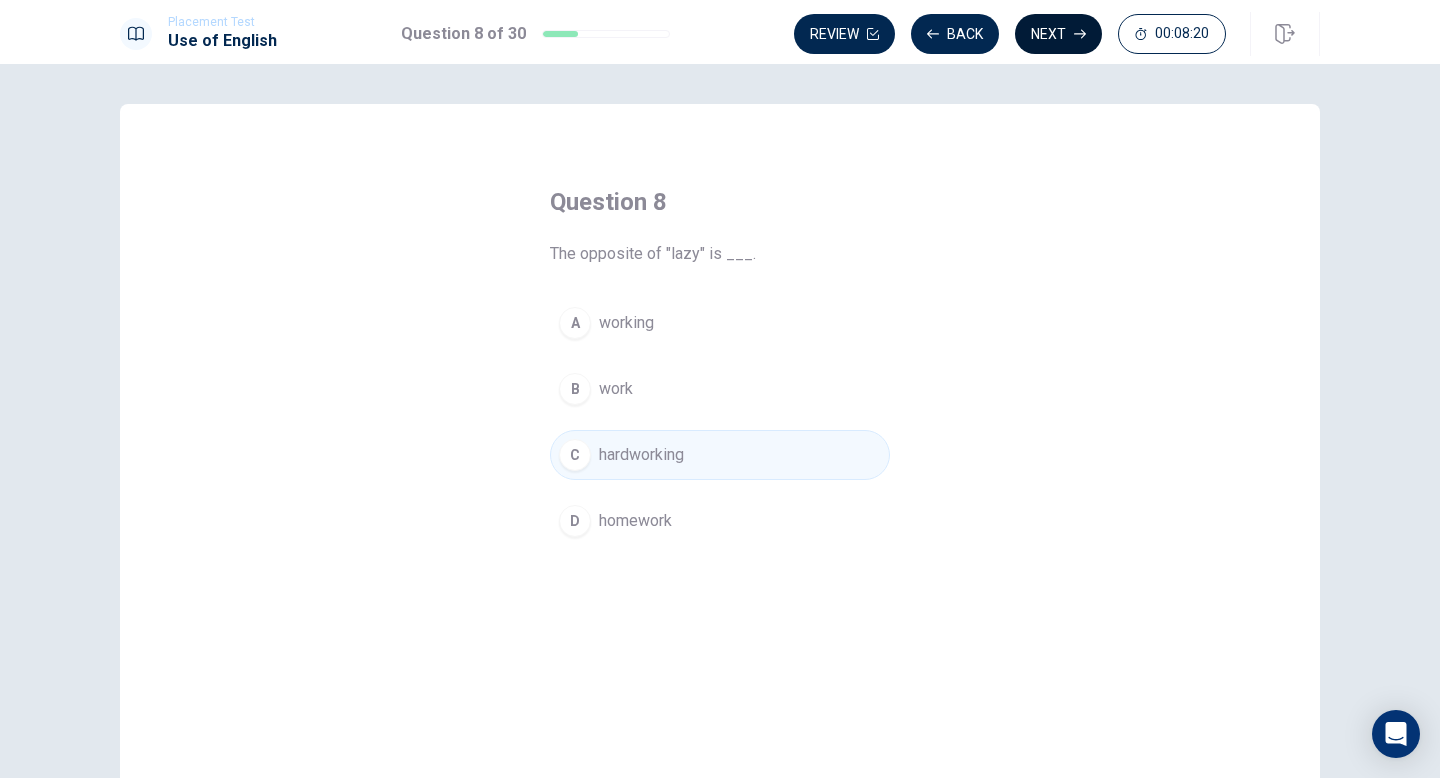 click on "Next" at bounding box center [1058, 34] 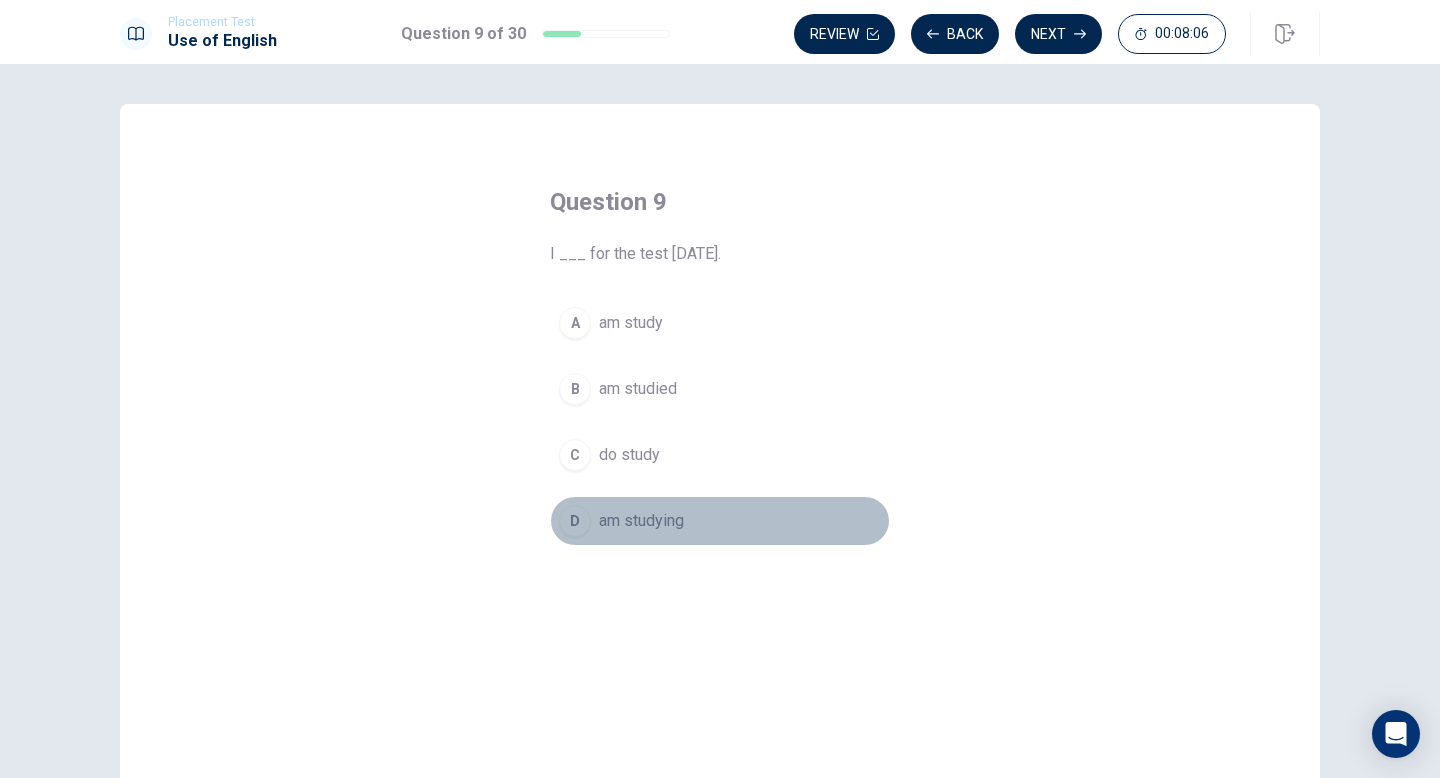 click on "D" at bounding box center (575, 521) 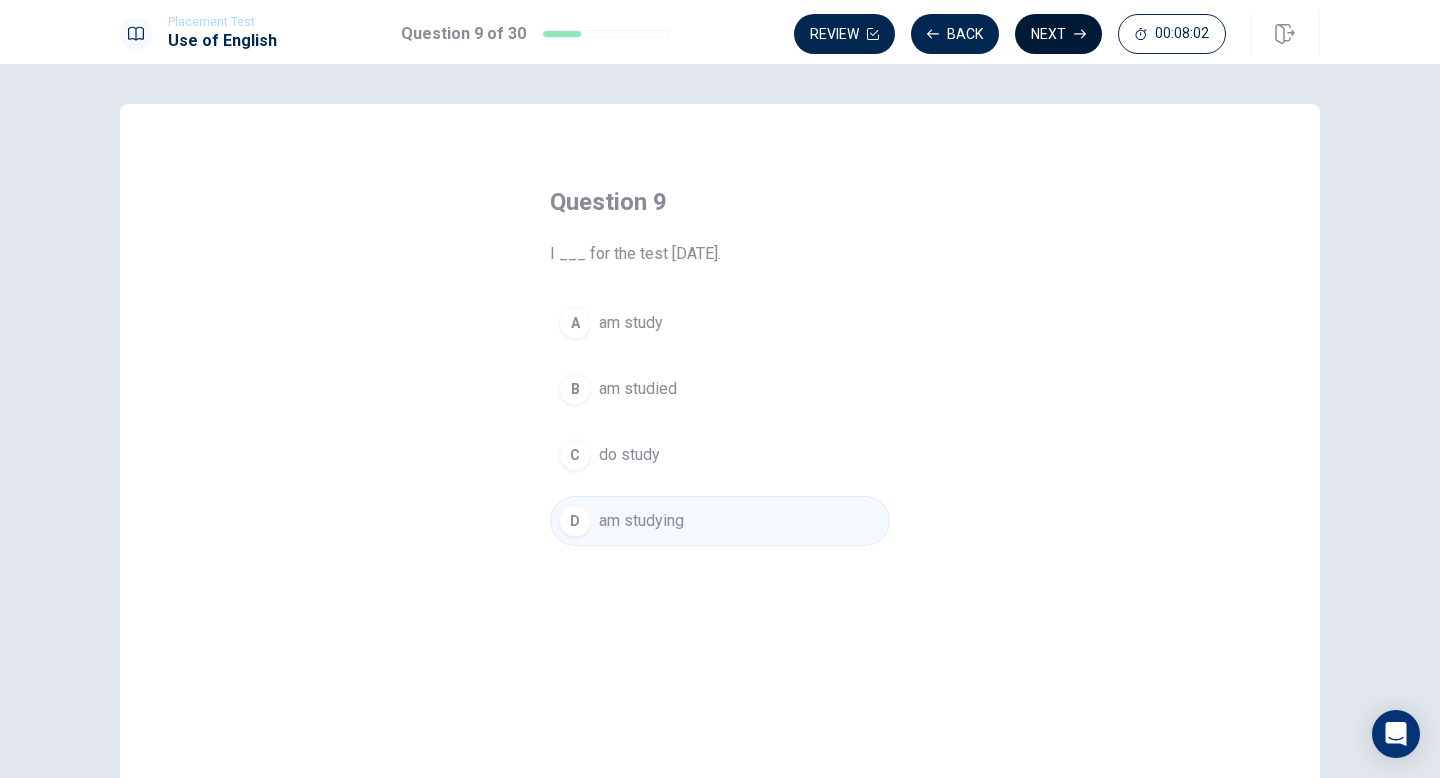 click on "Next" at bounding box center (1058, 34) 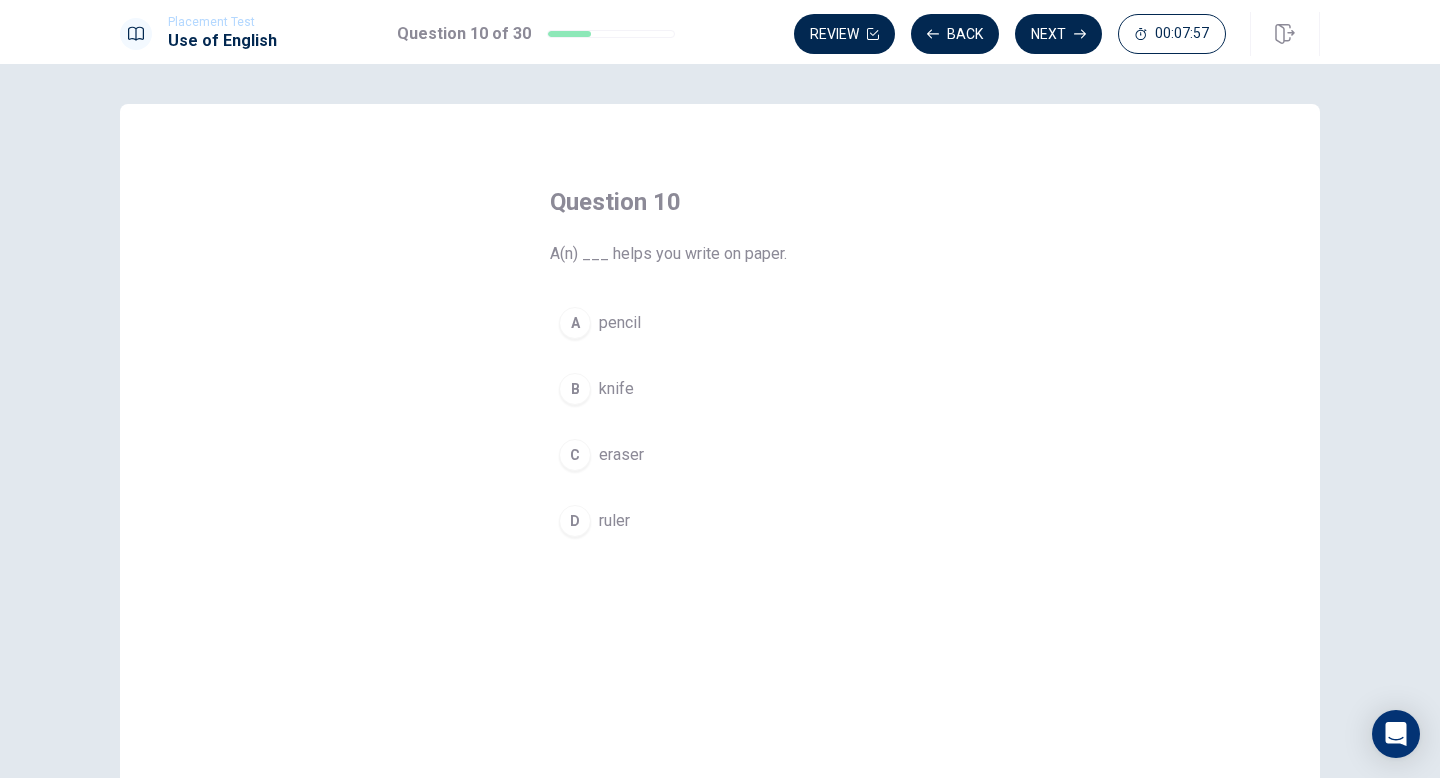 click on "A" at bounding box center [575, 323] 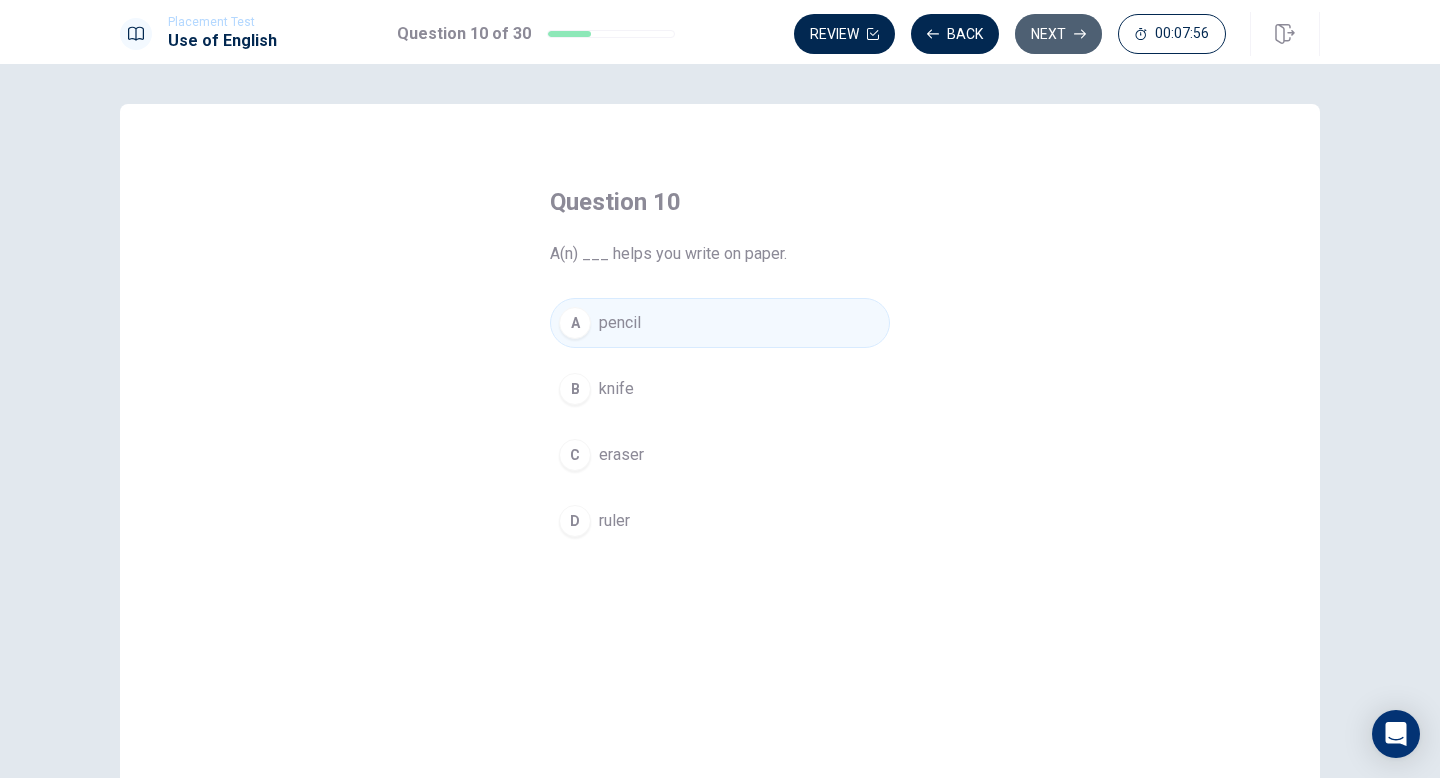 click on "Next" at bounding box center [1058, 34] 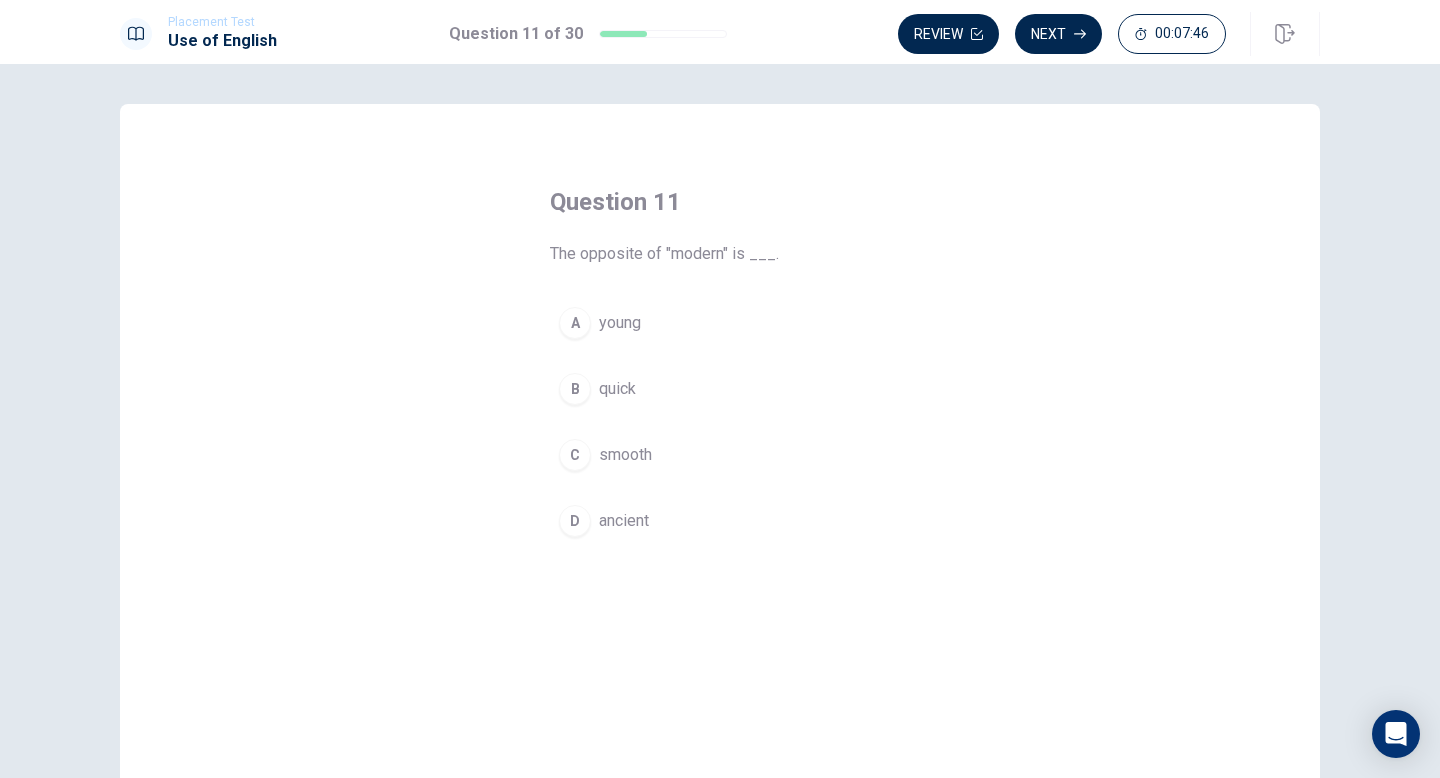 click on "D" at bounding box center (575, 521) 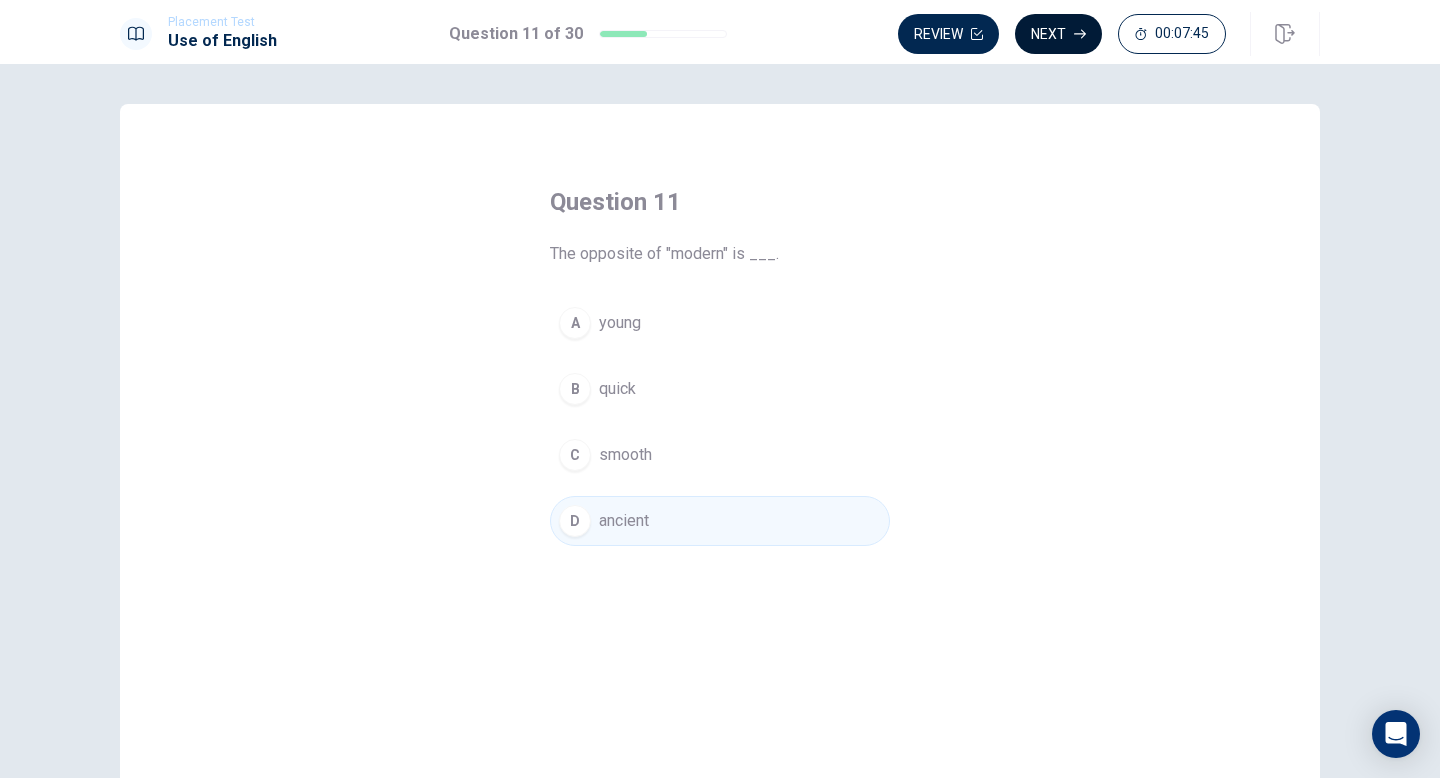 click on "Next" at bounding box center (1058, 34) 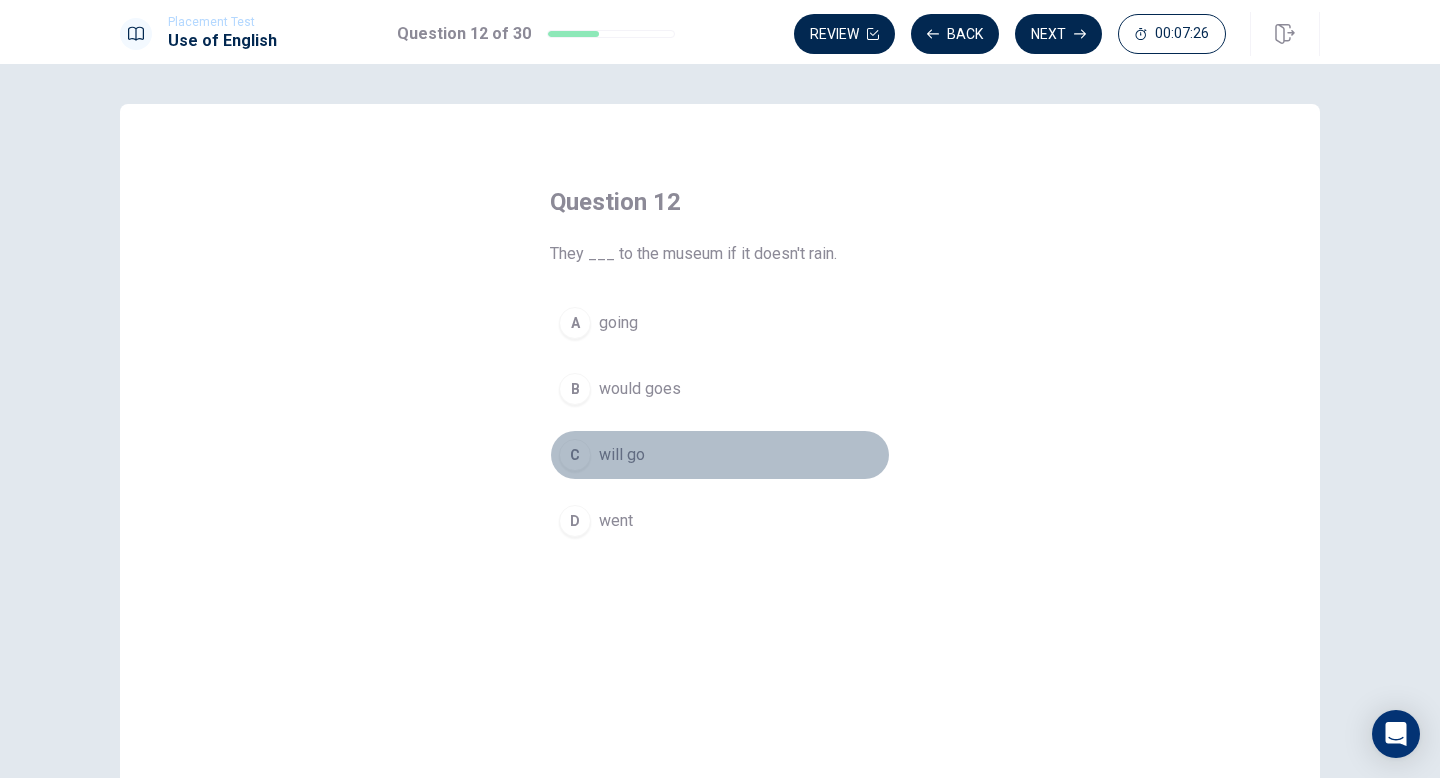 click on "C" at bounding box center (575, 455) 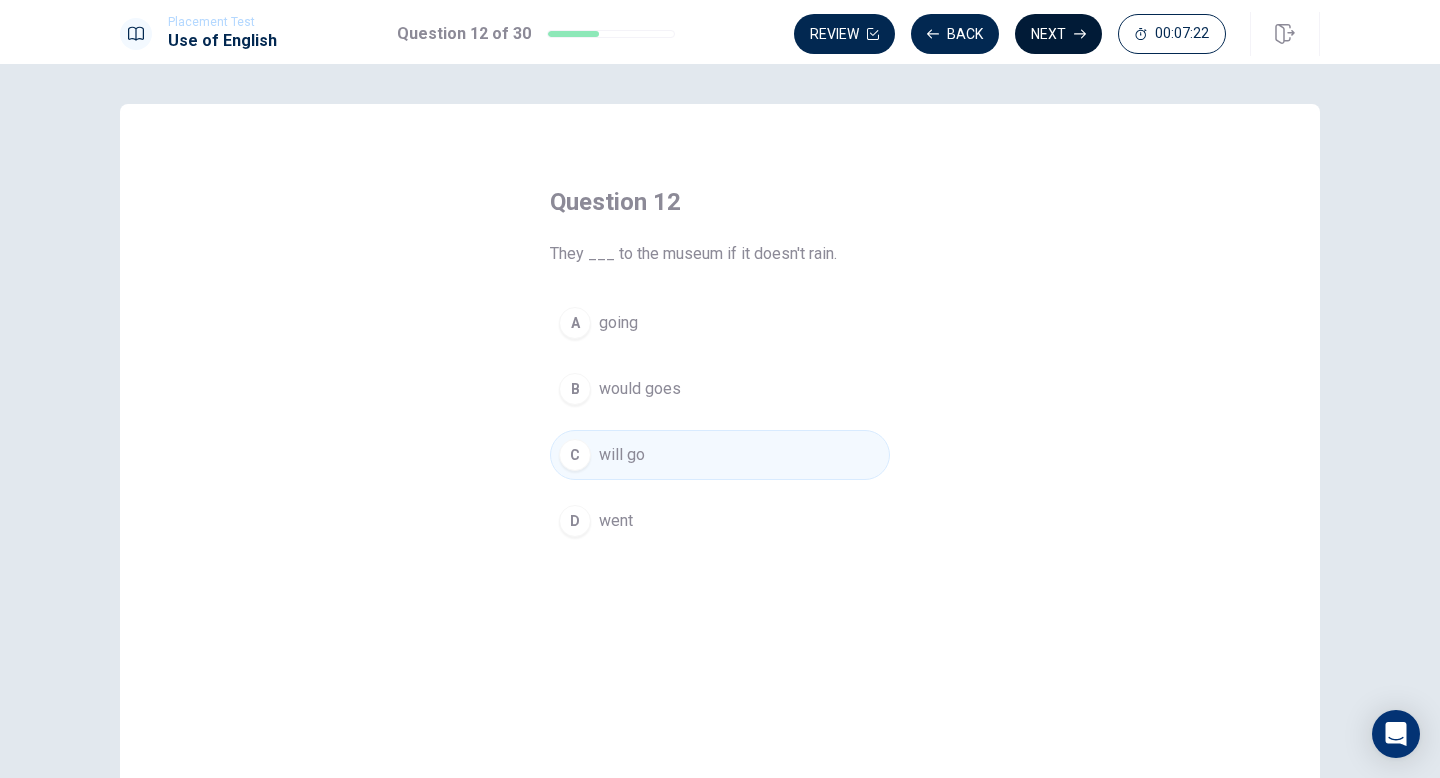 click on "Next" at bounding box center (1058, 34) 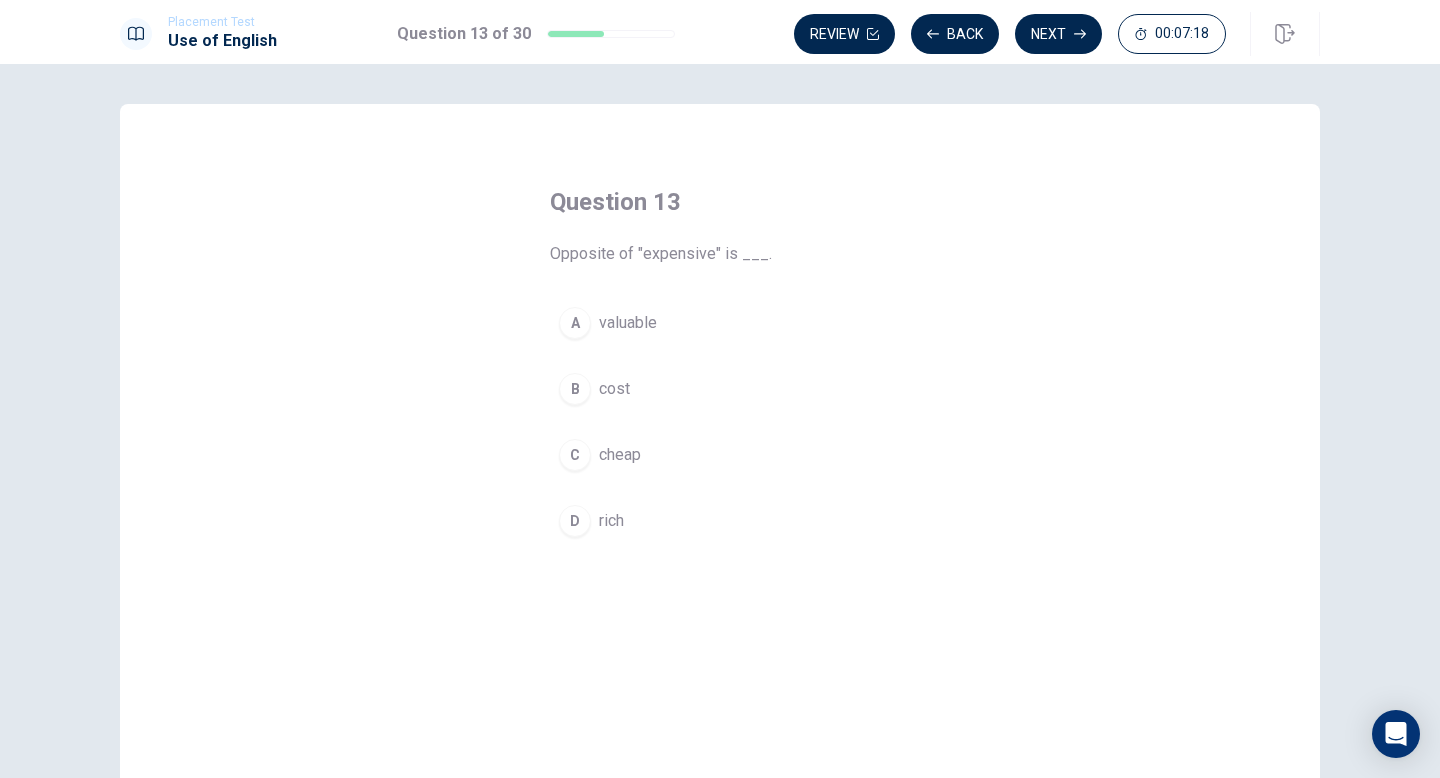 click on "C" at bounding box center [575, 455] 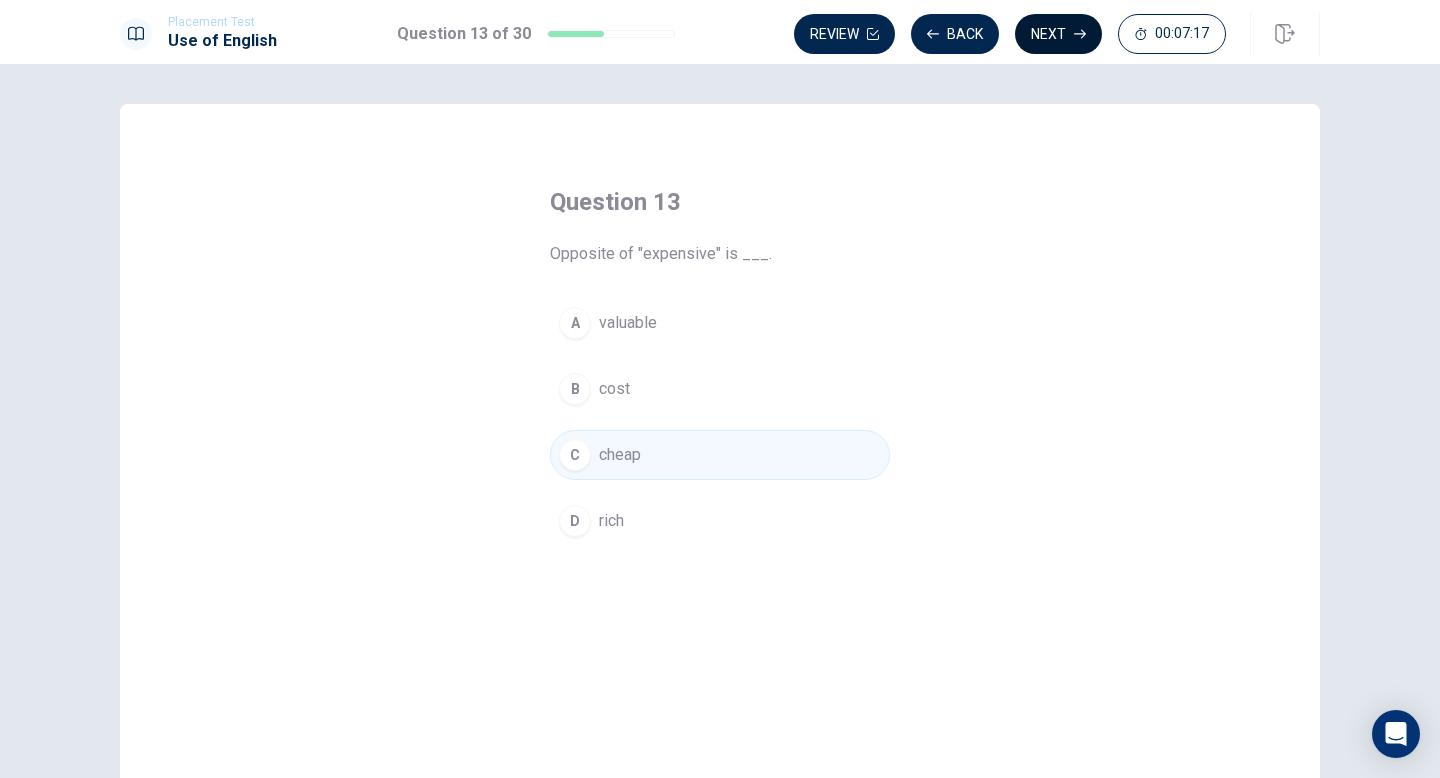click on "Next" at bounding box center (1058, 34) 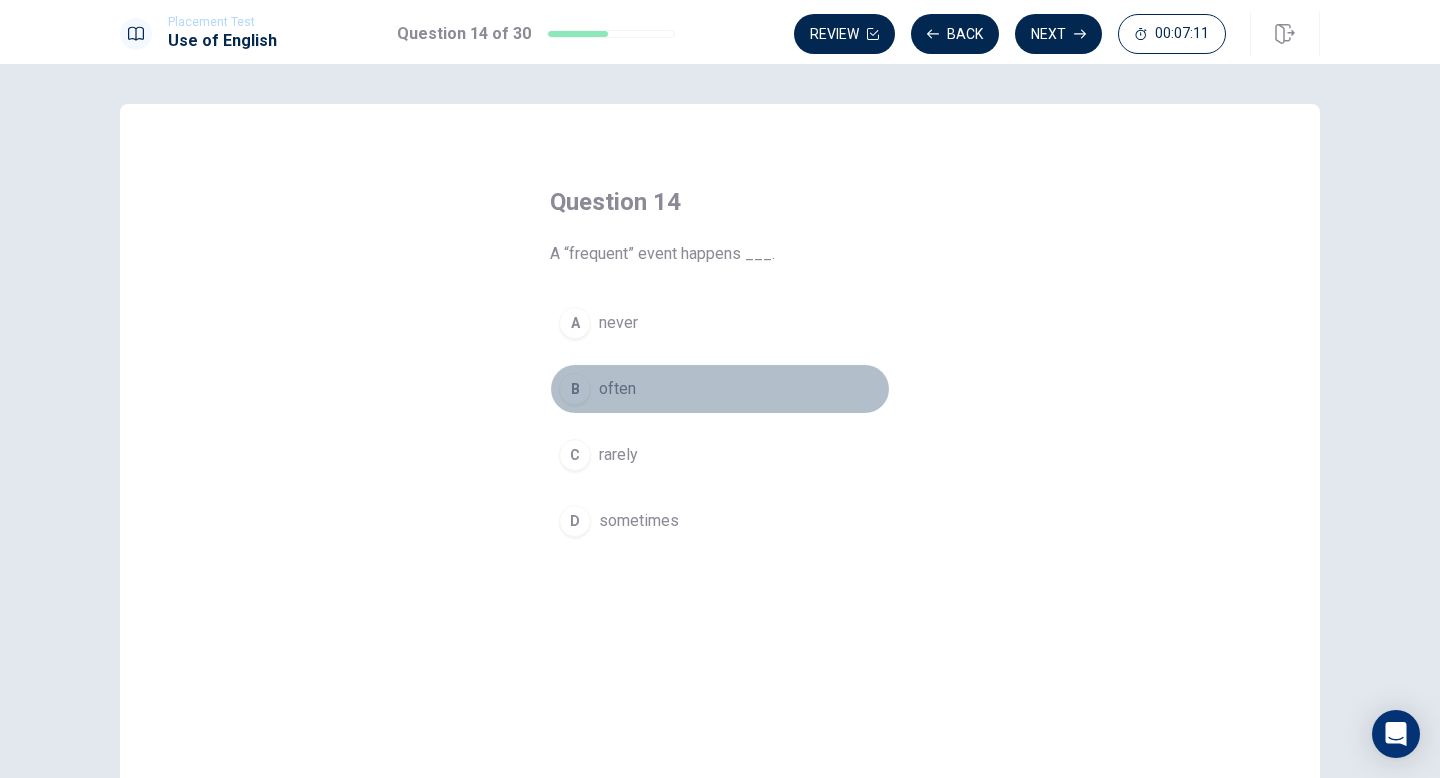 click on "B" at bounding box center [575, 389] 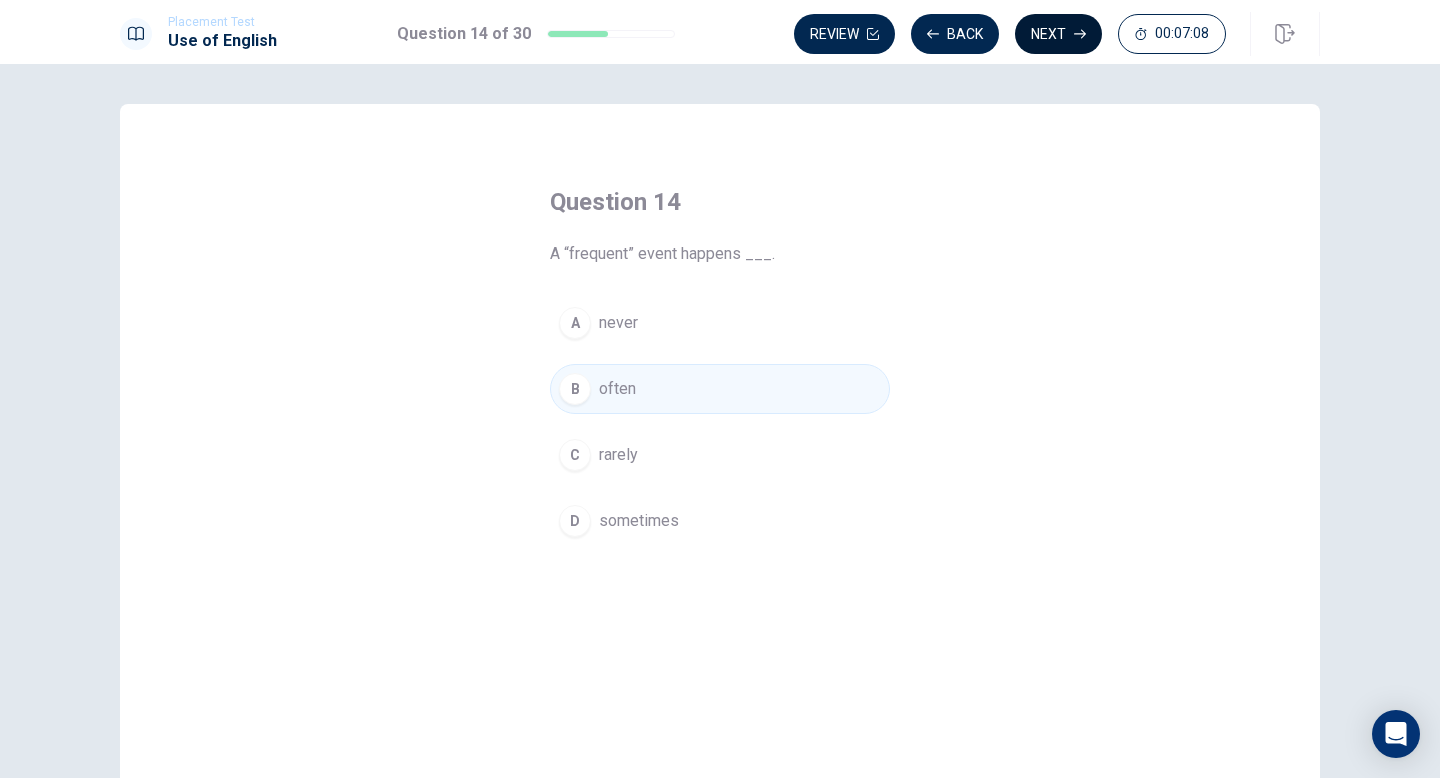 click on "Next" at bounding box center [1058, 34] 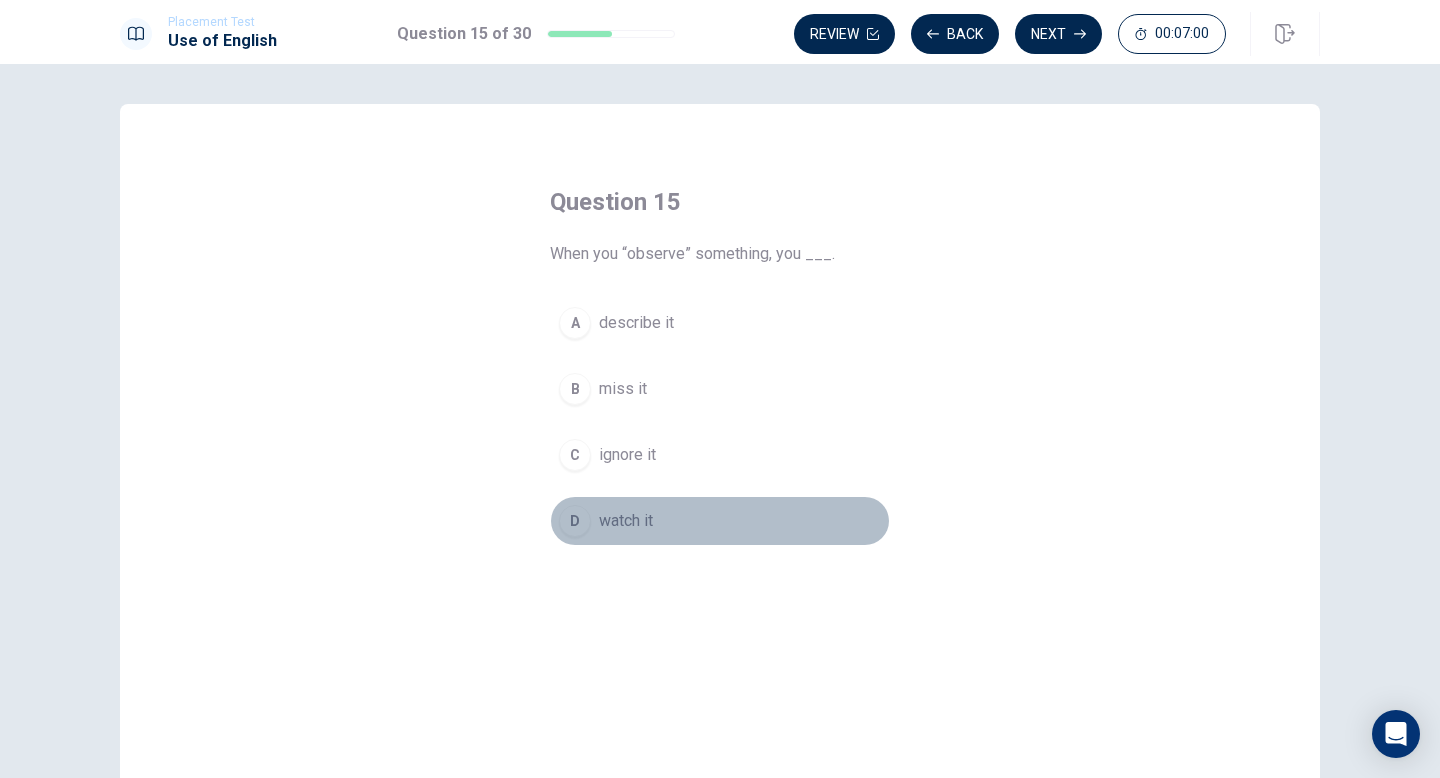 click on "D" at bounding box center (575, 521) 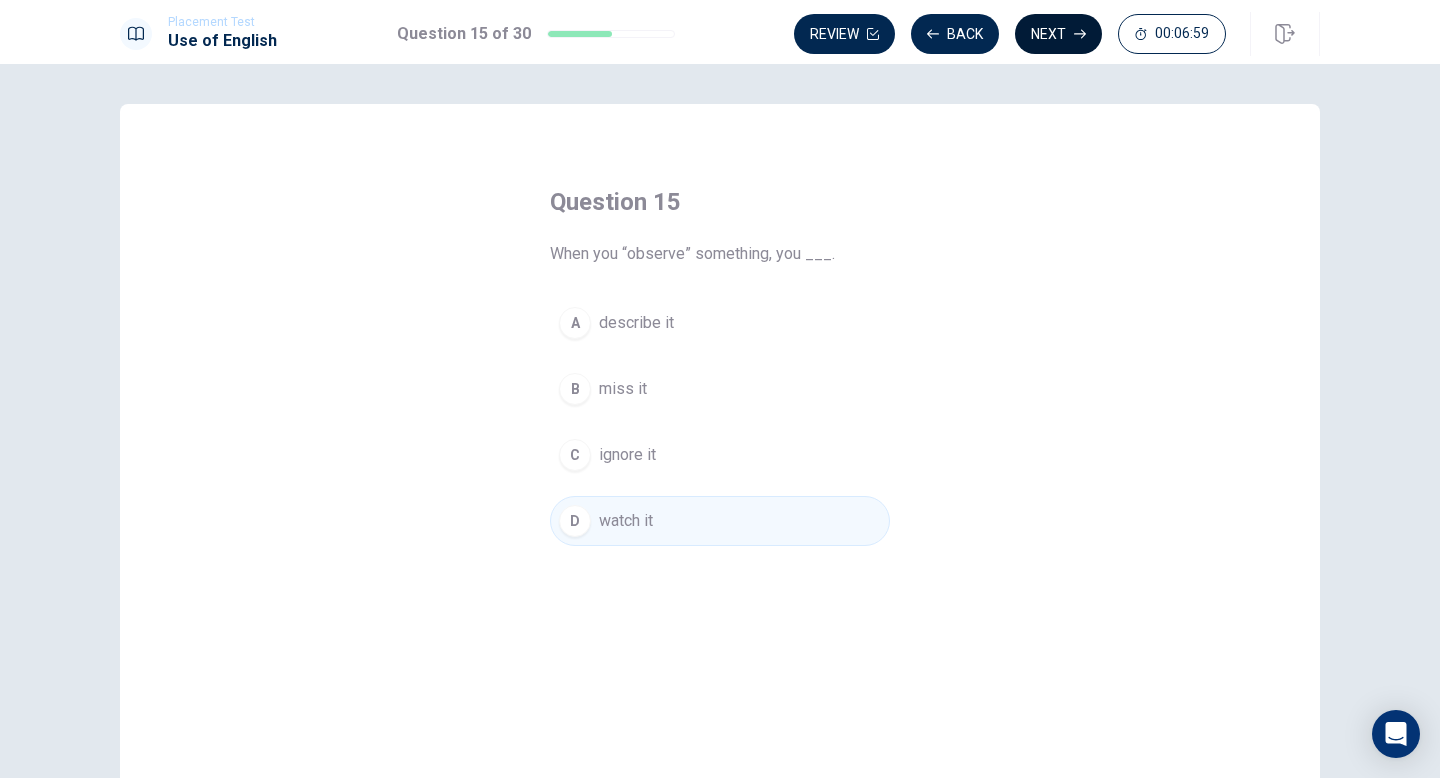 click 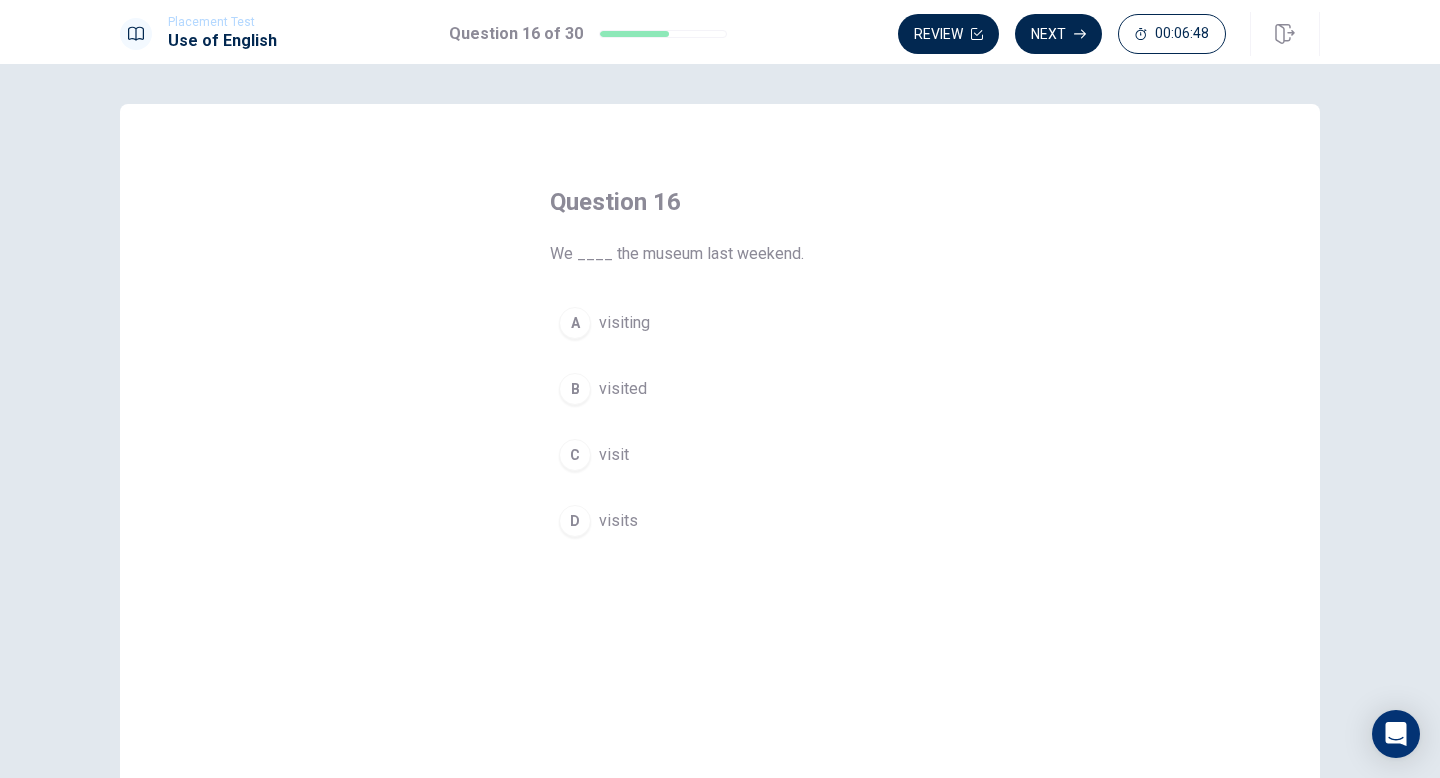 click on "B" at bounding box center [575, 389] 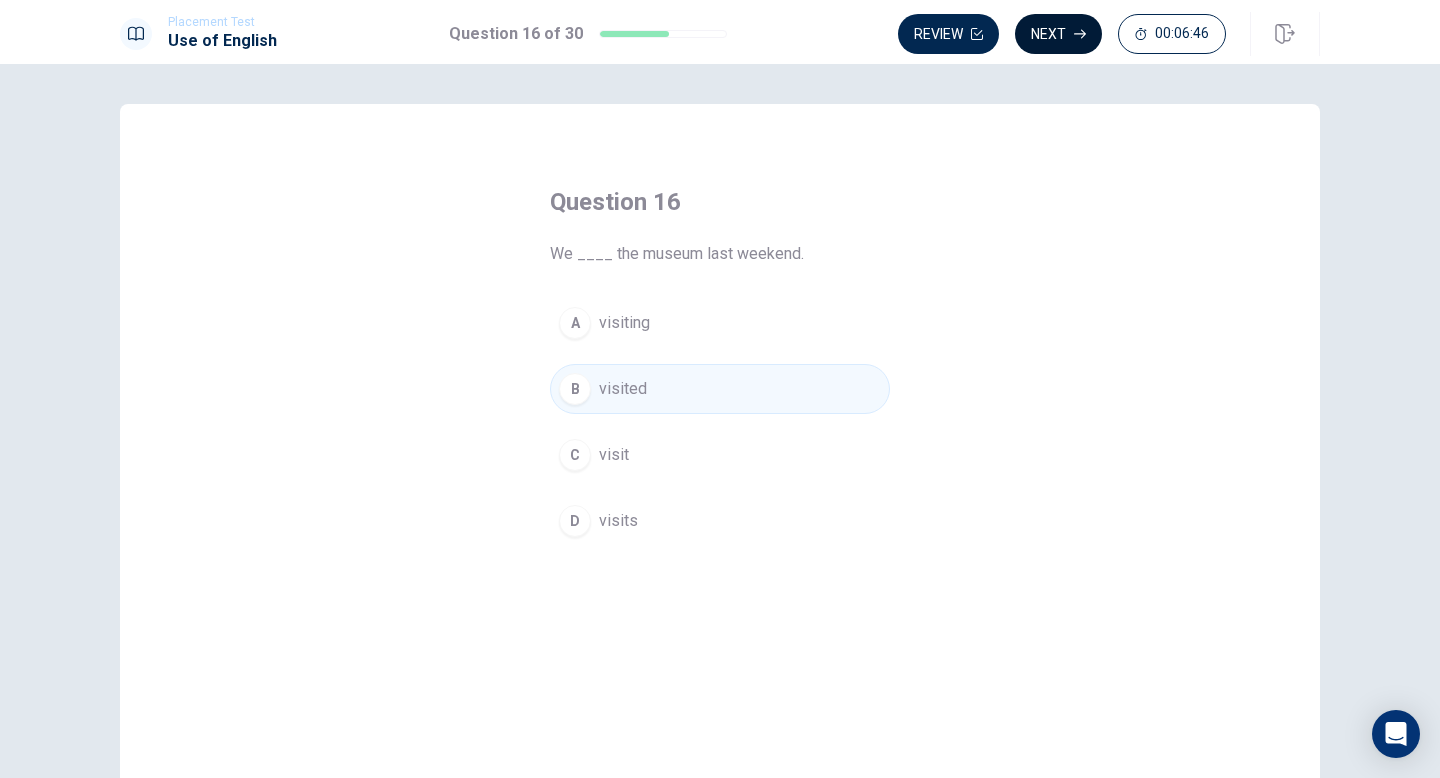 click on "Next" at bounding box center (1058, 34) 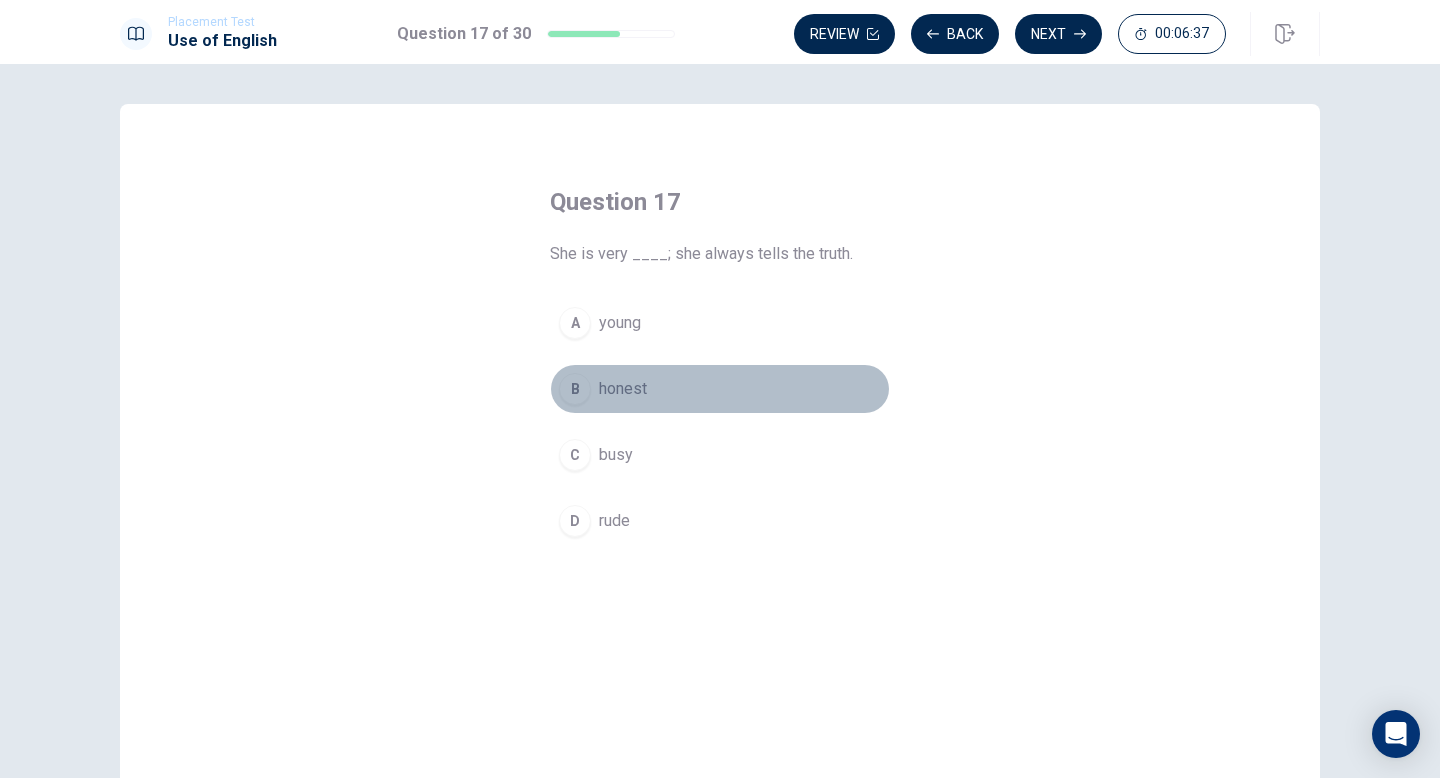 click on "B" at bounding box center [575, 389] 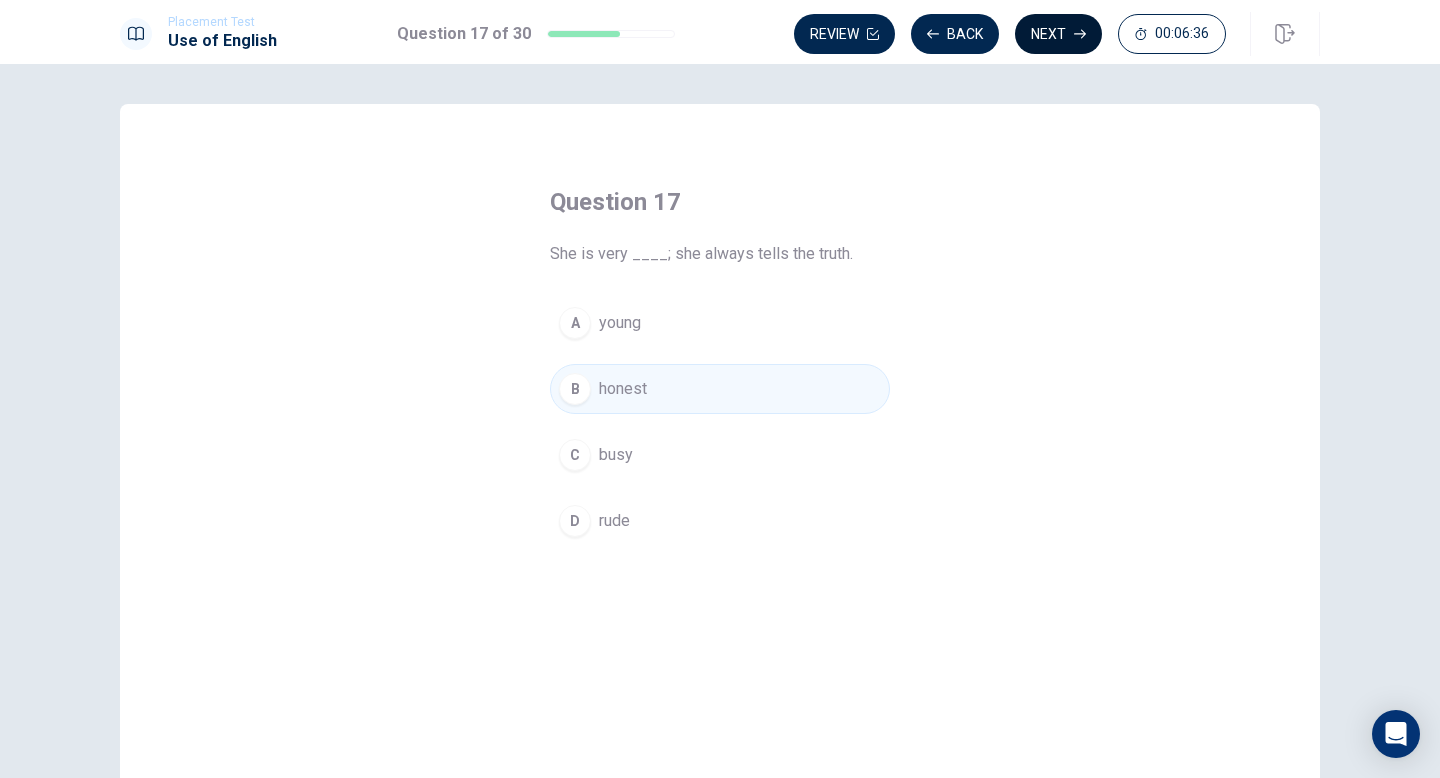 click on "Next" at bounding box center (1058, 34) 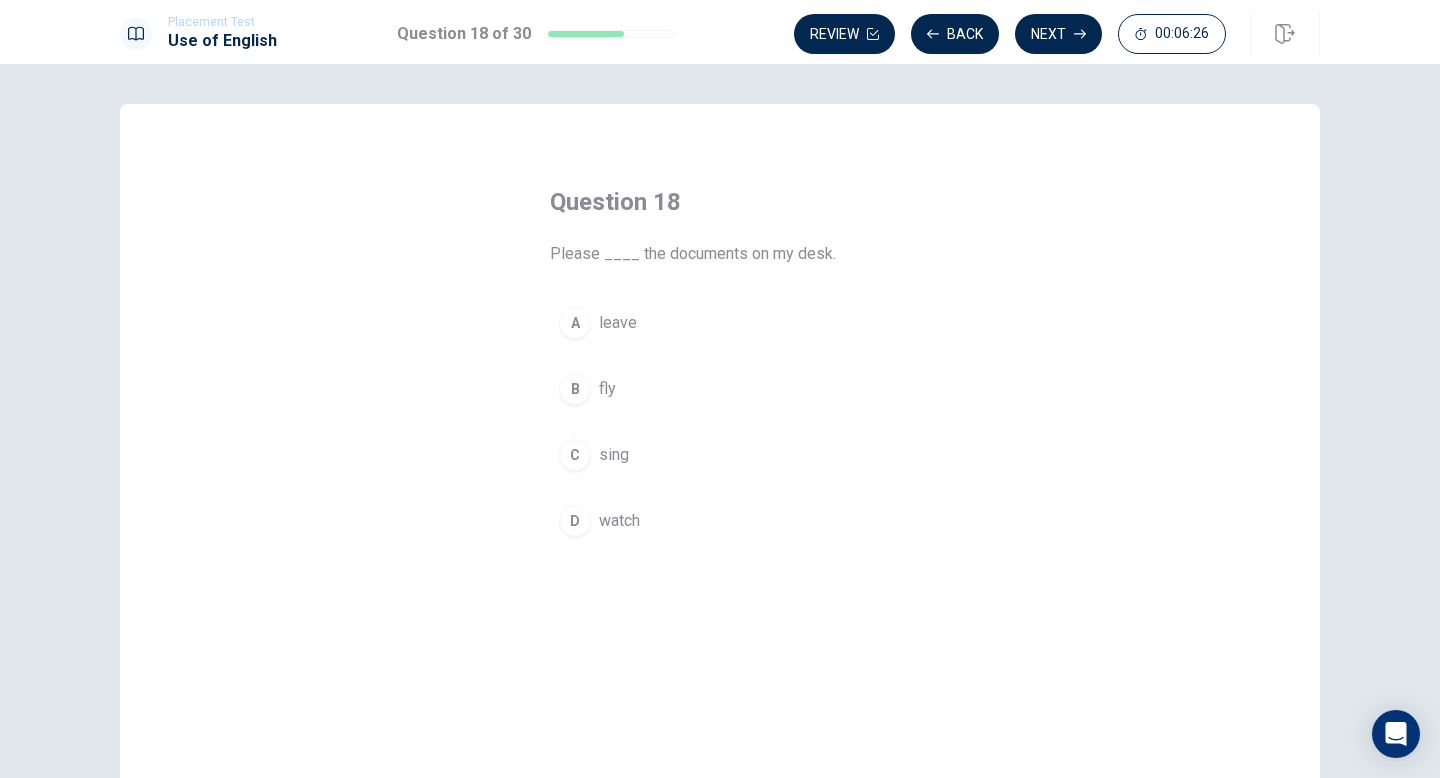 click on "A" at bounding box center [575, 323] 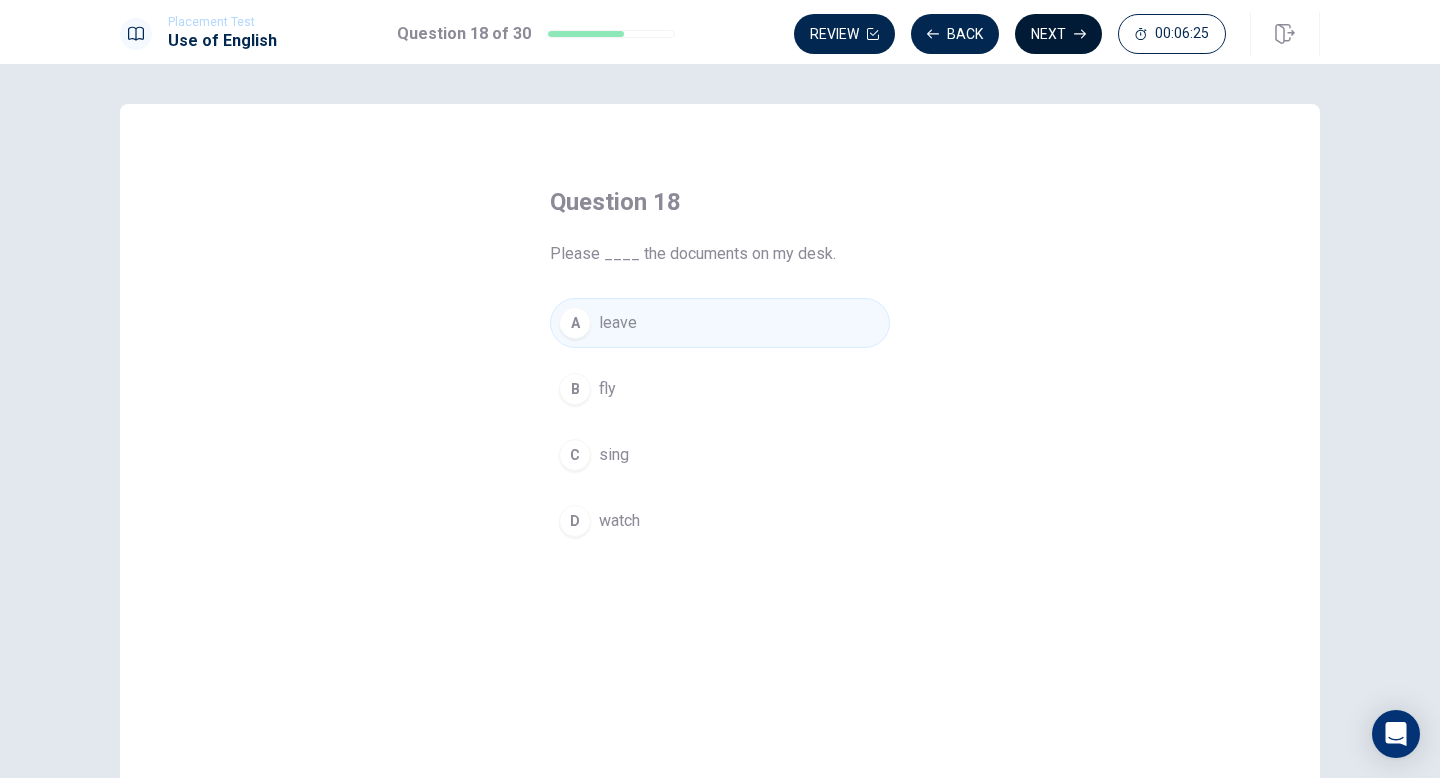 click on "Next" at bounding box center (1058, 34) 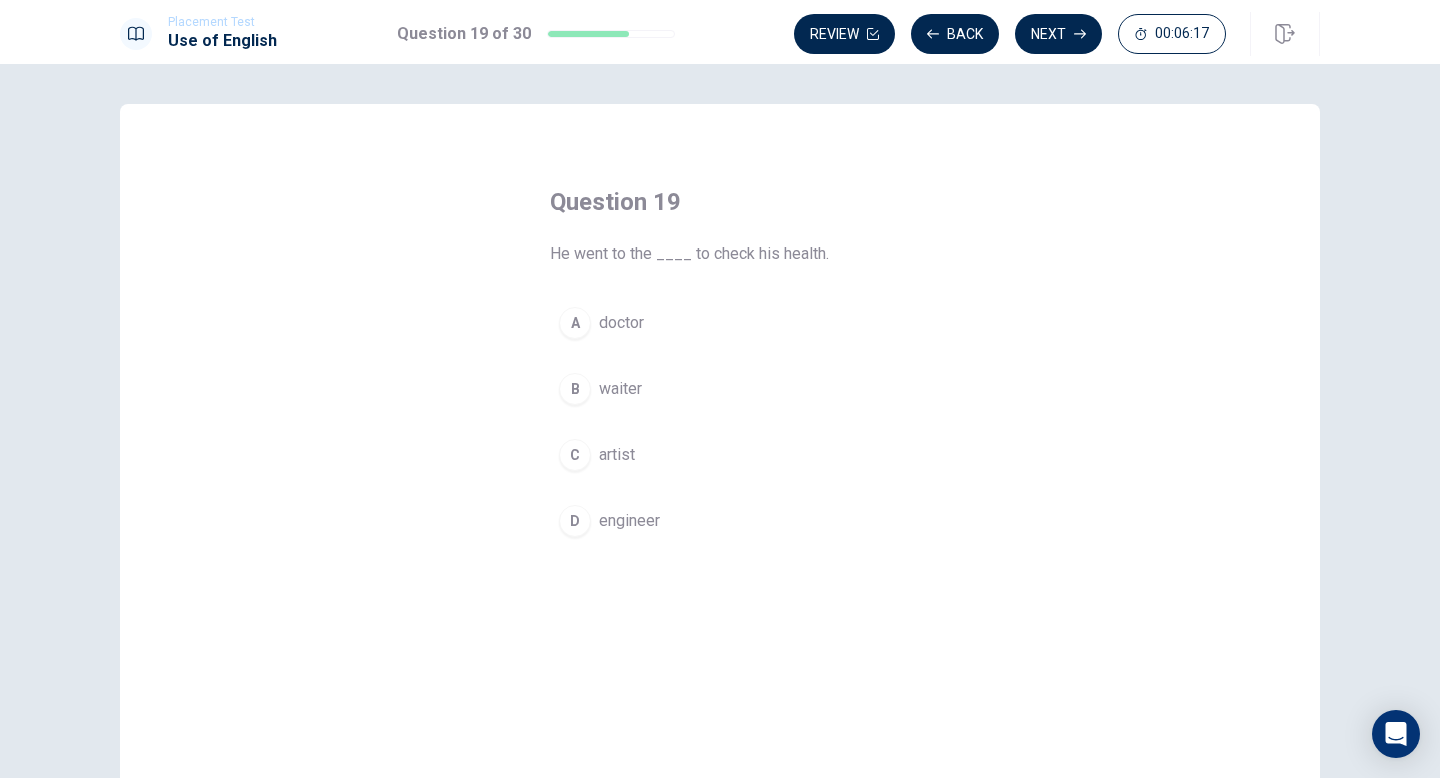 click on "A" at bounding box center (575, 323) 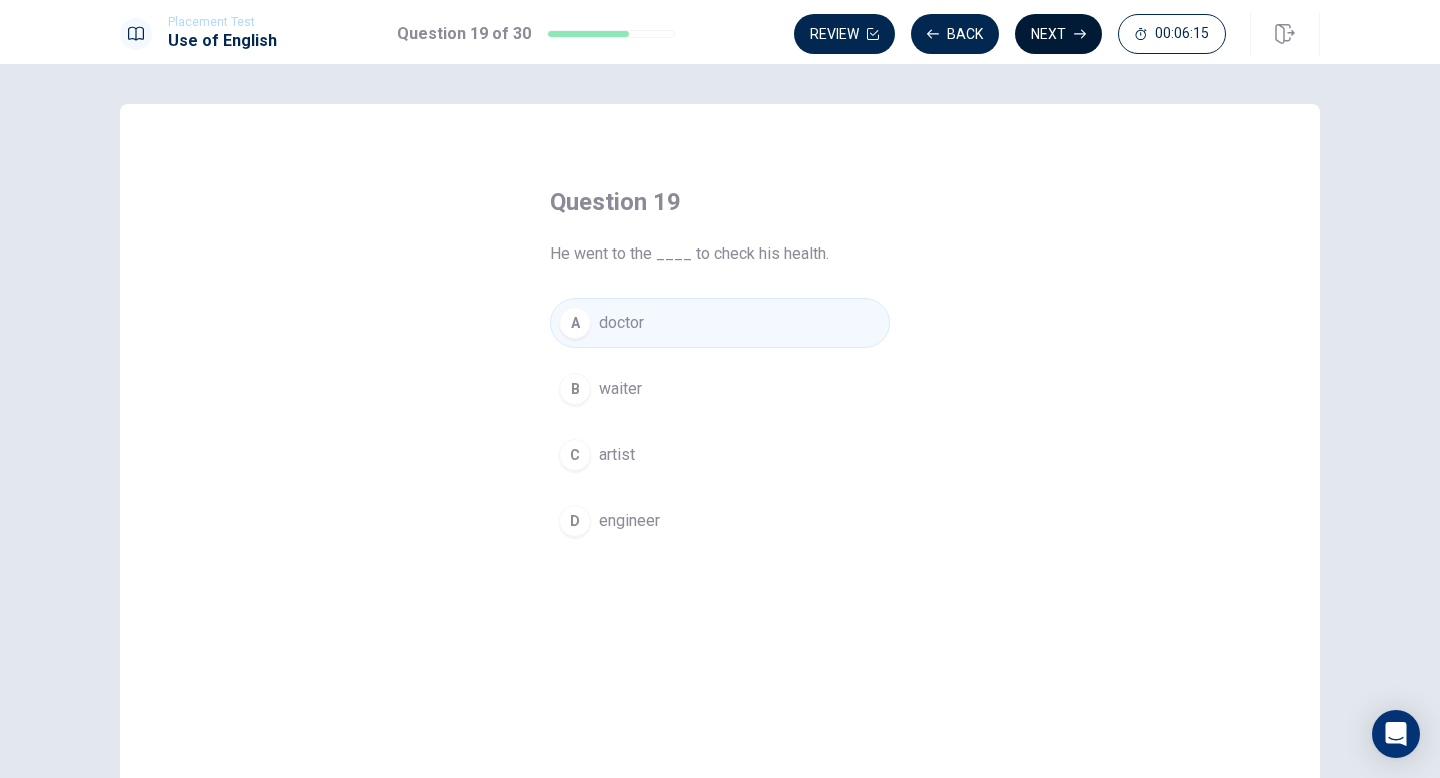 click on "Next" at bounding box center (1058, 34) 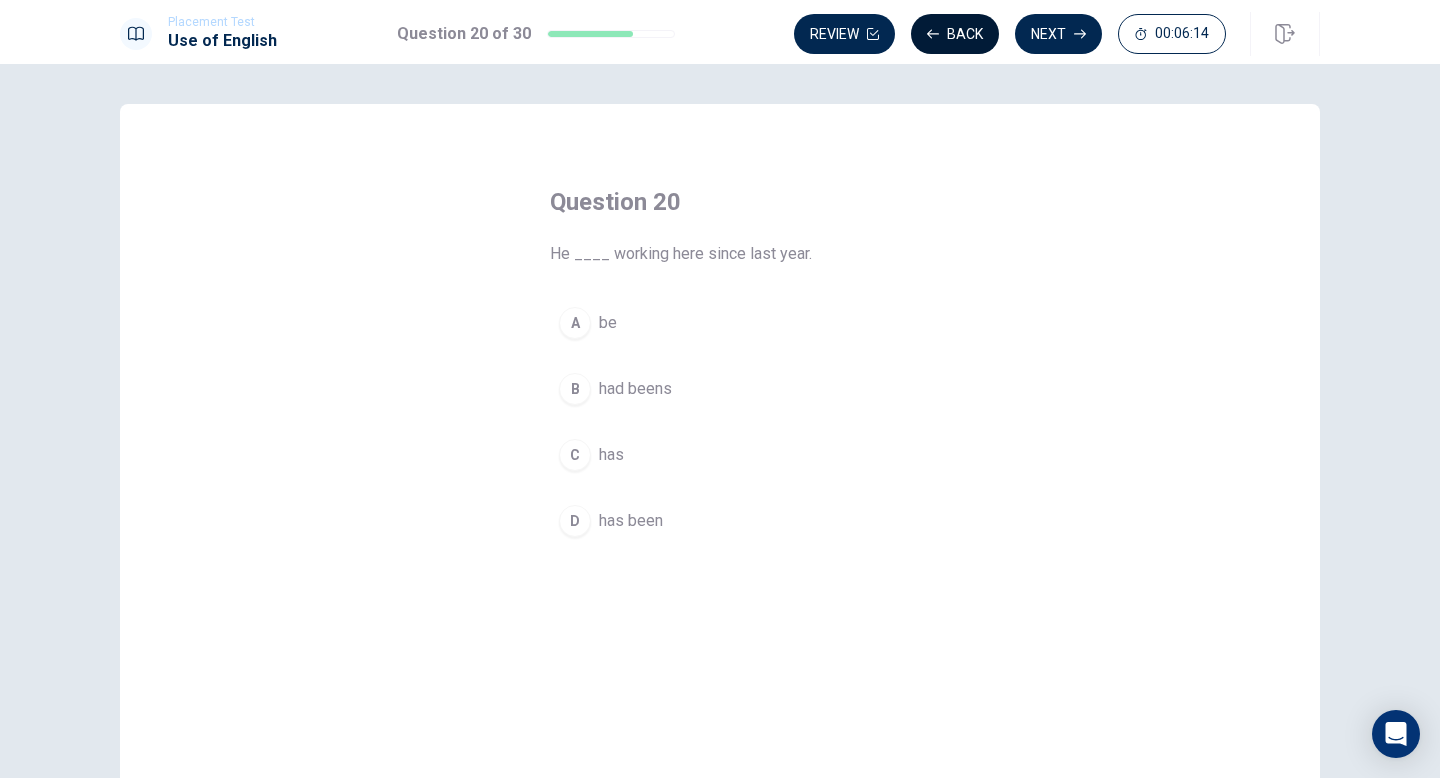 click on "Back" at bounding box center [955, 34] 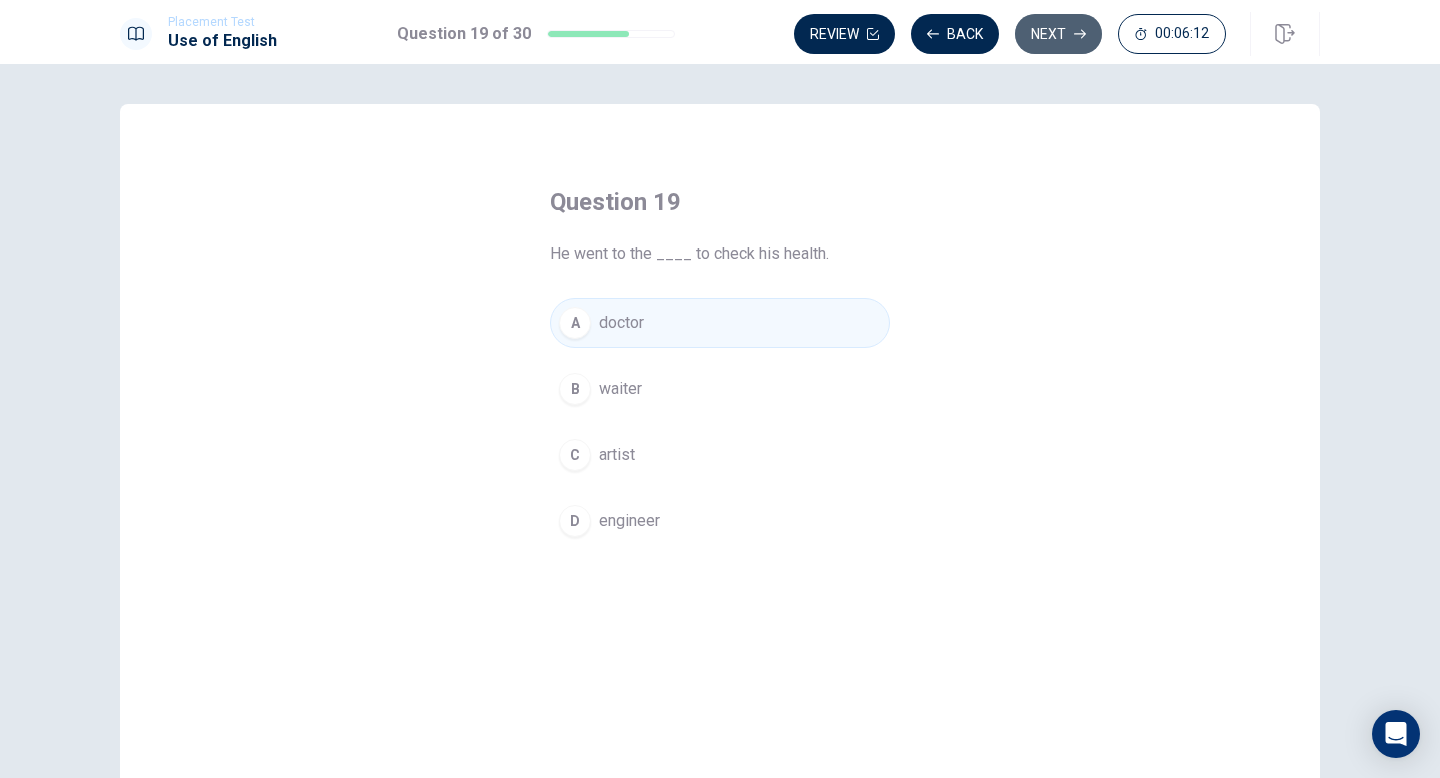 click on "Next" at bounding box center [1058, 34] 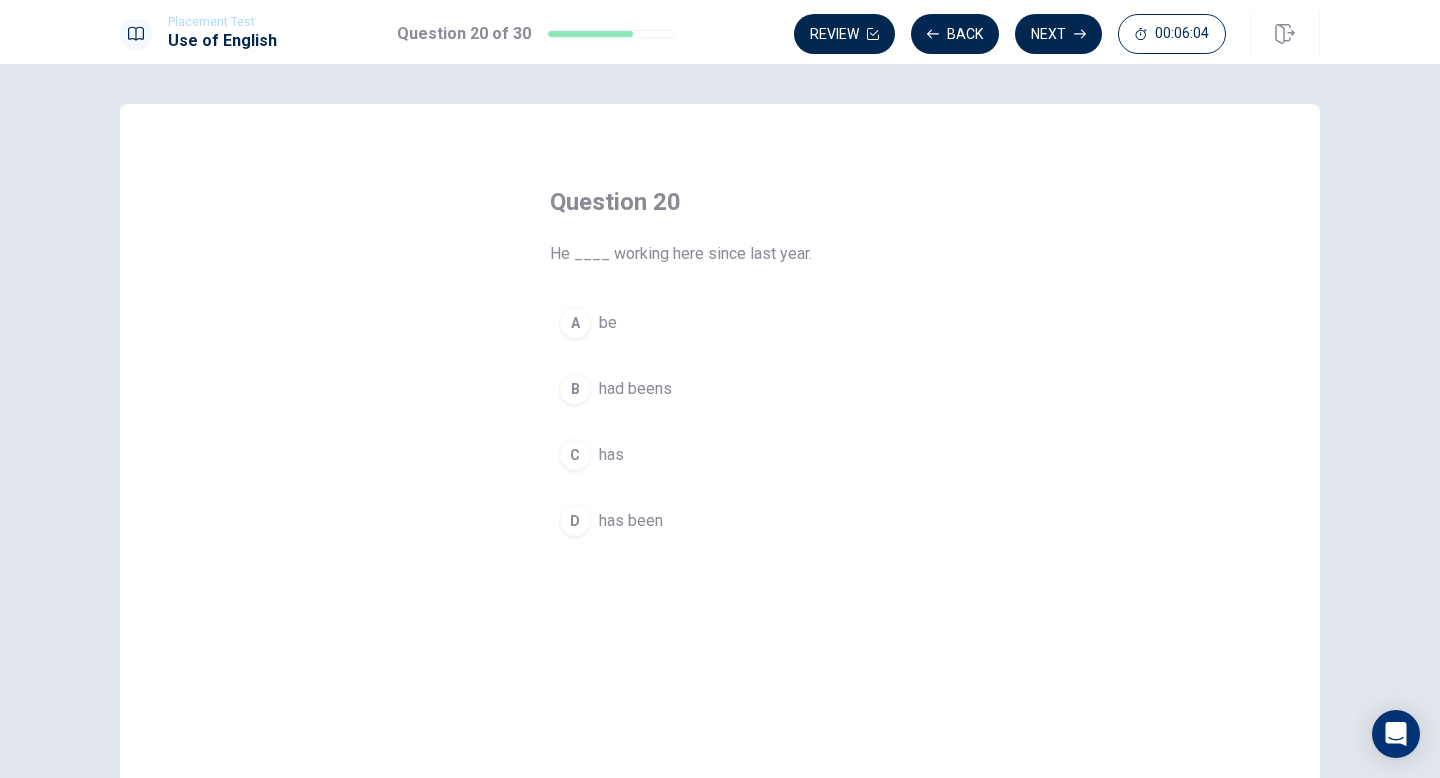 click on "D" at bounding box center (575, 521) 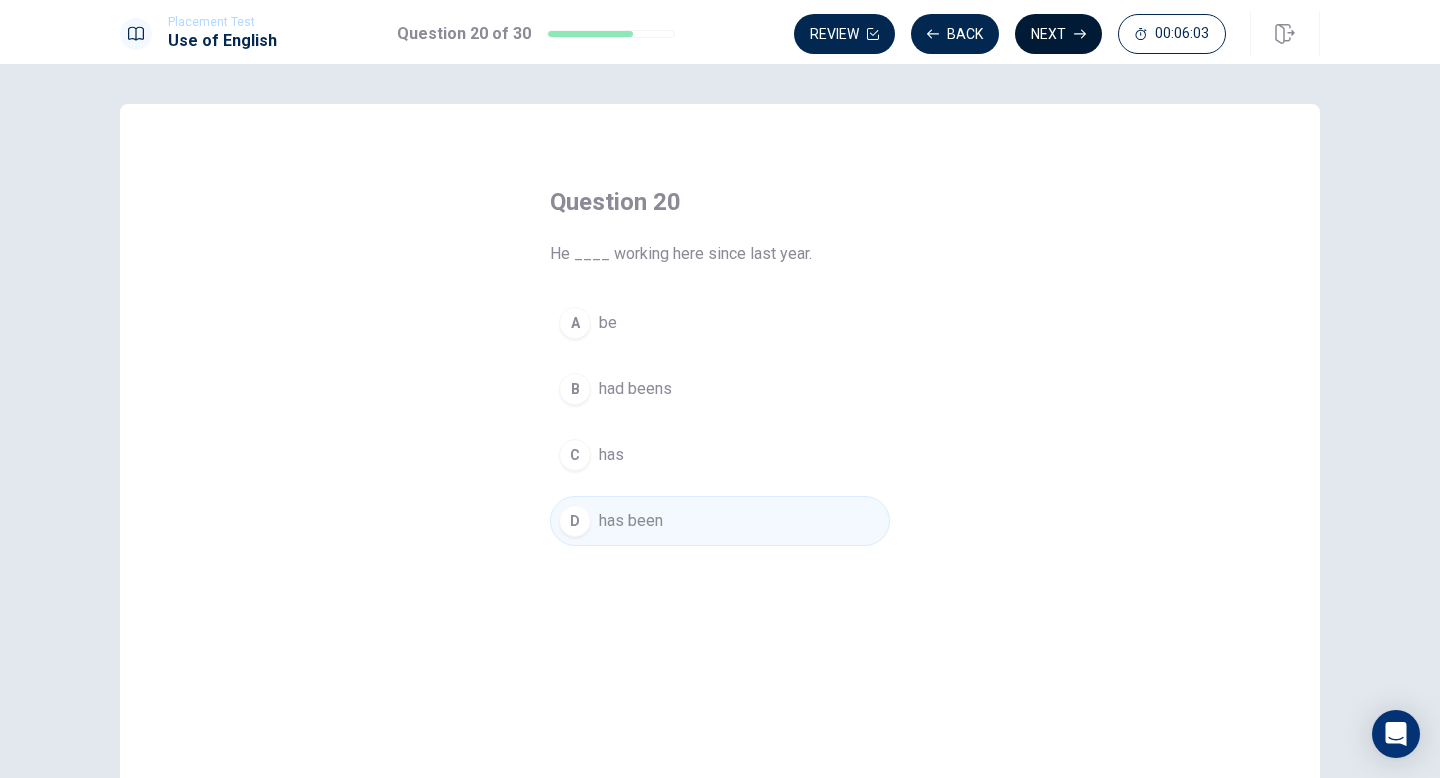 click on "Next" at bounding box center [1058, 34] 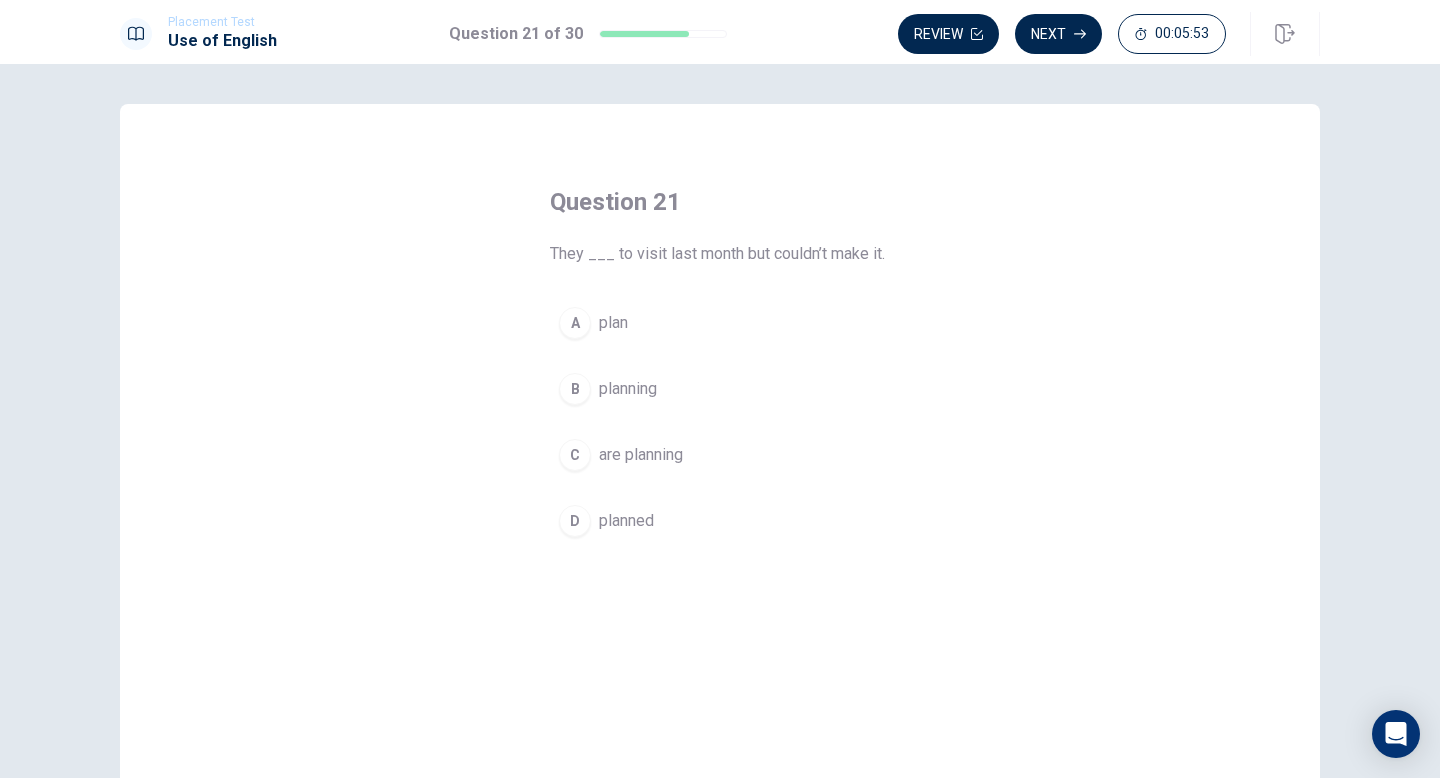 click on "D" at bounding box center (575, 521) 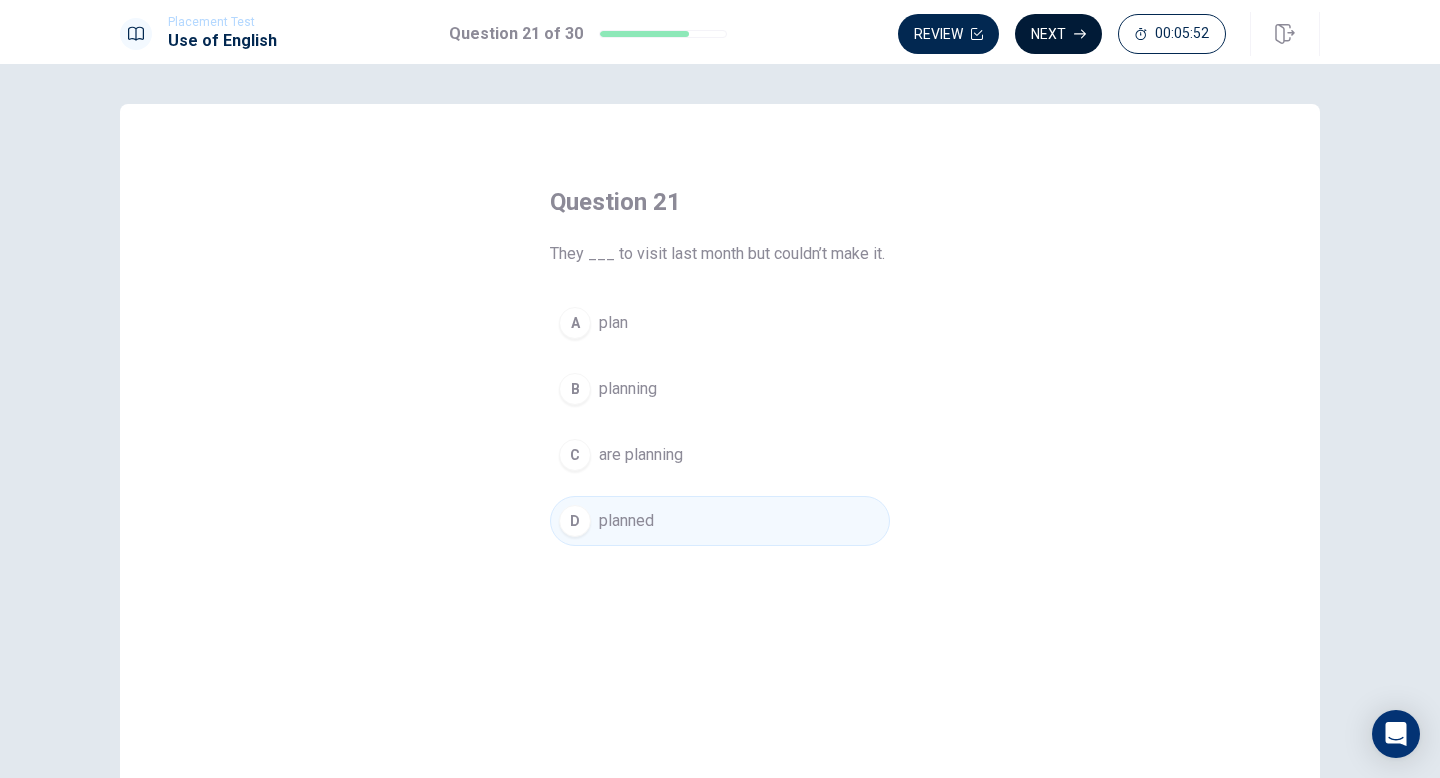 click on "Next" at bounding box center (1058, 34) 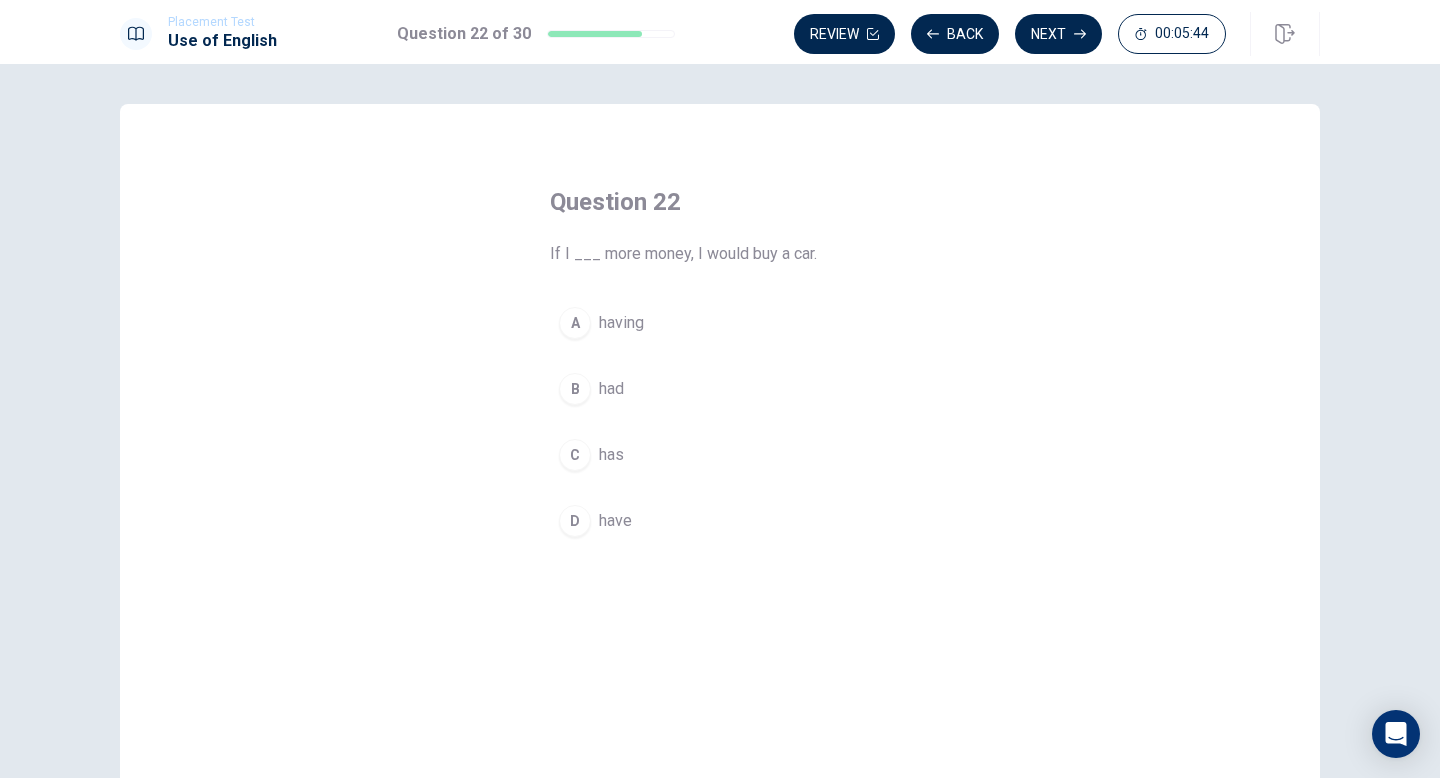 click on "B" at bounding box center (575, 389) 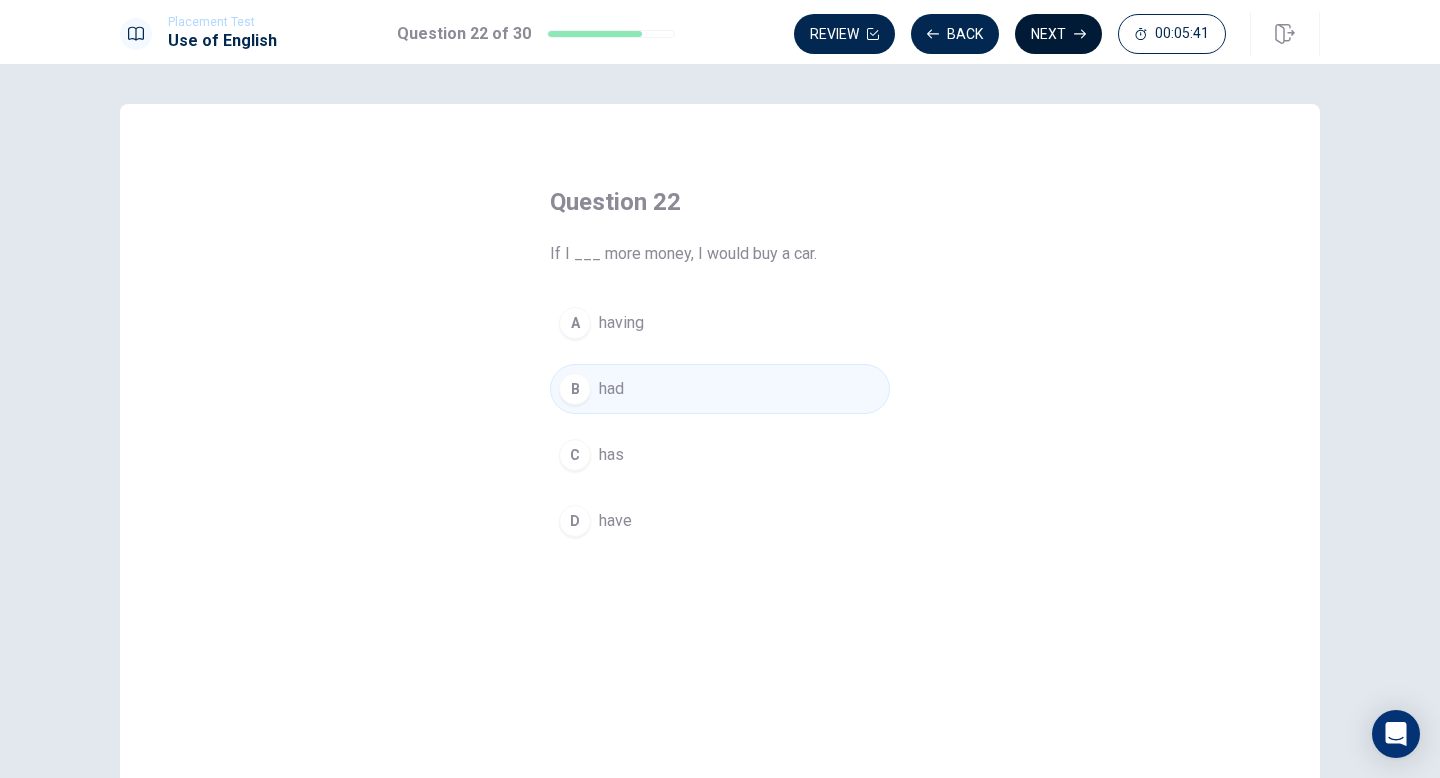 click on "Next" at bounding box center [1058, 34] 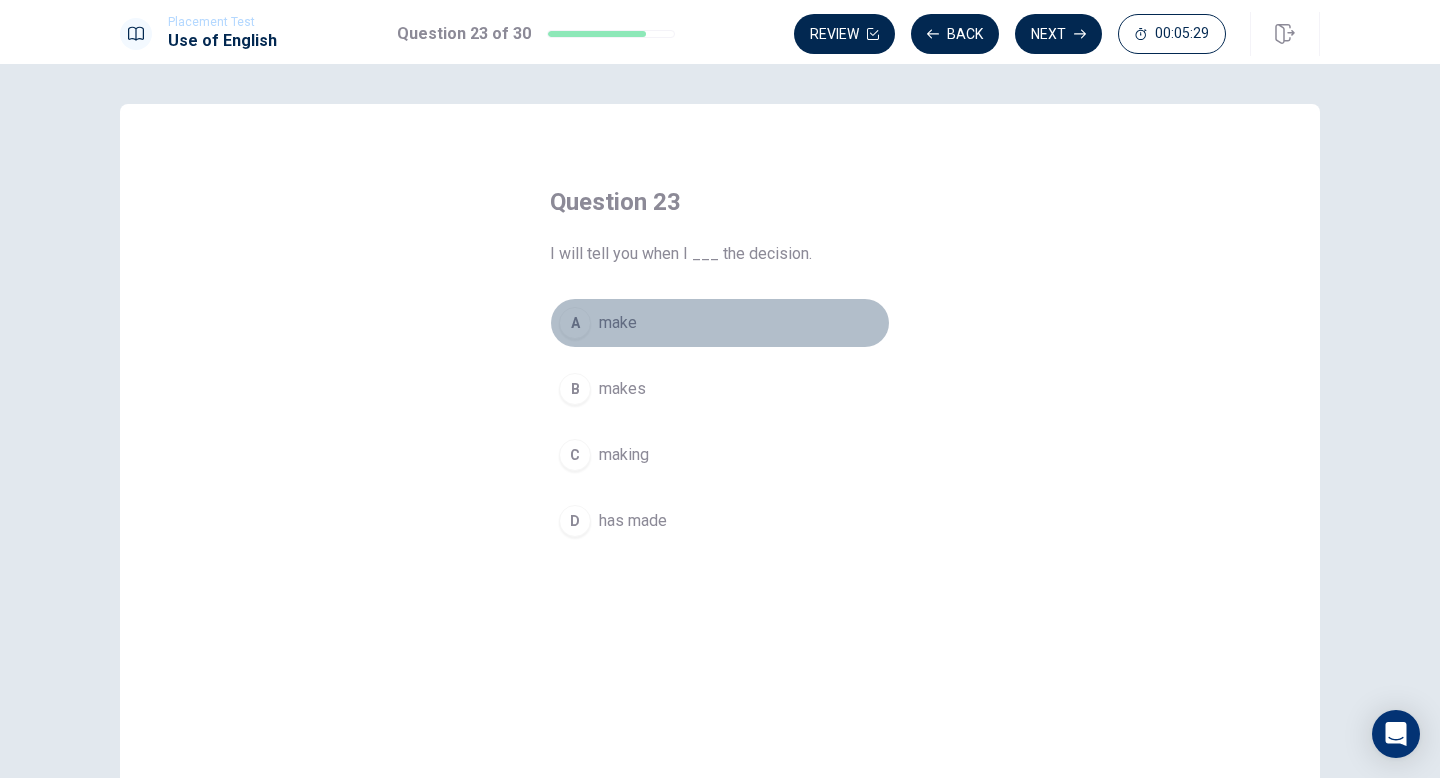 click on "A" at bounding box center (575, 323) 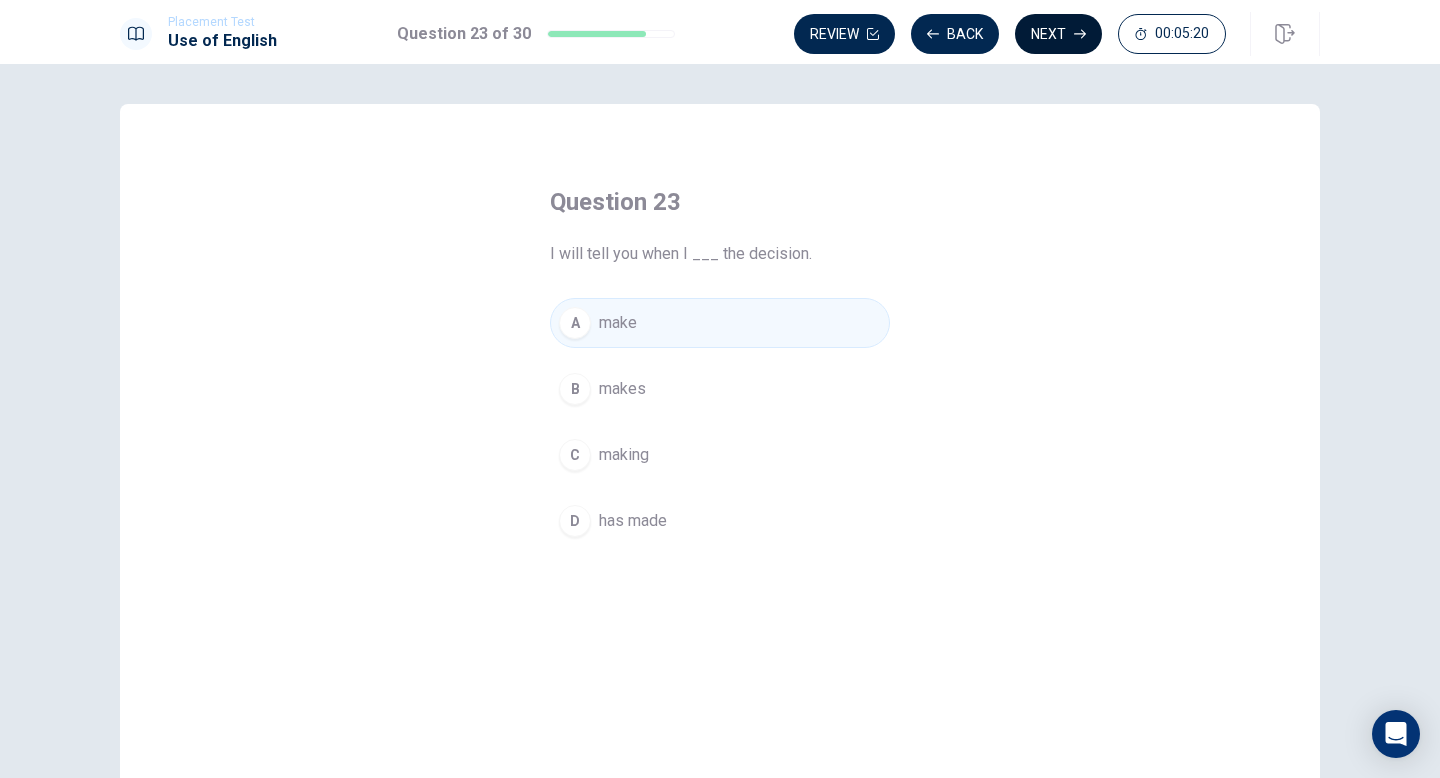 click on "Next" at bounding box center (1058, 34) 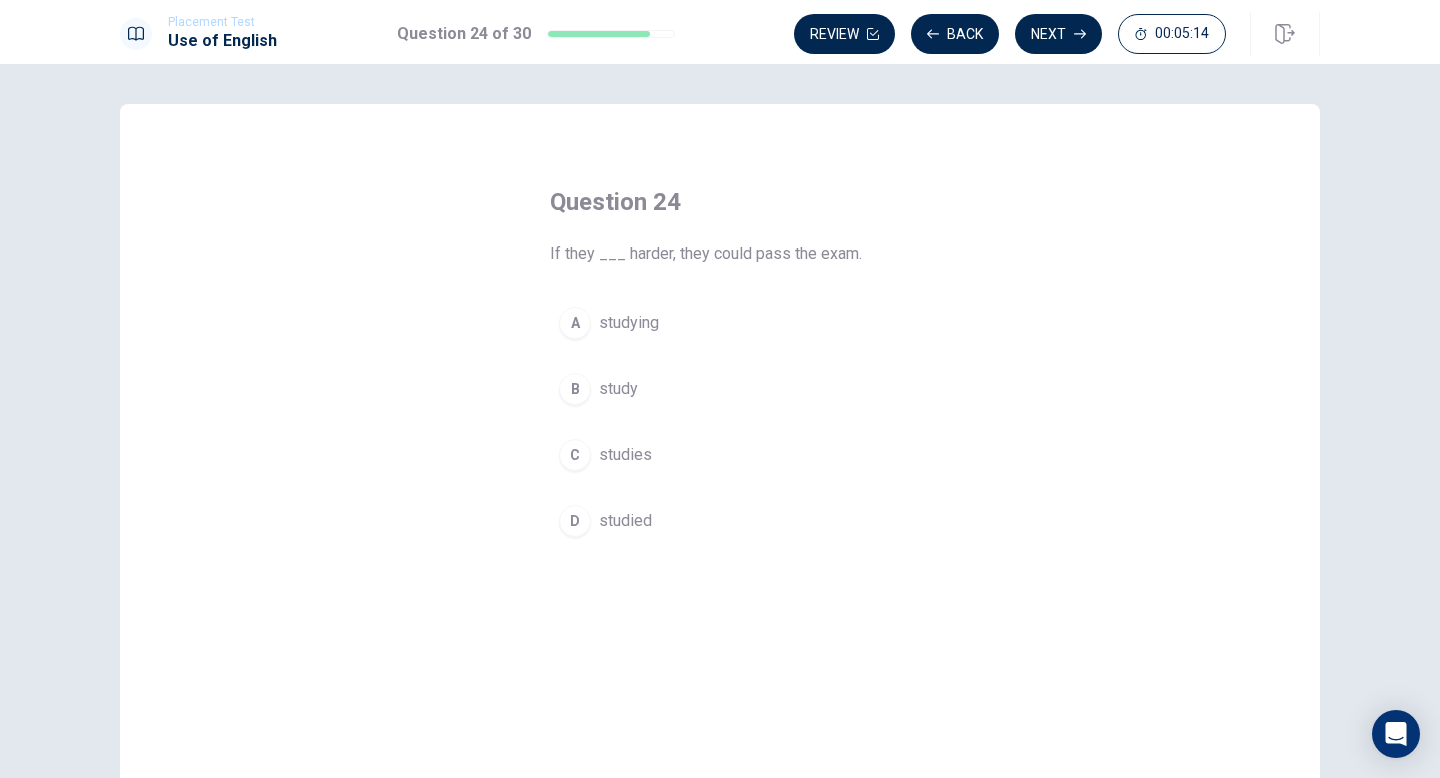click on "D" at bounding box center [575, 521] 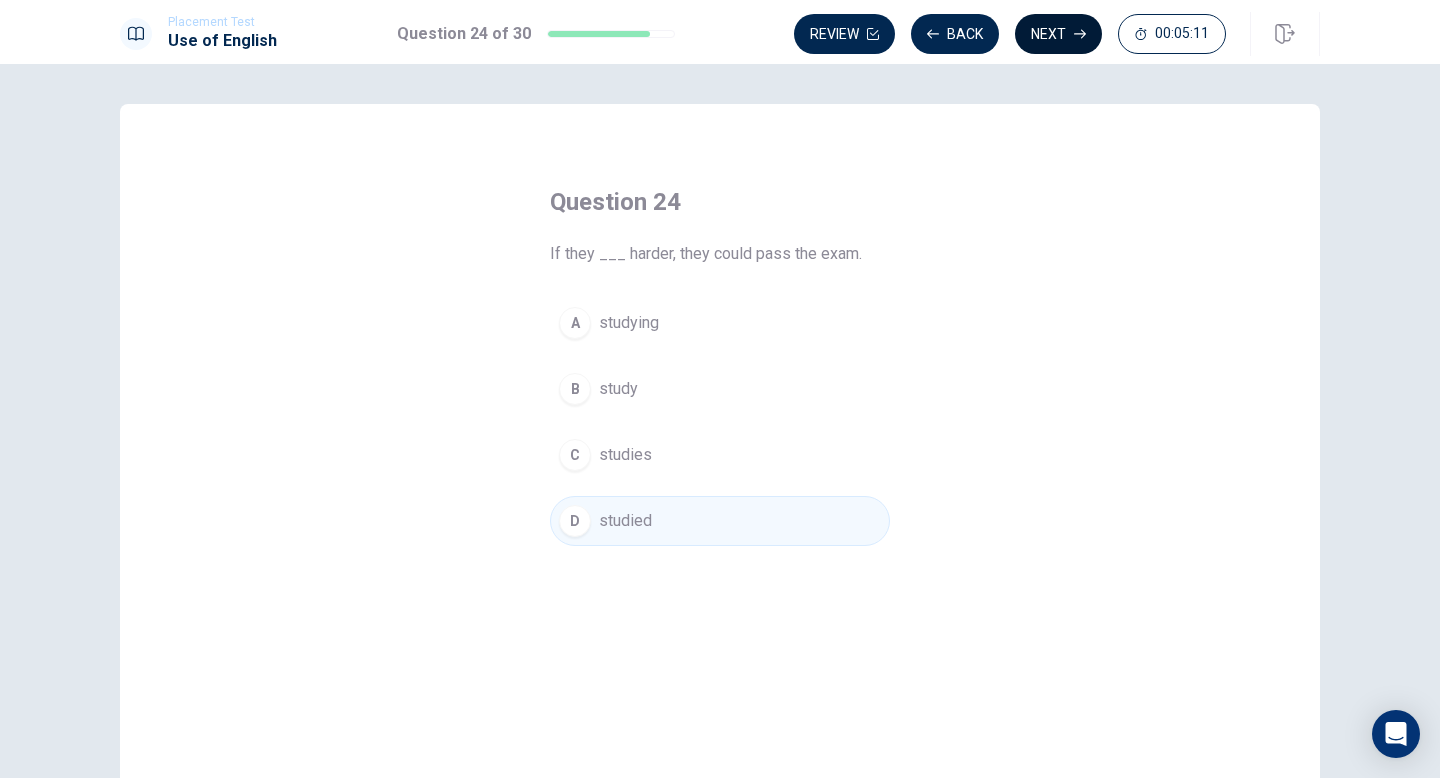 click on "Next" at bounding box center (1058, 34) 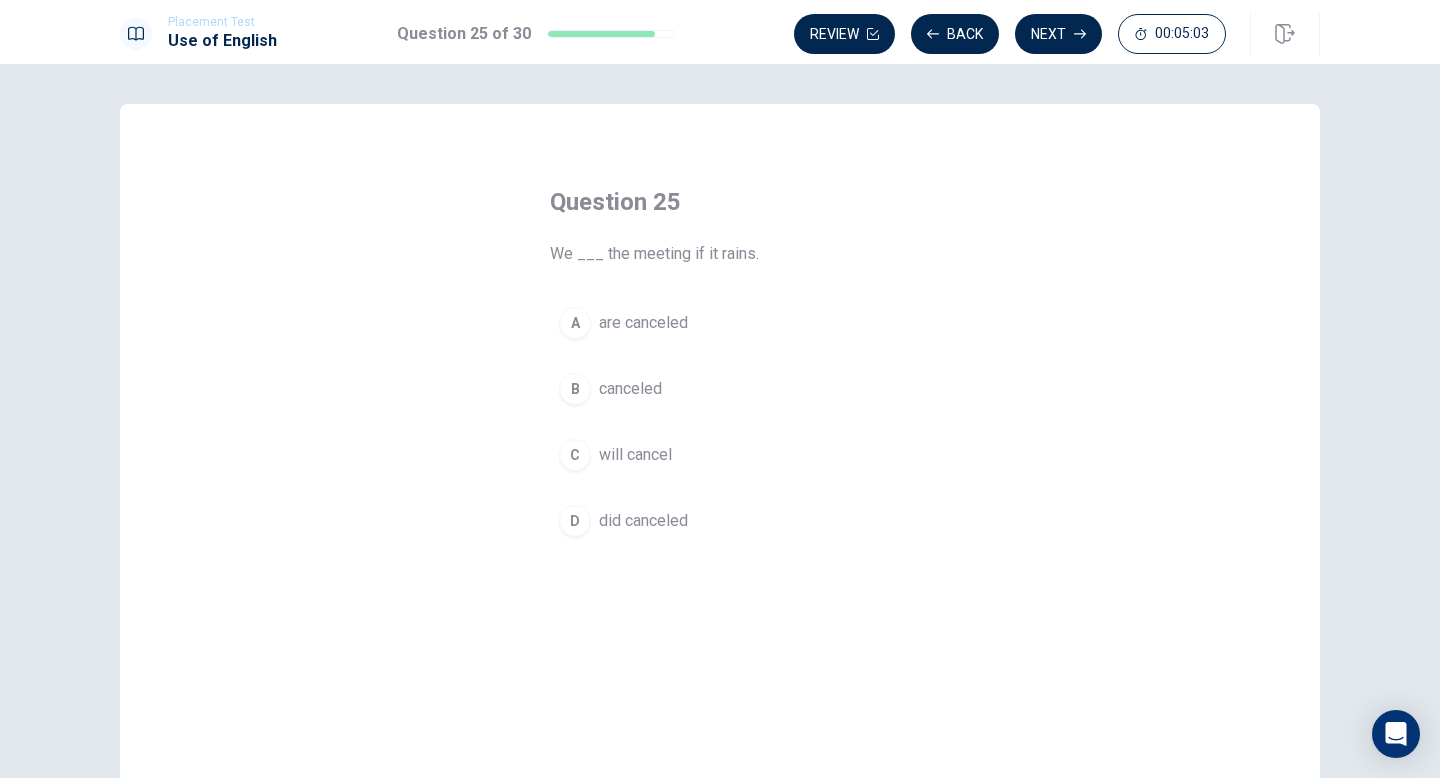 click on "C" at bounding box center [575, 455] 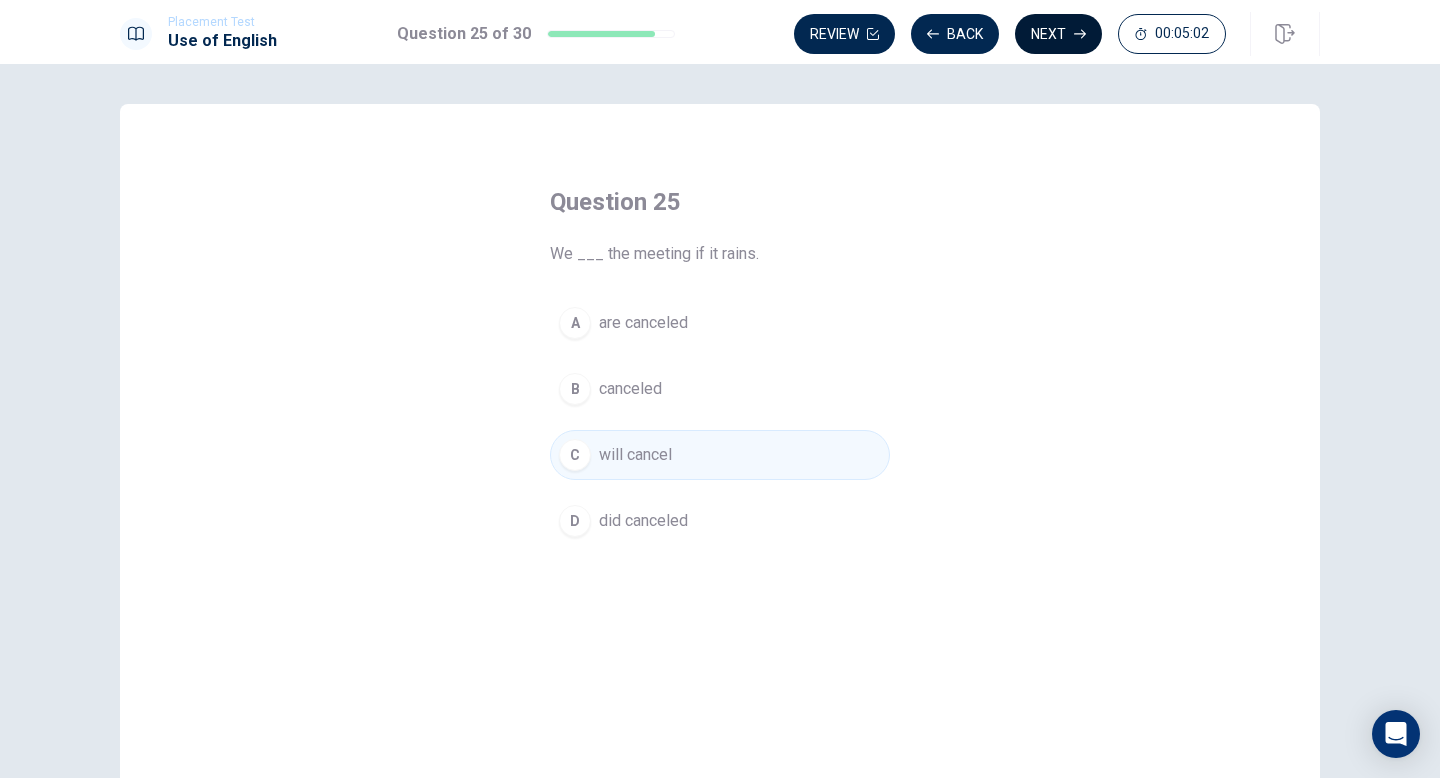 click on "Next" at bounding box center [1058, 34] 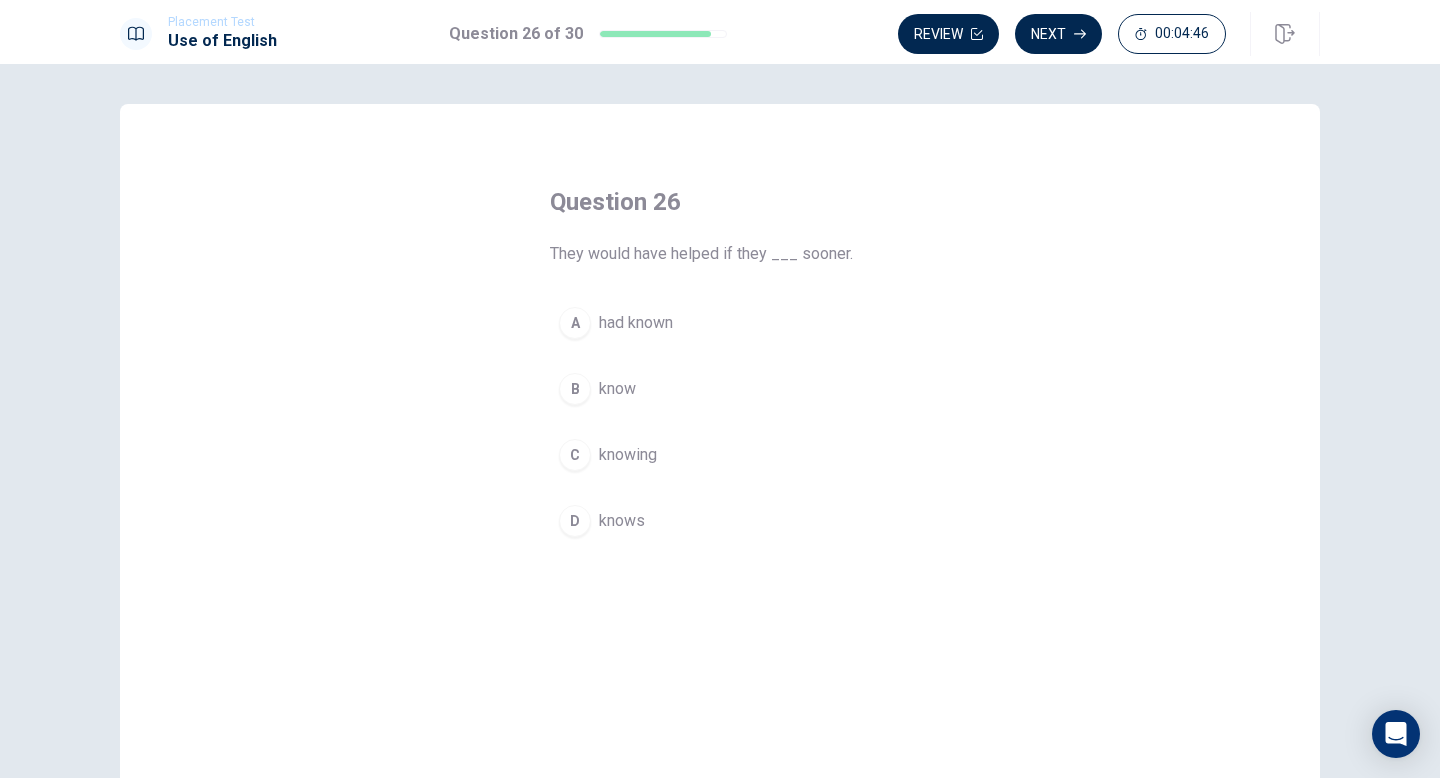 click on "A" at bounding box center [575, 323] 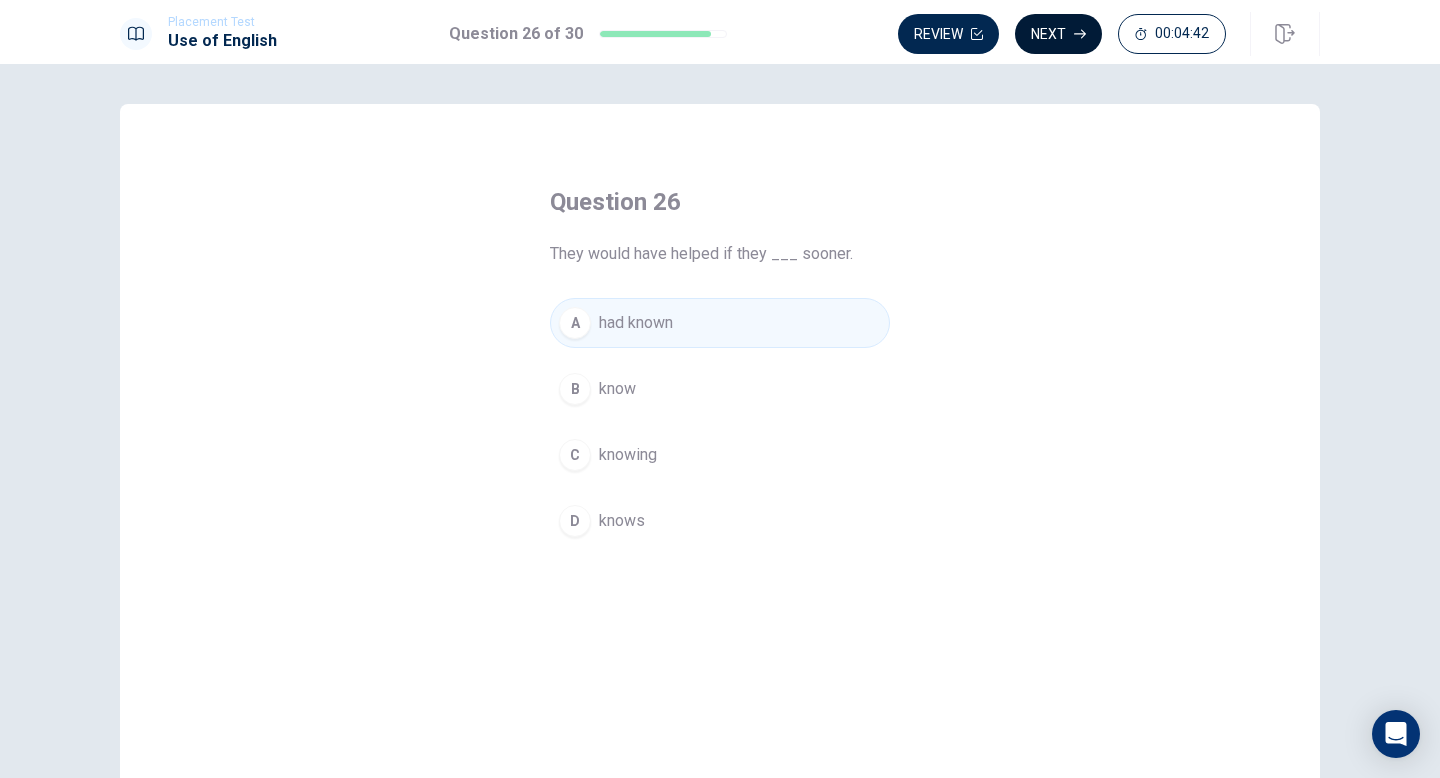 click on "Next" at bounding box center (1058, 34) 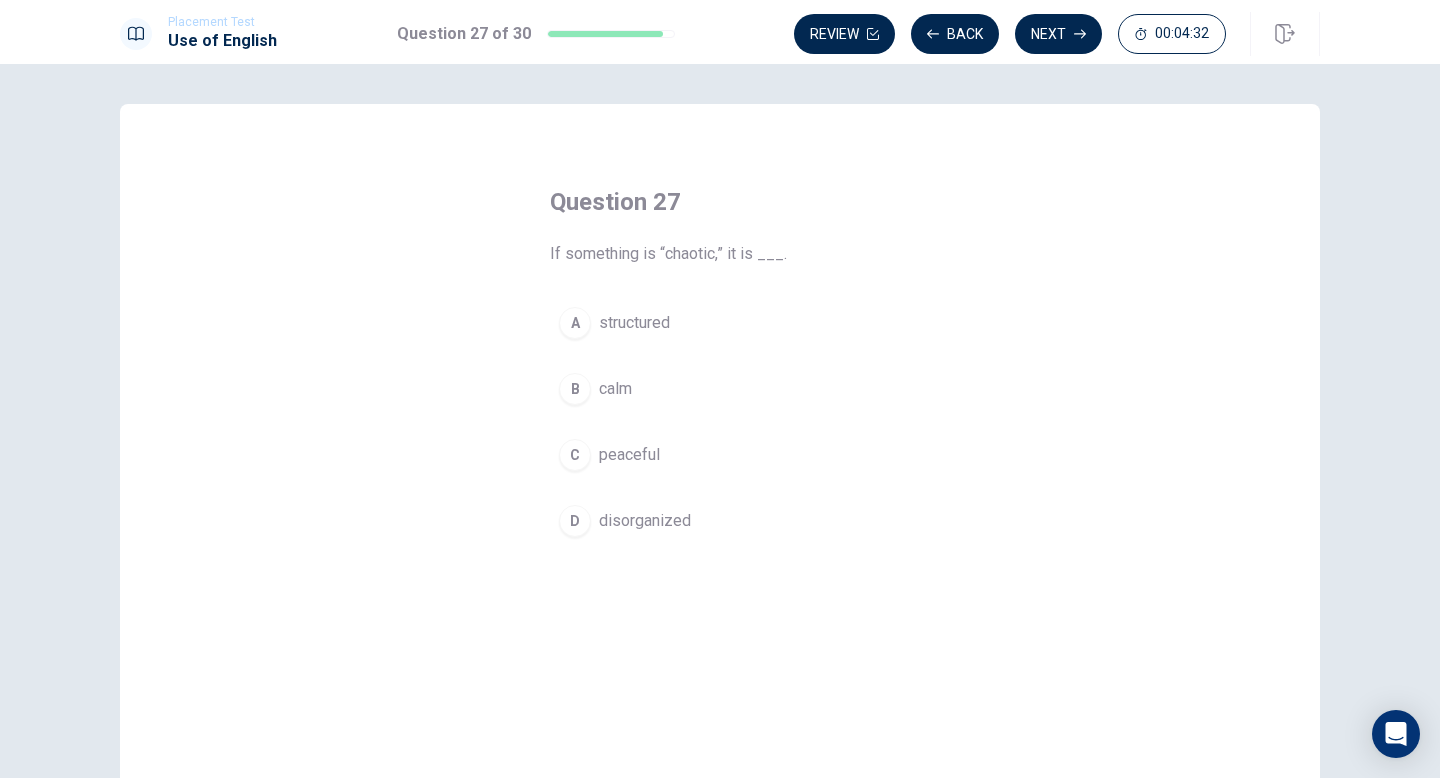 click on "A" at bounding box center (575, 323) 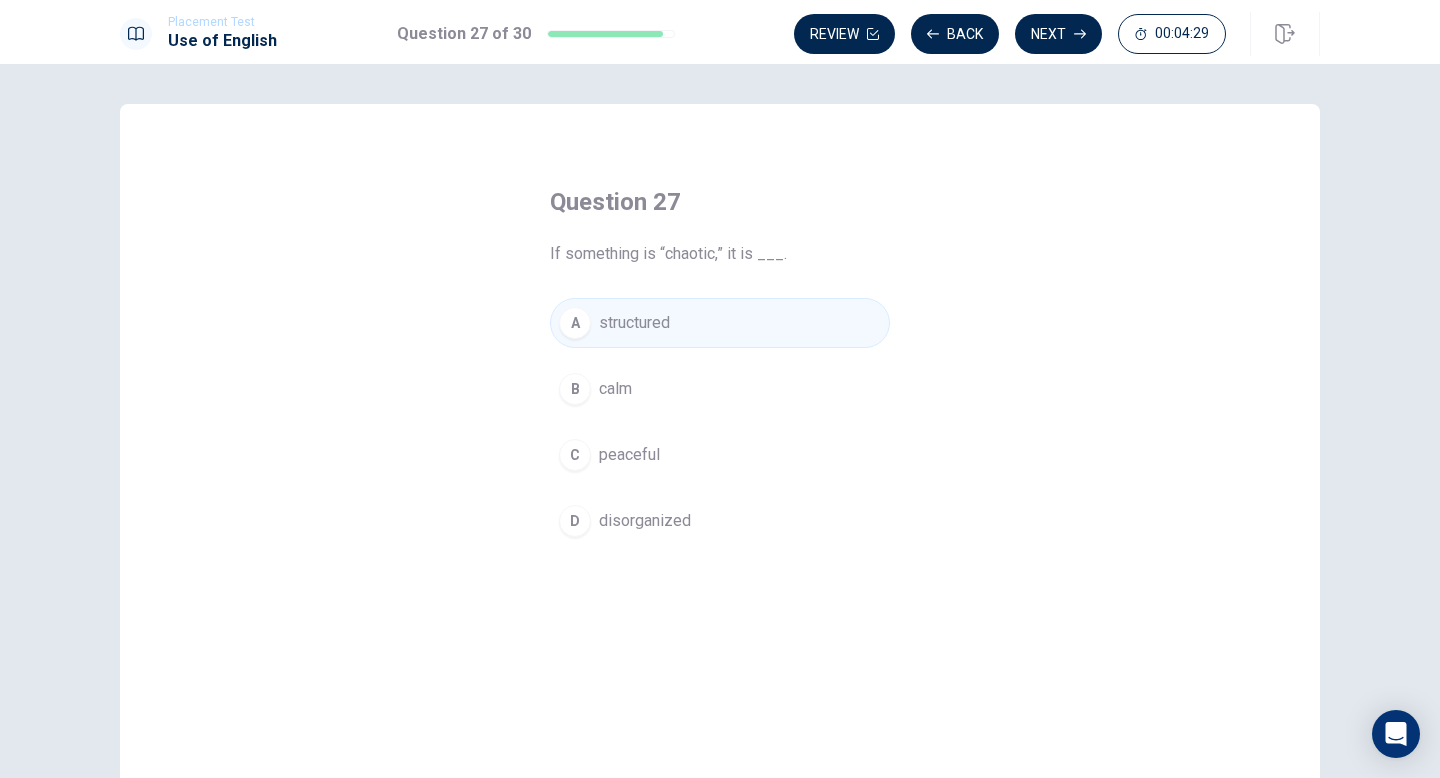 click on "D" at bounding box center (575, 521) 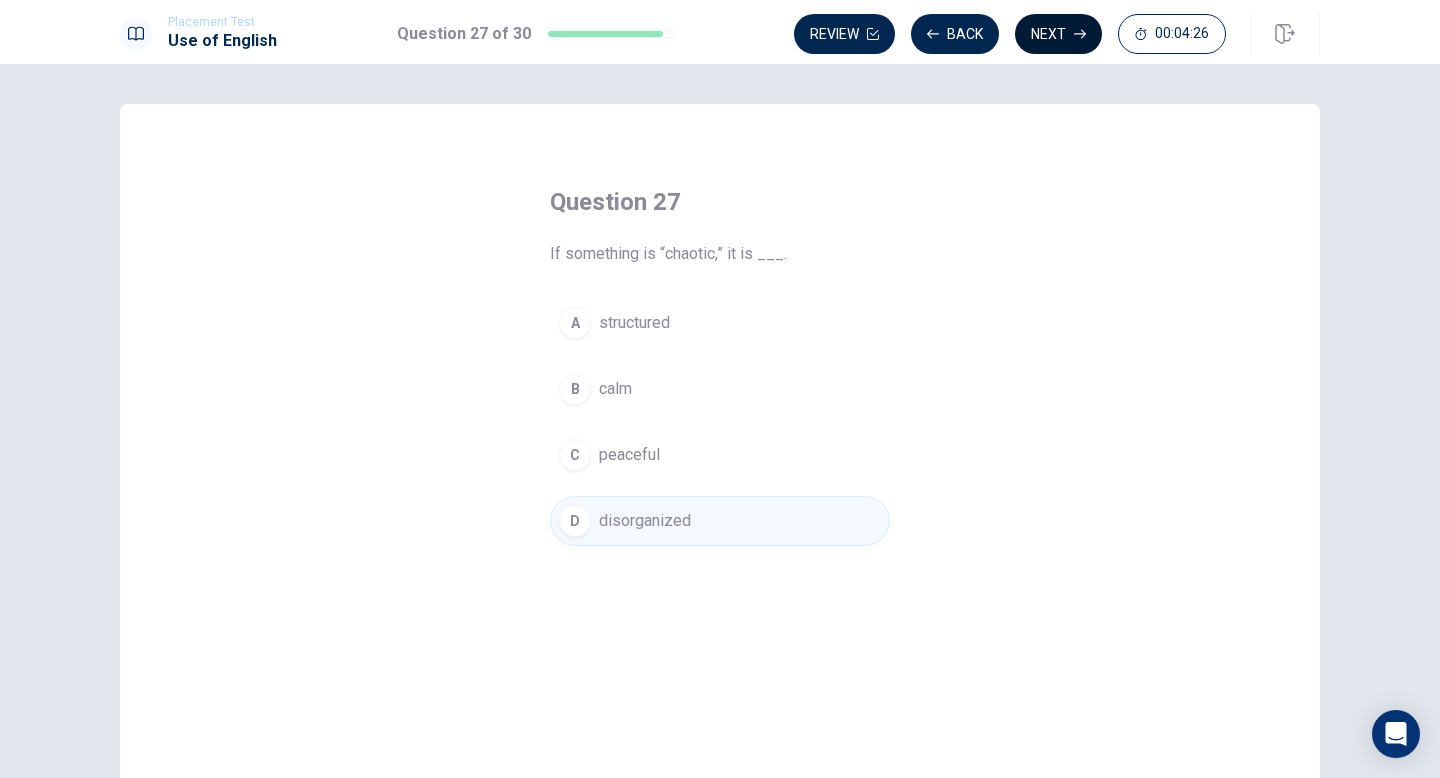 click on "Next" at bounding box center [1058, 34] 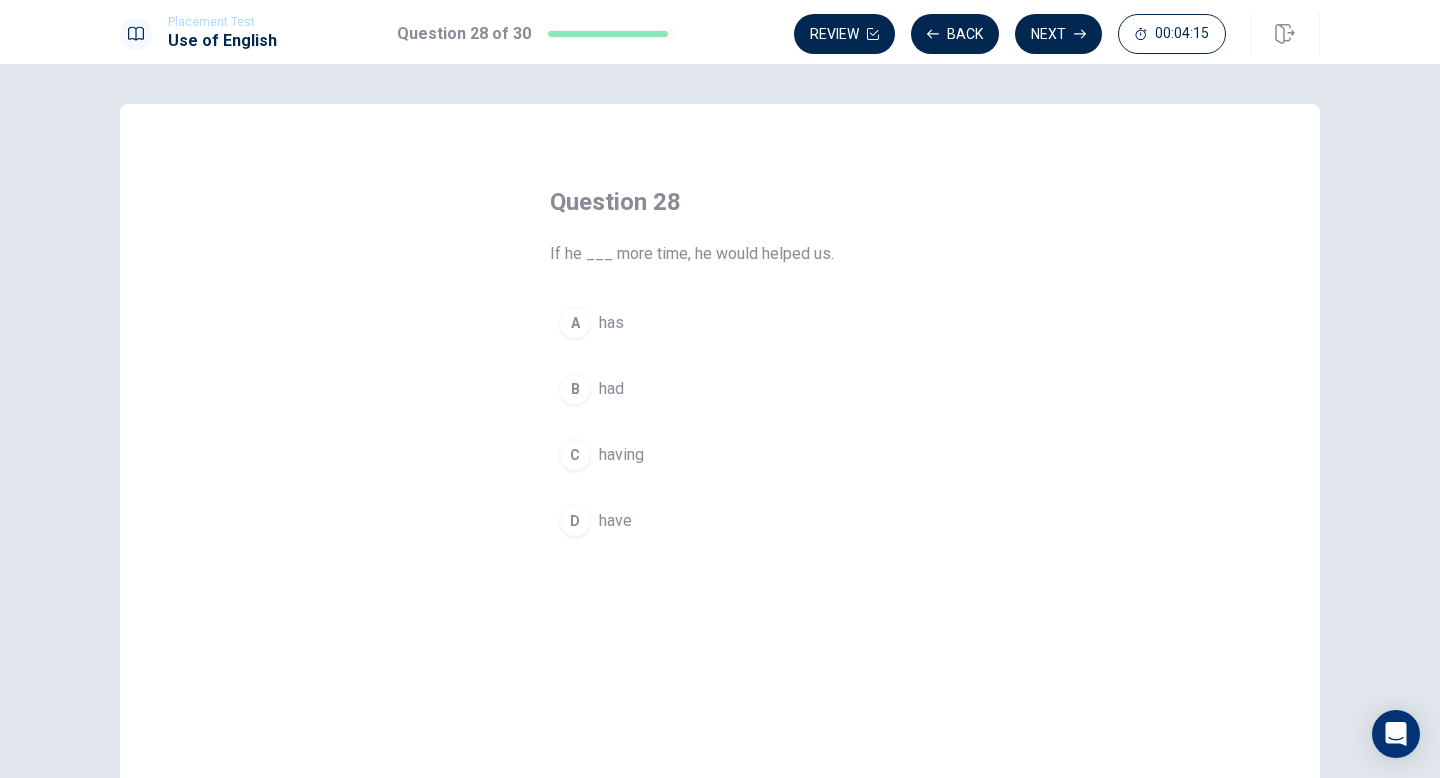 click on "B" at bounding box center (575, 389) 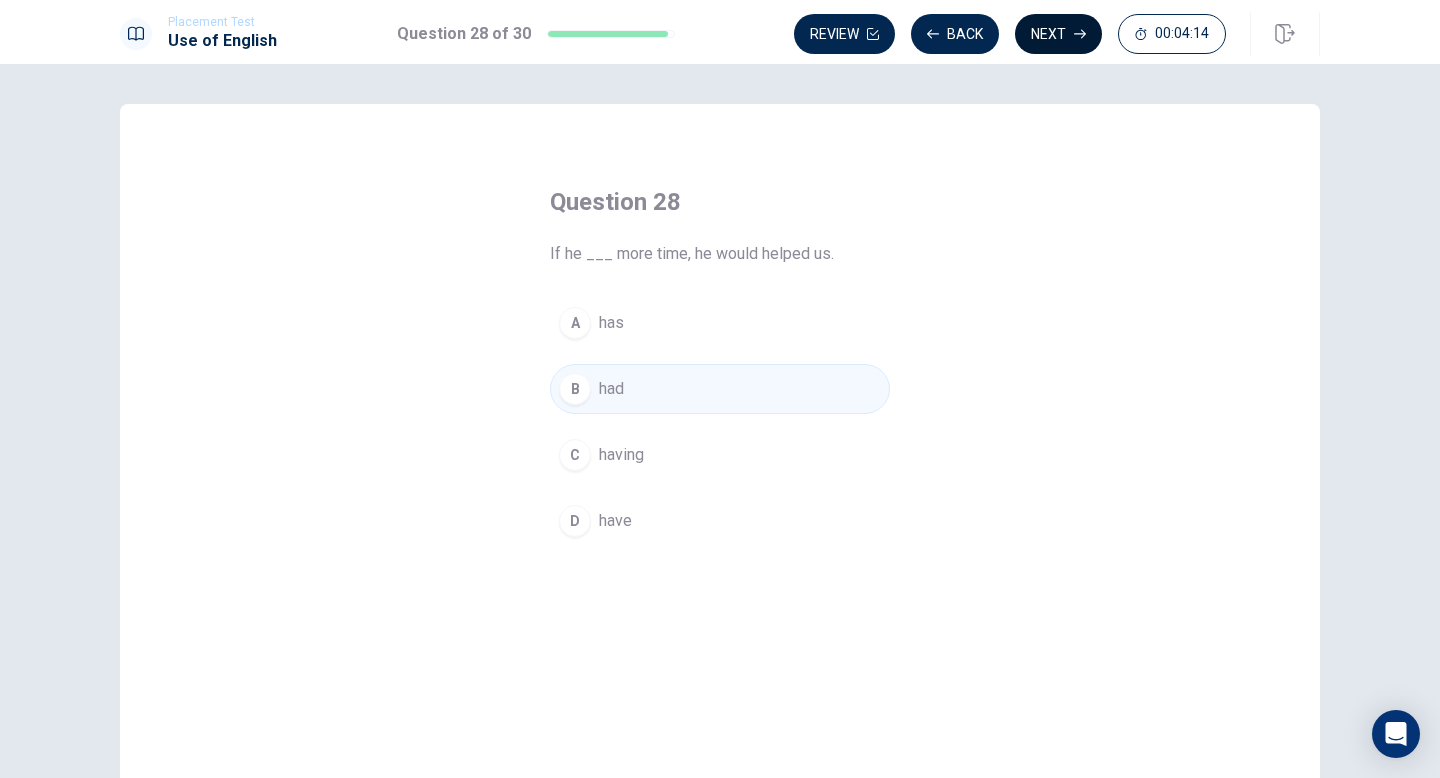 click on "Next" at bounding box center (1058, 34) 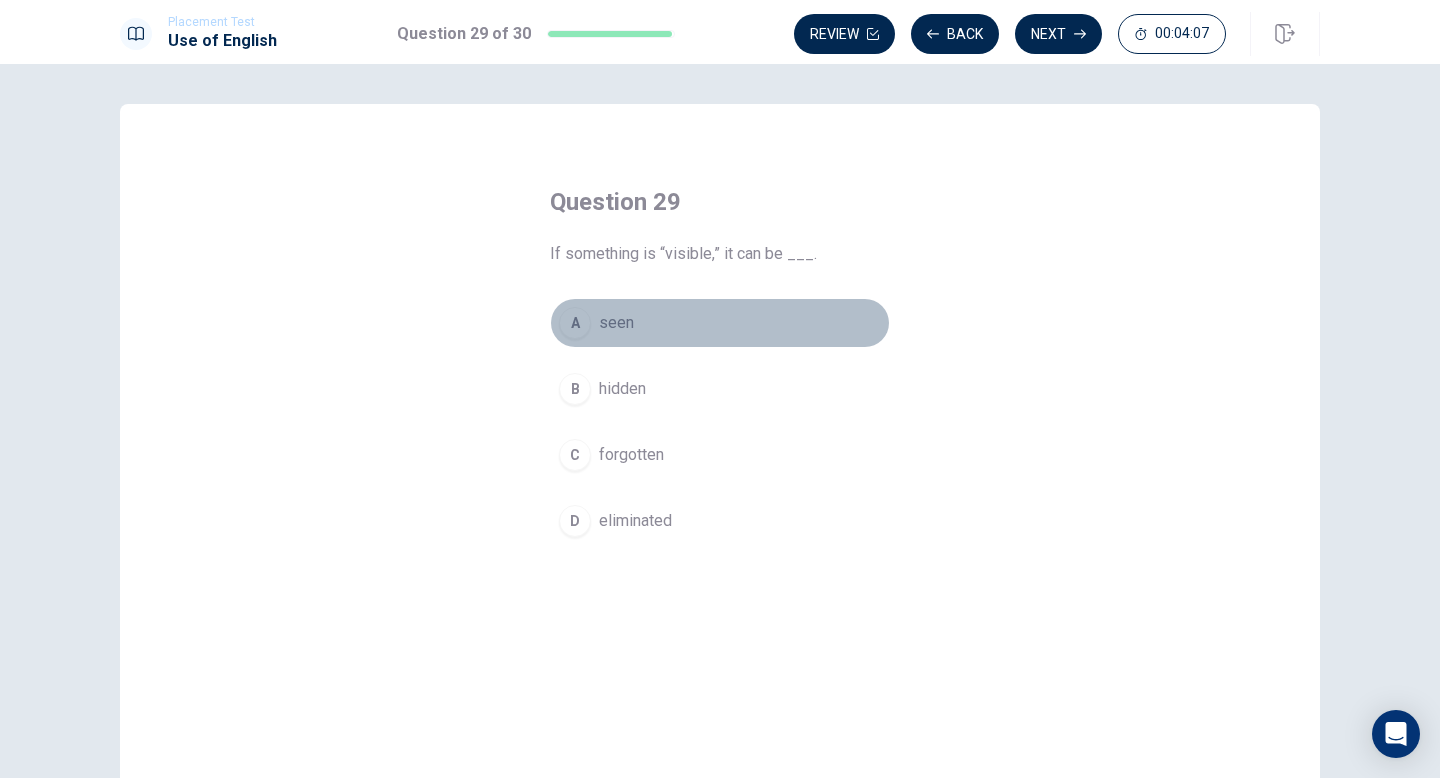 click on "A" at bounding box center (575, 323) 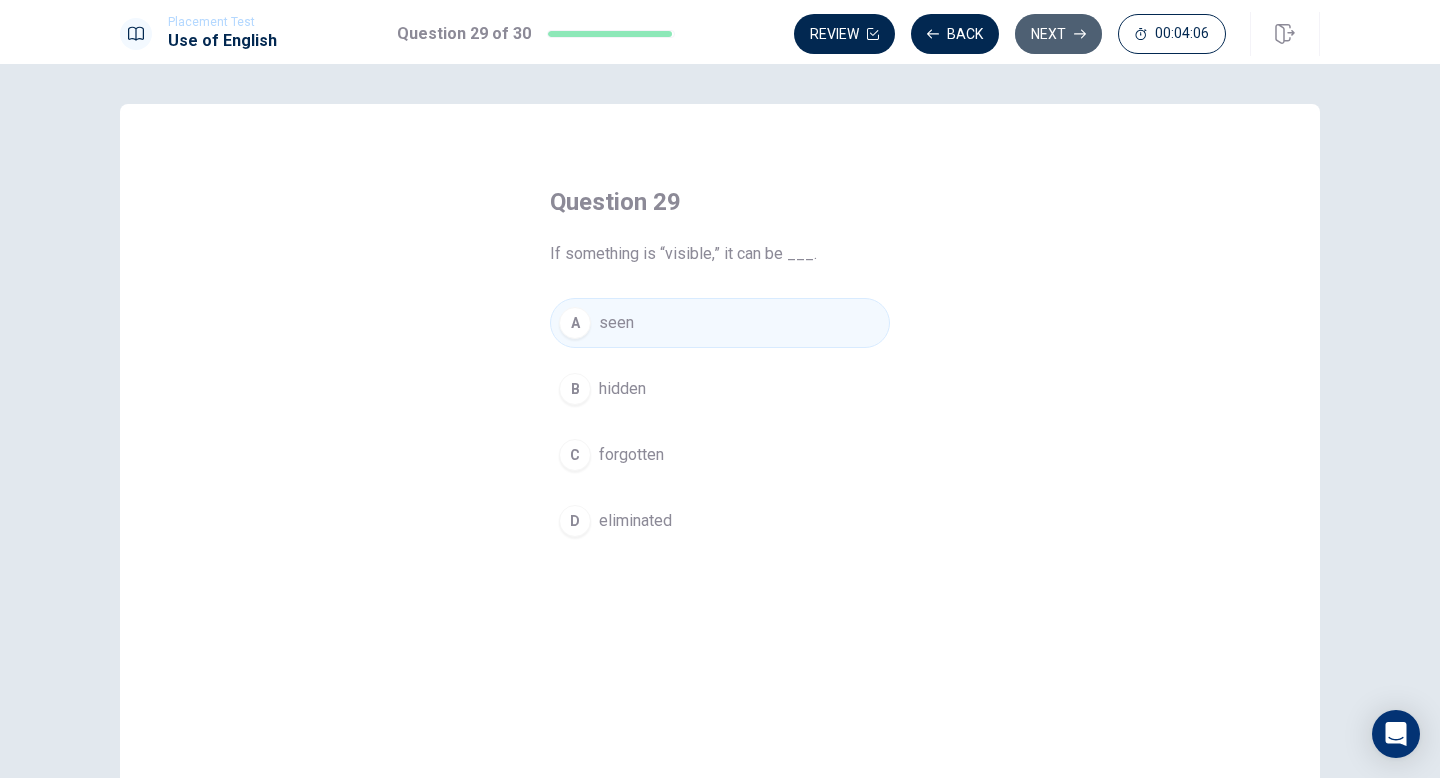 click on "Next" at bounding box center (1058, 34) 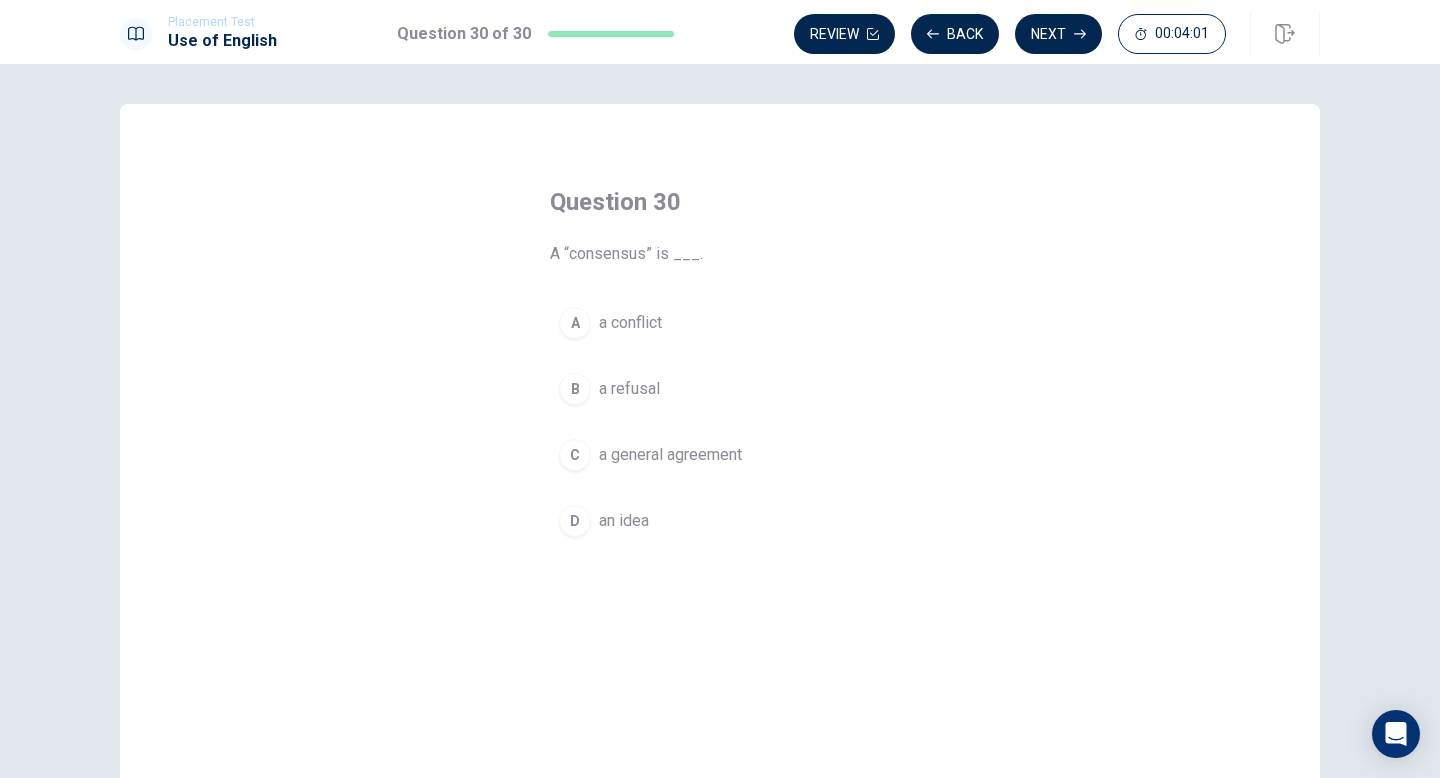 click on "C" at bounding box center (575, 455) 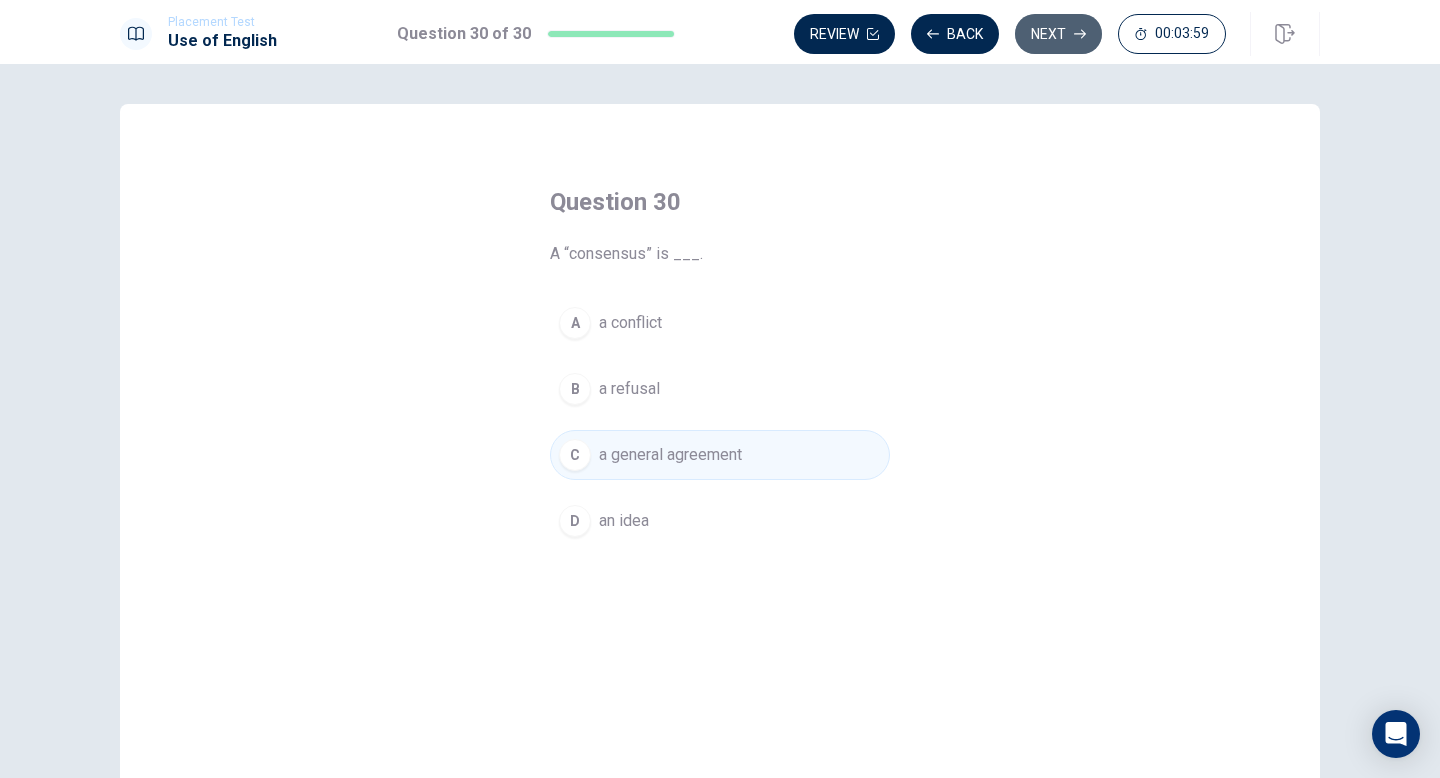 click on "Next" at bounding box center (1058, 34) 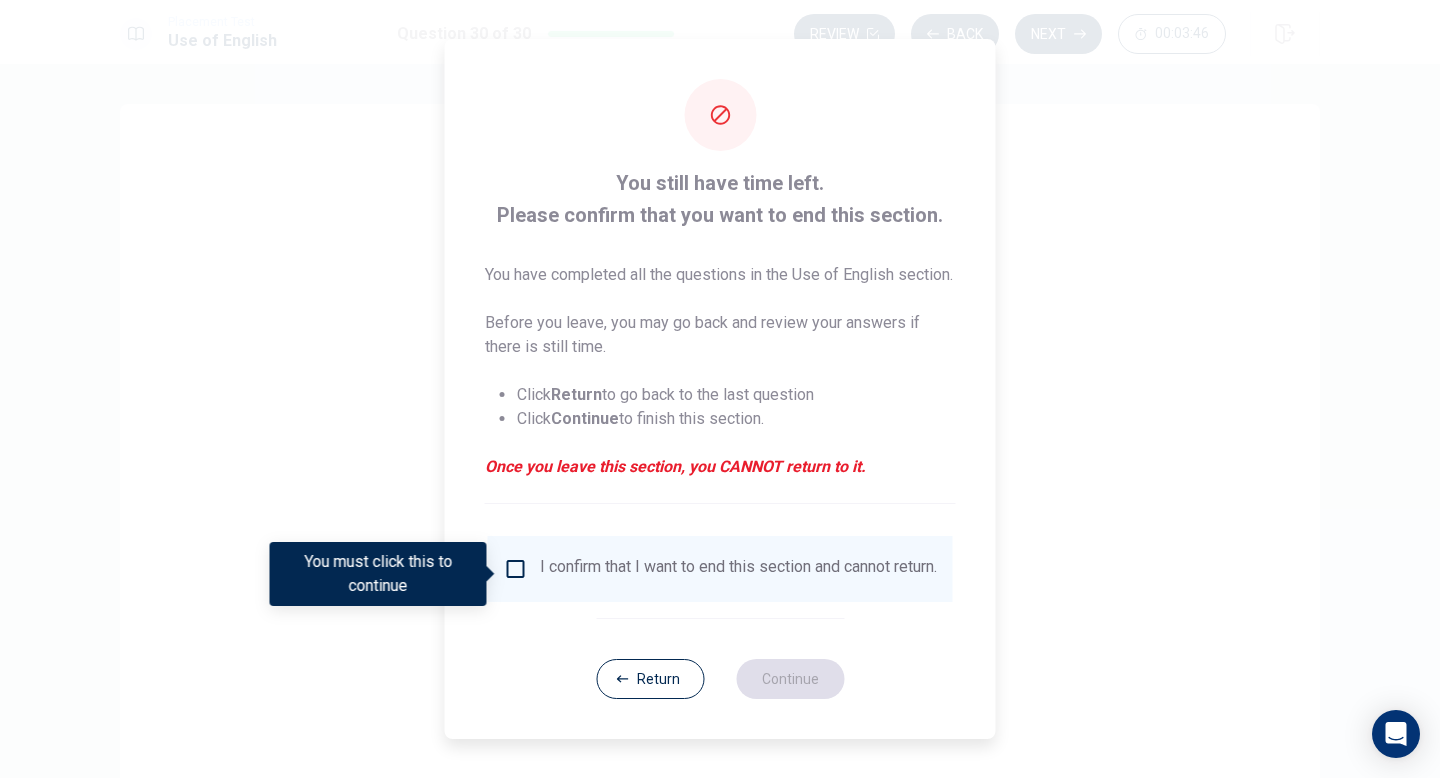 click at bounding box center (516, 569) 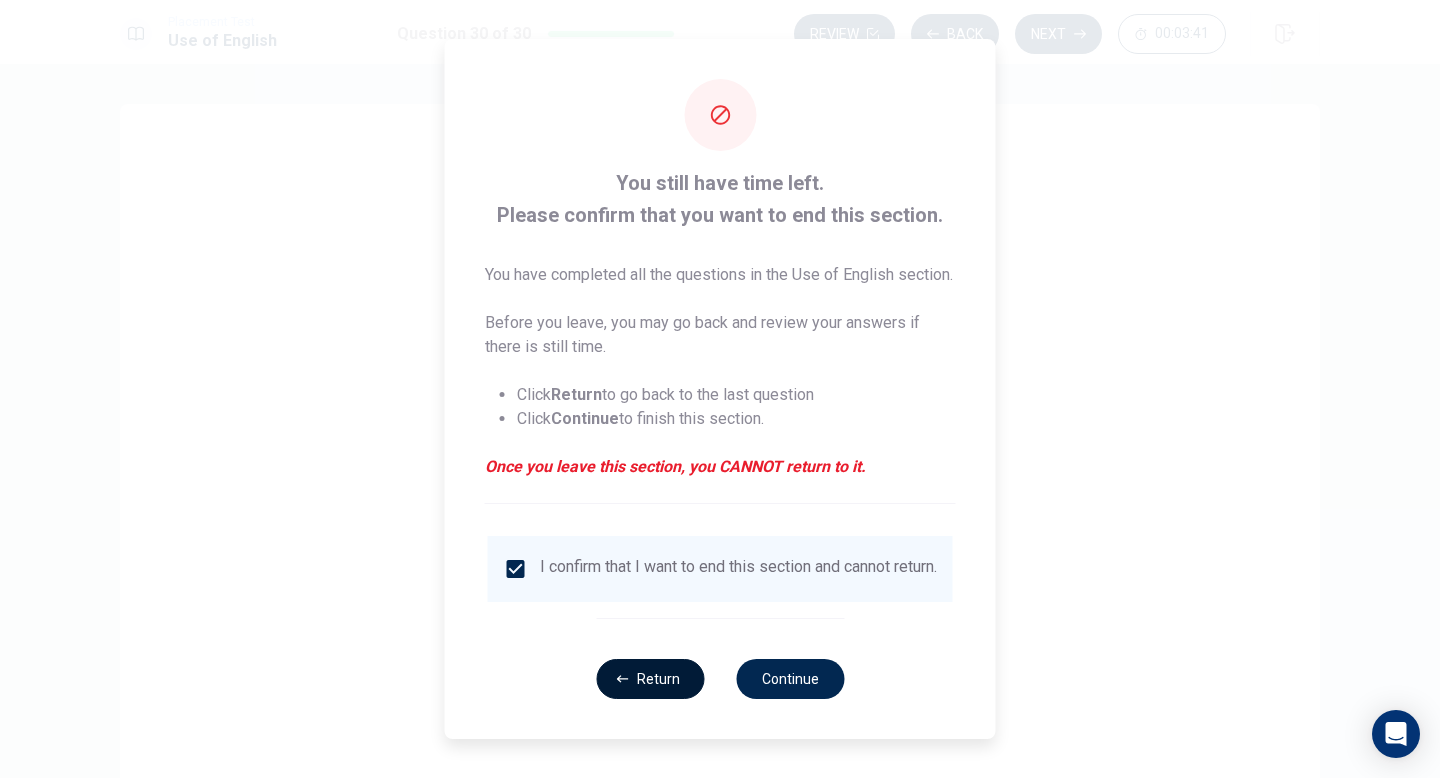 click on "Return" at bounding box center [650, 679] 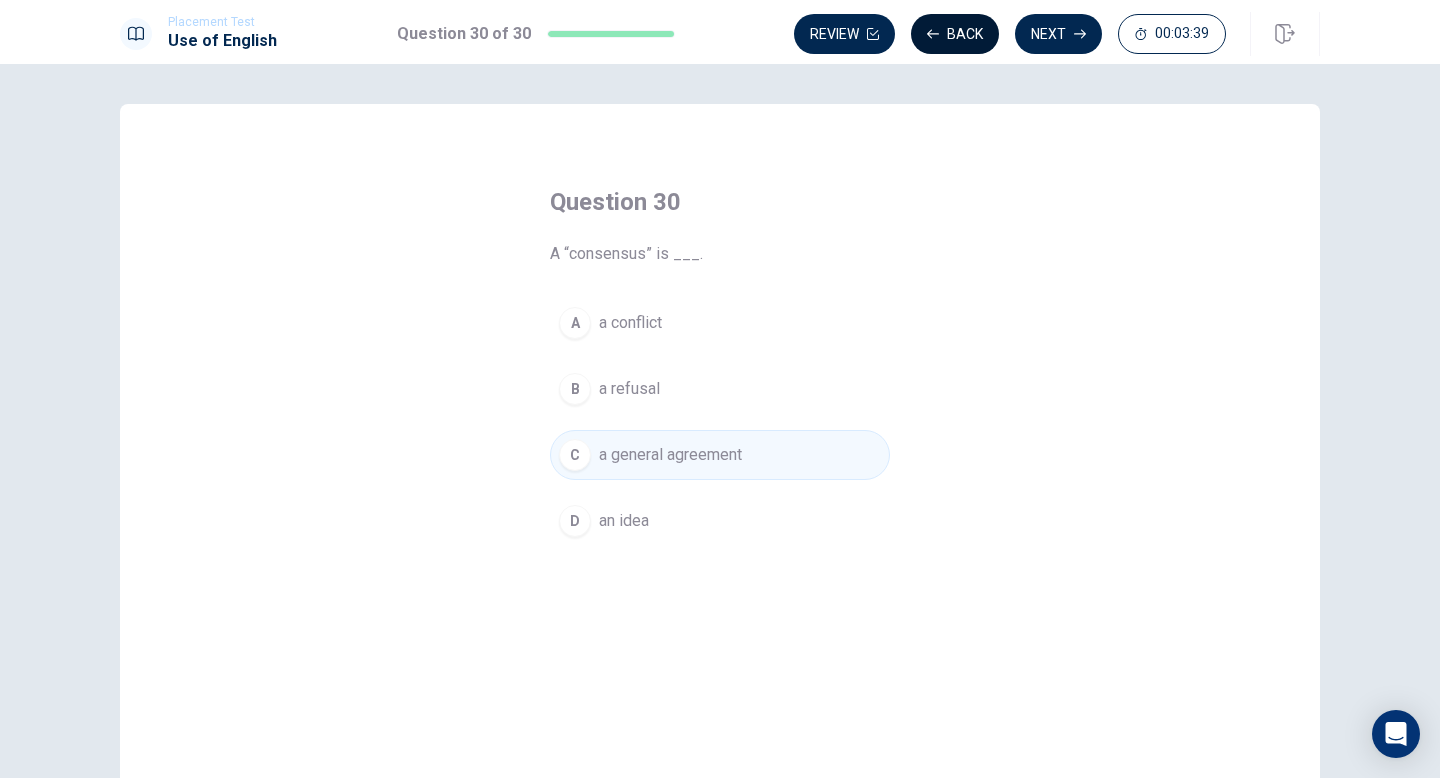 click on "Back" at bounding box center [955, 34] 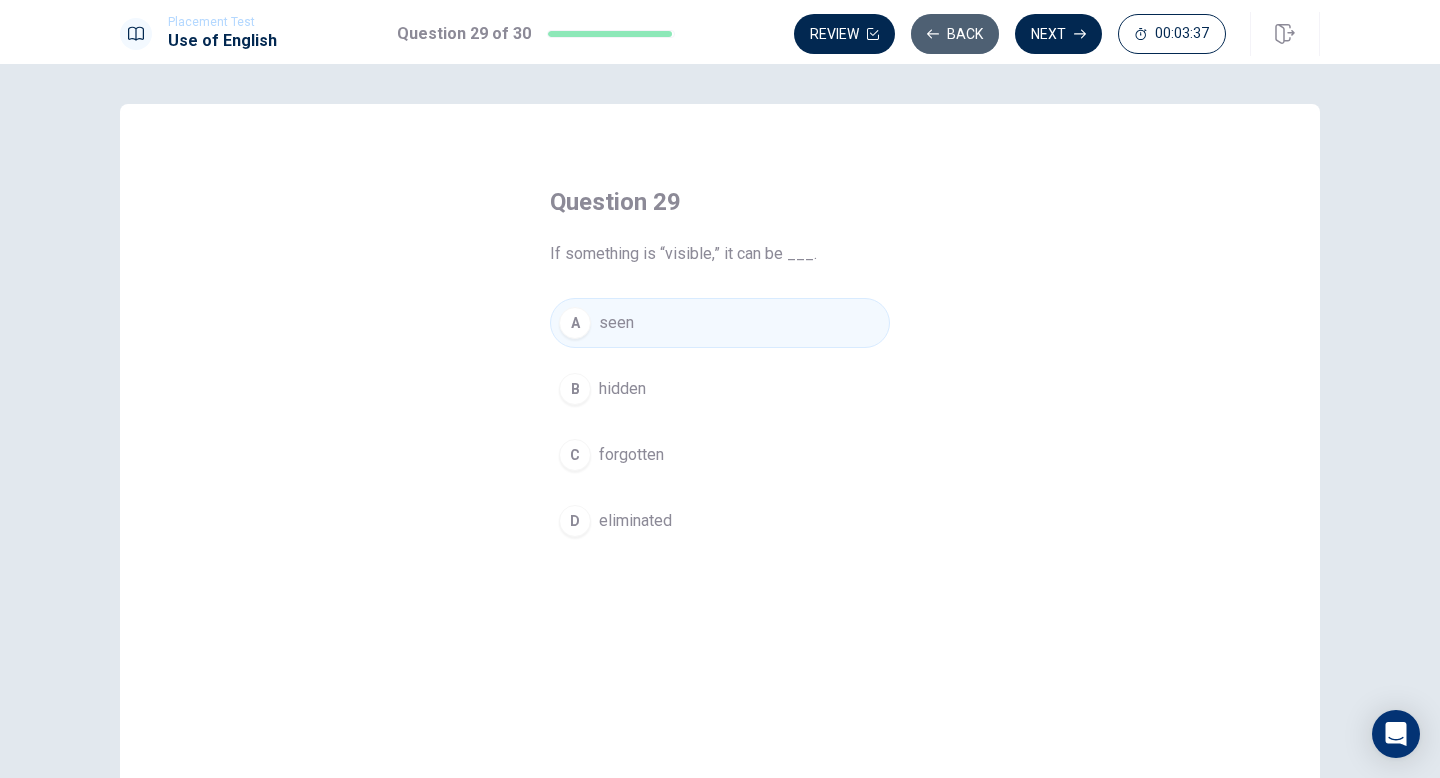 click on "Back" at bounding box center (955, 34) 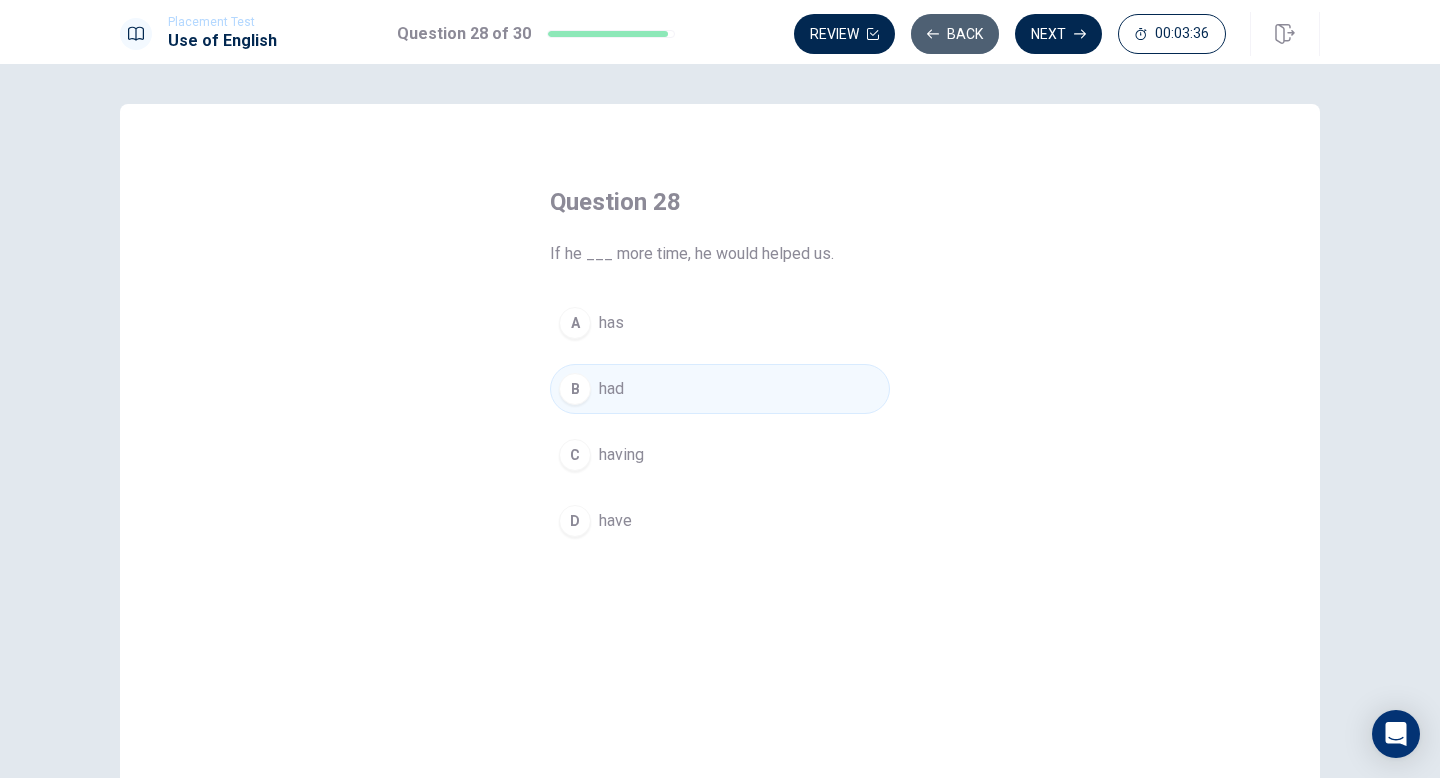 click on "Back" at bounding box center (955, 34) 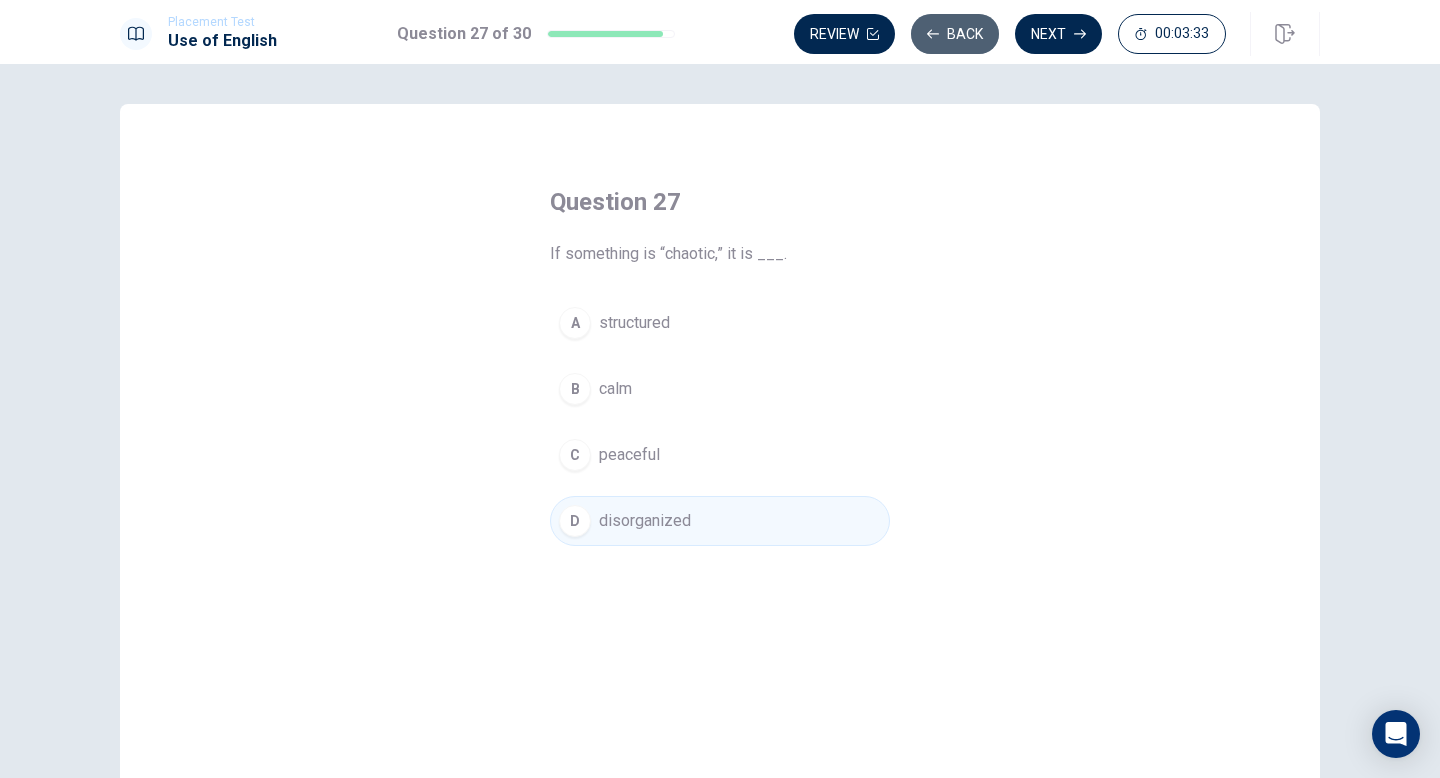click on "Back" at bounding box center (955, 34) 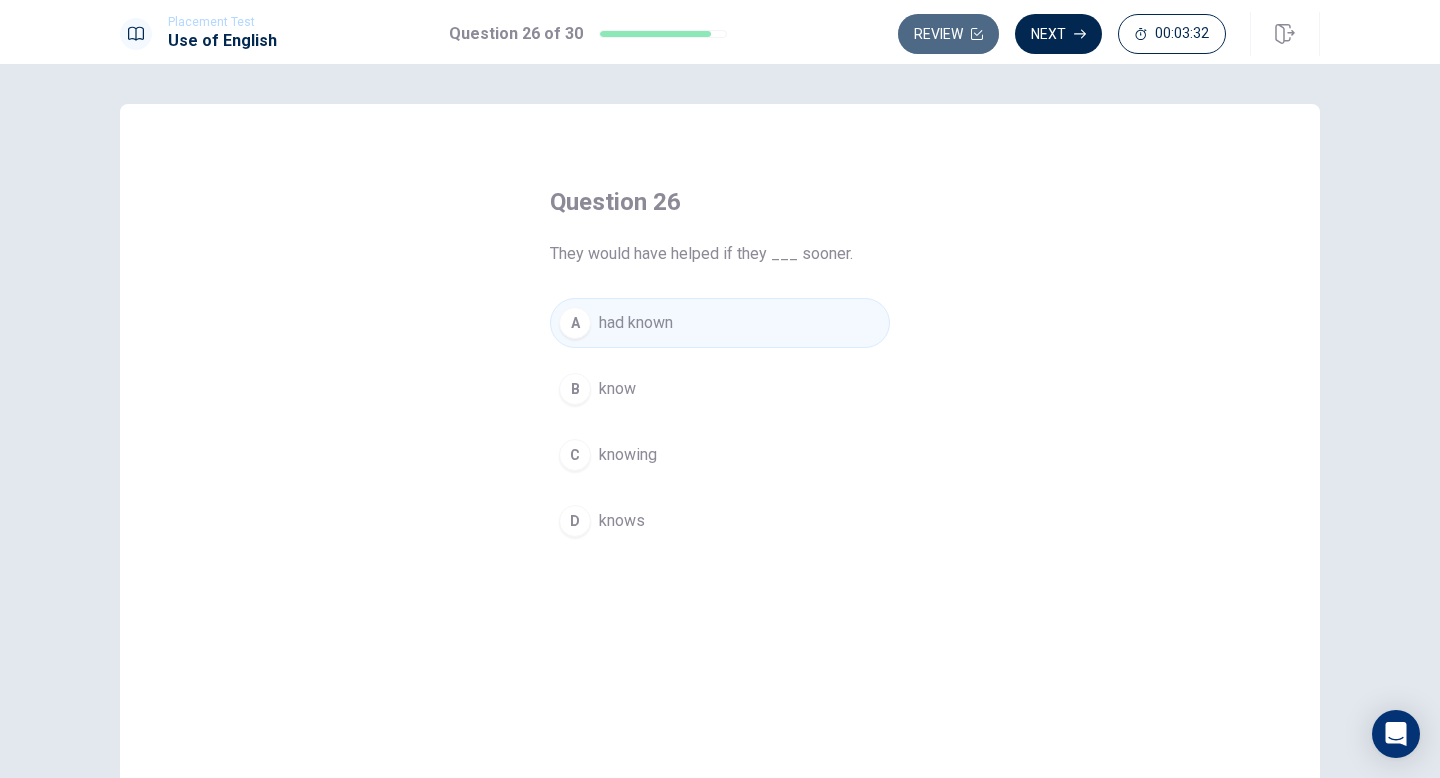 click on "Review" at bounding box center [948, 34] 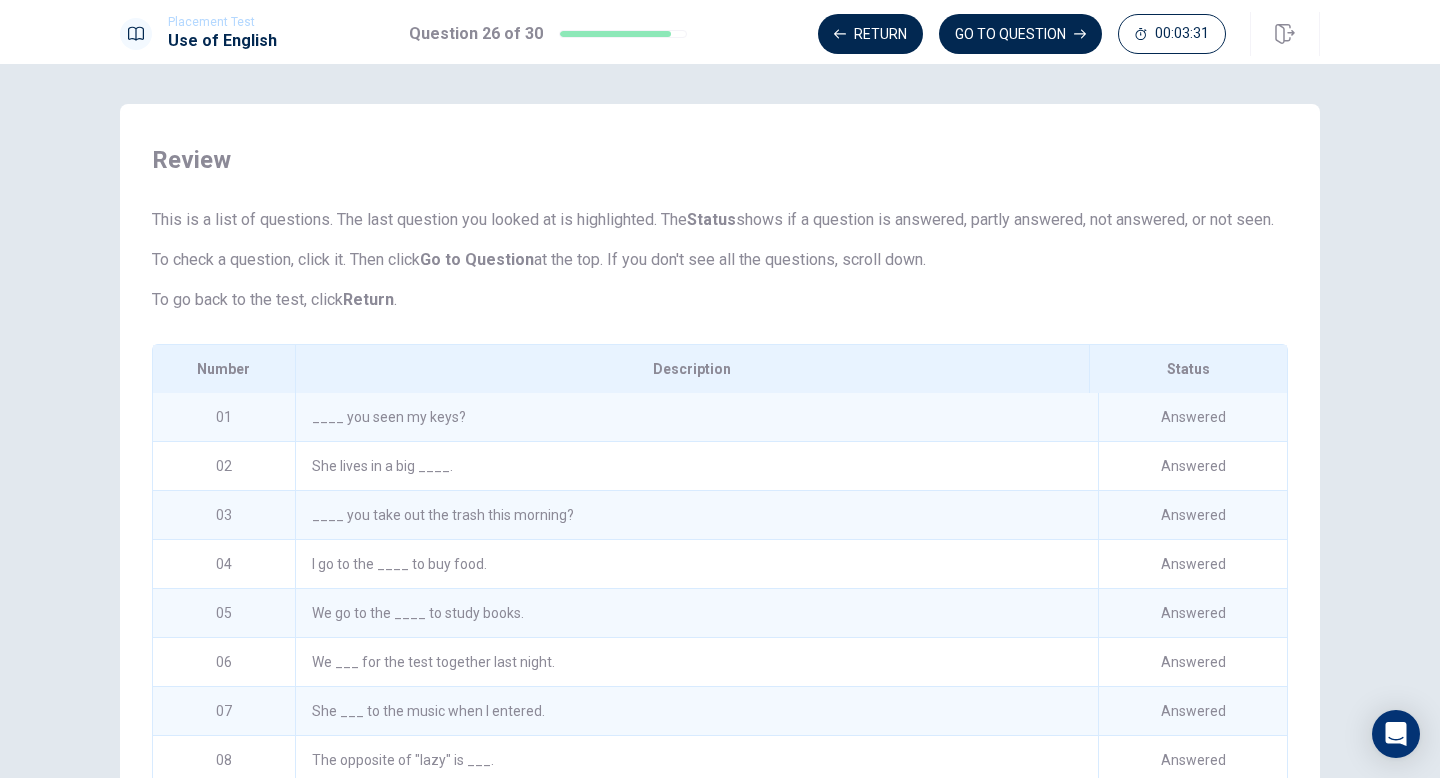 scroll, scrollTop: 187, scrollLeft: 0, axis: vertical 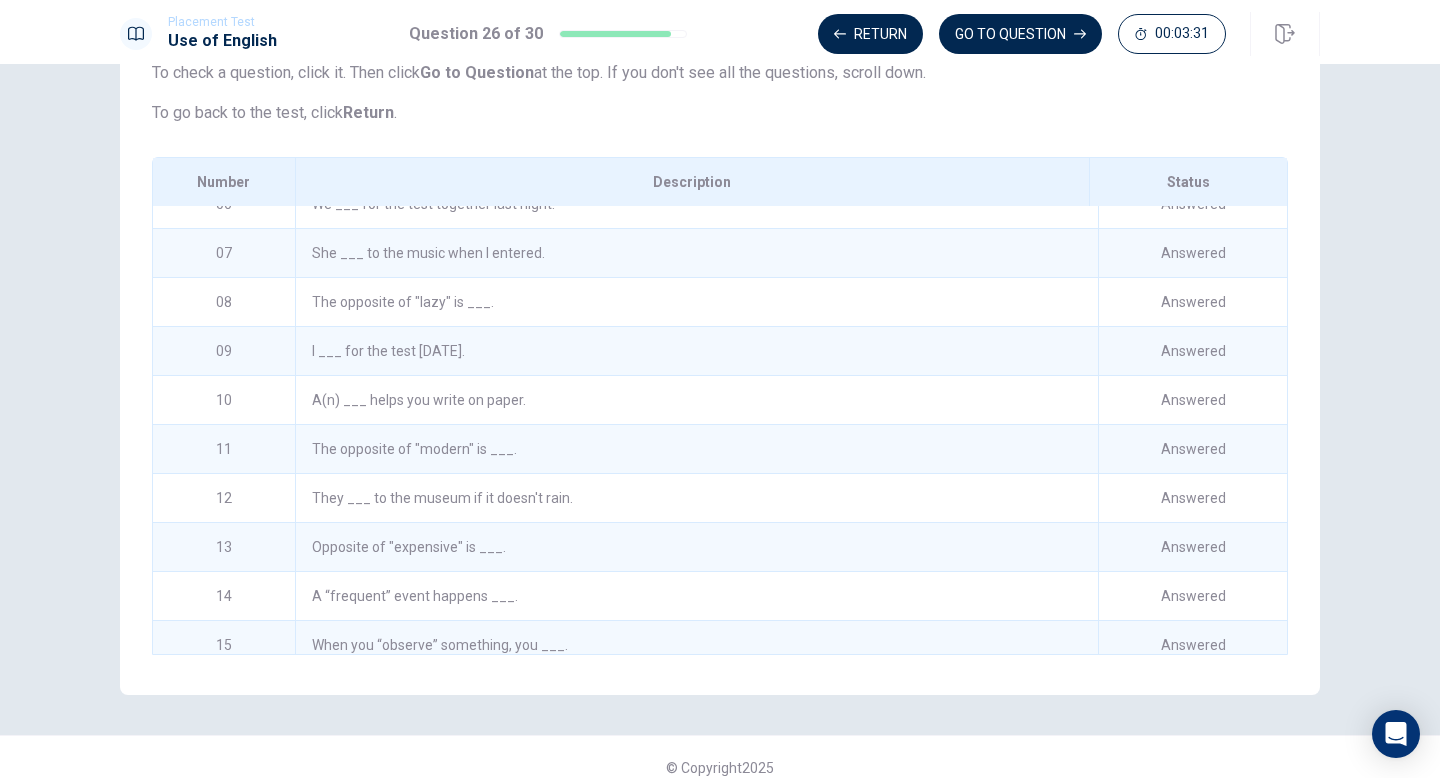 click on "GO TO QUESTION" at bounding box center (1020, 34) 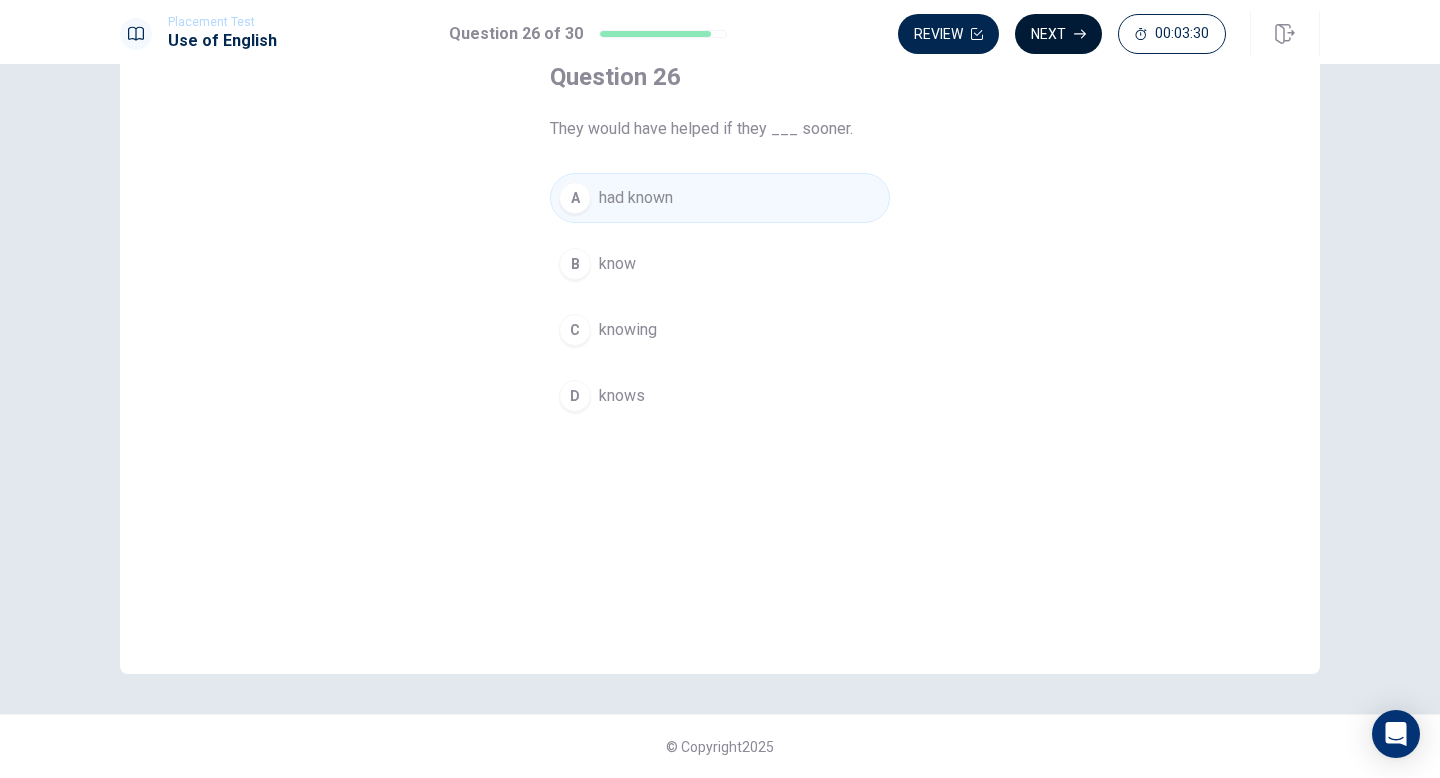 click 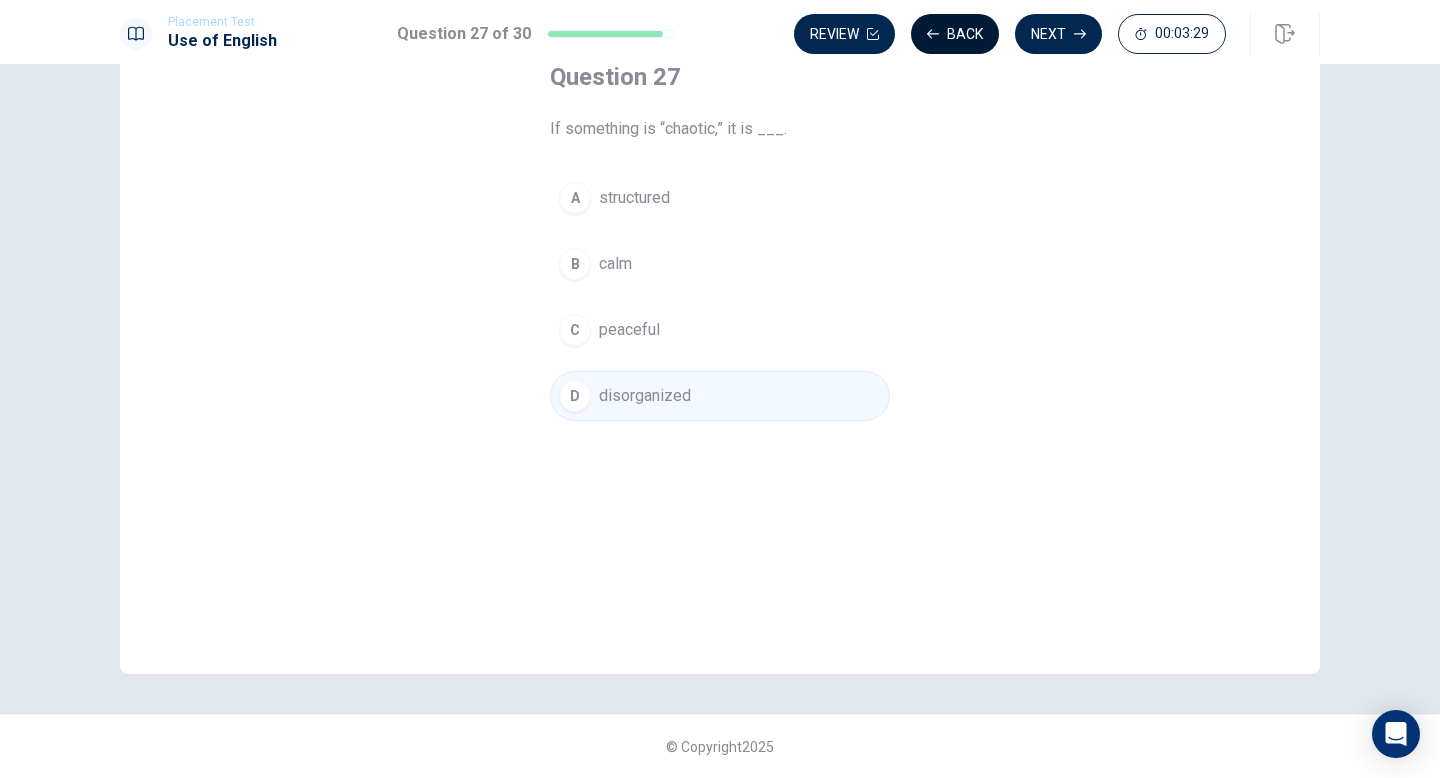 click on "Back" at bounding box center [955, 34] 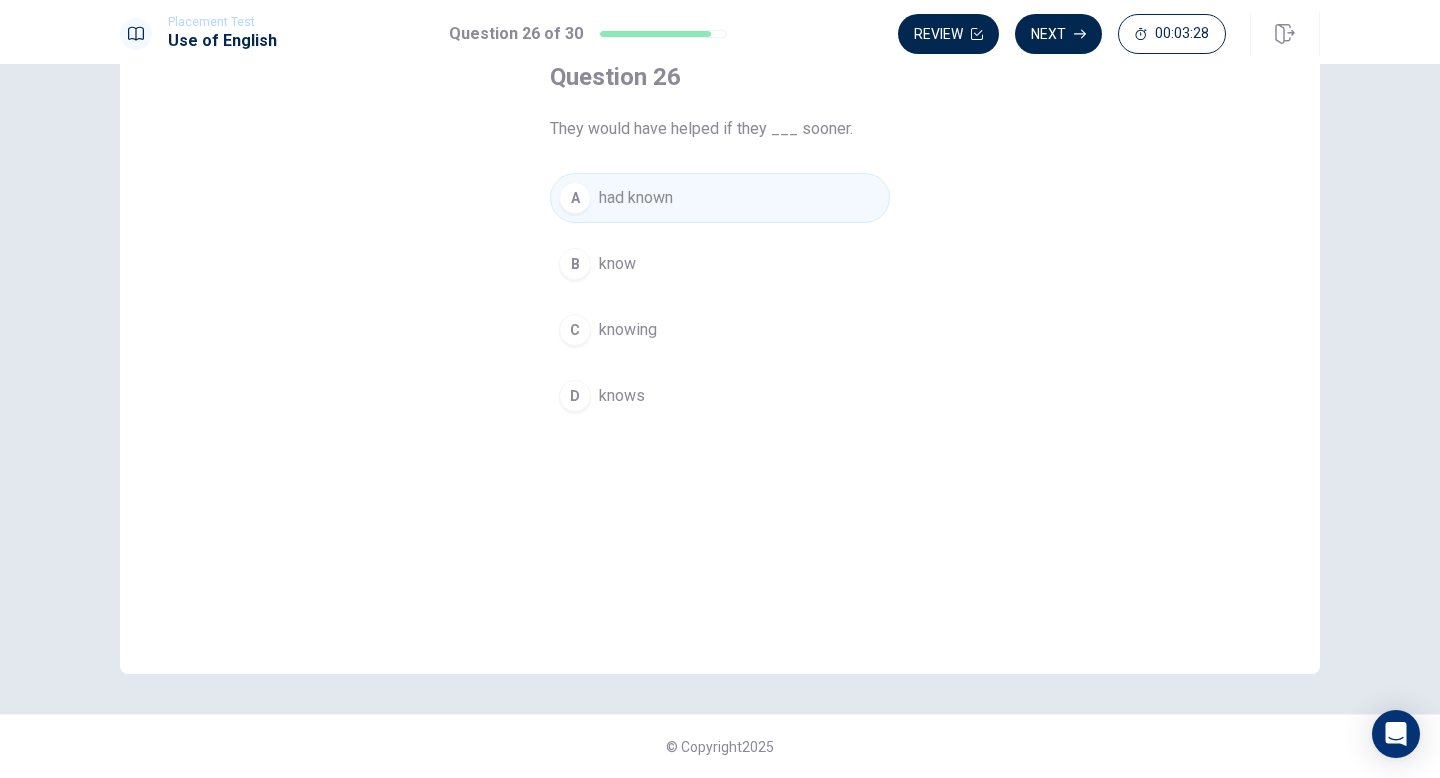 click on "Review" at bounding box center [948, 34] 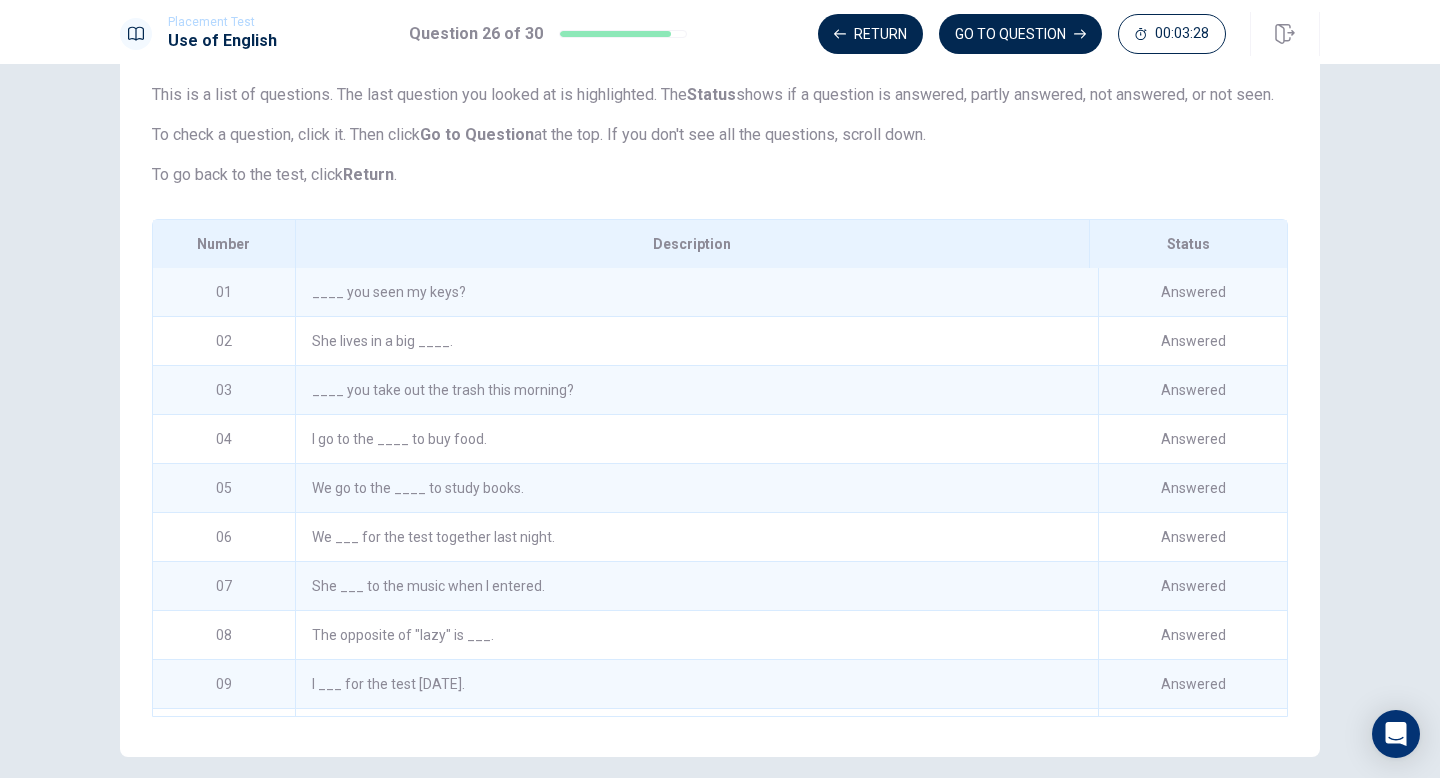 scroll, scrollTop: 232, scrollLeft: 0, axis: vertical 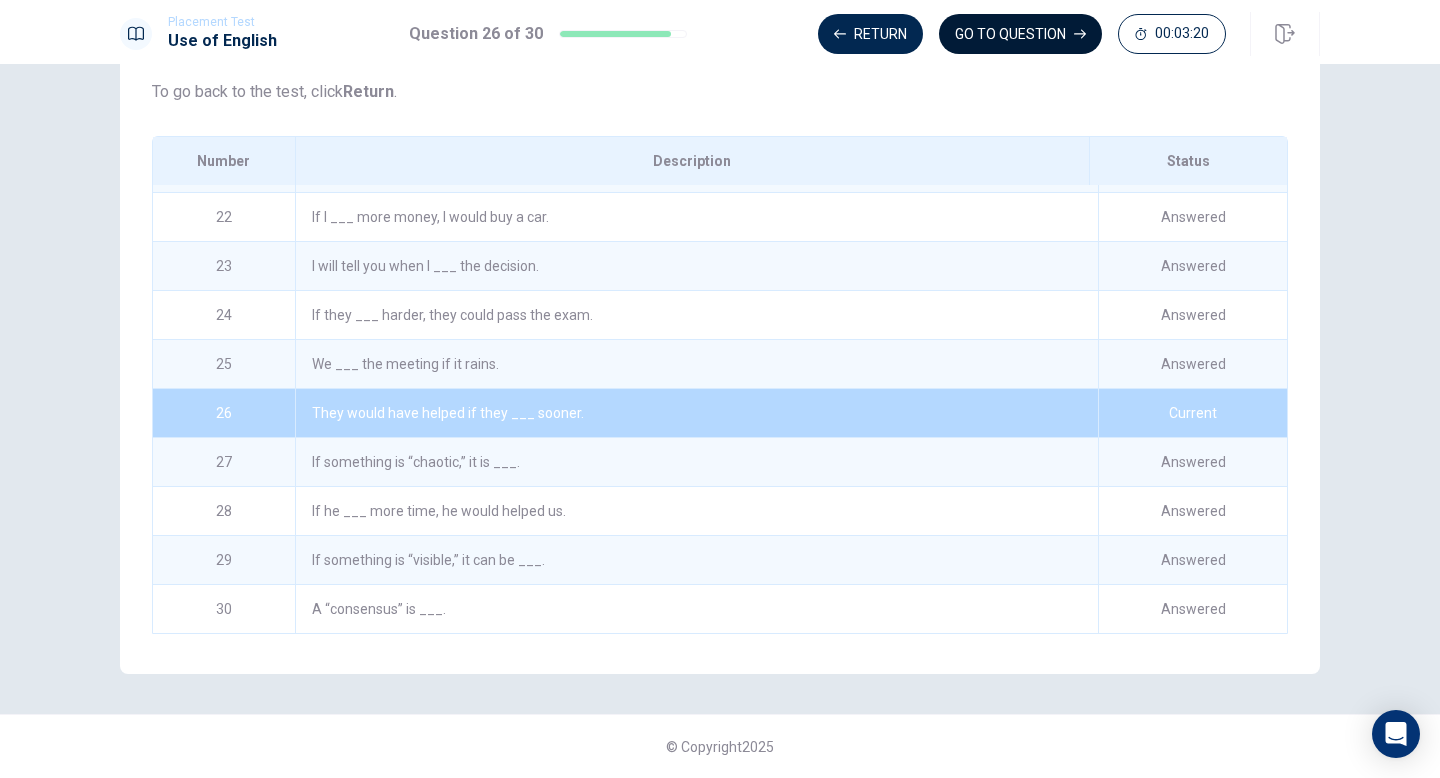 click on "GO TO QUESTION" at bounding box center [1020, 34] 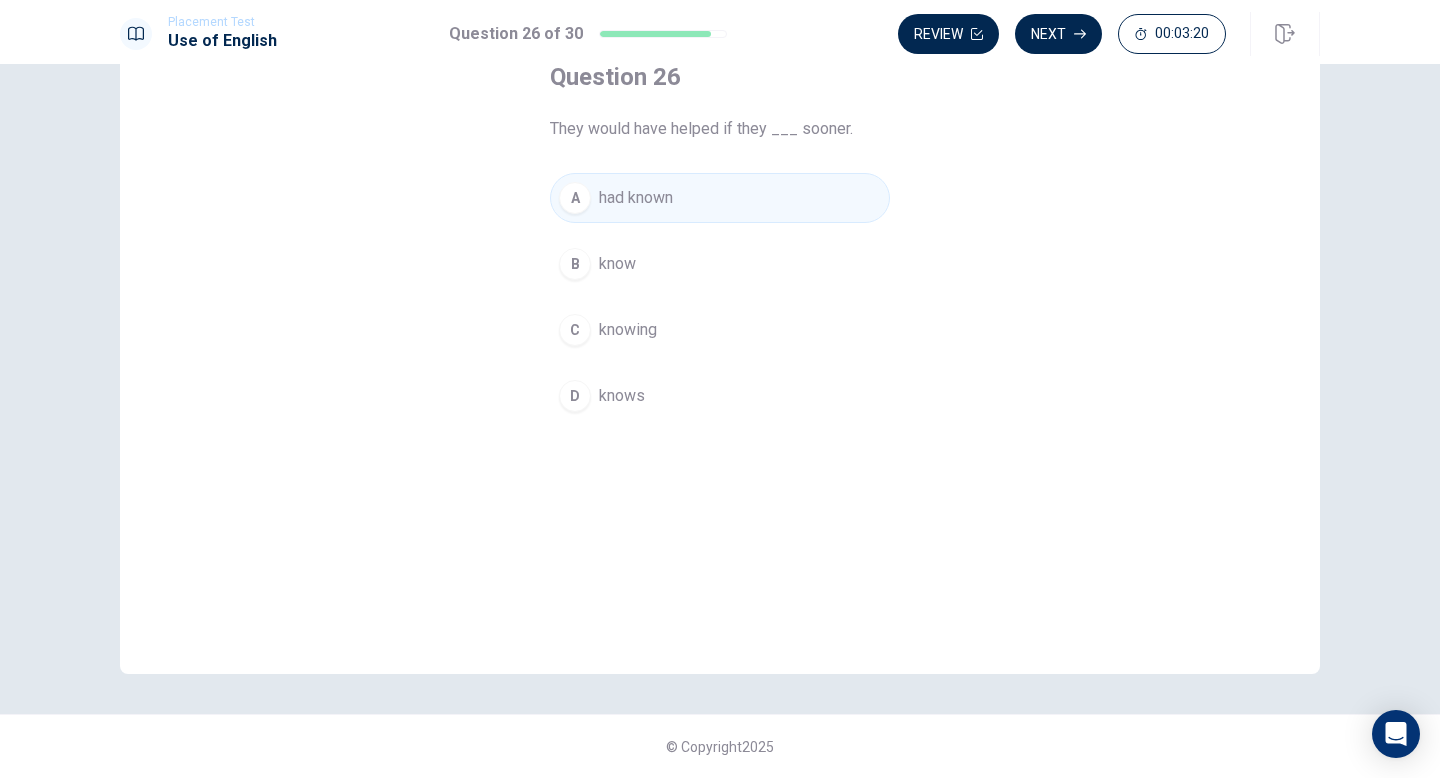 scroll, scrollTop: 125, scrollLeft: 0, axis: vertical 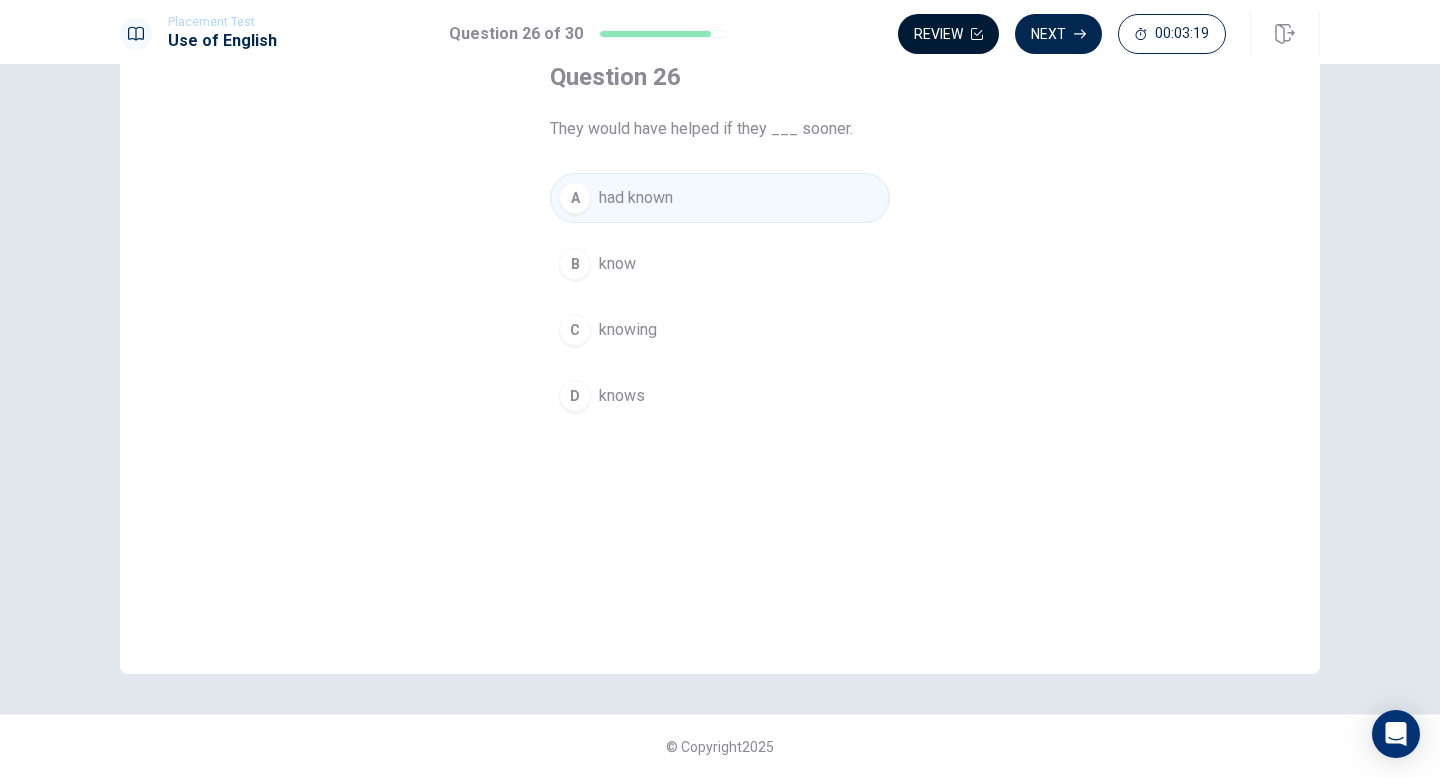 click on "Review" at bounding box center [948, 34] 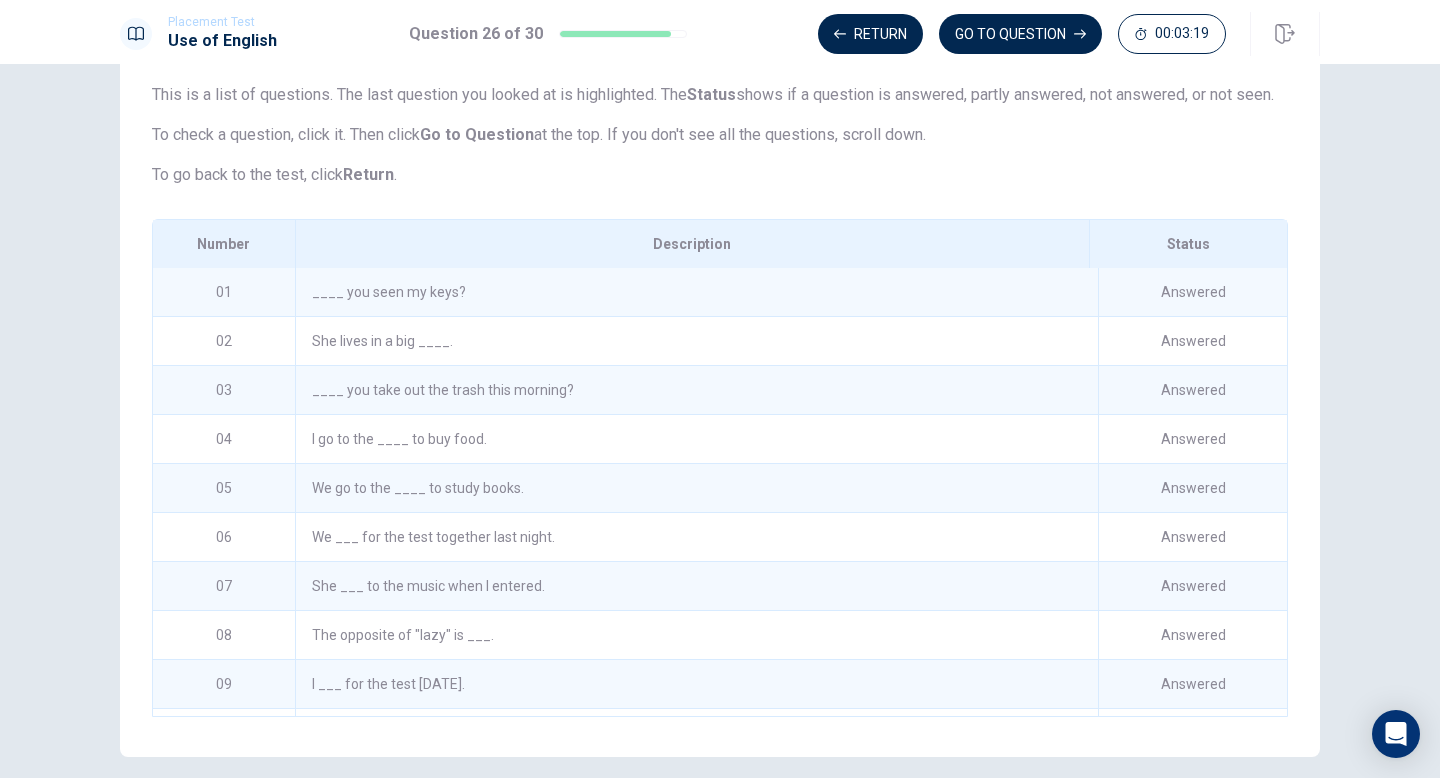 scroll, scrollTop: 232, scrollLeft: 0, axis: vertical 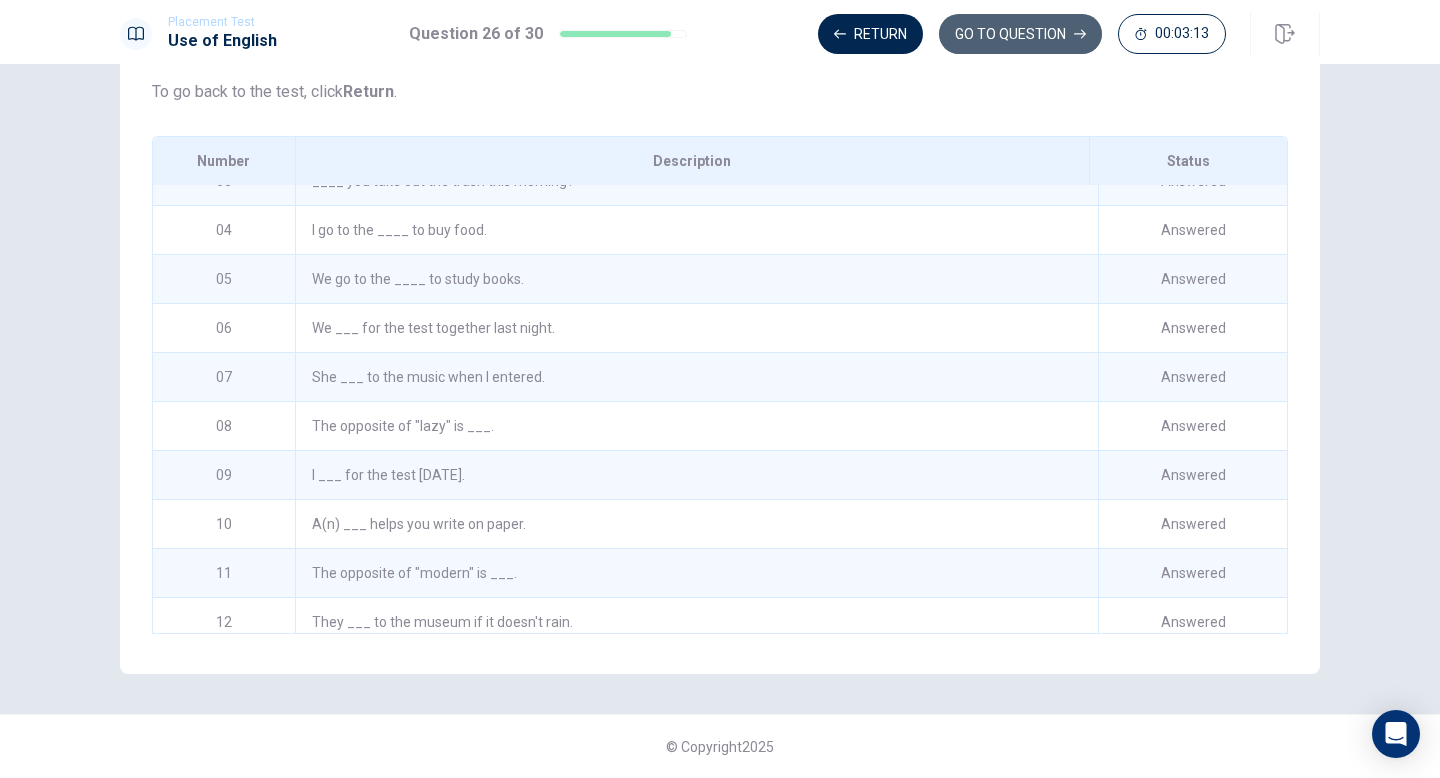 click on "GO TO QUESTION" at bounding box center [1020, 34] 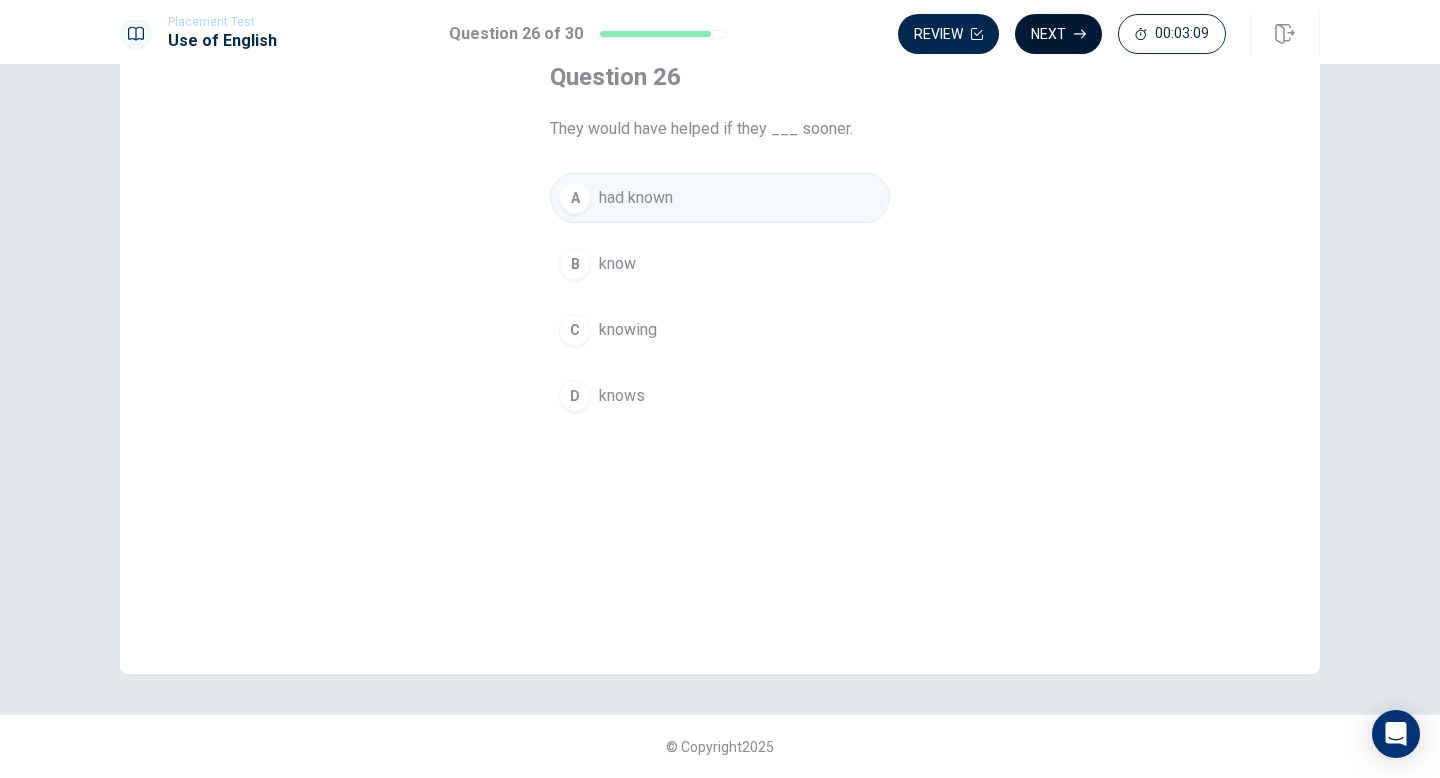 click on "Next" at bounding box center (1058, 34) 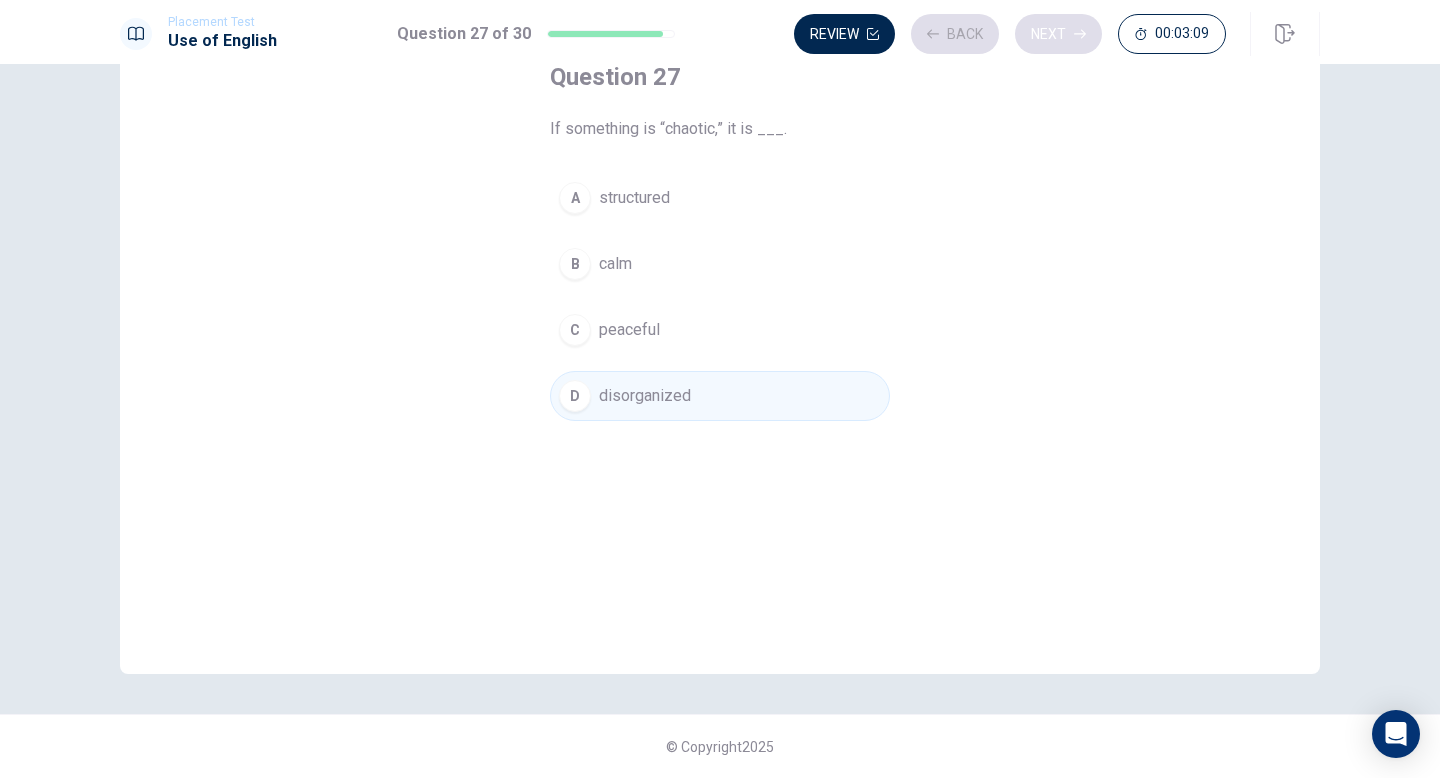 click on "Review Back Next 00:03:09" at bounding box center (1010, 34) 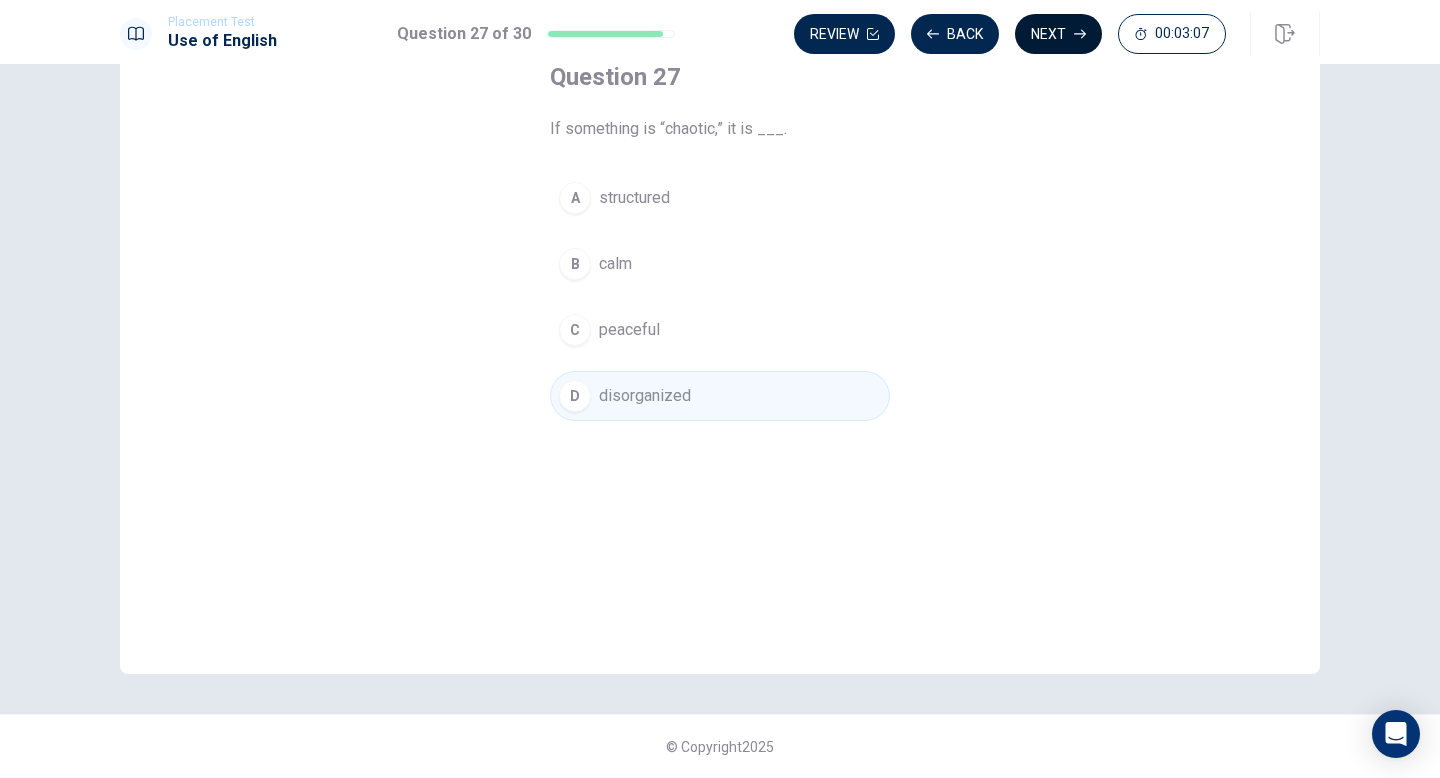click on "Next" at bounding box center [1058, 34] 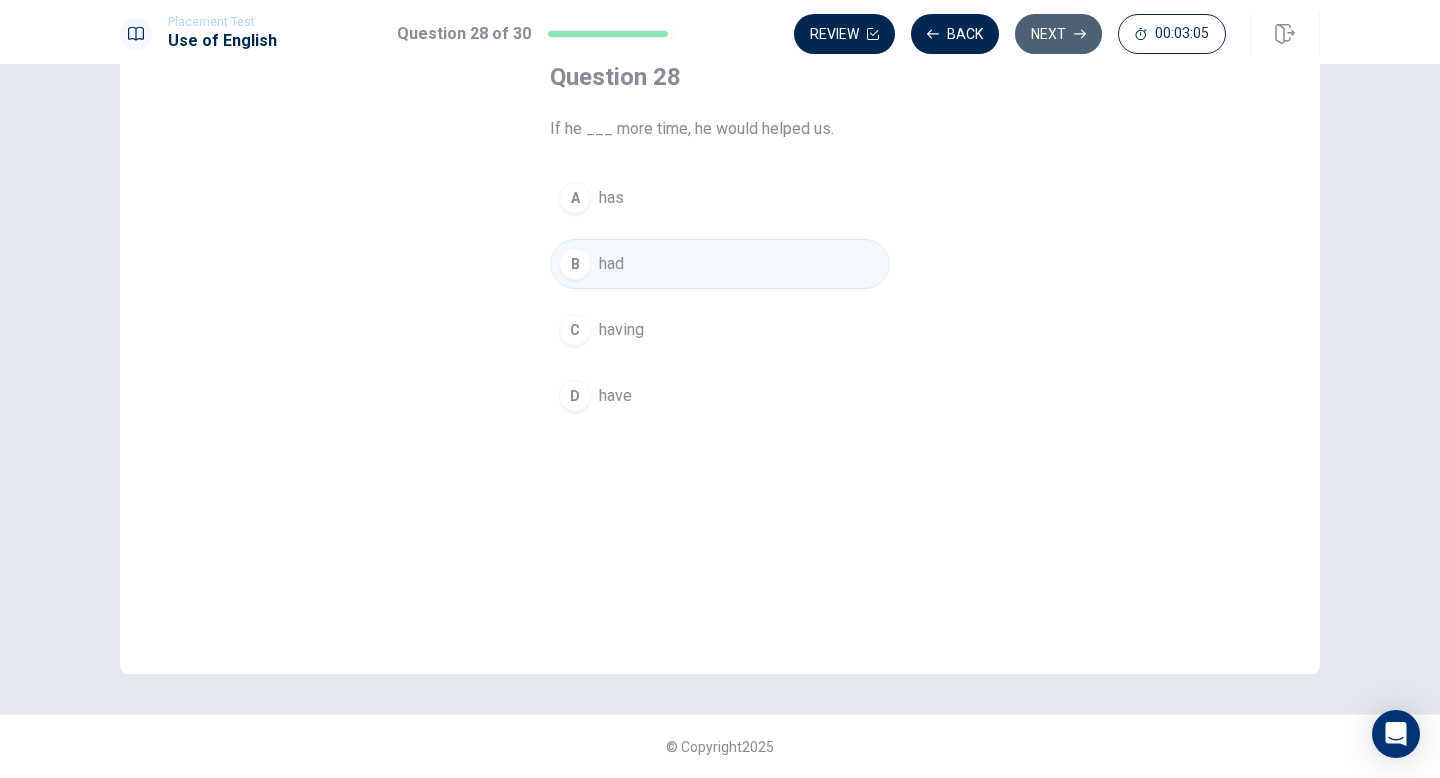 click on "Next" at bounding box center [1058, 34] 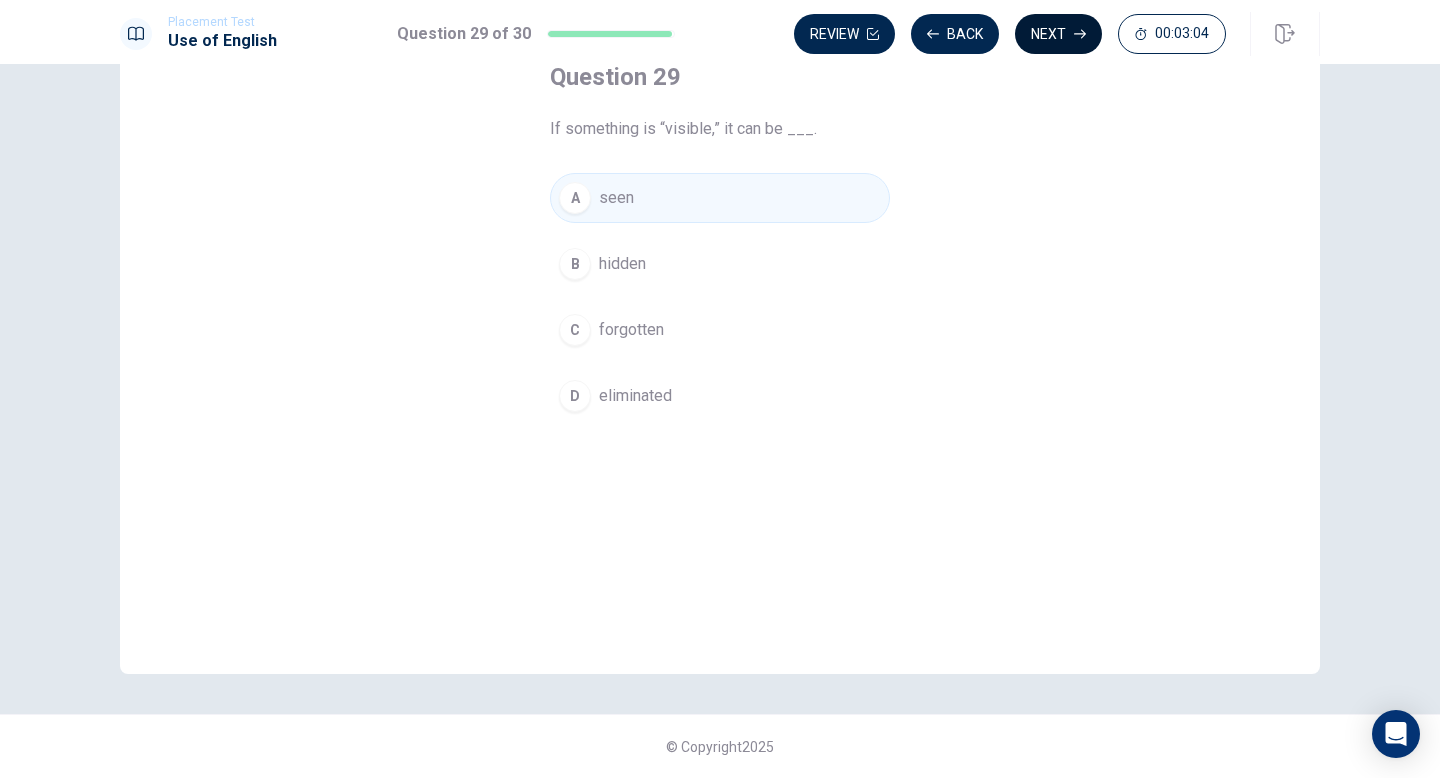 click on "Next" at bounding box center (1058, 34) 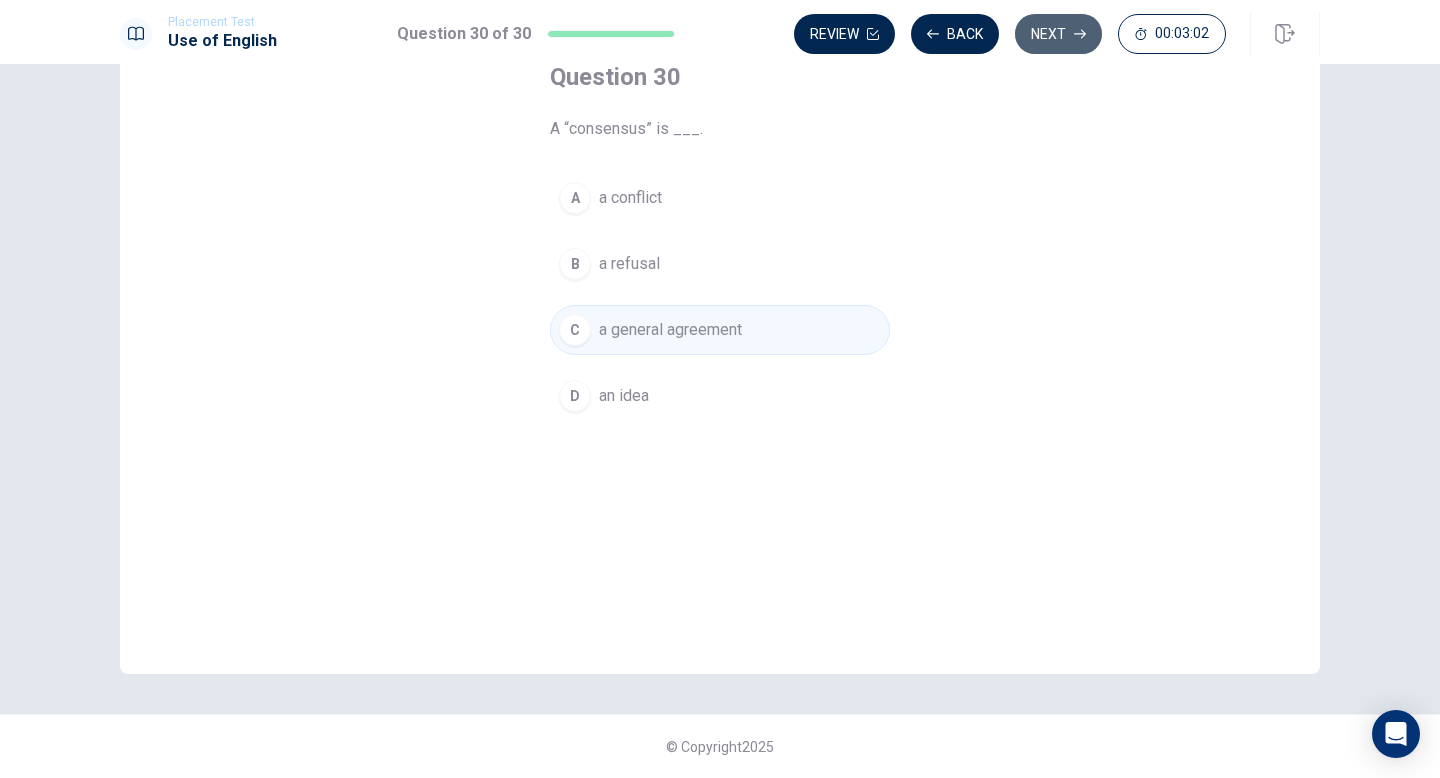 click on "Next" at bounding box center [1058, 34] 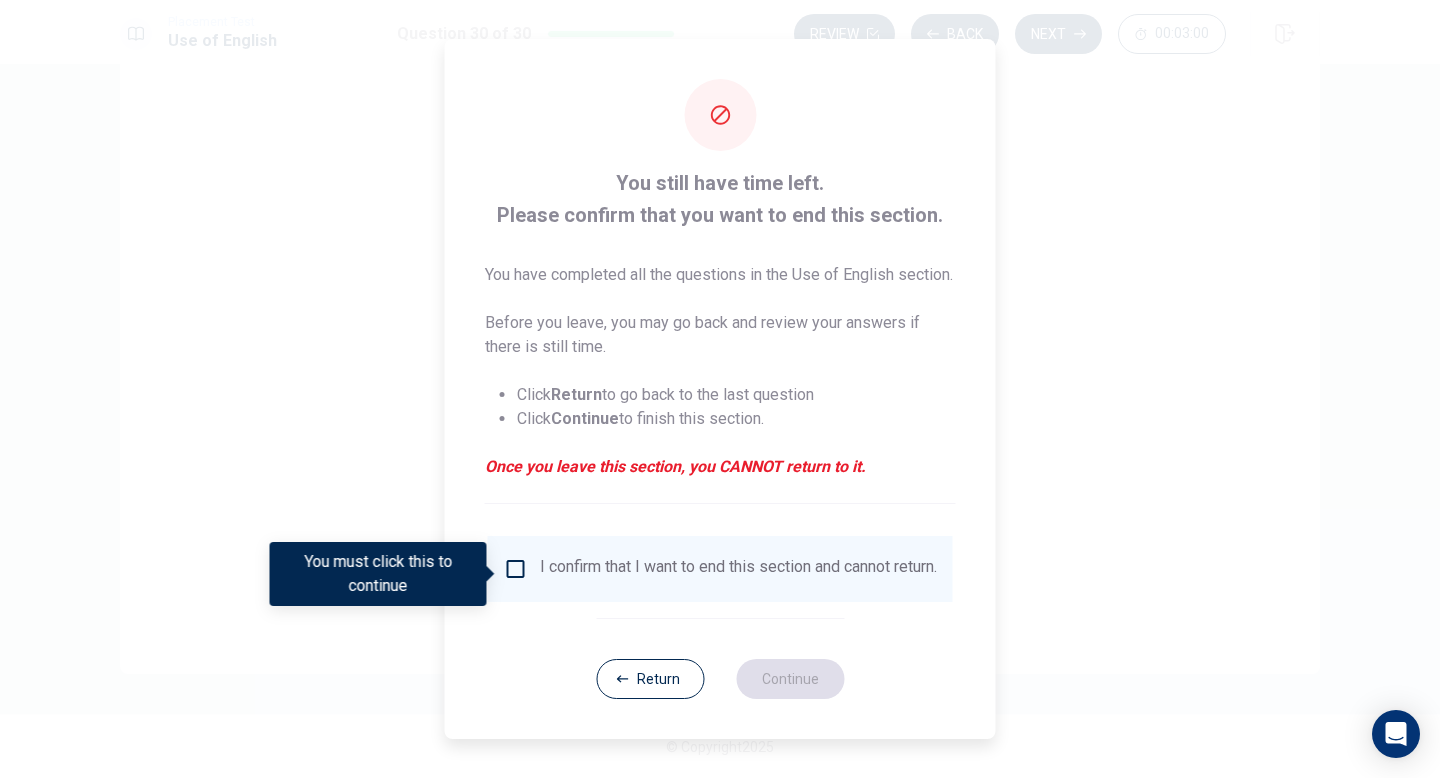 click at bounding box center (516, 569) 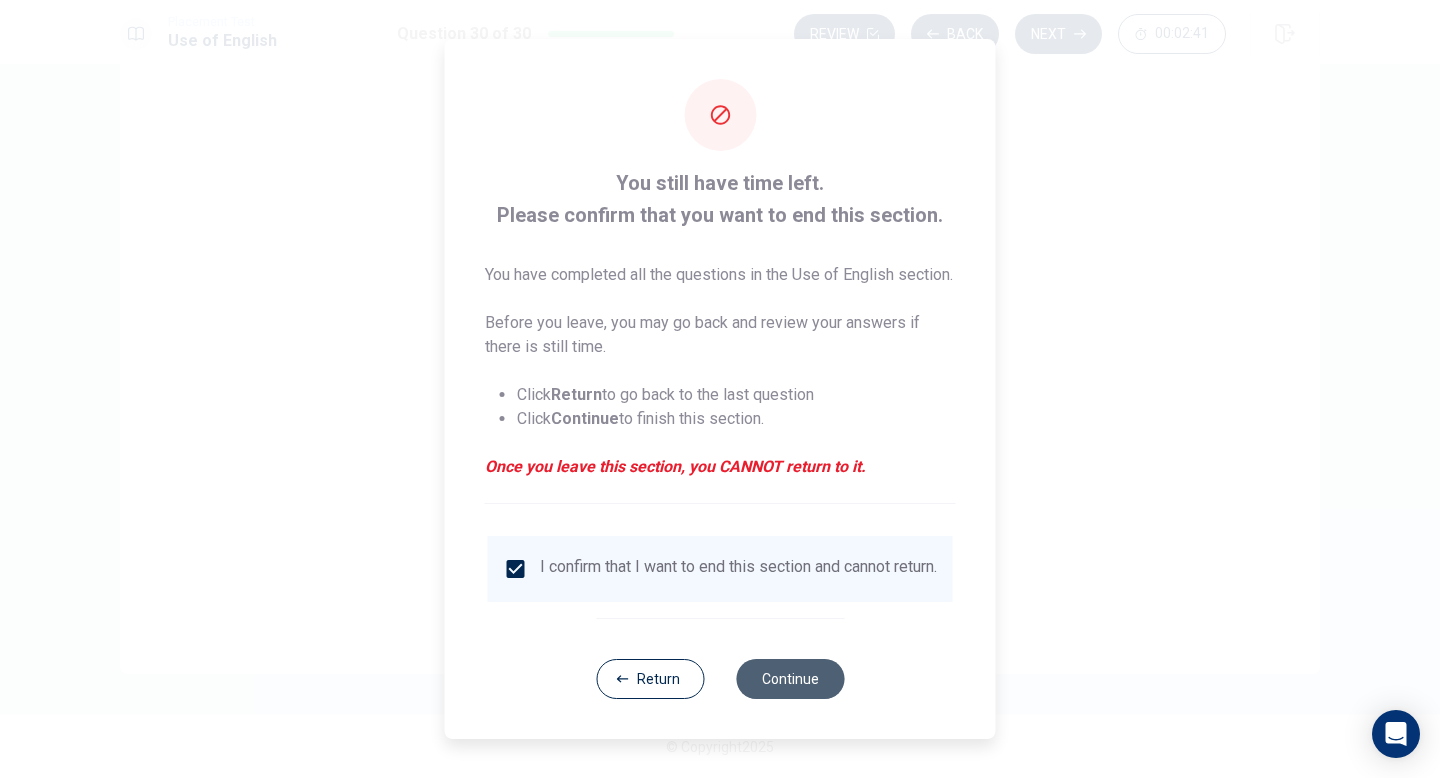 click on "Continue" at bounding box center [790, 679] 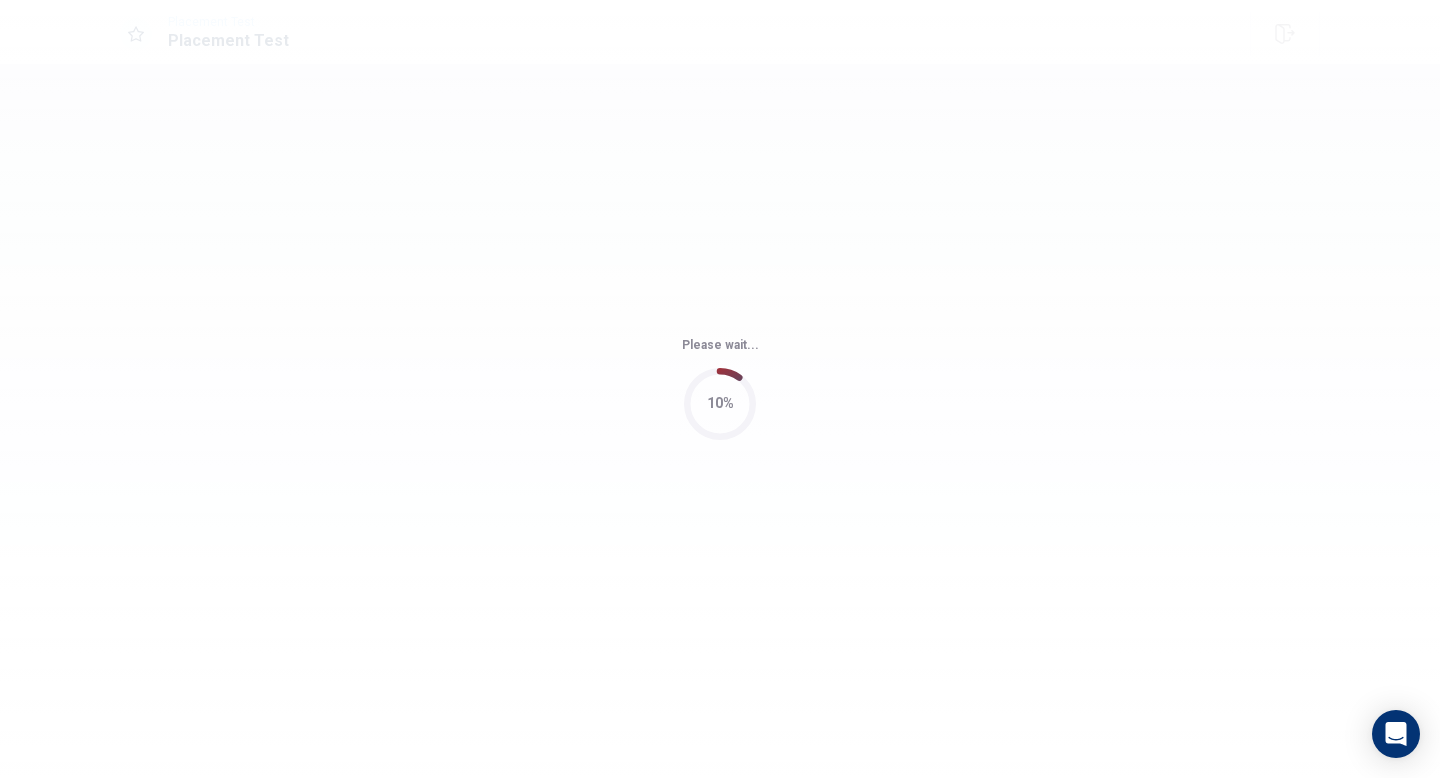 scroll, scrollTop: 0, scrollLeft: 0, axis: both 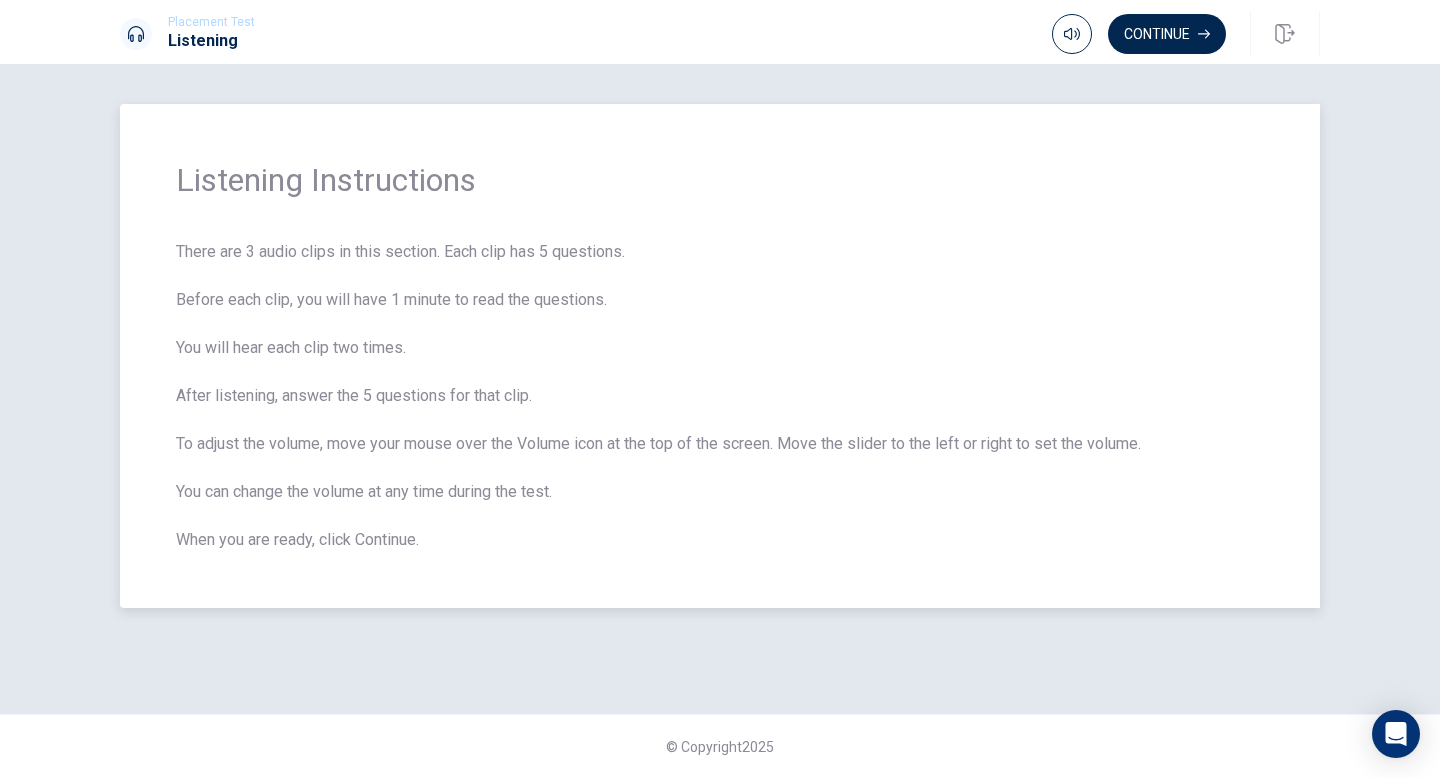 click on "There are 3 audio clips in this section. Each clip has 5 questions.
Before each clip, you will have 1 minute to read the questions.
You will hear each clip two times.
After listening, answer the 5 questions for that clip.
To adjust the volume, move your mouse over the Volume icon at the top of the screen. Move the slider to the left or right to set the volume.
You can change the volume at any time during the test.
When you are ready, click Continue." at bounding box center [720, 396] 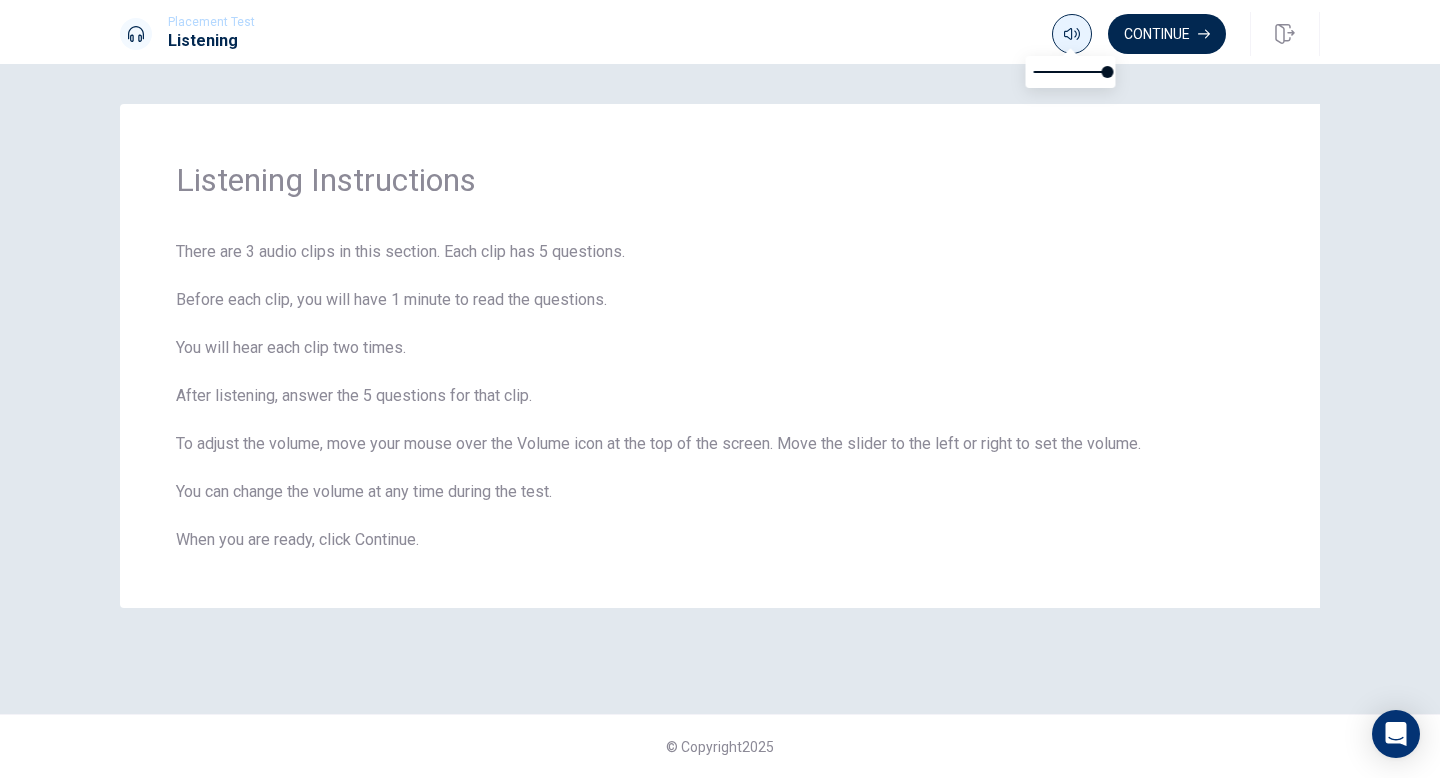 click 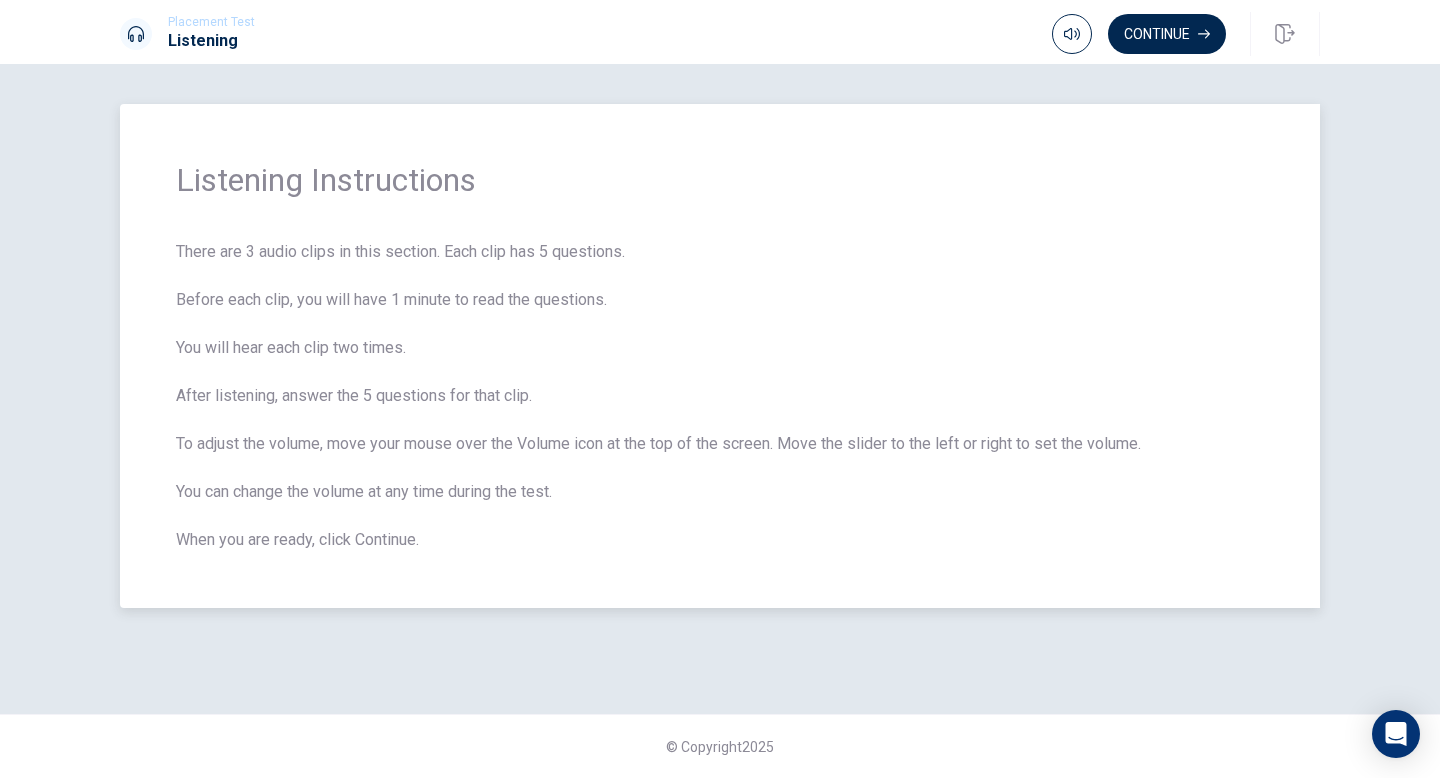 click on "Listening Instructions
There are 3 audio clips in this section. Each clip has 5 questions.
Before each clip, you will have 1 minute to read the questions.
You will hear each clip two times.
After listening, answer the 5 questions for that clip.
To adjust the volume, move your mouse over the Volume icon at the top of the screen. Move the slider to the left or right to set the volume.
You can change the volume at any time during the test.
When you are ready, click Continue." at bounding box center [720, 356] 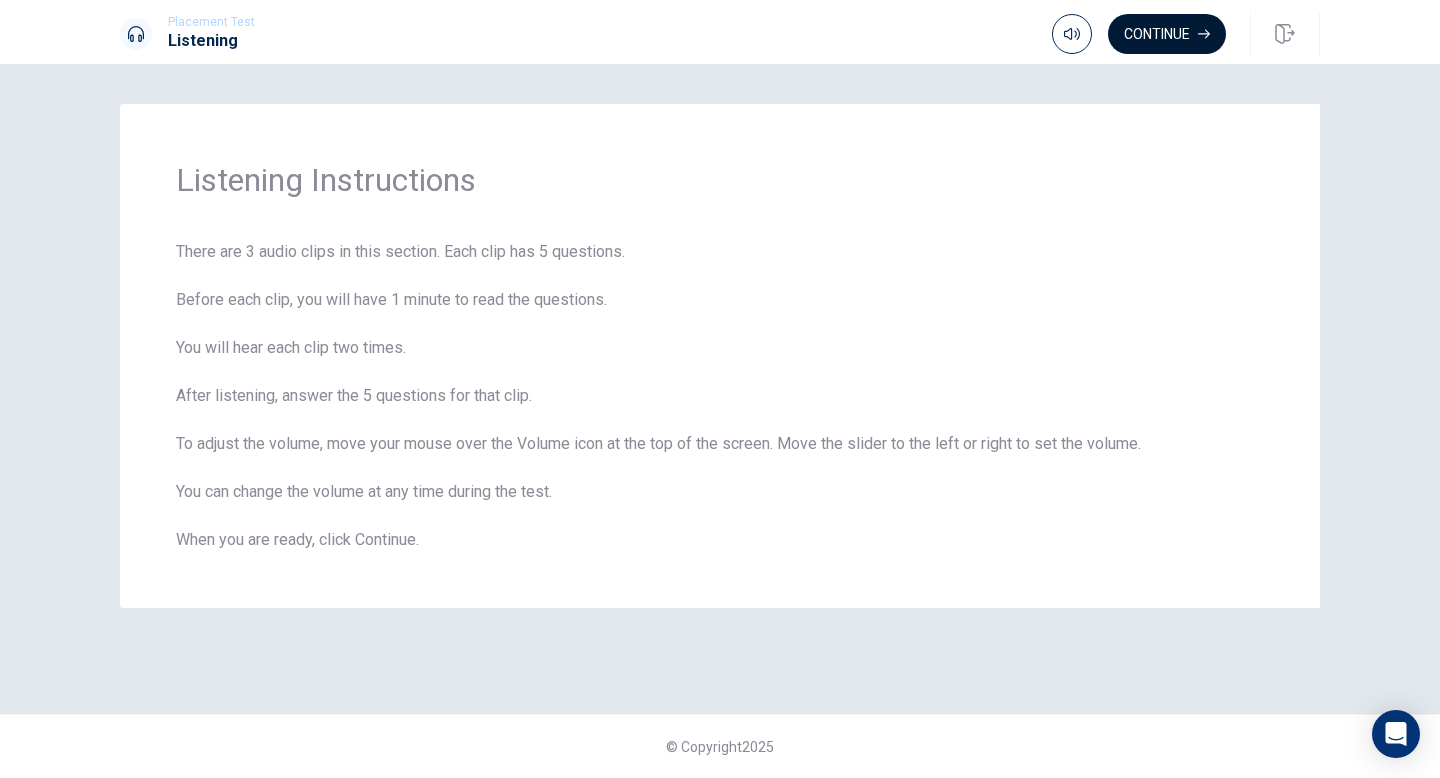 click on "Continue" at bounding box center (1167, 34) 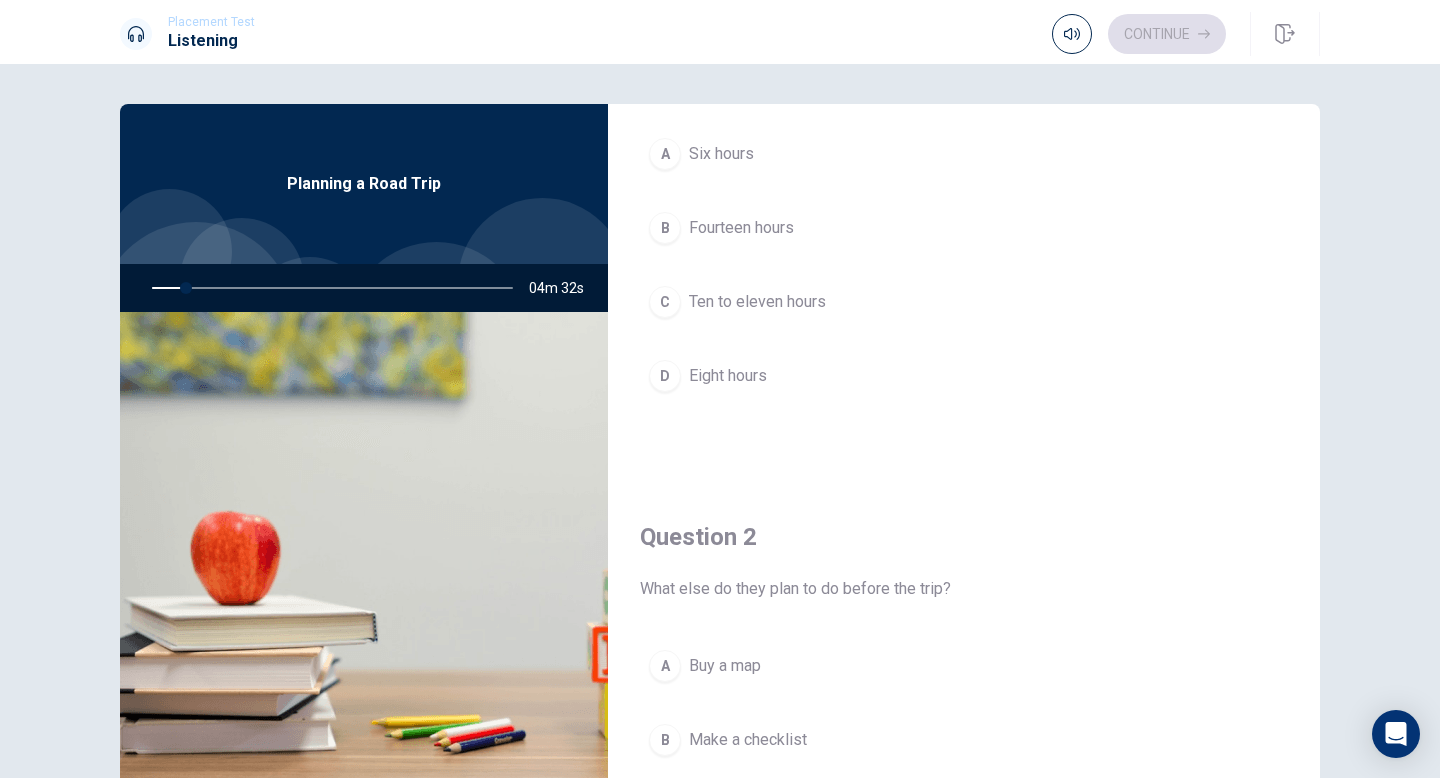scroll, scrollTop: 0, scrollLeft: 0, axis: both 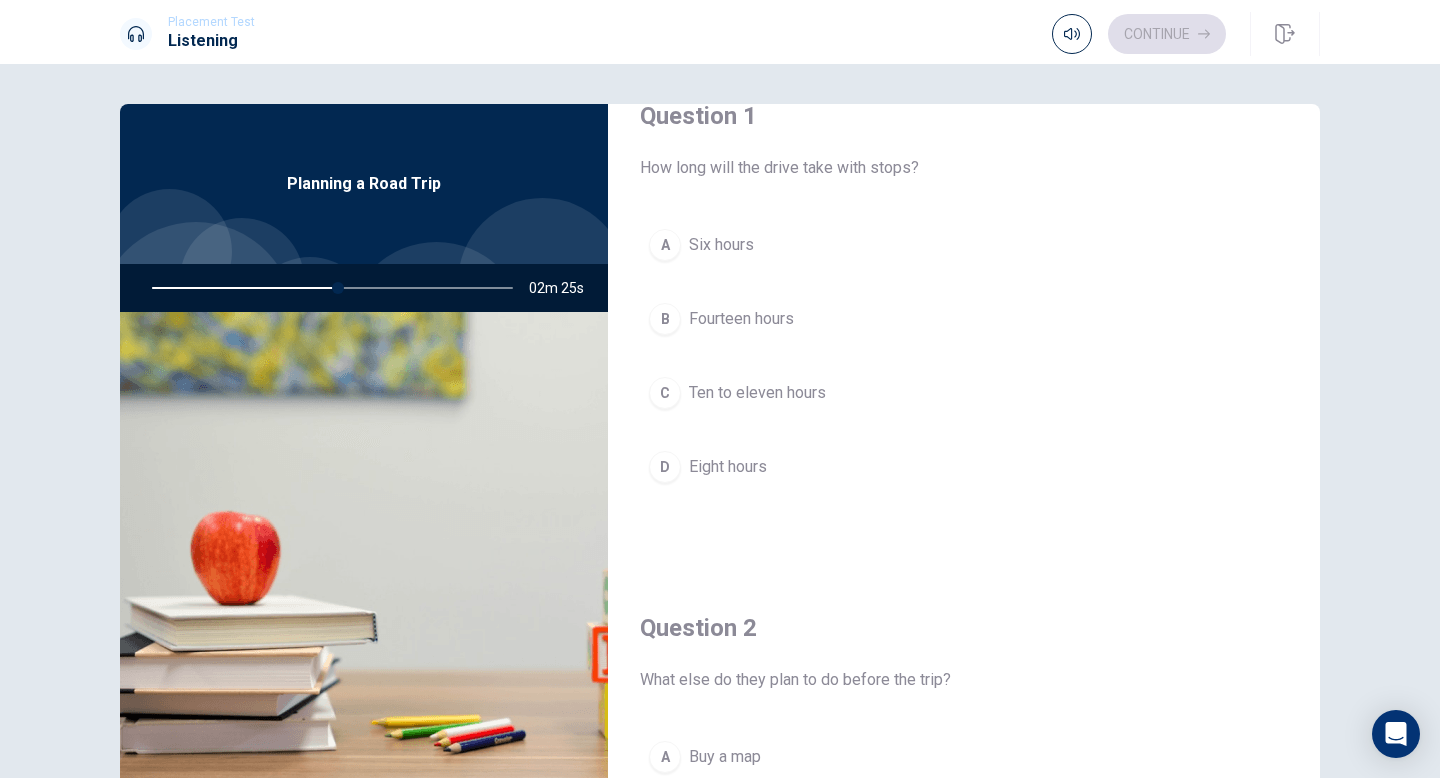 click on "C" at bounding box center [665, 393] 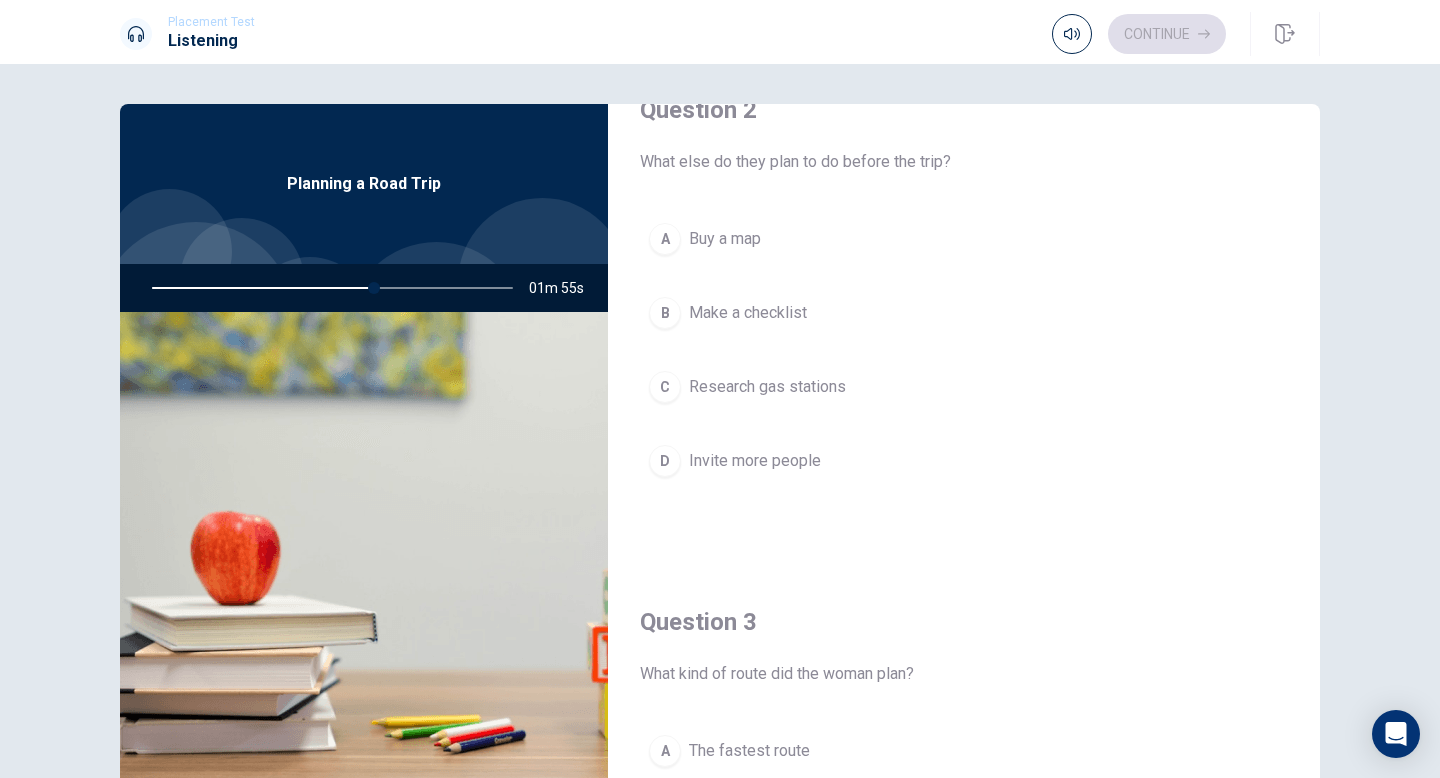 scroll, scrollTop: 373, scrollLeft: 0, axis: vertical 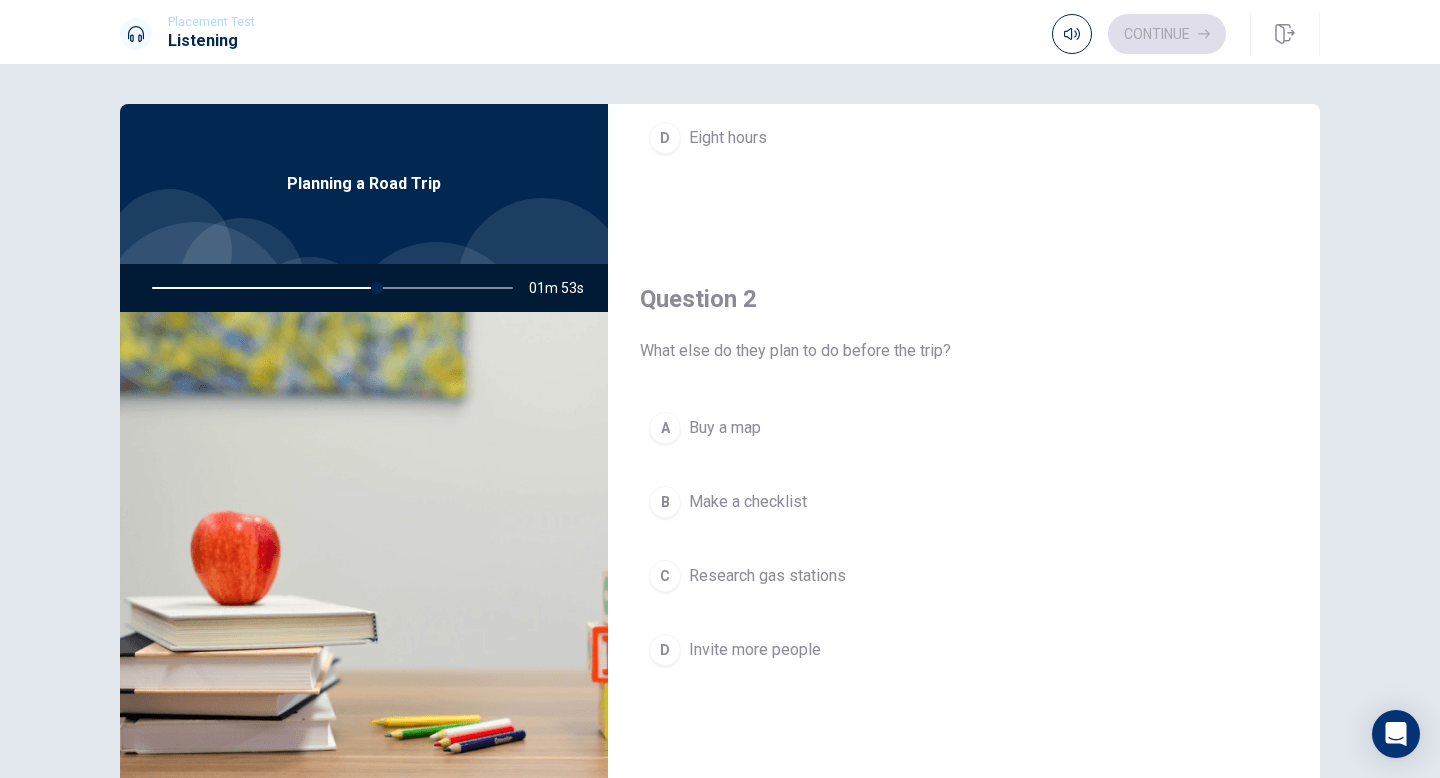 click on "B" at bounding box center [665, 502] 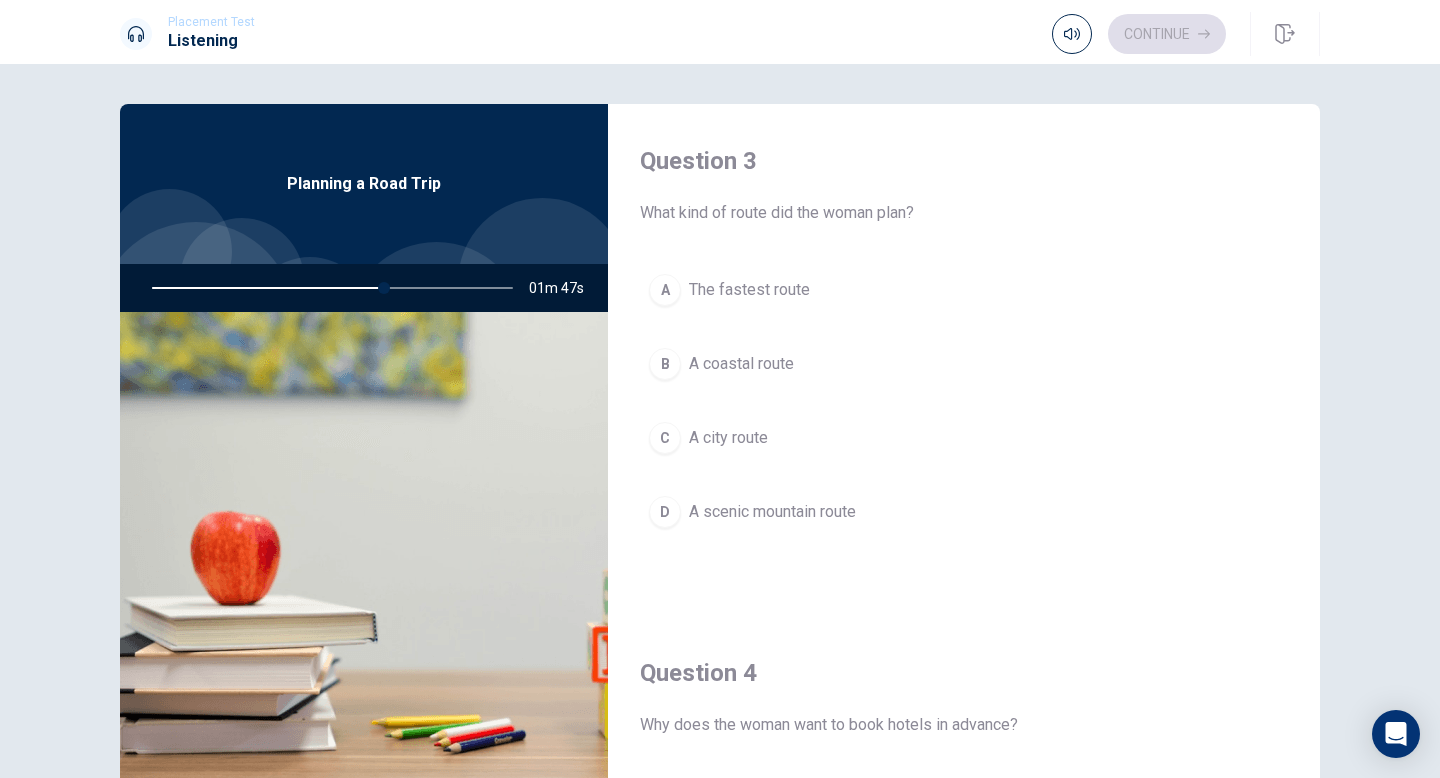 scroll, scrollTop: 1027, scrollLeft: 0, axis: vertical 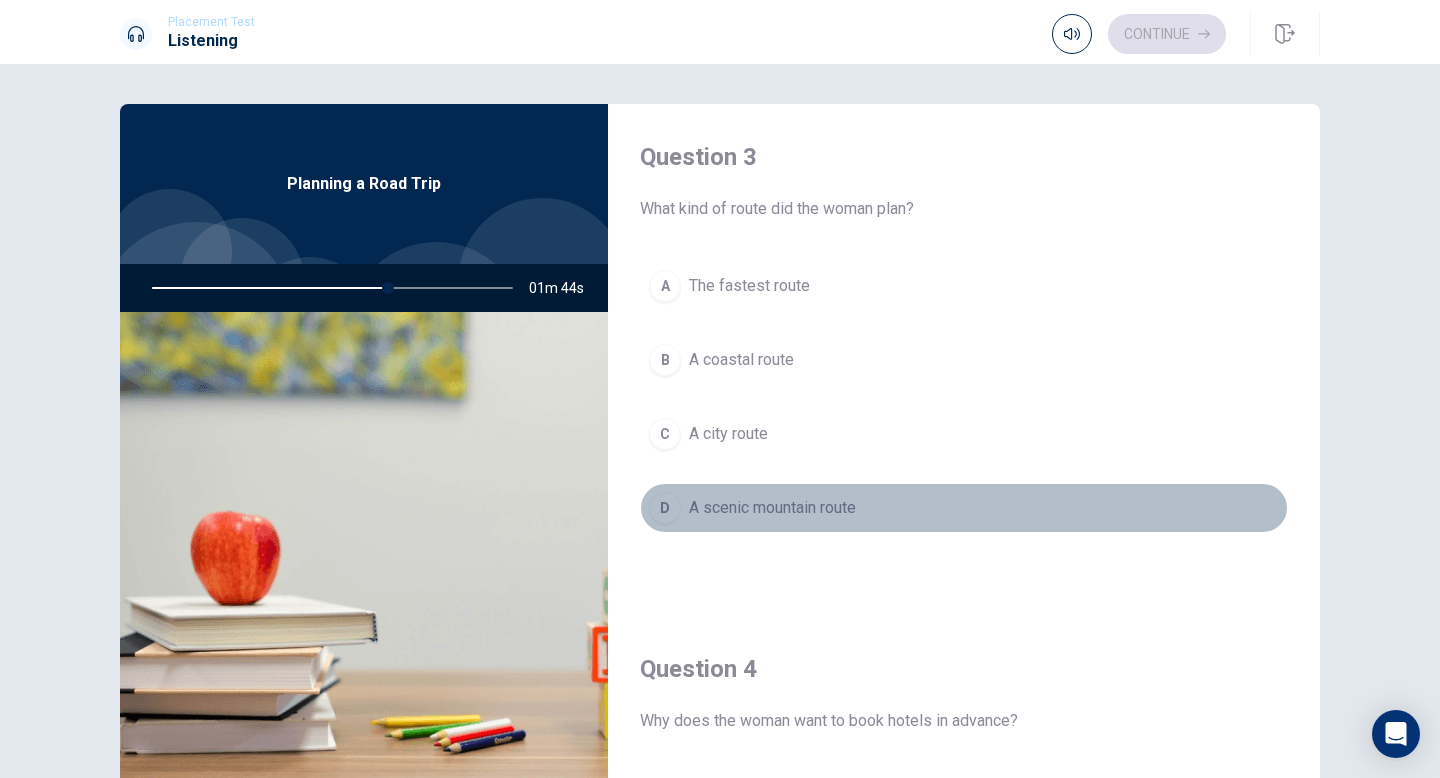 click on "D" at bounding box center [665, 508] 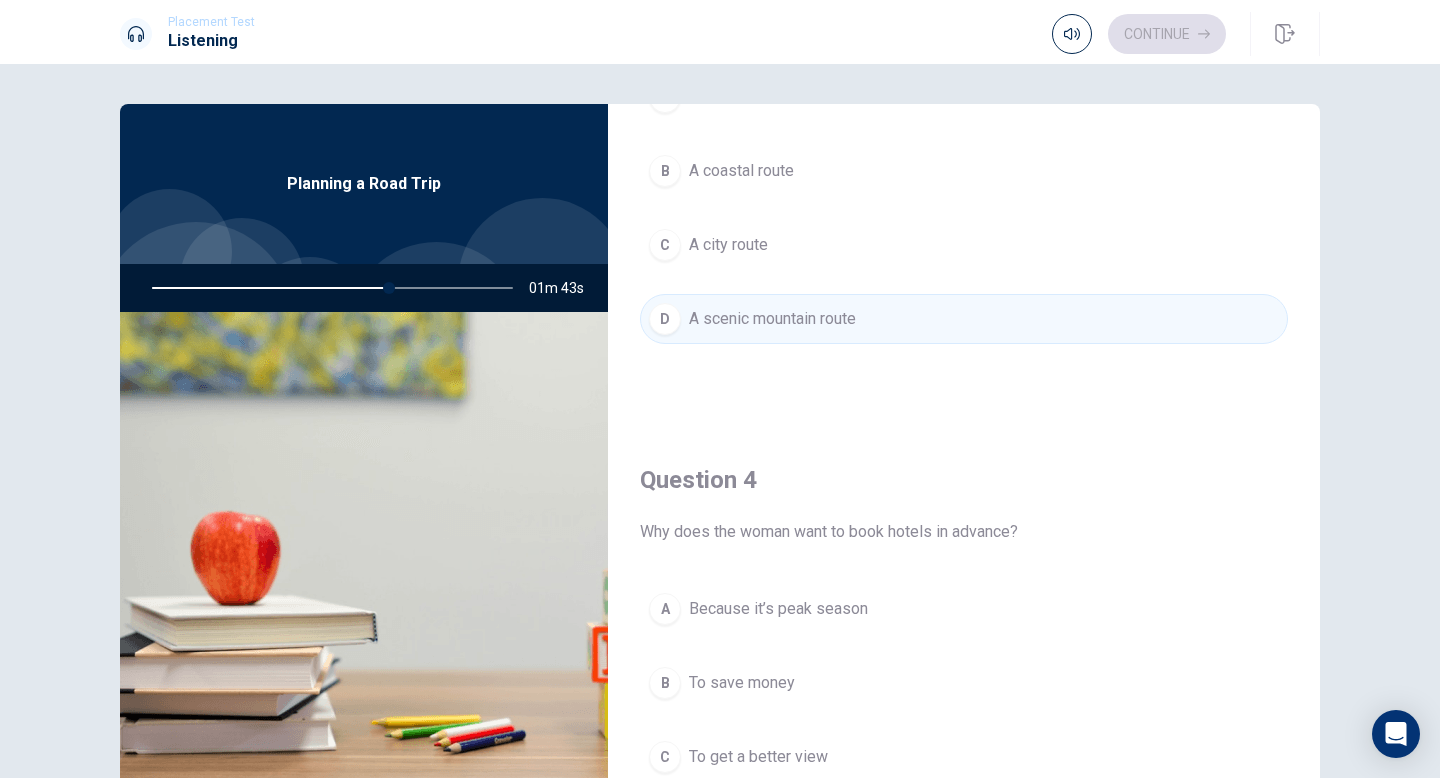 scroll, scrollTop: 1417, scrollLeft: 0, axis: vertical 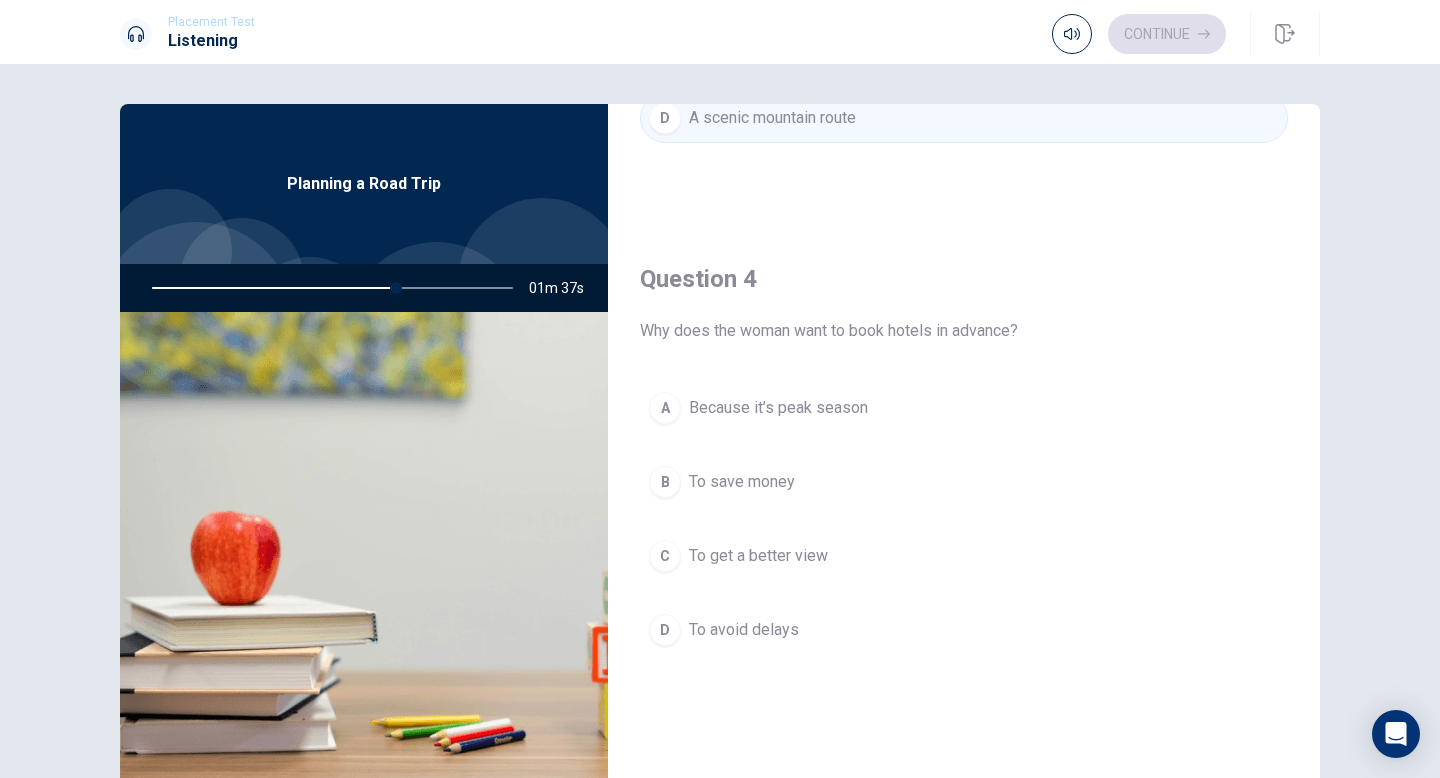 click on "A" at bounding box center [665, 408] 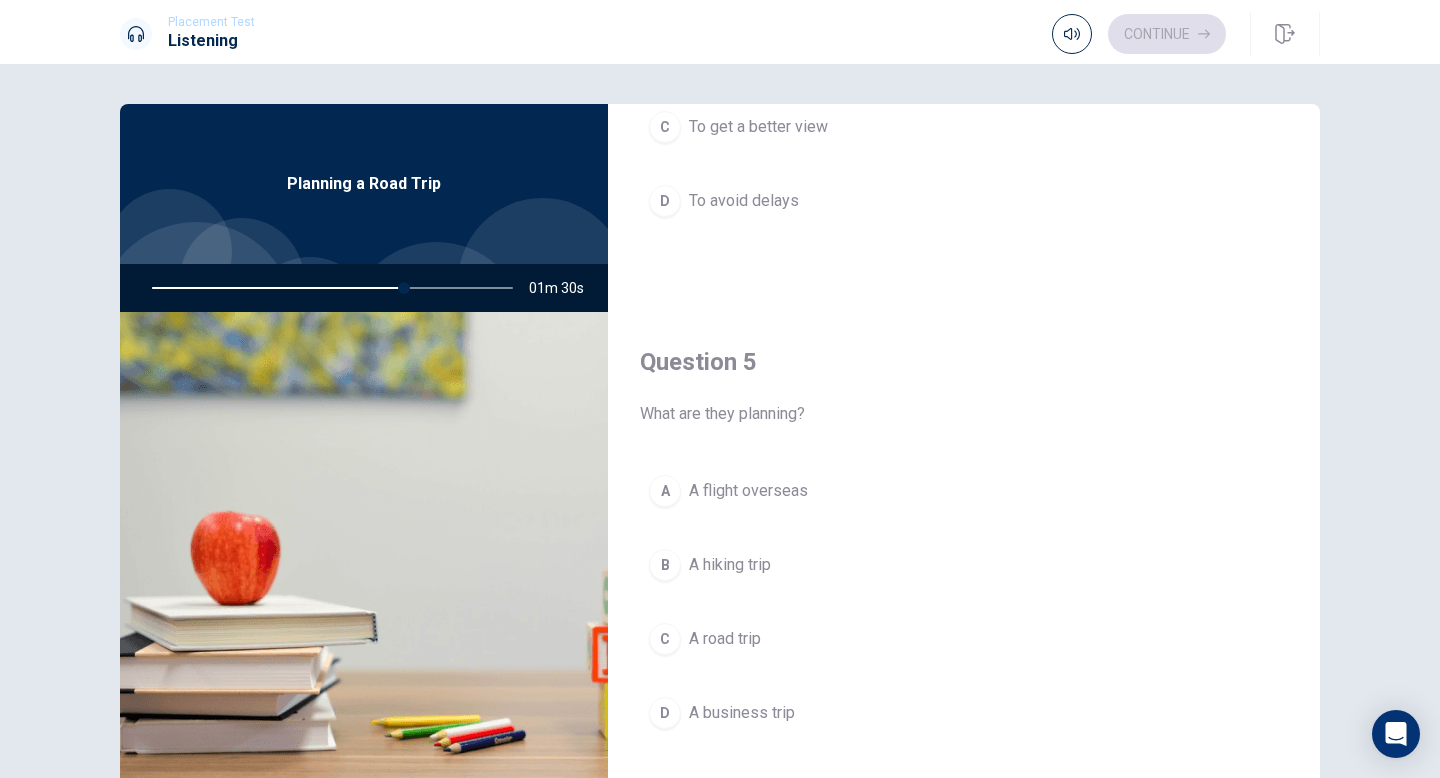 scroll, scrollTop: 1865, scrollLeft: 0, axis: vertical 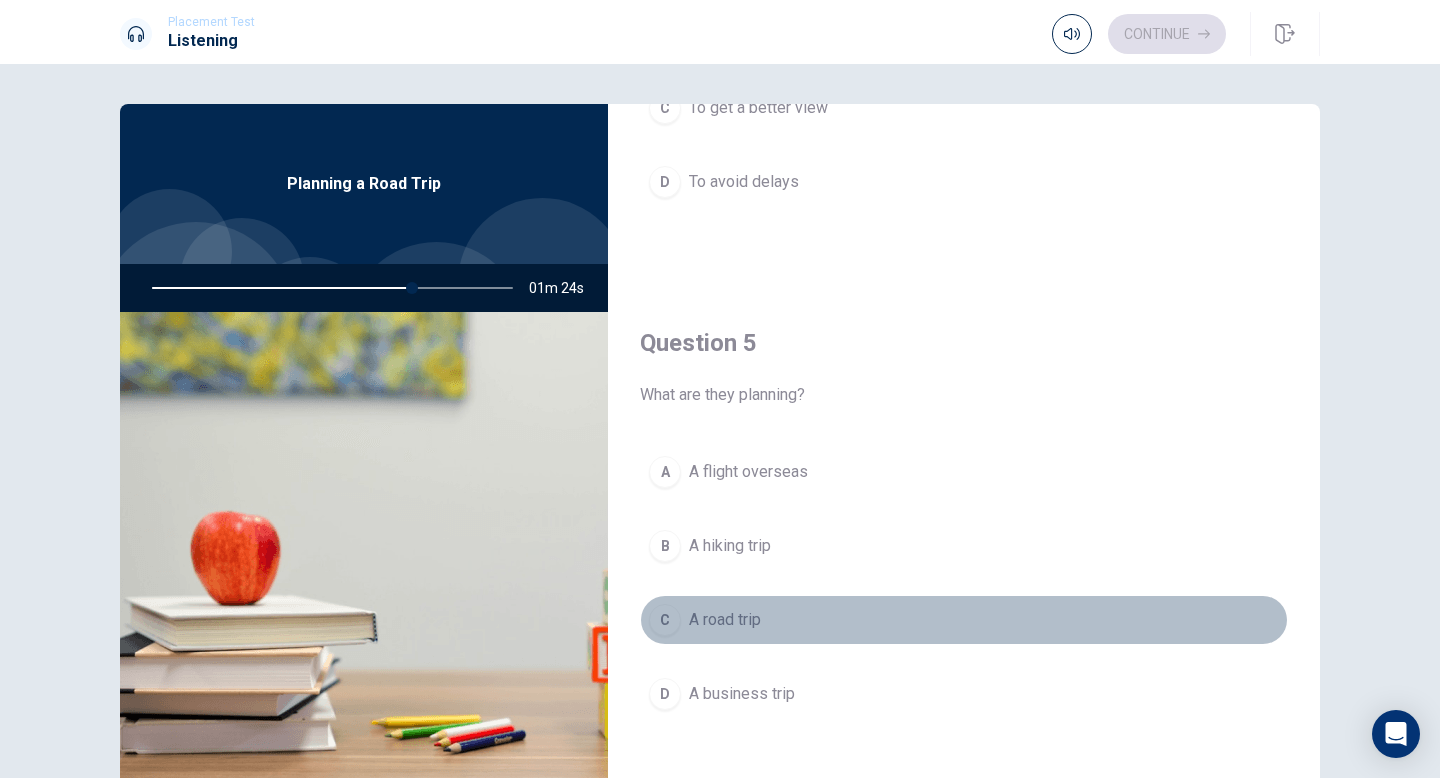 click on "C" at bounding box center (665, 620) 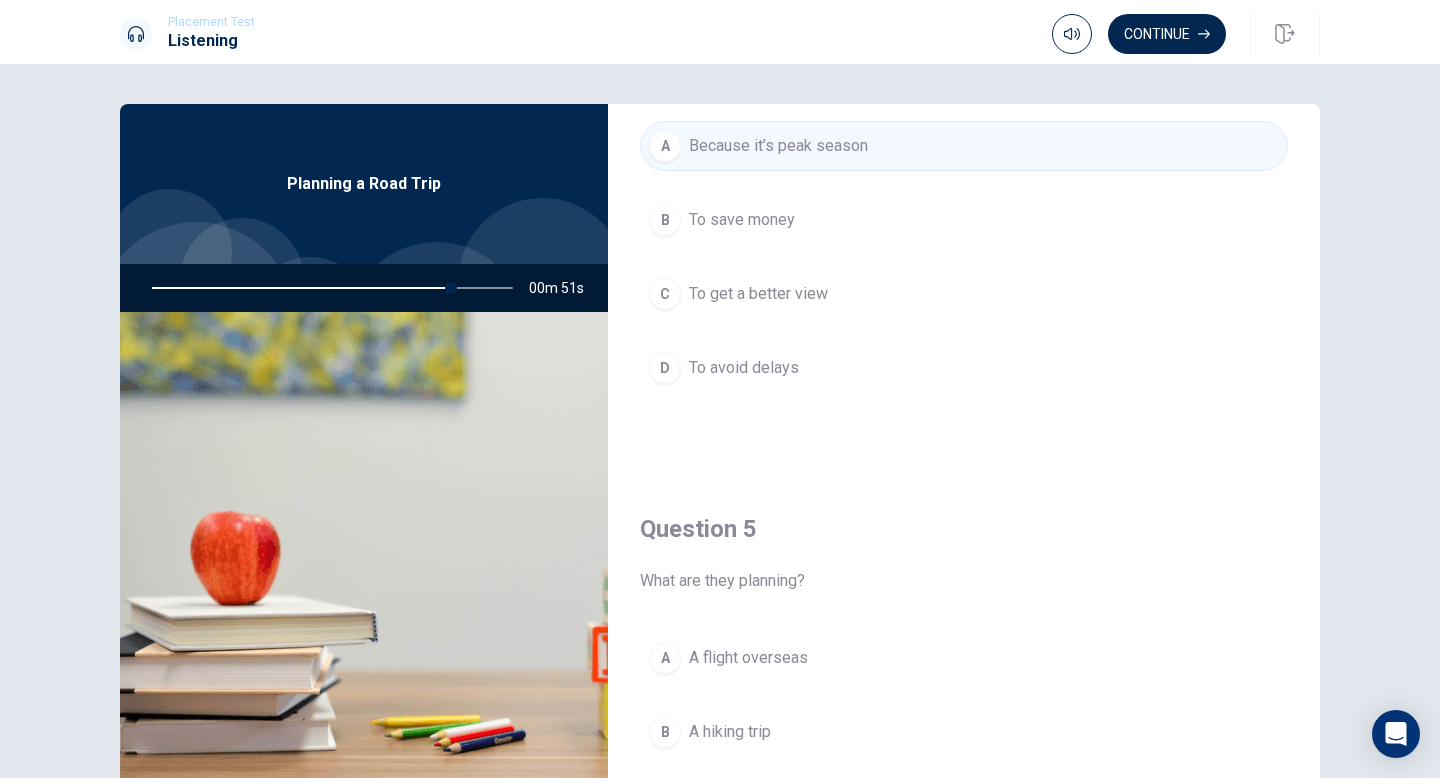scroll, scrollTop: 1865, scrollLeft: 0, axis: vertical 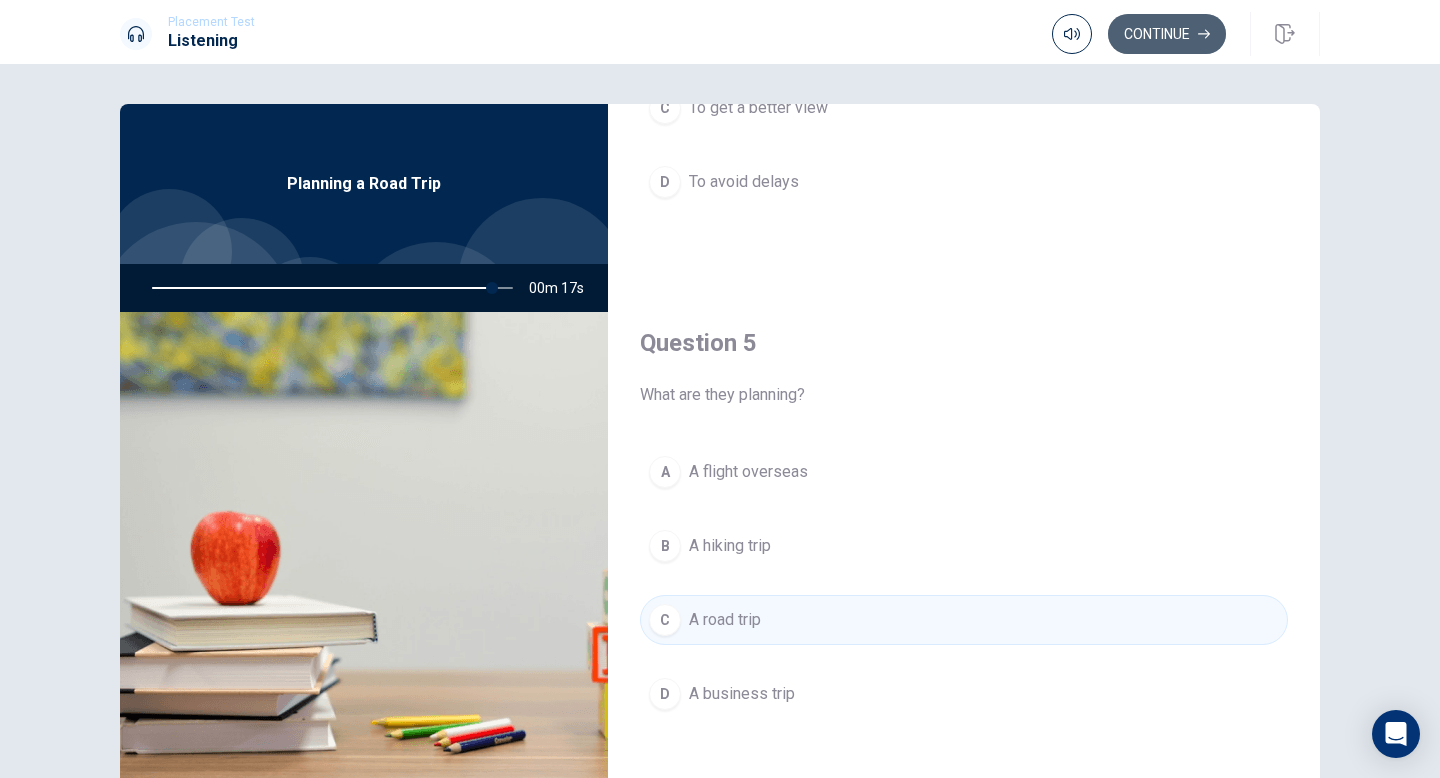 click on "Continue" at bounding box center (1167, 34) 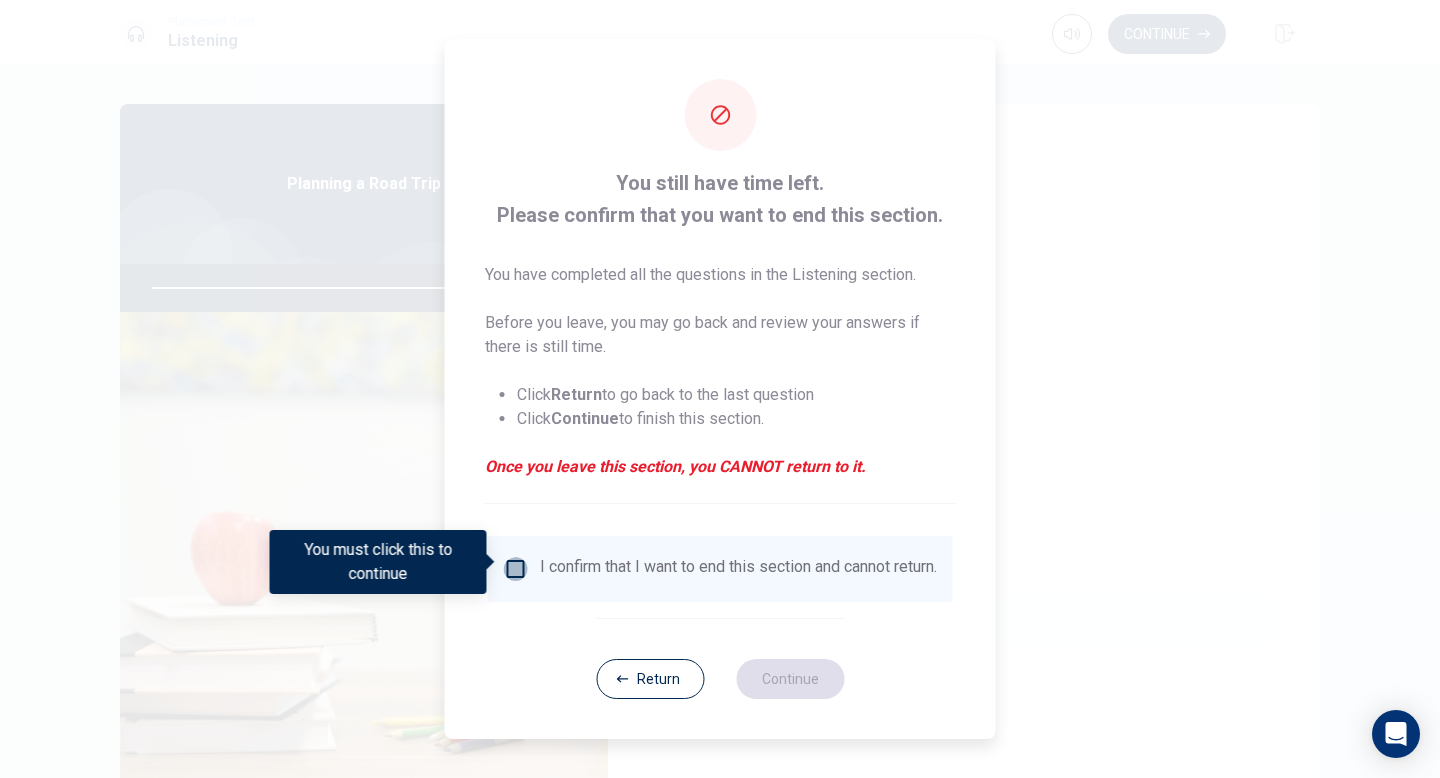 click at bounding box center [516, 569] 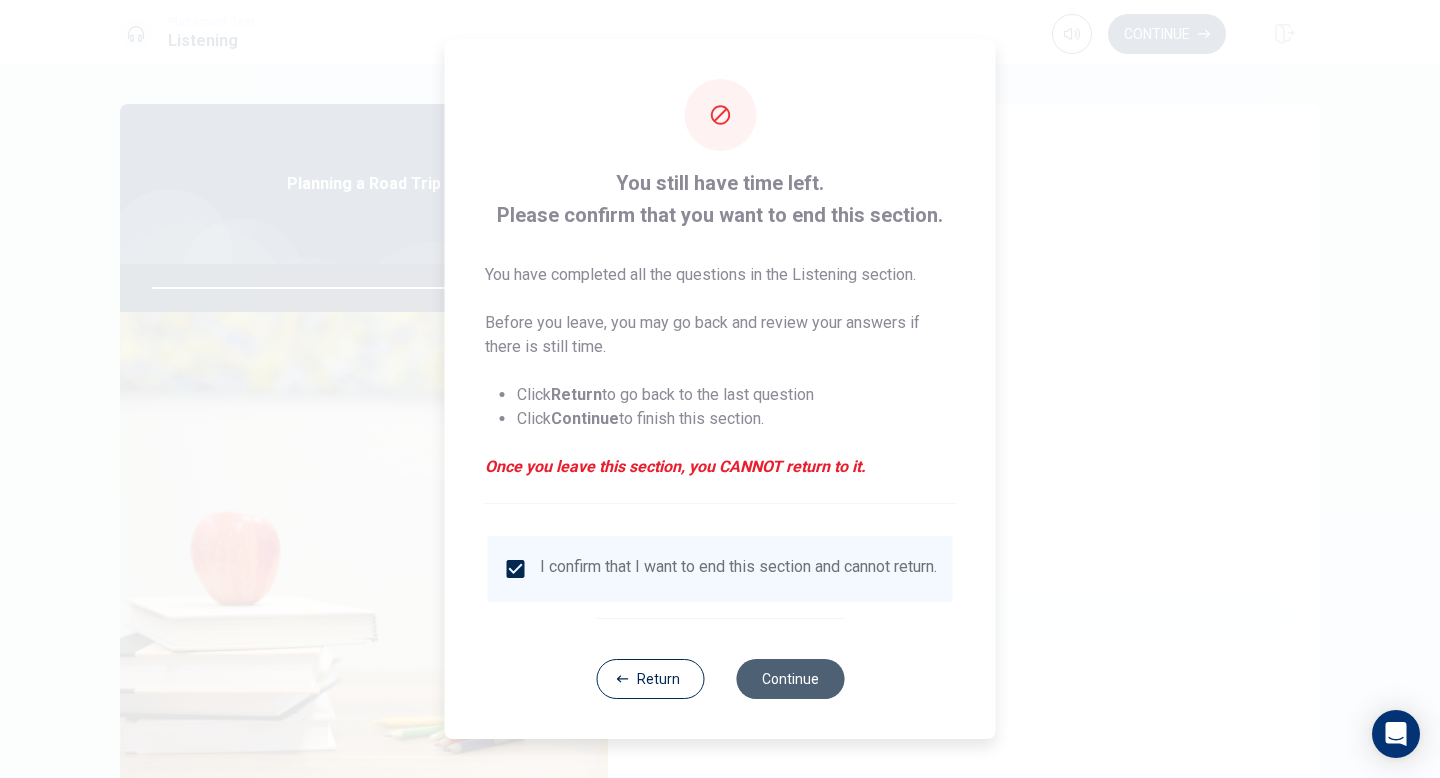 click on "Continue" at bounding box center (790, 679) 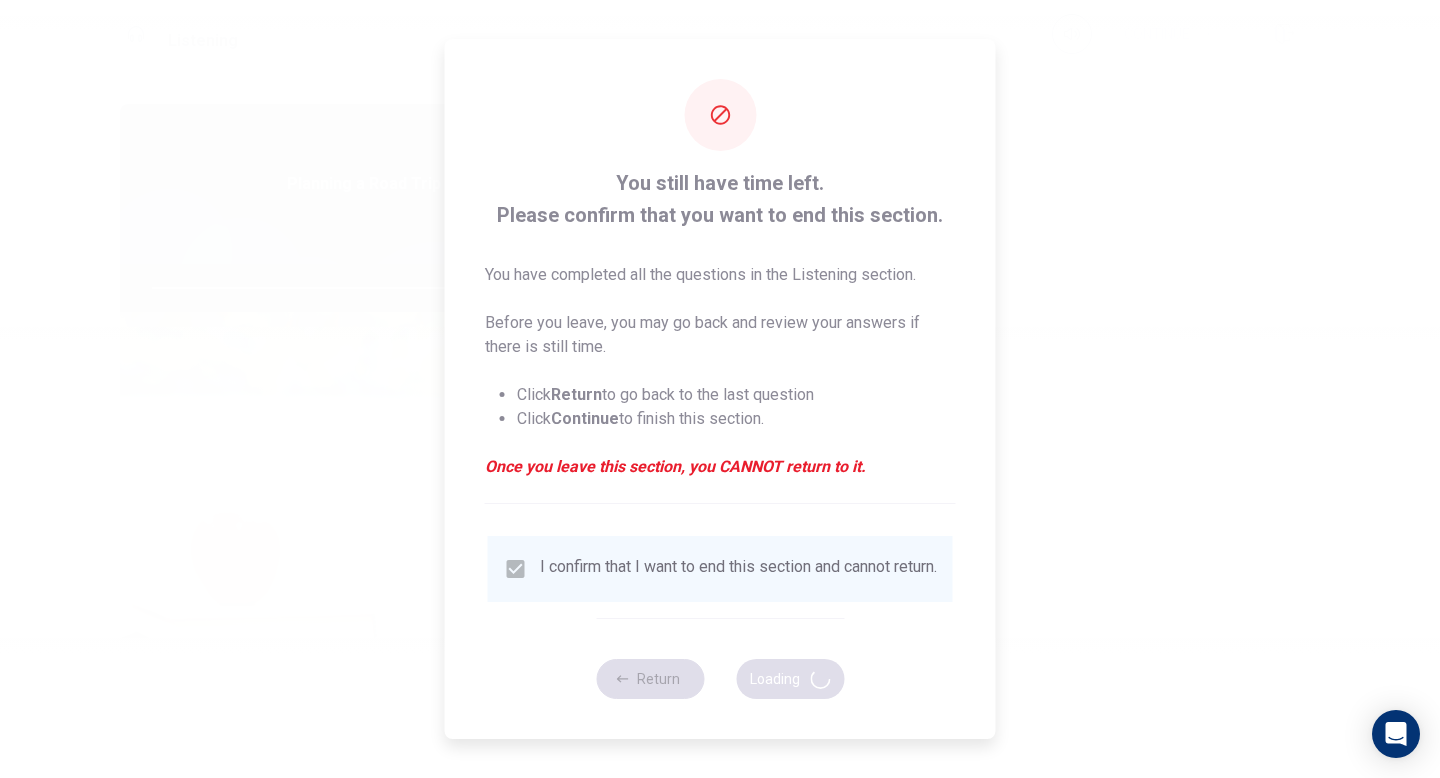 type on "96" 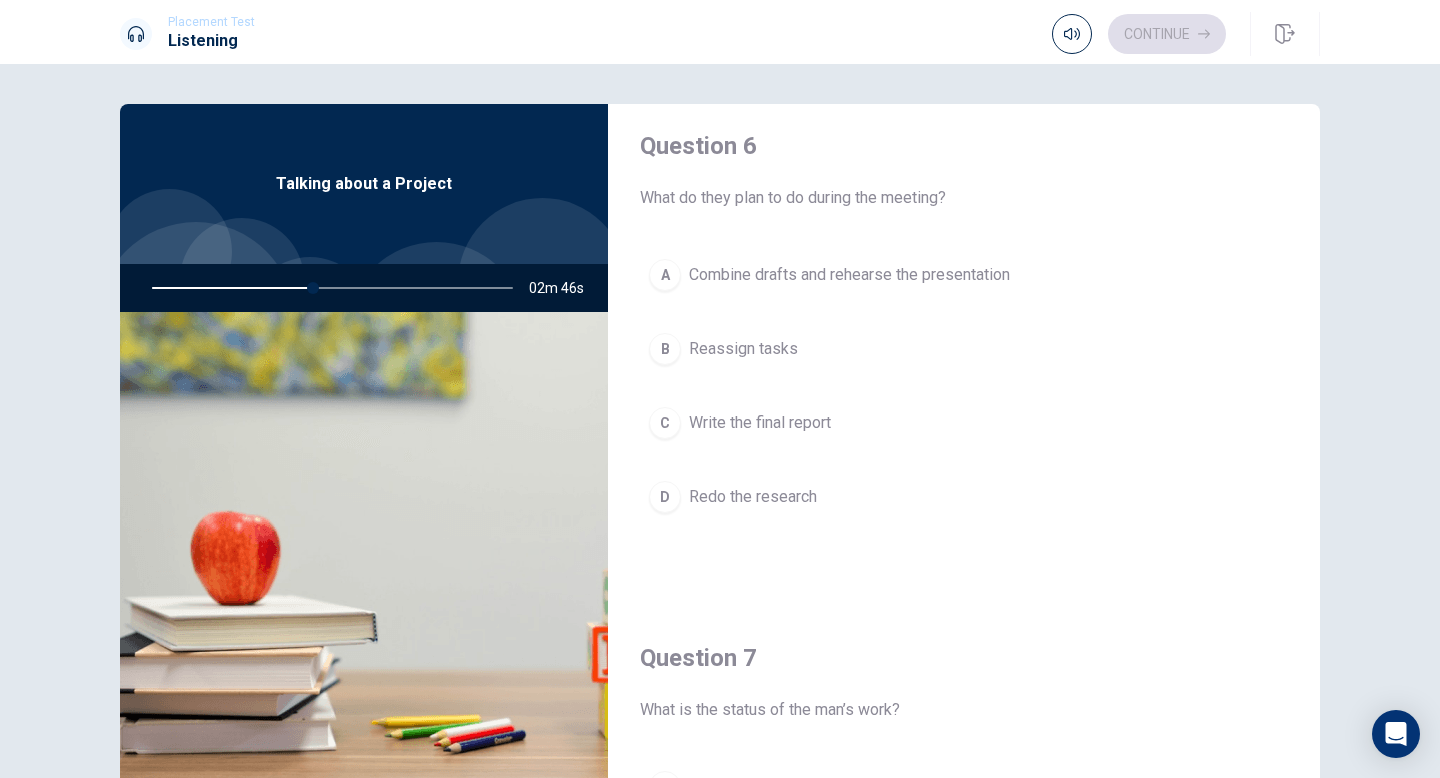 scroll, scrollTop: 7, scrollLeft: 0, axis: vertical 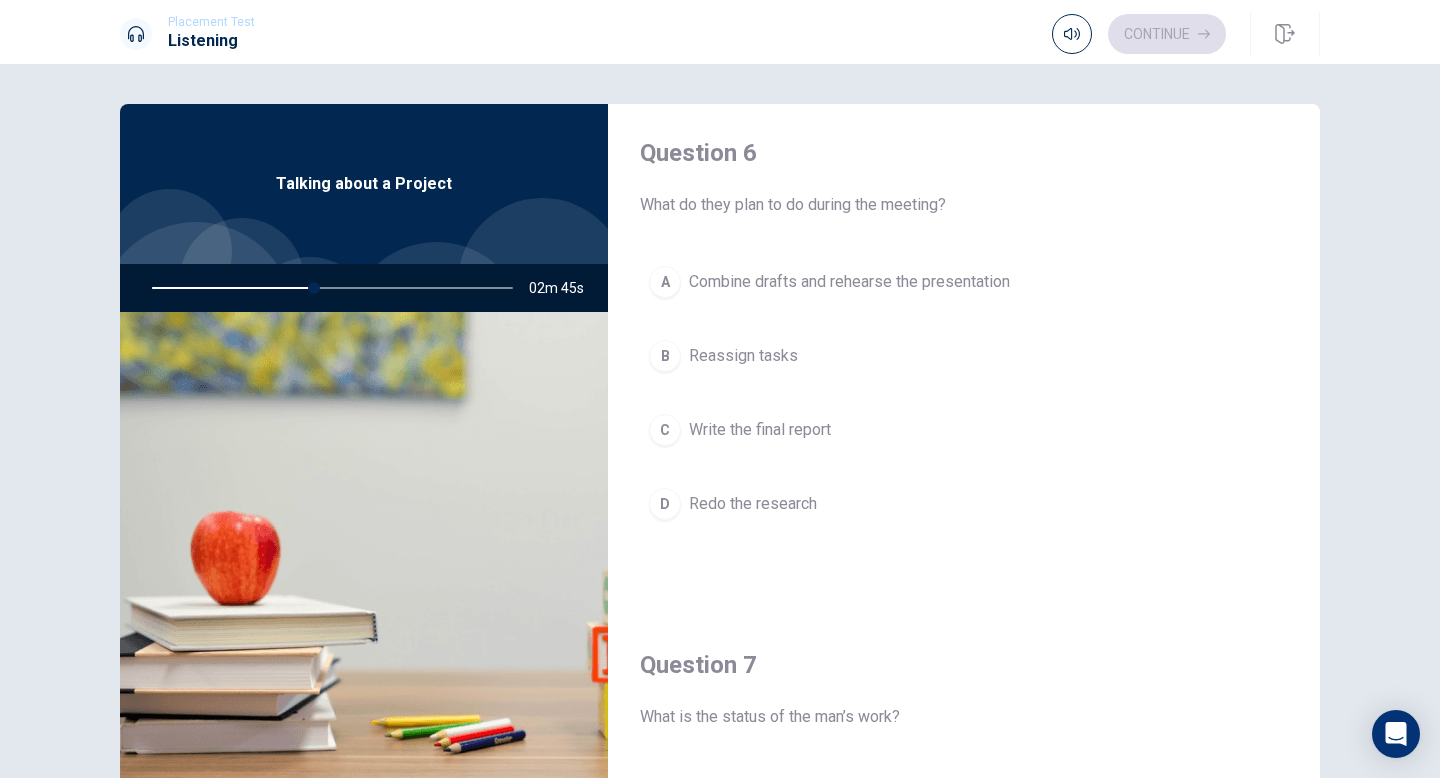click on "A" at bounding box center [665, 282] 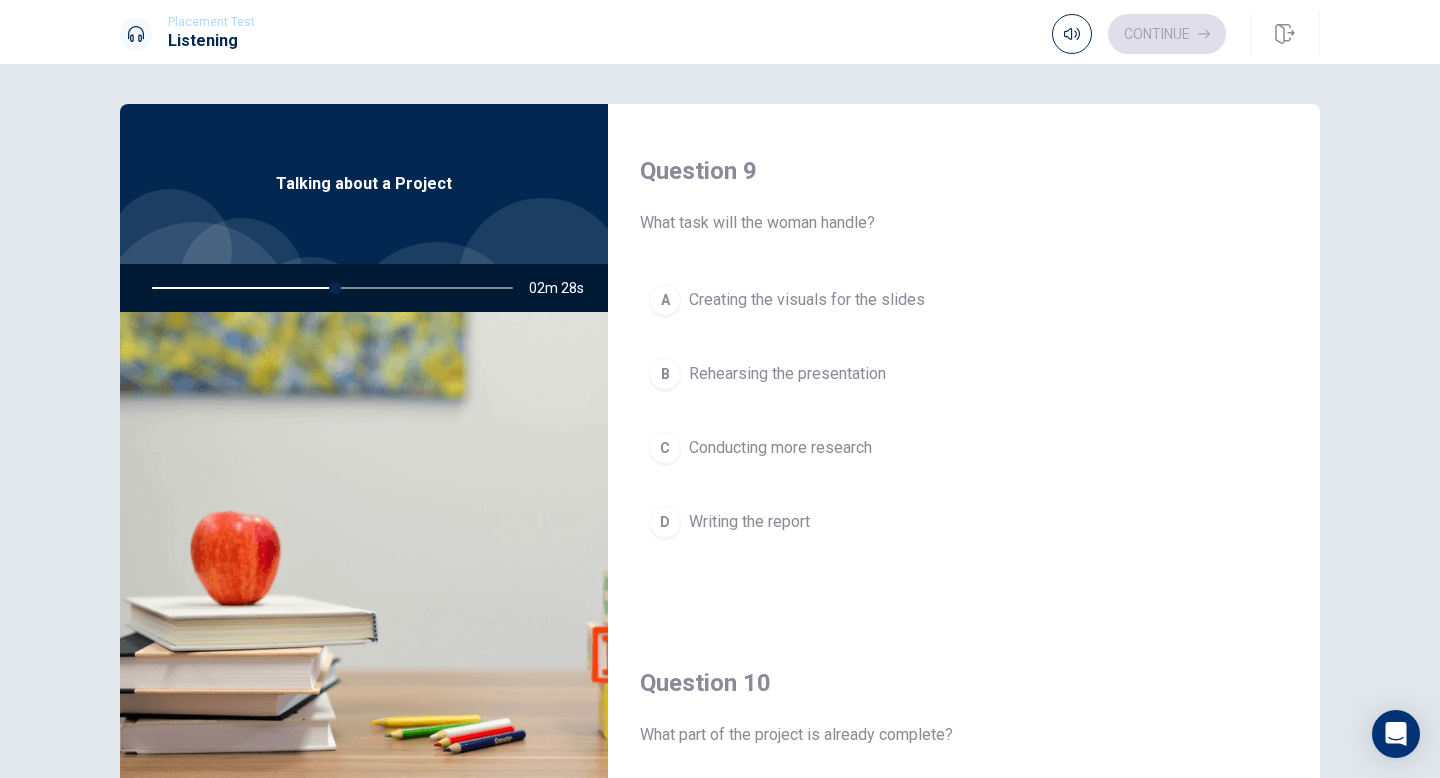 scroll, scrollTop: 1494, scrollLeft: 0, axis: vertical 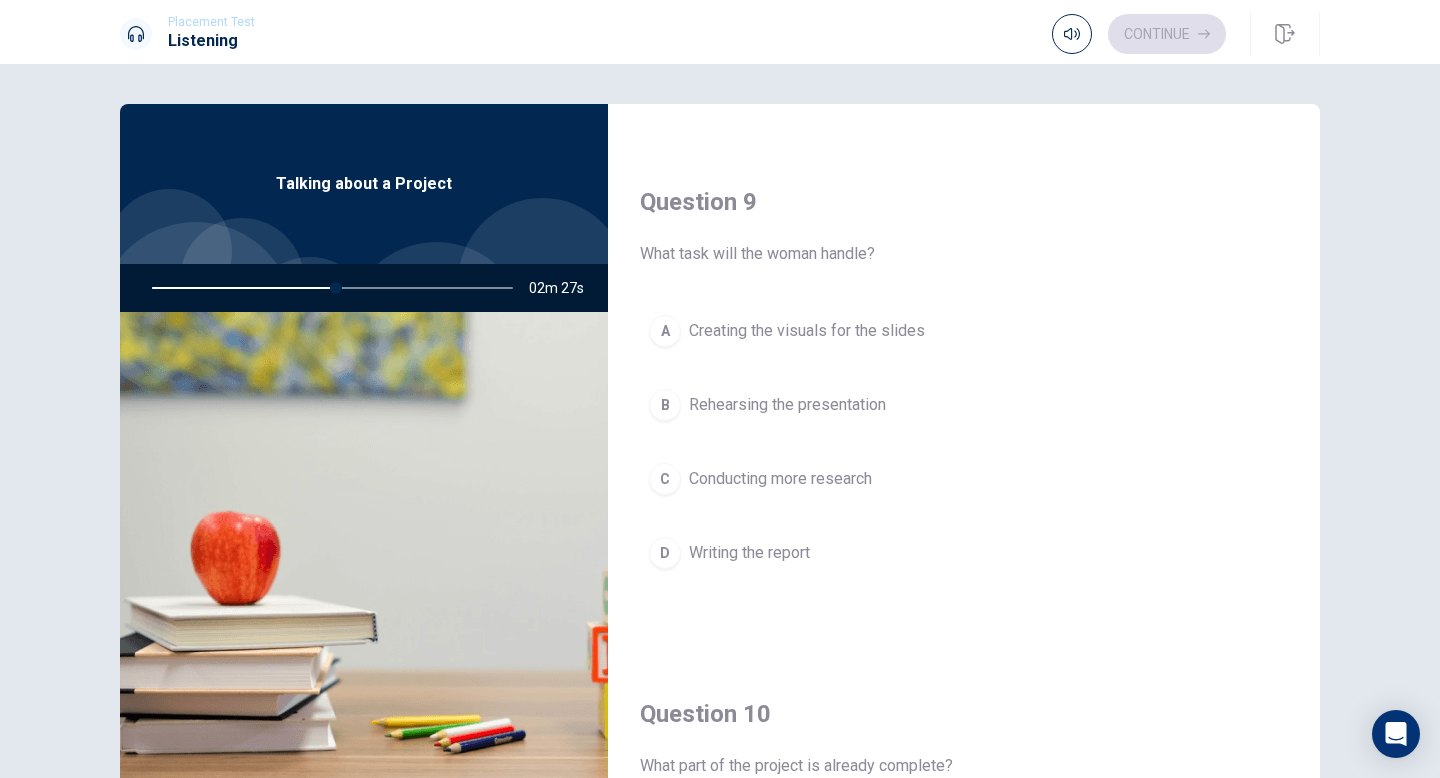 click on "B" at bounding box center (665, 405) 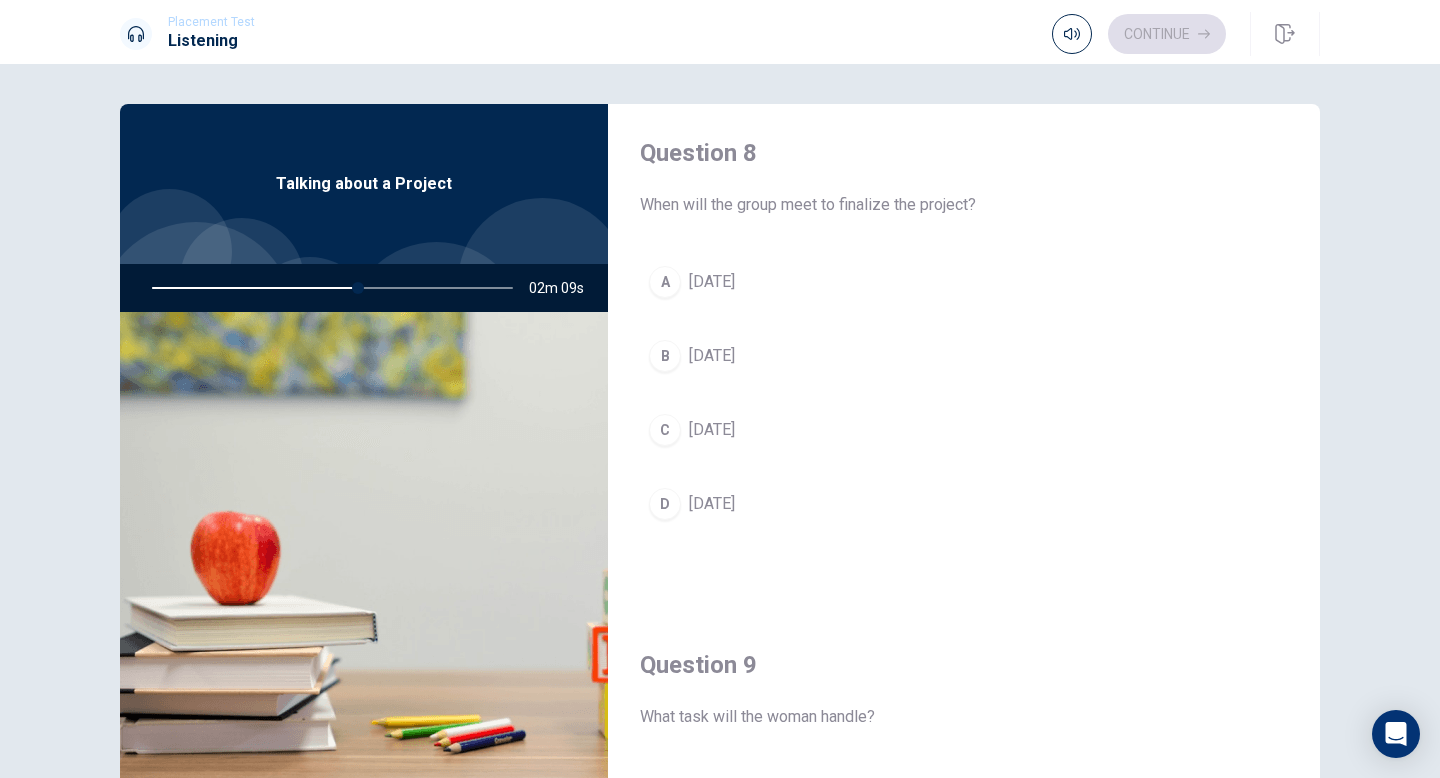 scroll, scrollTop: 1012, scrollLeft: 0, axis: vertical 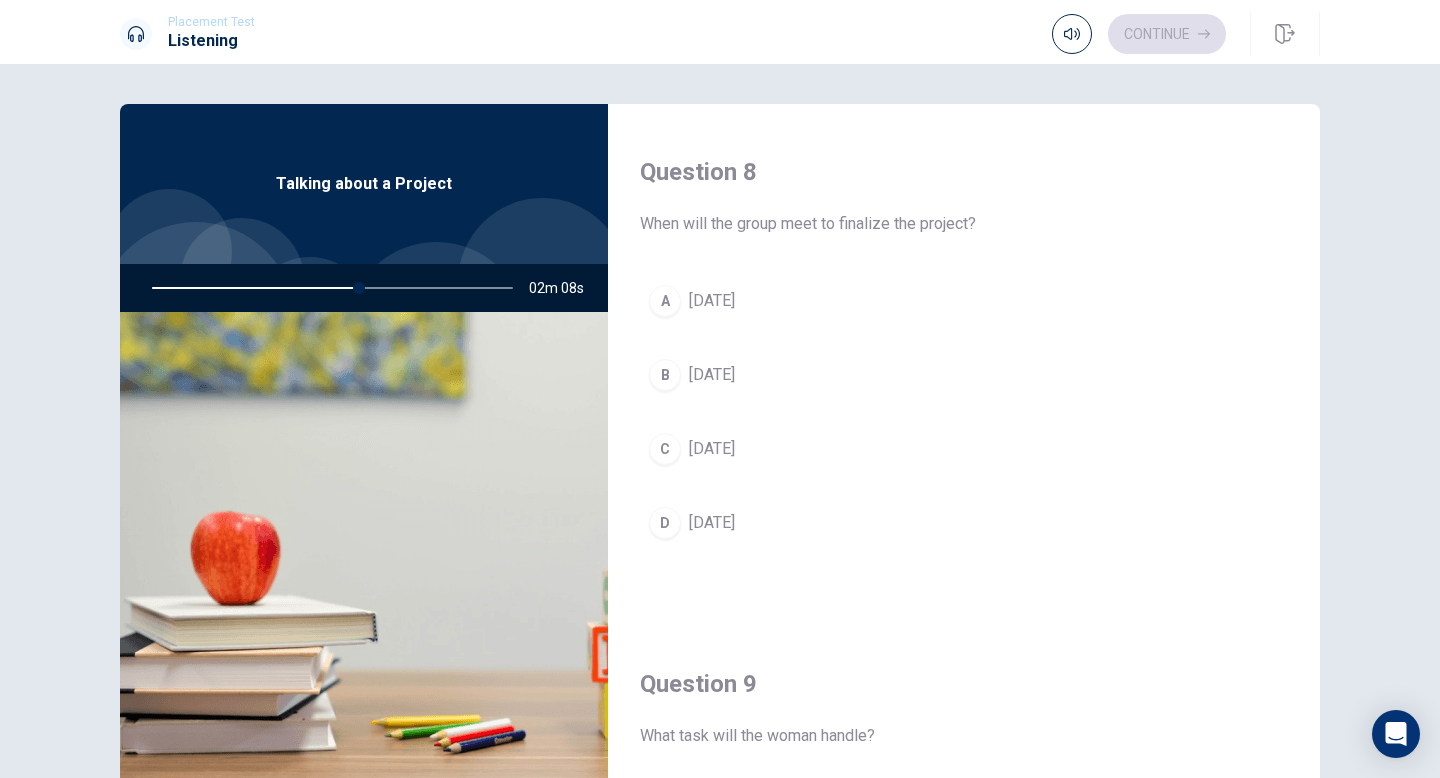 click on "D" at bounding box center [665, 523] 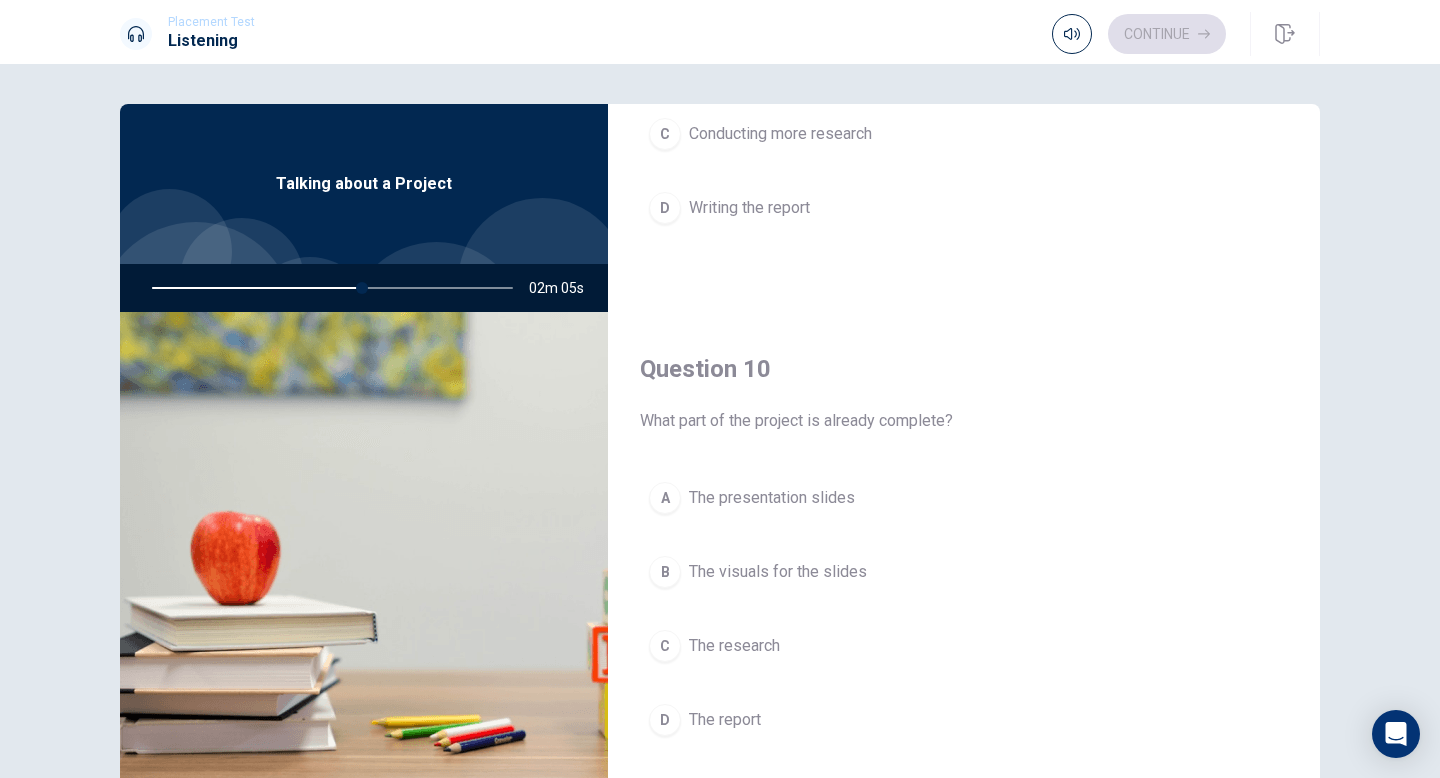 scroll, scrollTop: 1865, scrollLeft: 0, axis: vertical 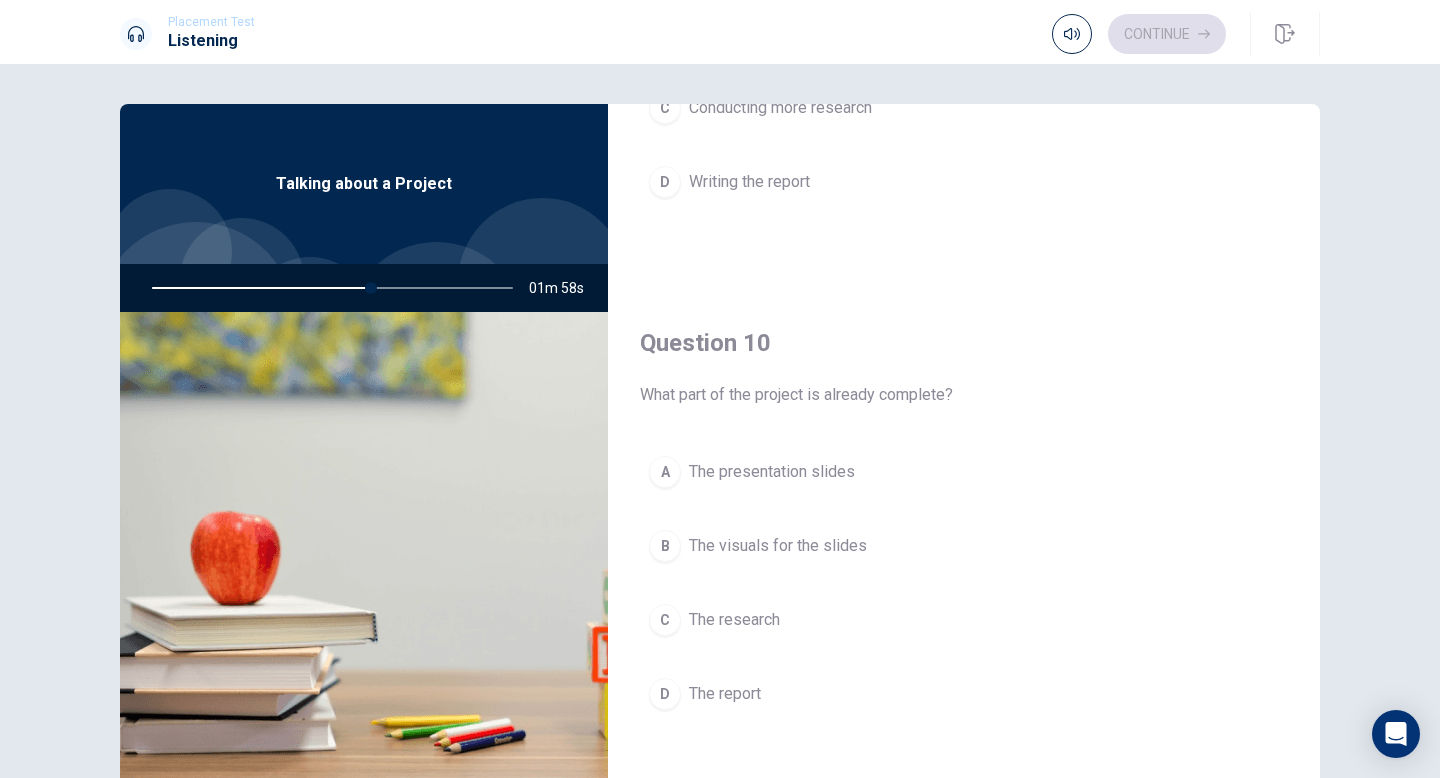 click on "C" at bounding box center (665, 620) 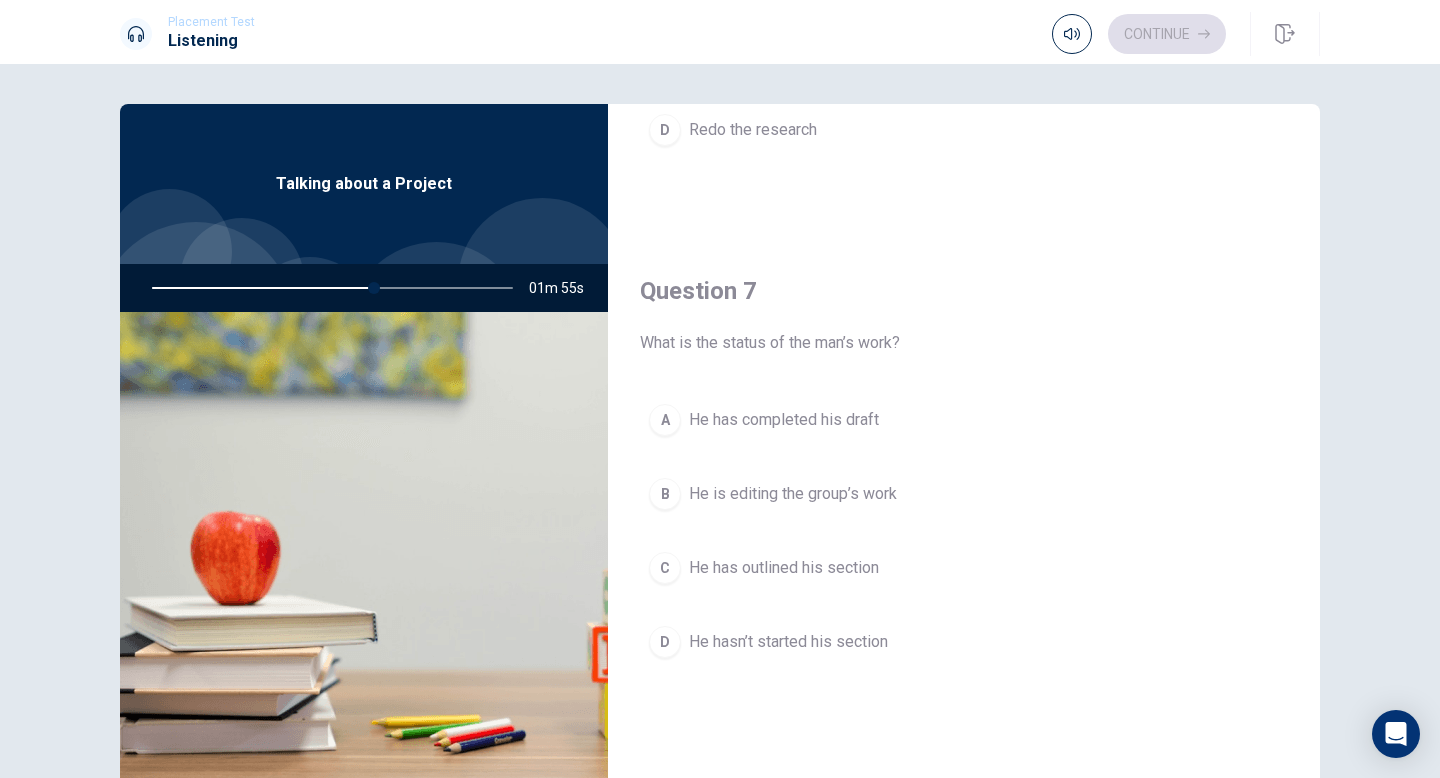 scroll, scrollTop: 397, scrollLeft: 0, axis: vertical 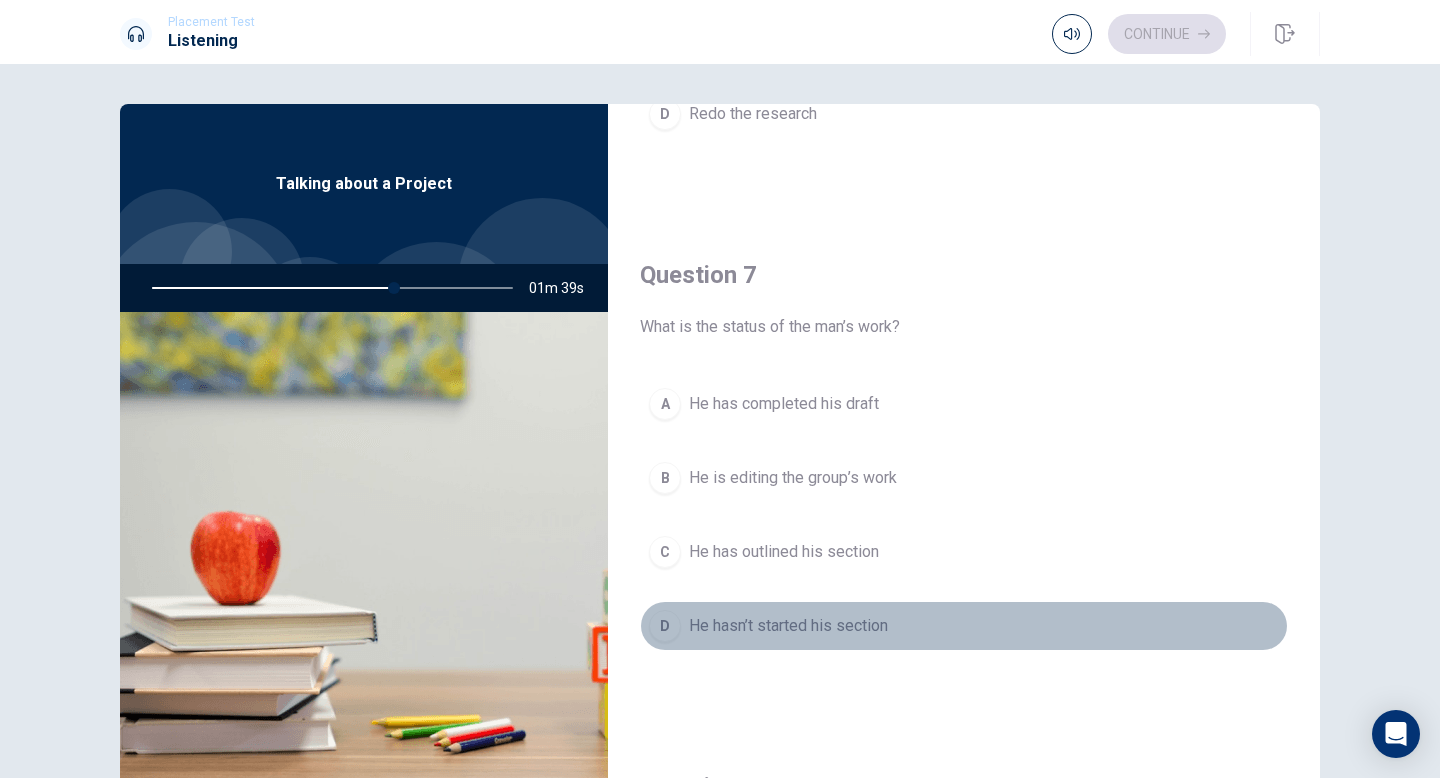 click on "D" at bounding box center [665, 626] 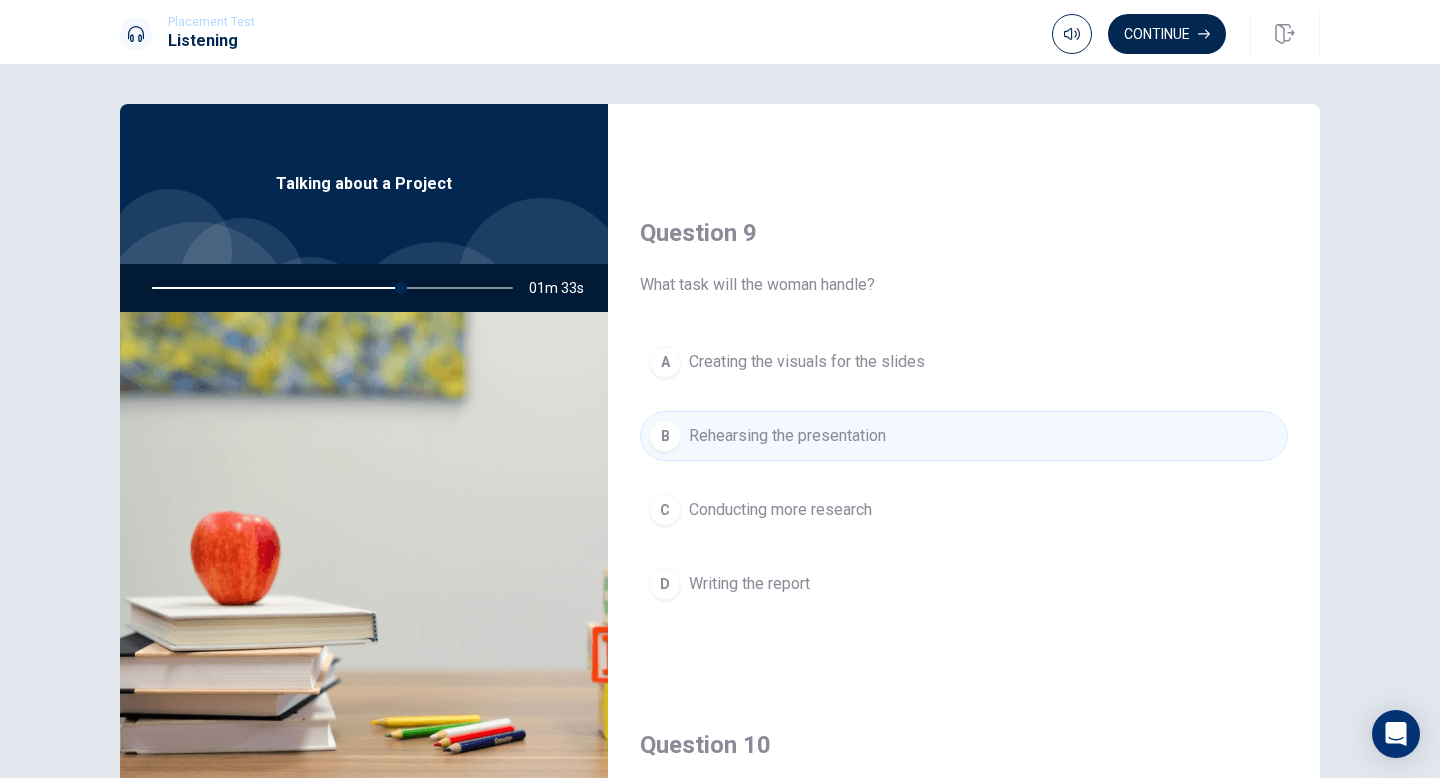 scroll, scrollTop: 1465, scrollLeft: 0, axis: vertical 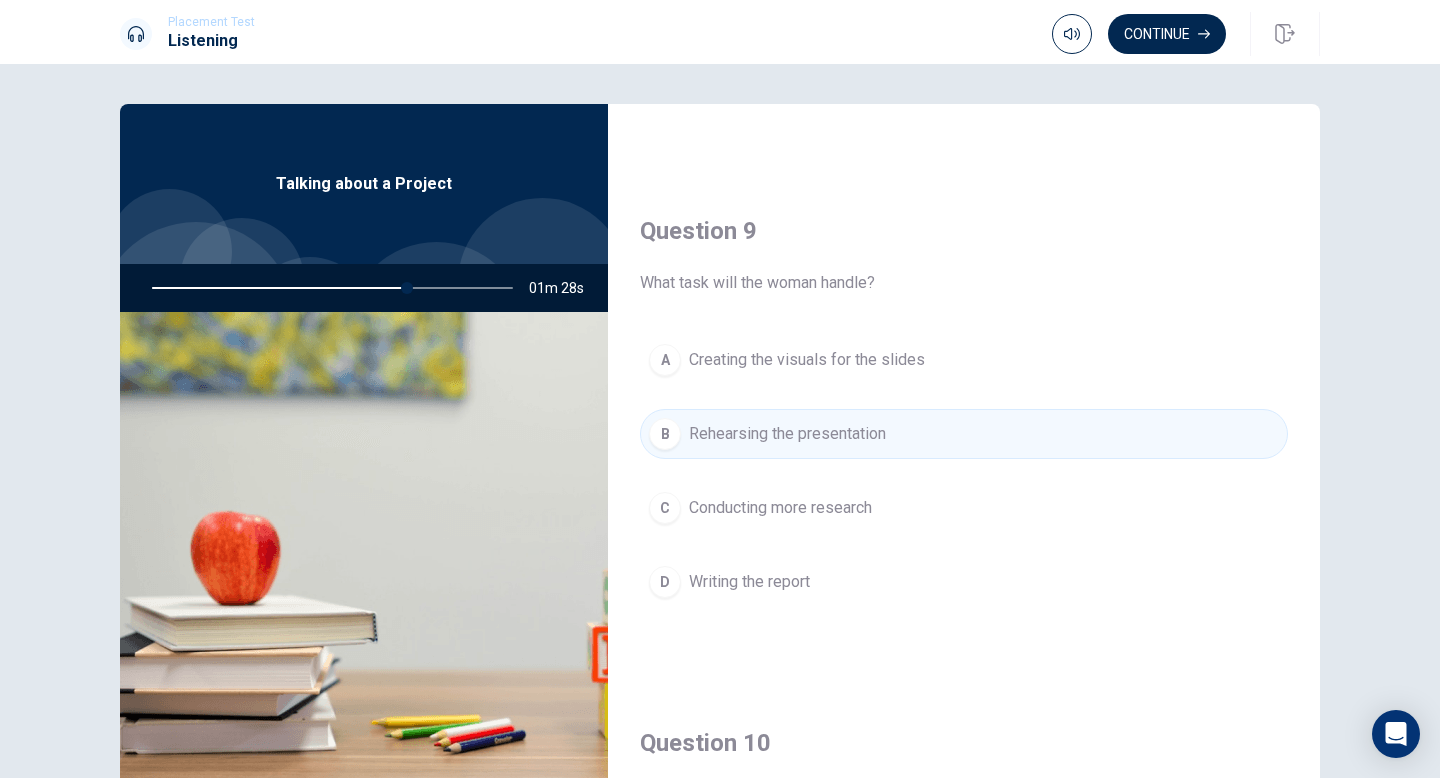 click on "A" at bounding box center (665, 360) 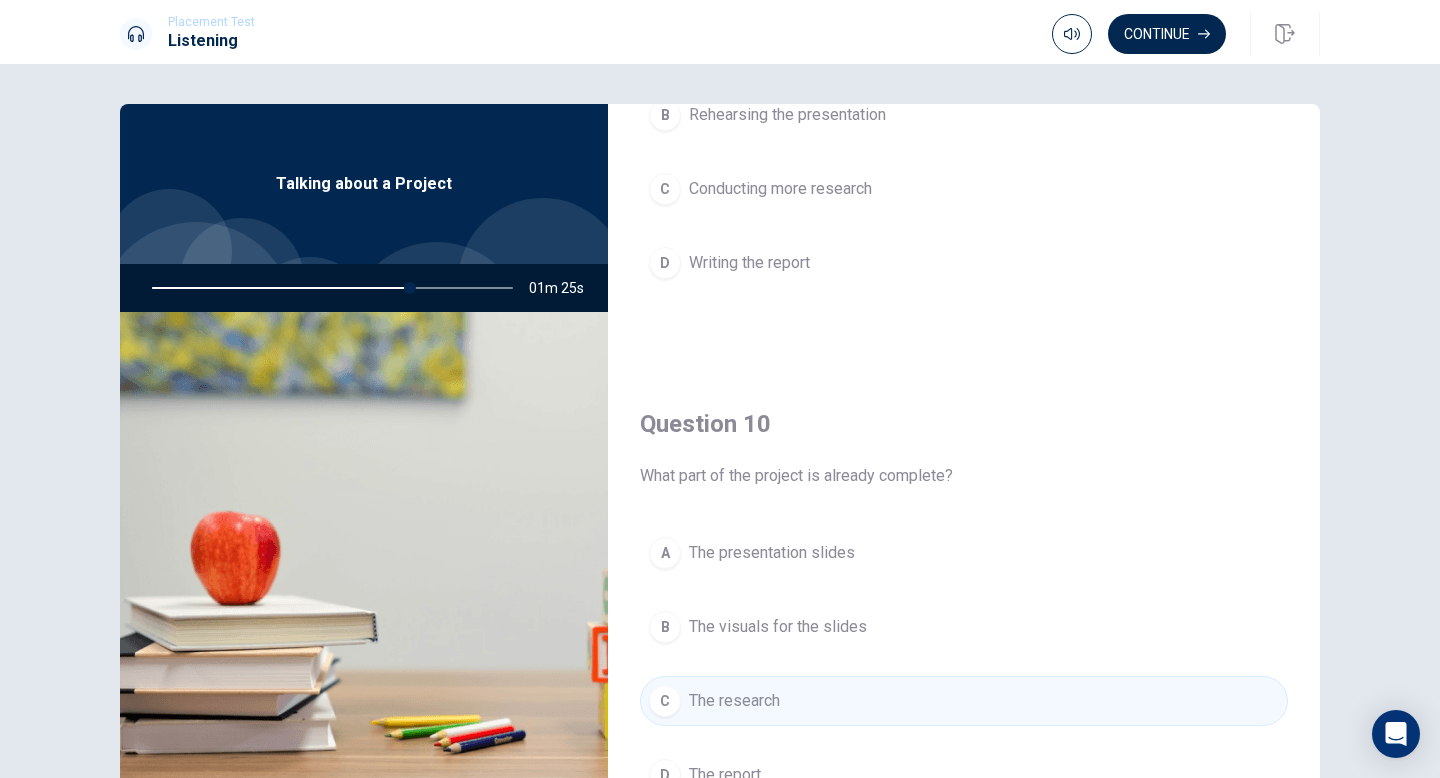 scroll, scrollTop: 1865, scrollLeft: 0, axis: vertical 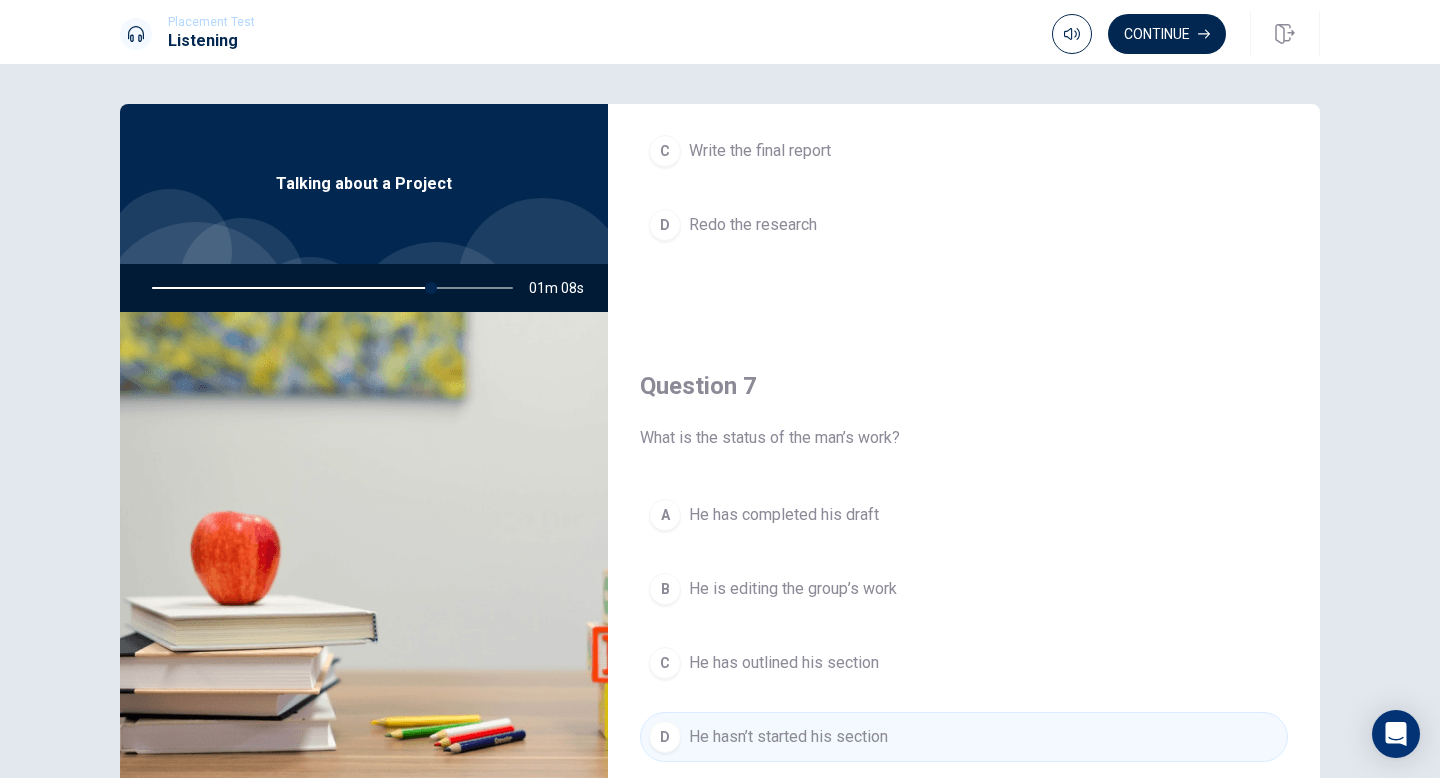 type on "78" 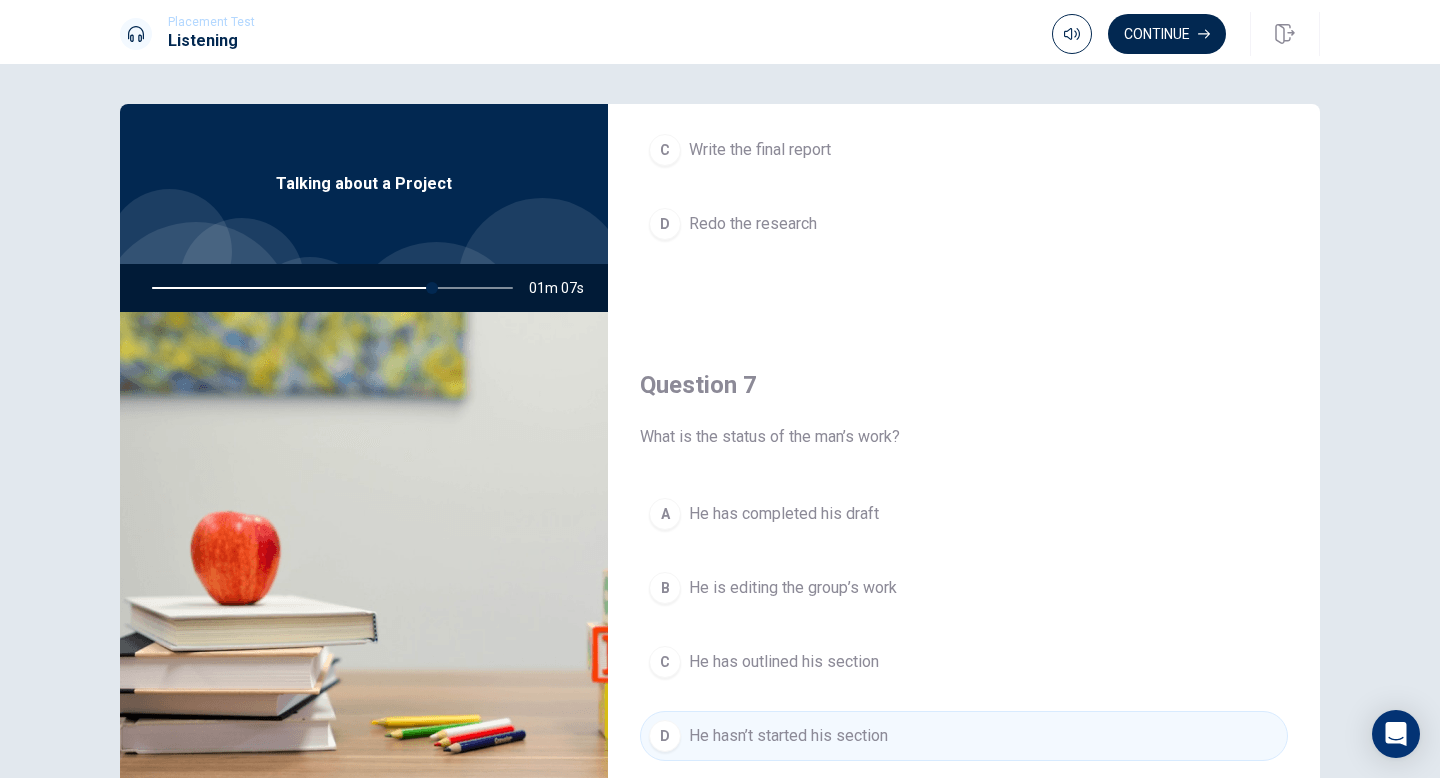 scroll, scrollTop: 388, scrollLeft: 0, axis: vertical 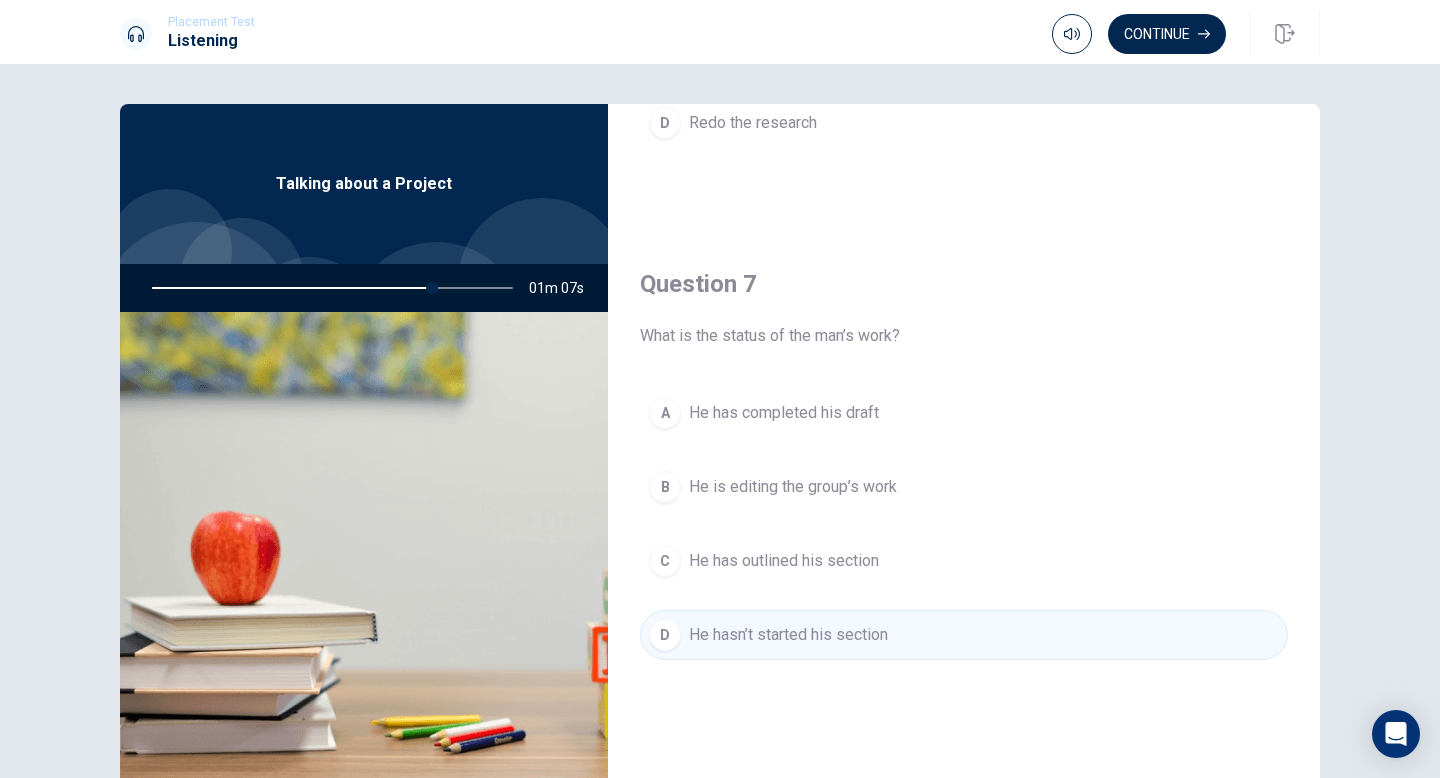 type 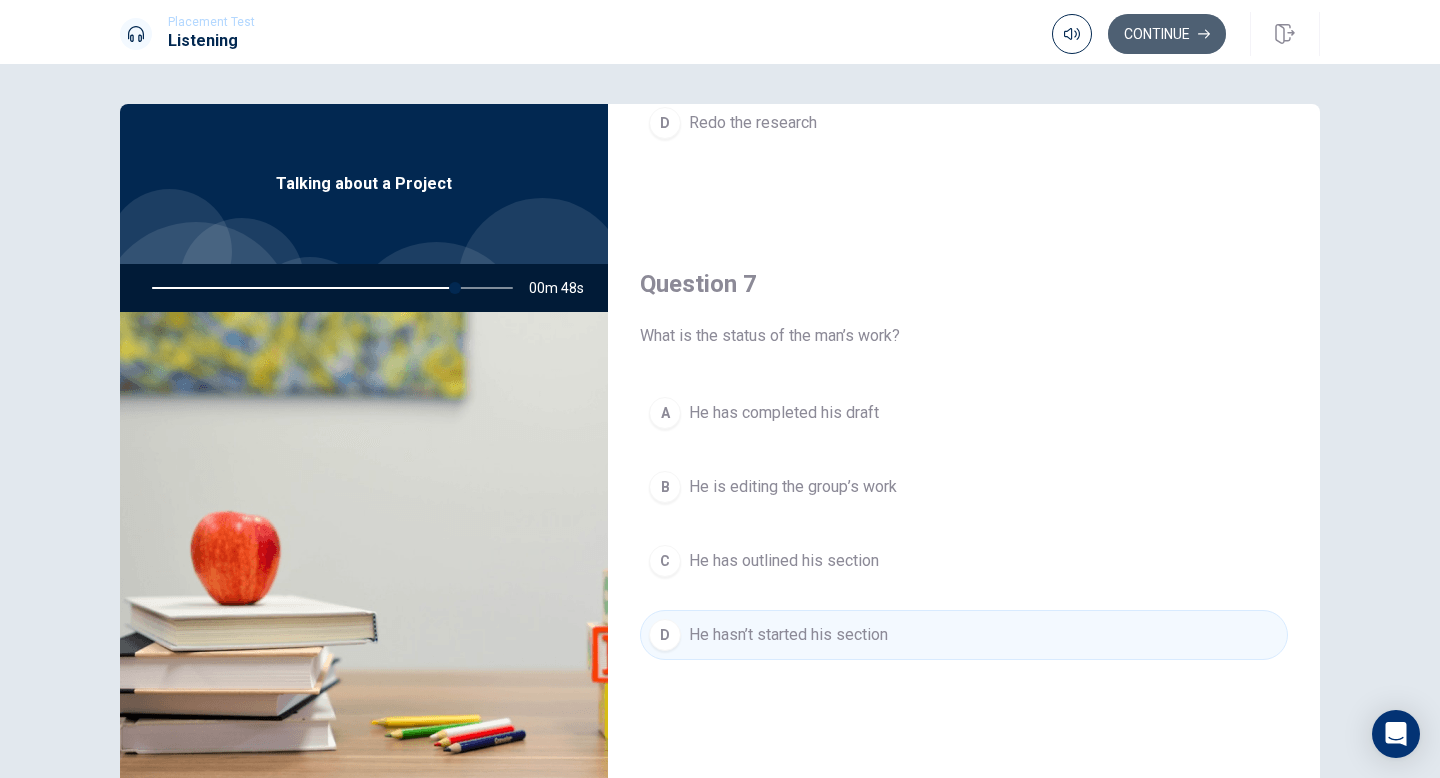 click on "Continue" at bounding box center [1167, 34] 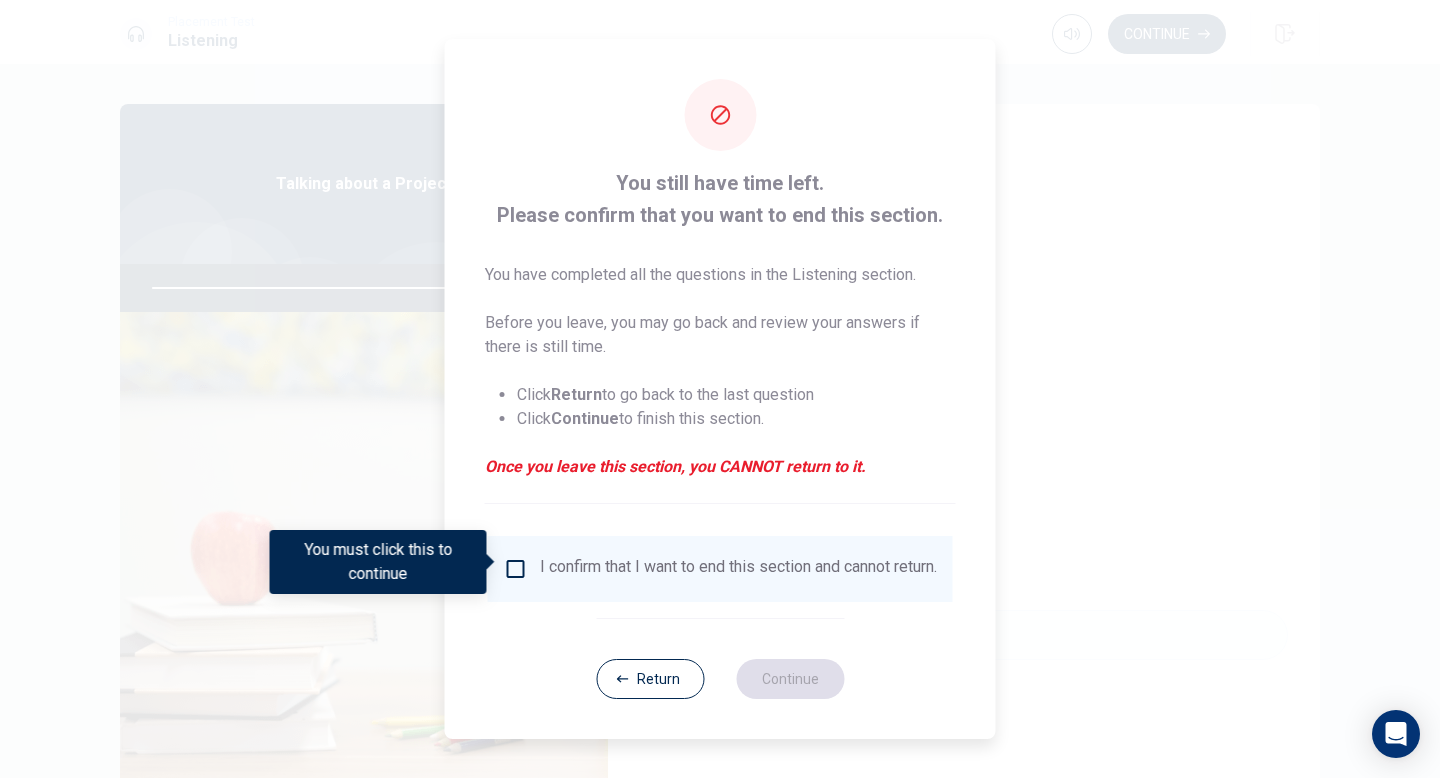 click at bounding box center (516, 569) 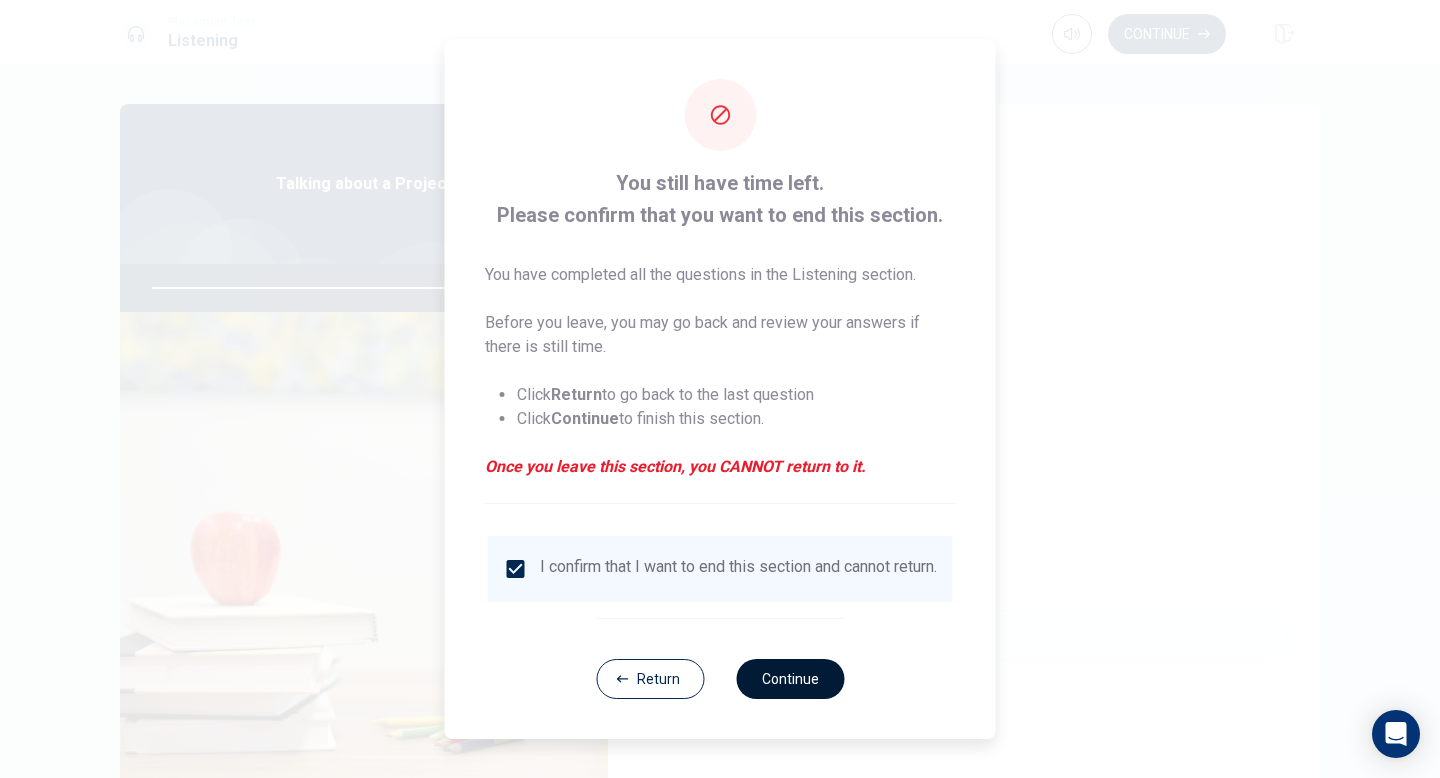 click on "Continue" at bounding box center (790, 679) 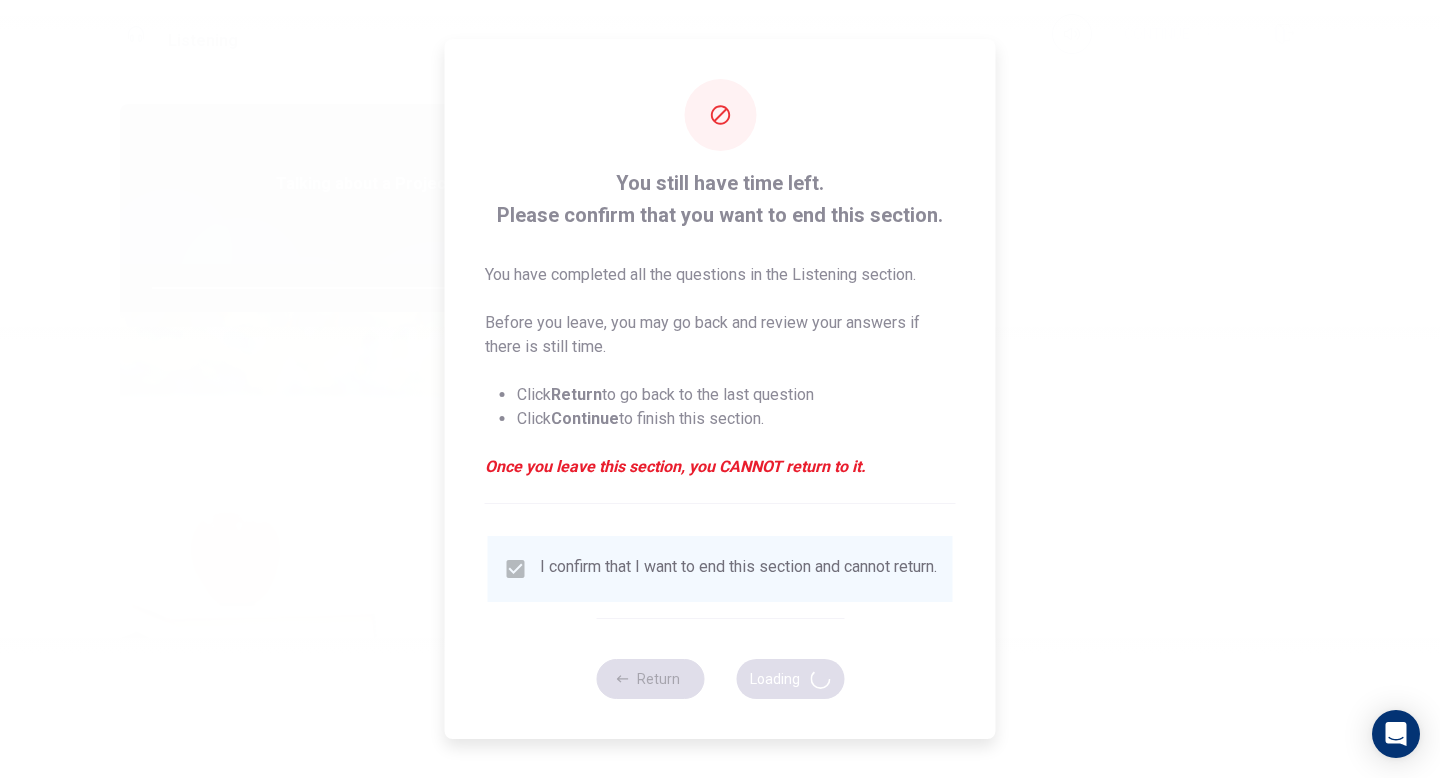 type on "85" 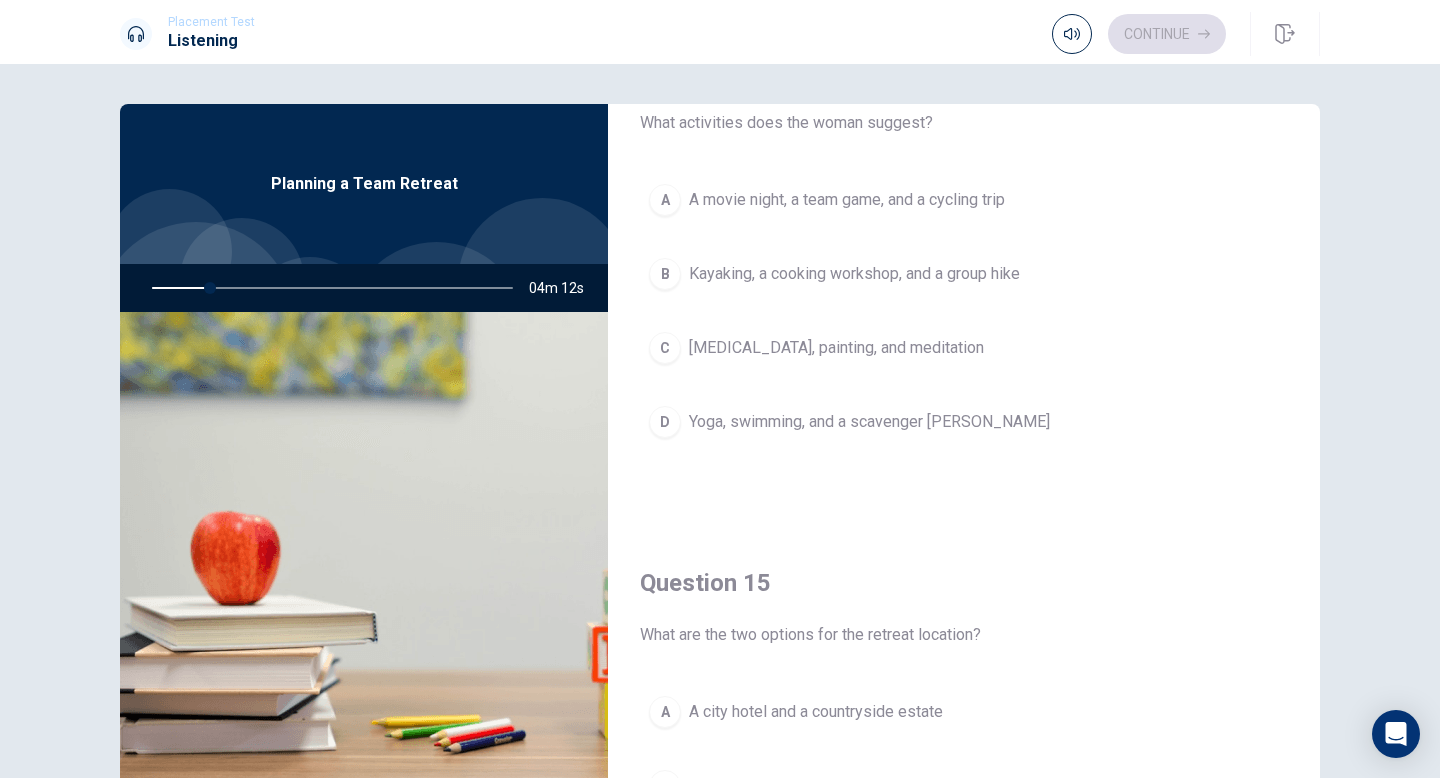 scroll, scrollTop: 1865, scrollLeft: 0, axis: vertical 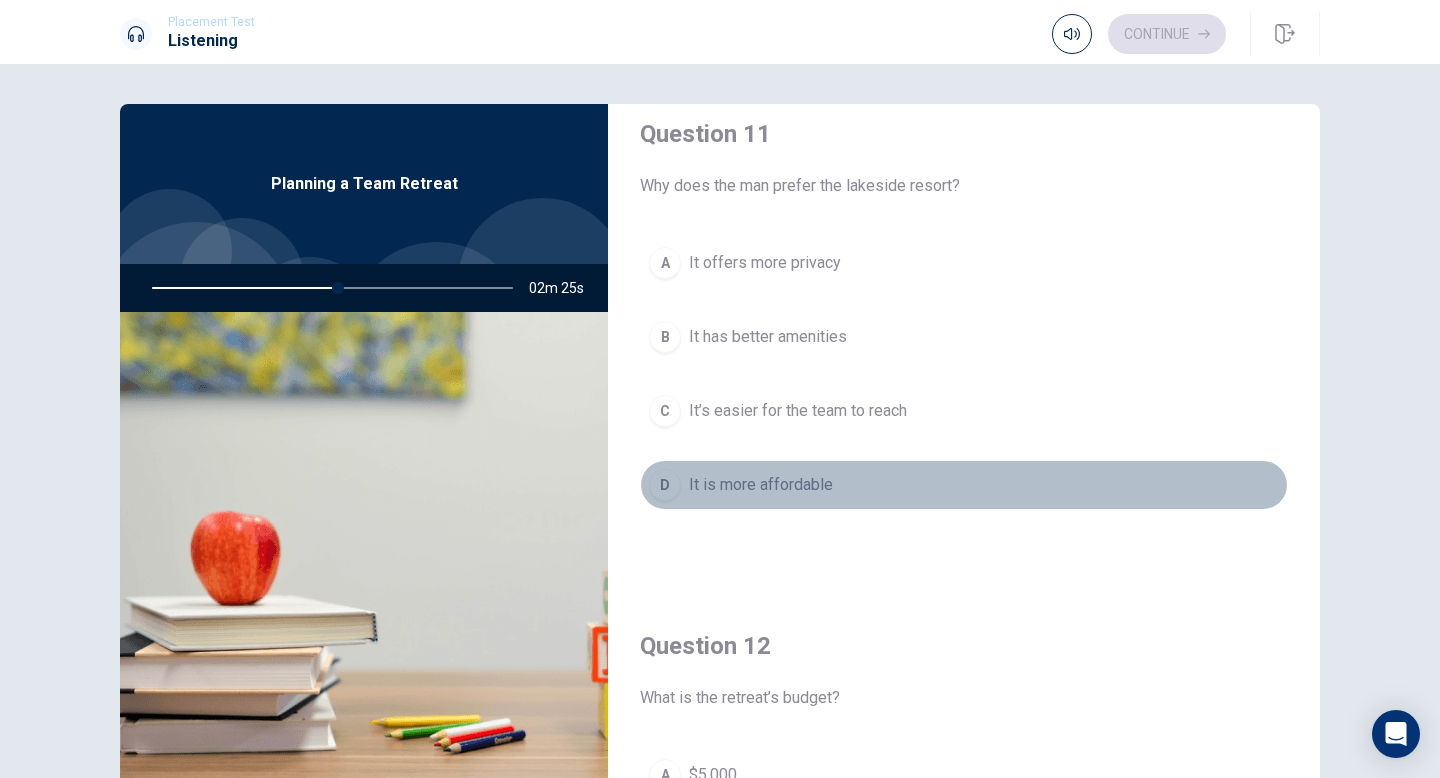 click on "D" at bounding box center [665, 485] 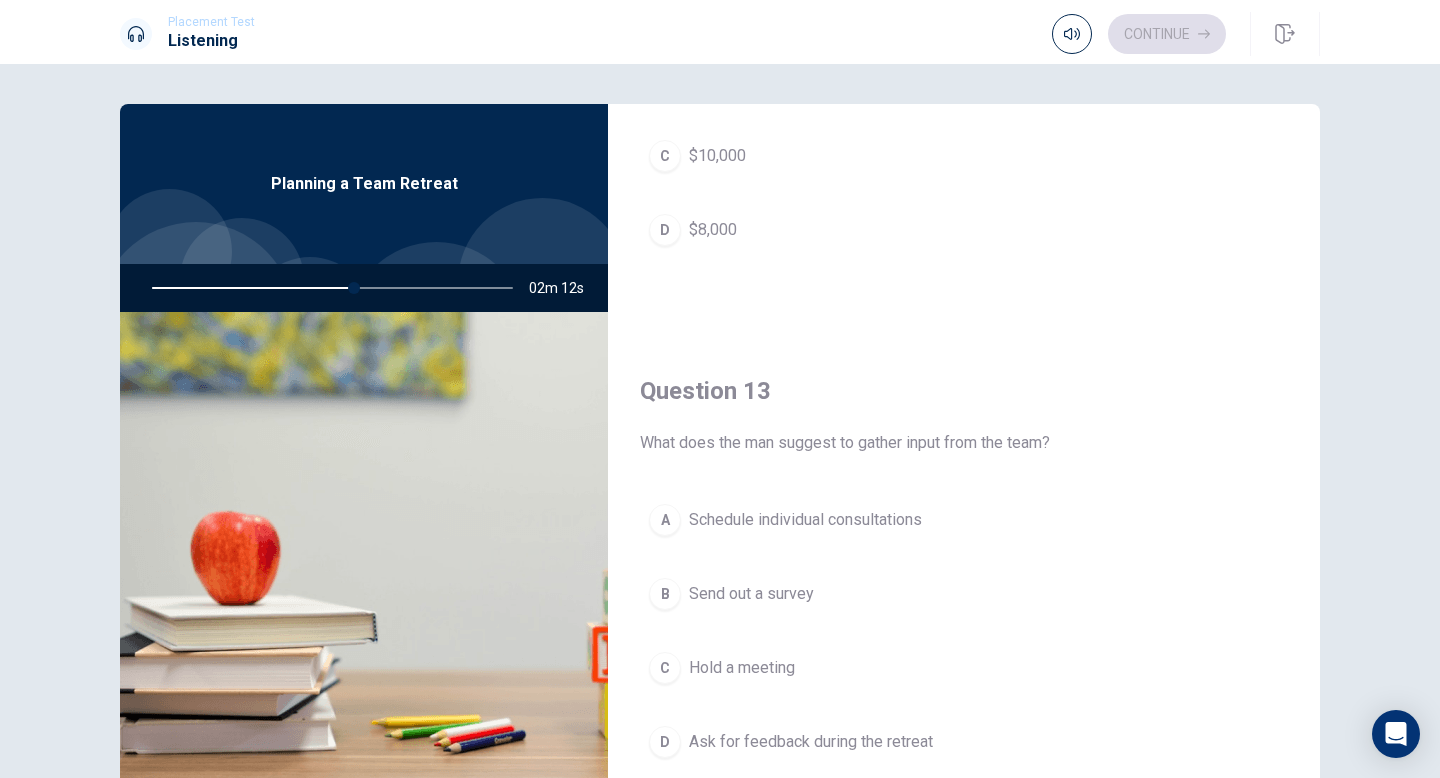 scroll, scrollTop: 886, scrollLeft: 0, axis: vertical 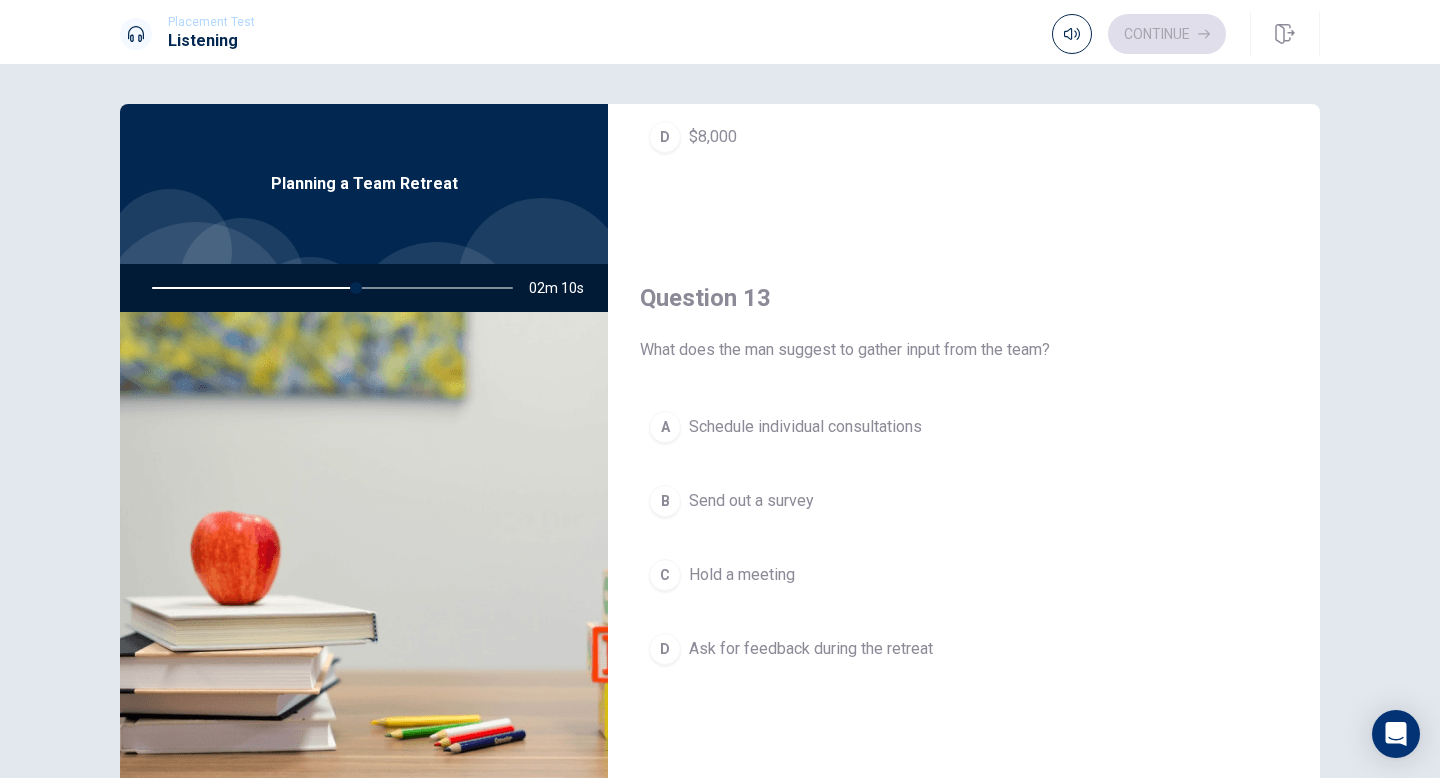 click on "B" at bounding box center [665, 501] 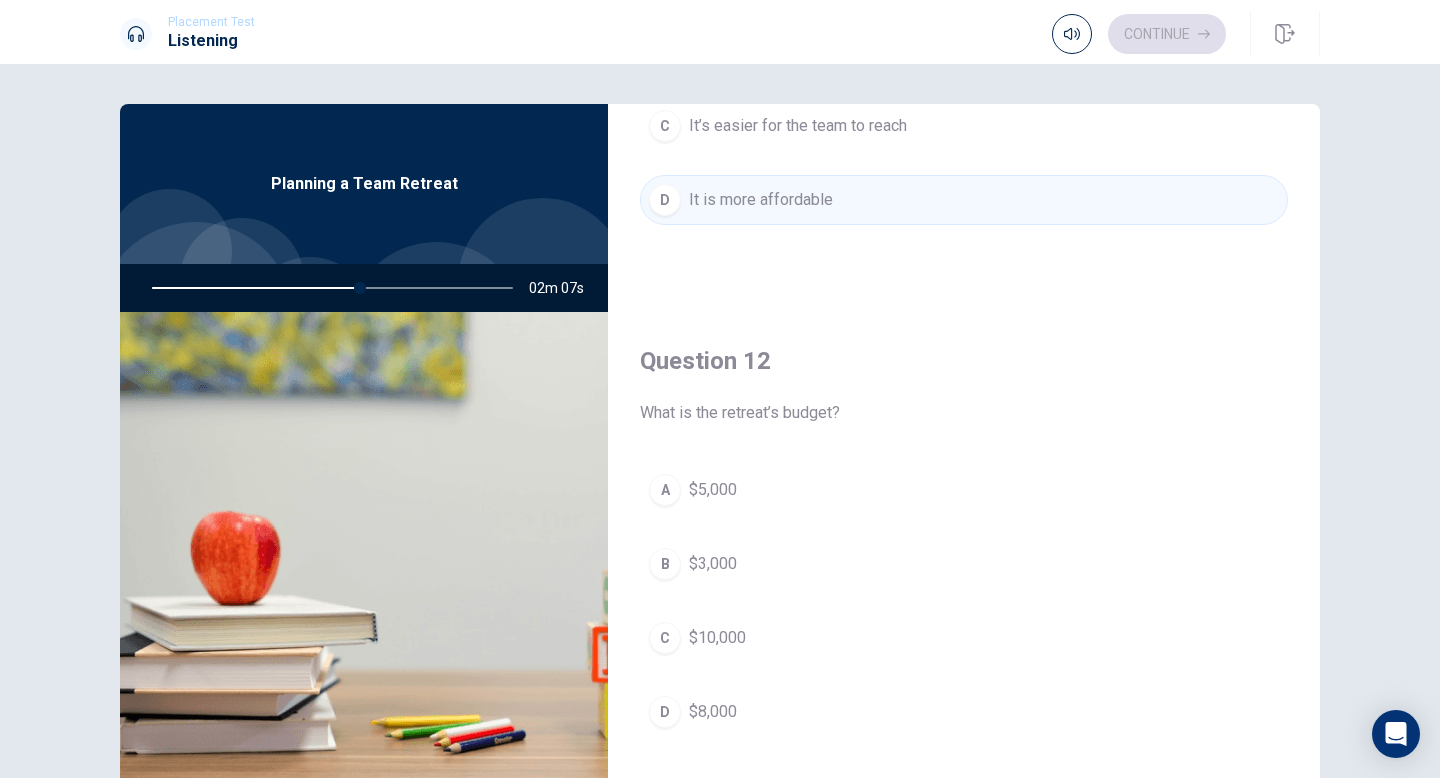 scroll, scrollTop: 0, scrollLeft: 0, axis: both 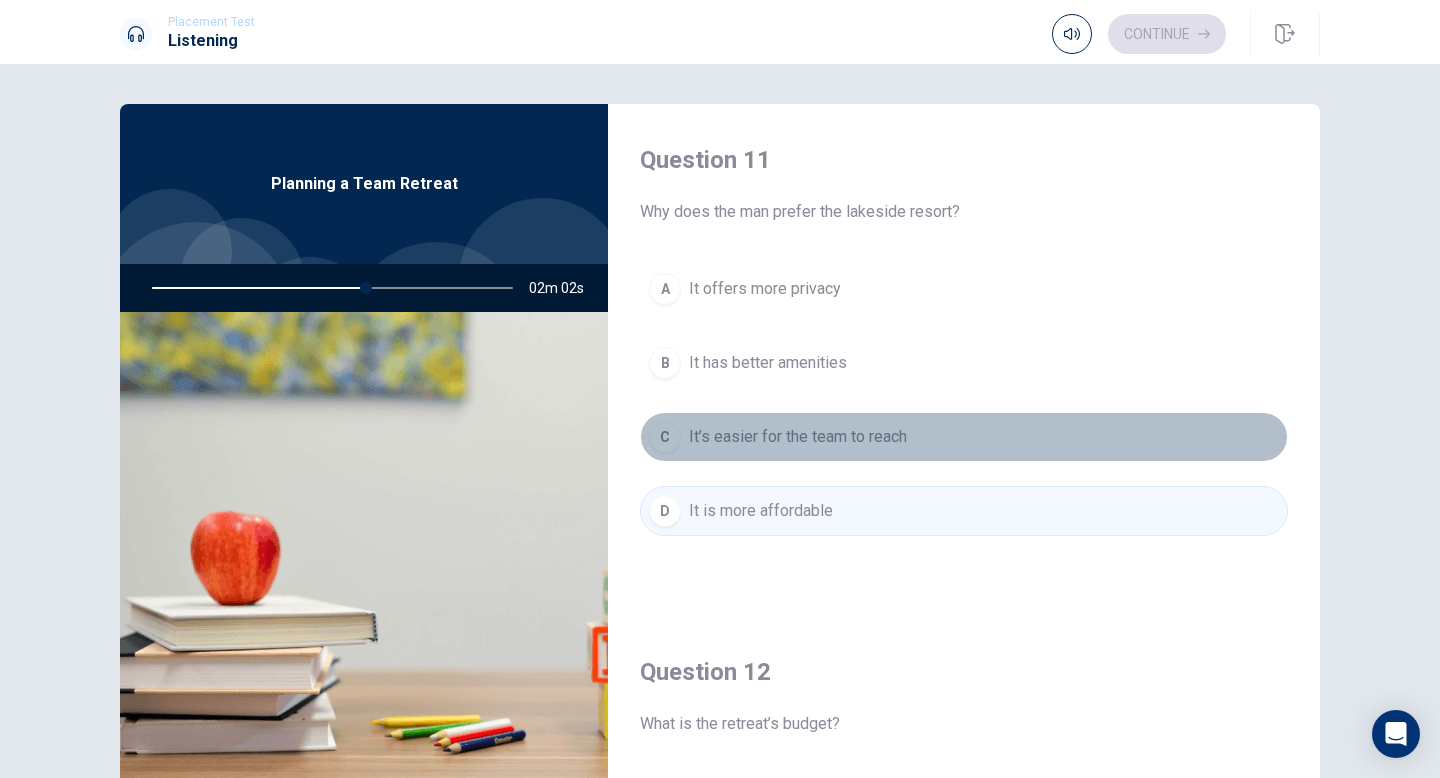 click on "C" at bounding box center [665, 437] 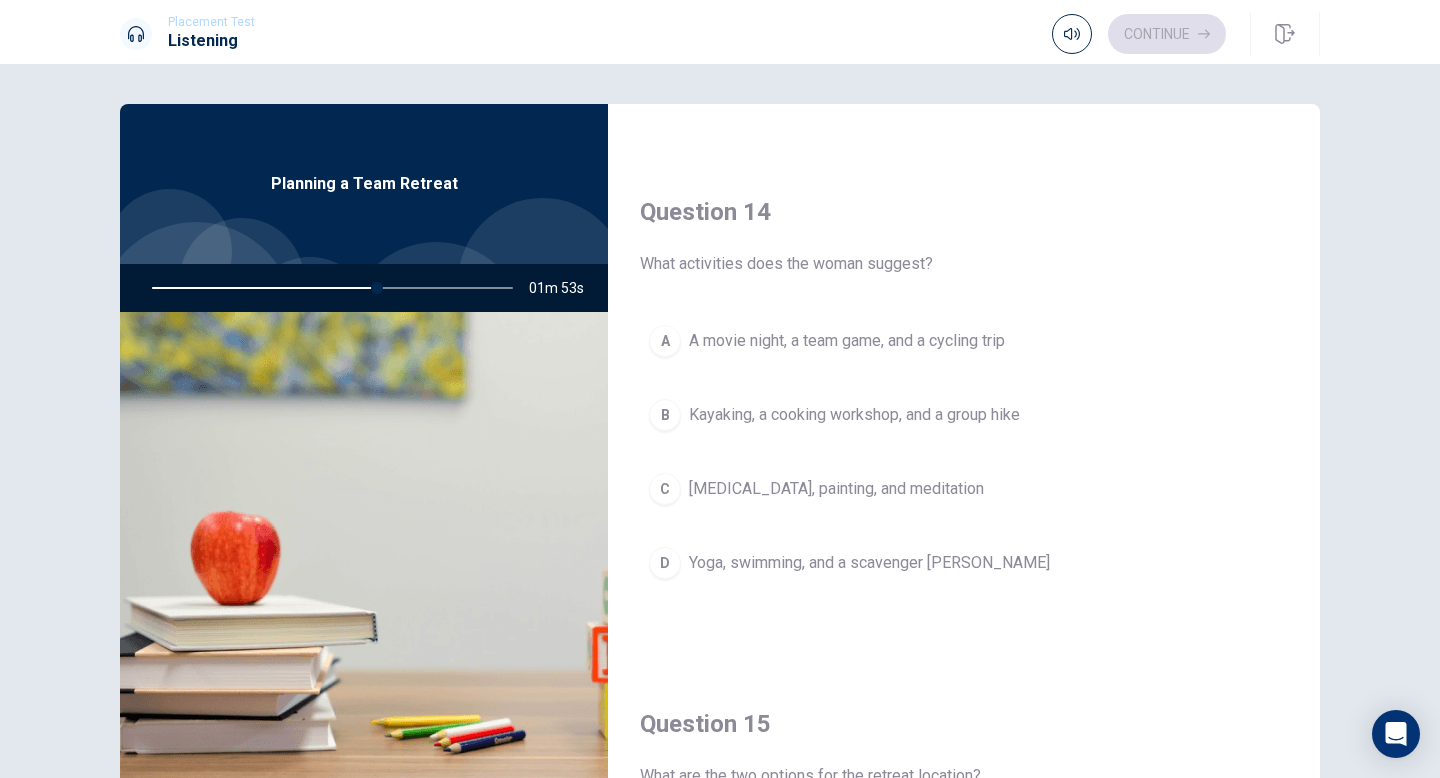 scroll, scrollTop: 1492, scrollLeft: 0, axis: vertical 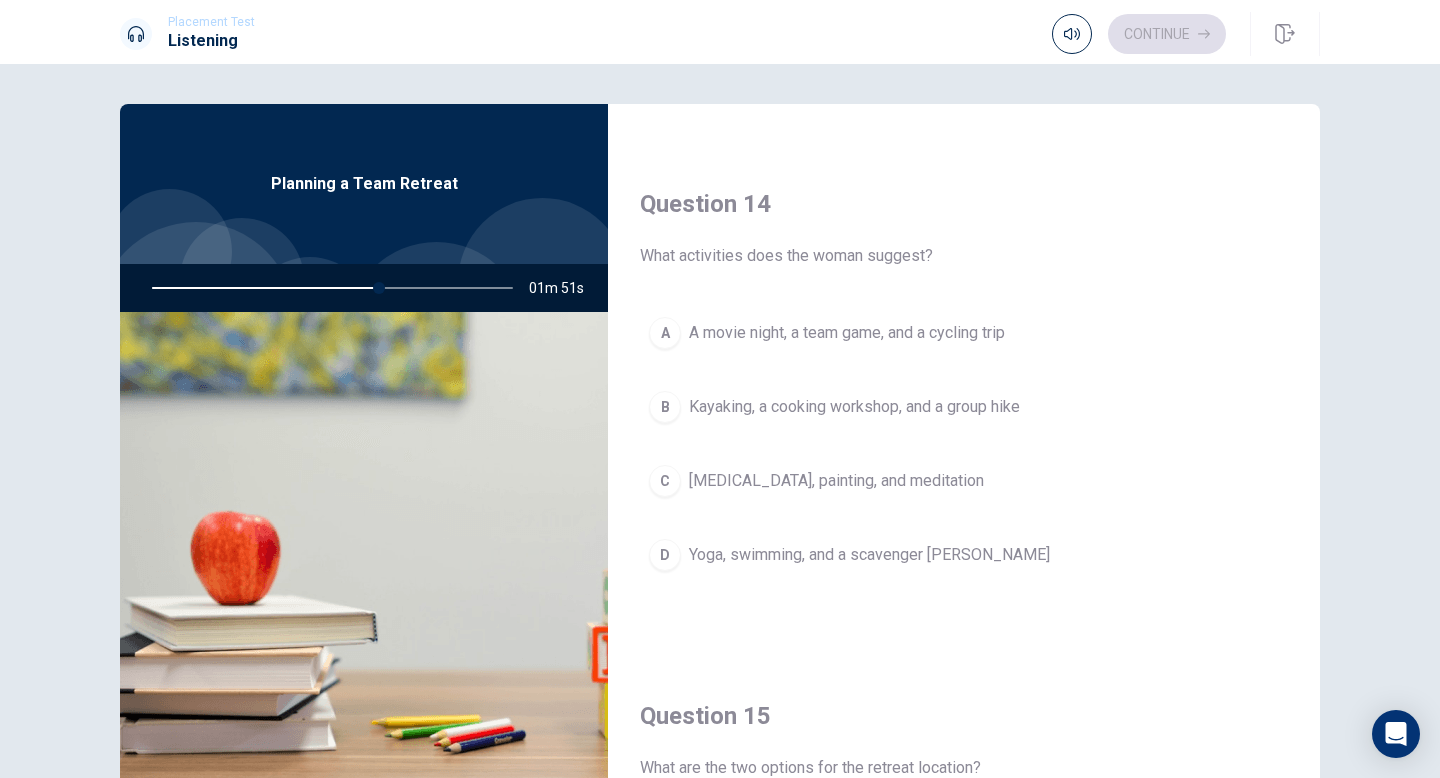click on "B" at bounding box center [665, 407] 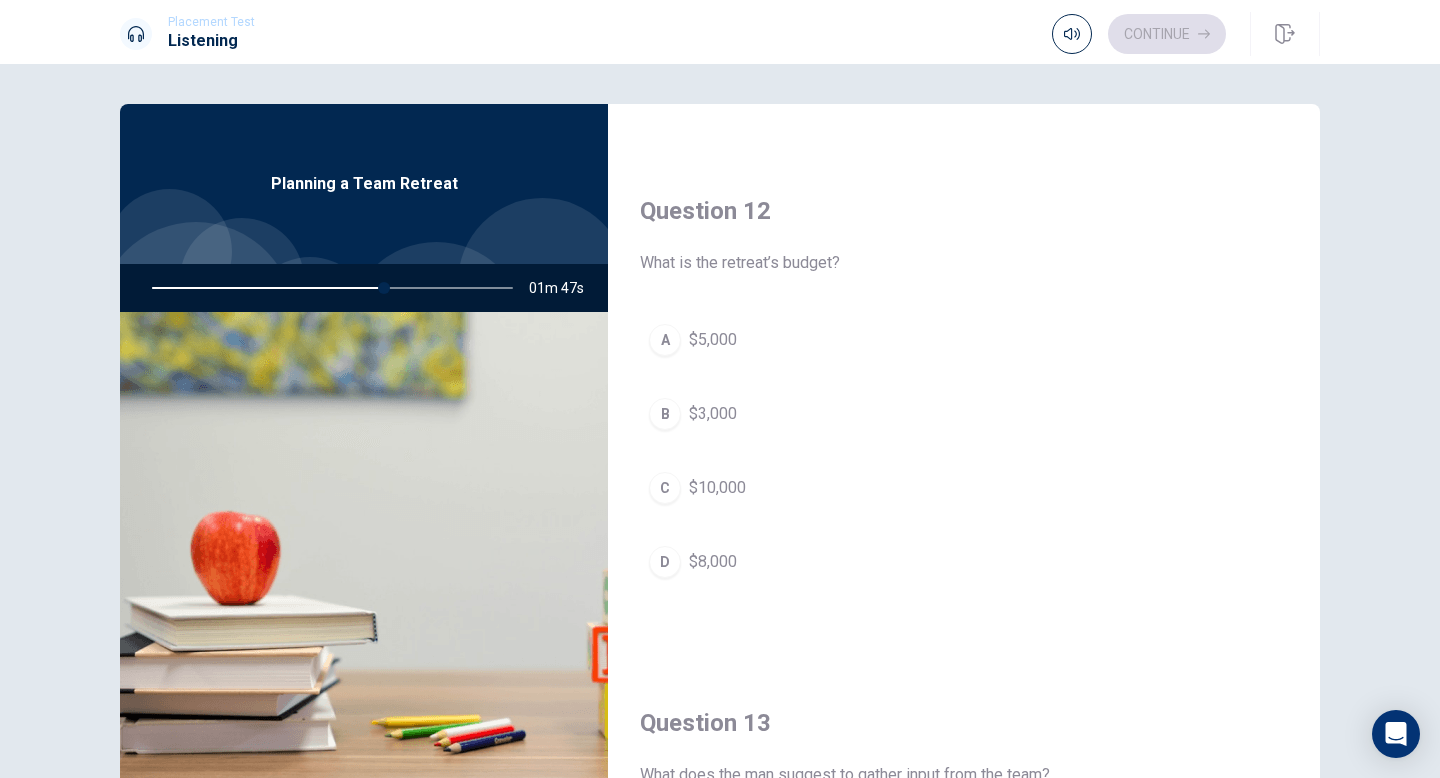 scroll, scrollTop: 367, scrollLeft: 0, axis: vertical 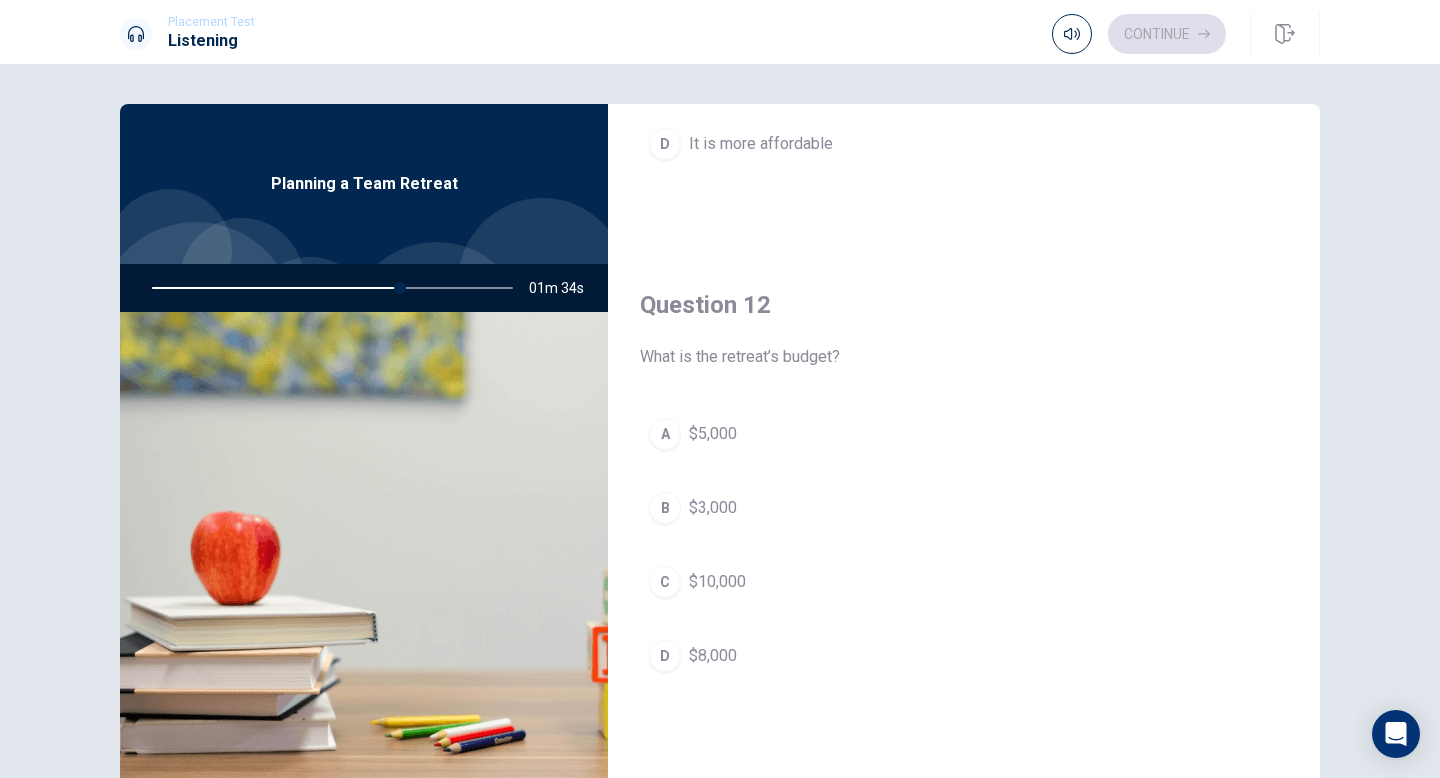 click on "A" at bounding box center [665, 434] 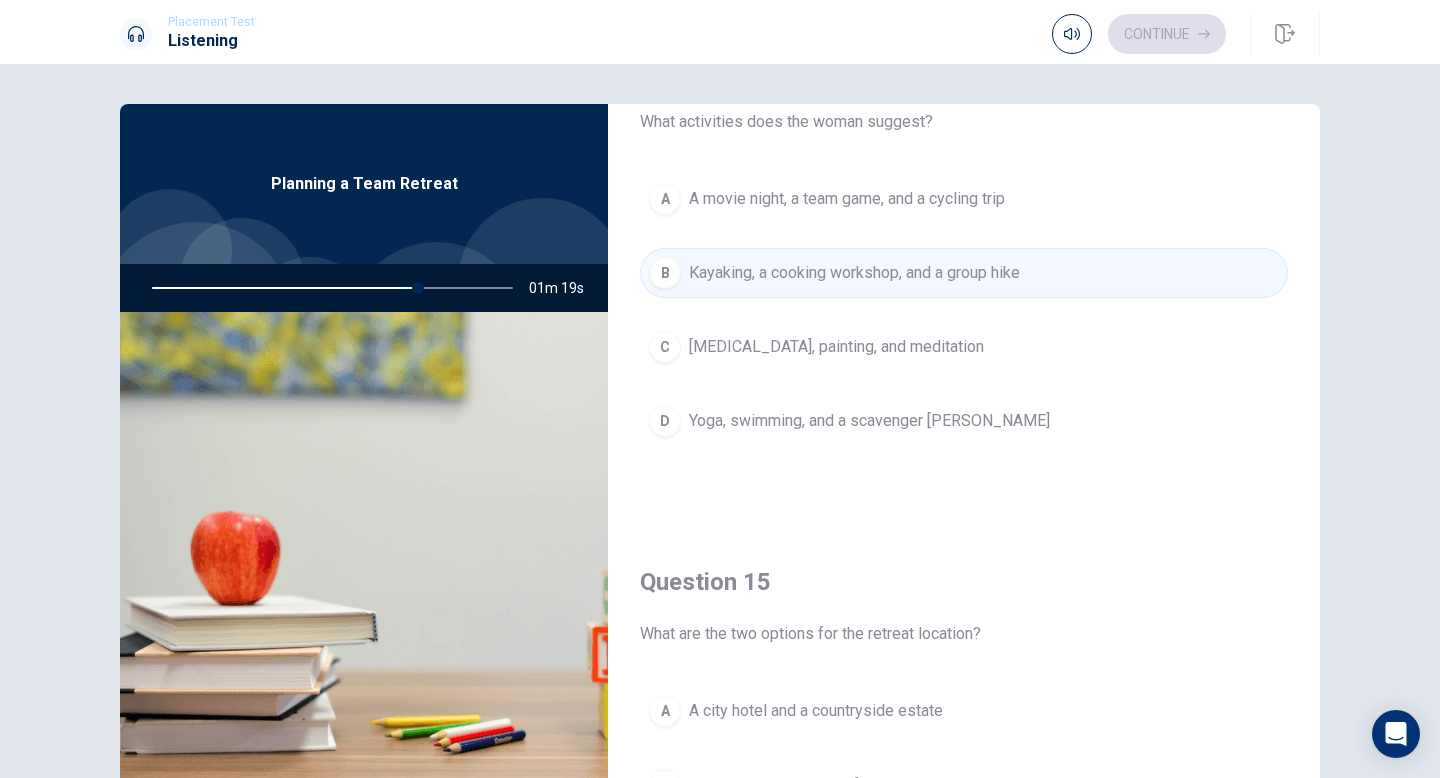 scroll, scrollTop: 1865, scrollLeft: 0, axis: vertical 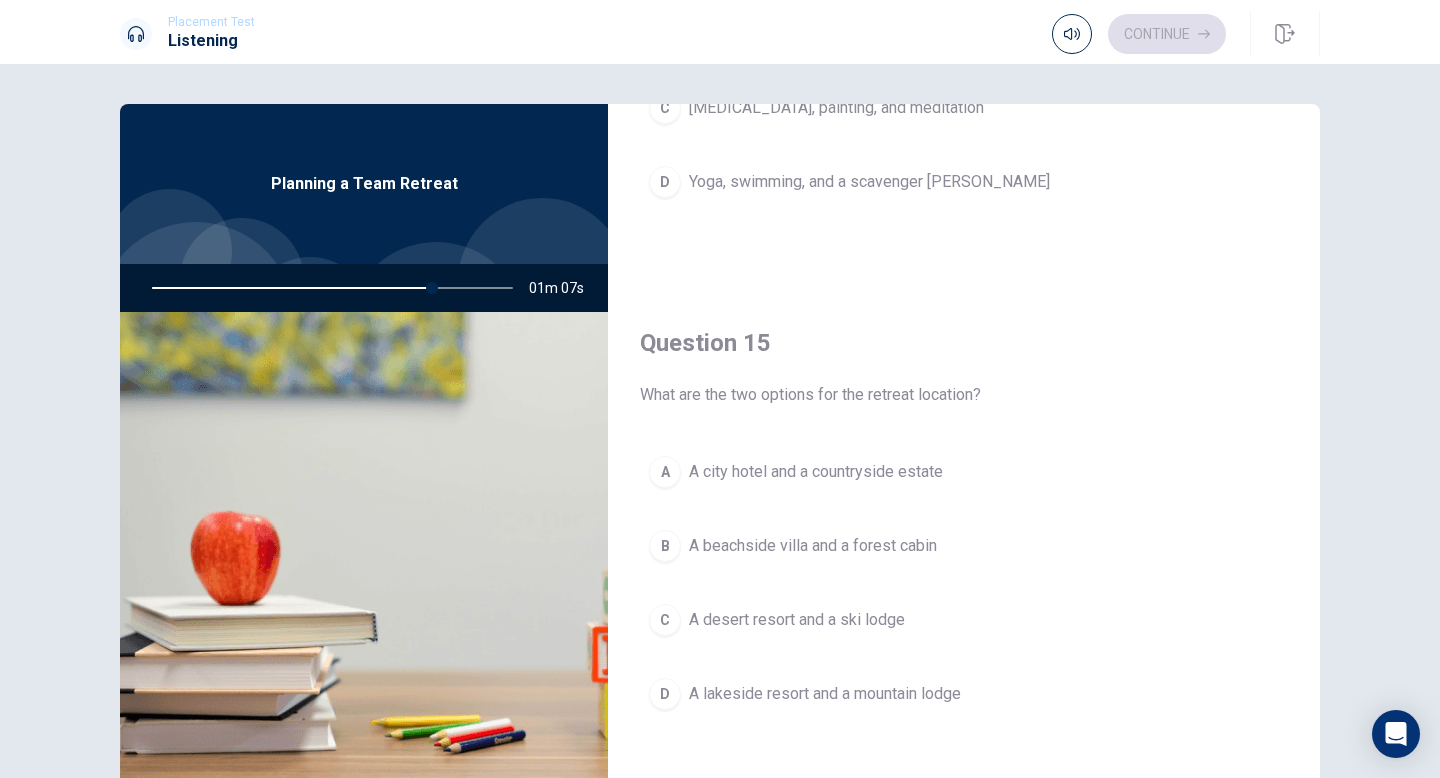 click on "D" at bounding box center [665, 694] 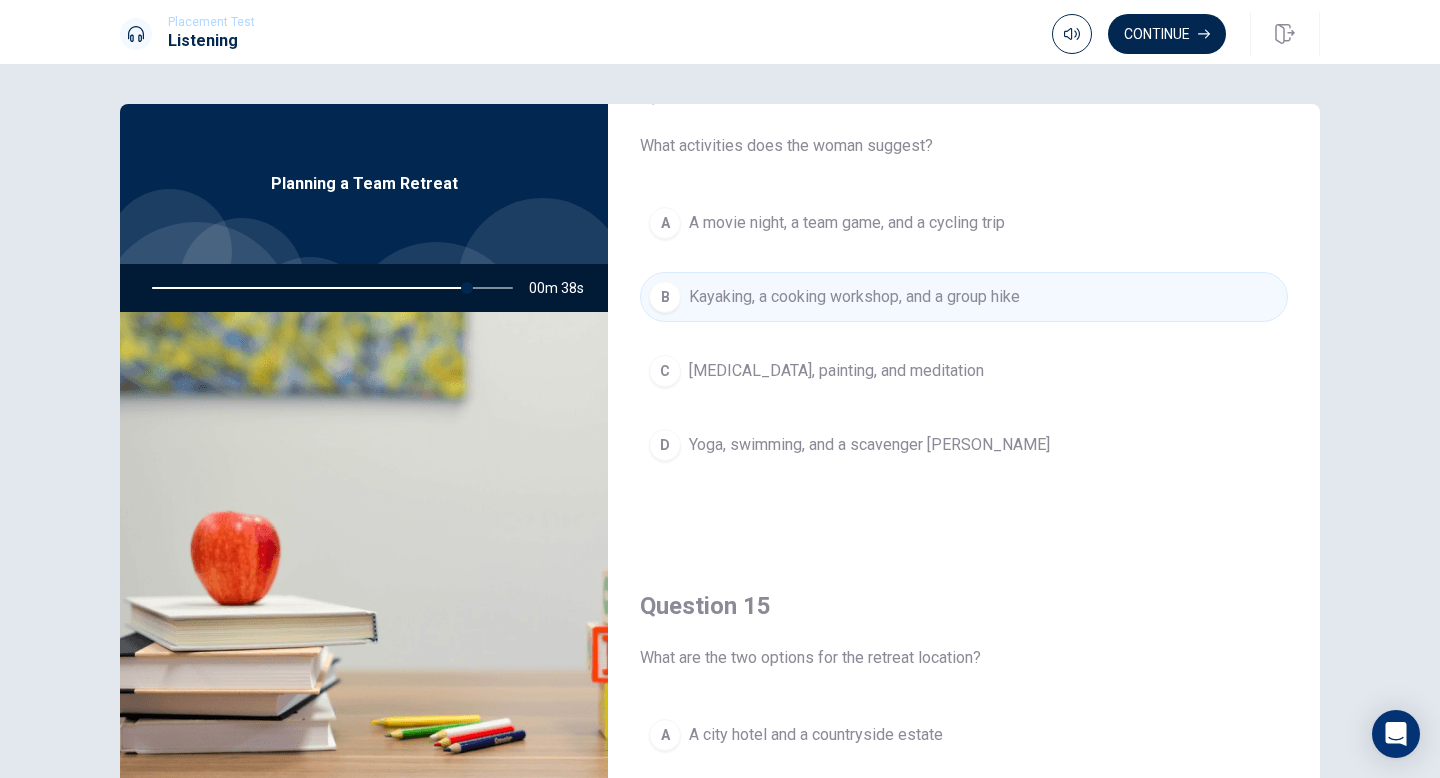 scroll, scrollTop: 1865, scrollLeft: 0, axis: vertical 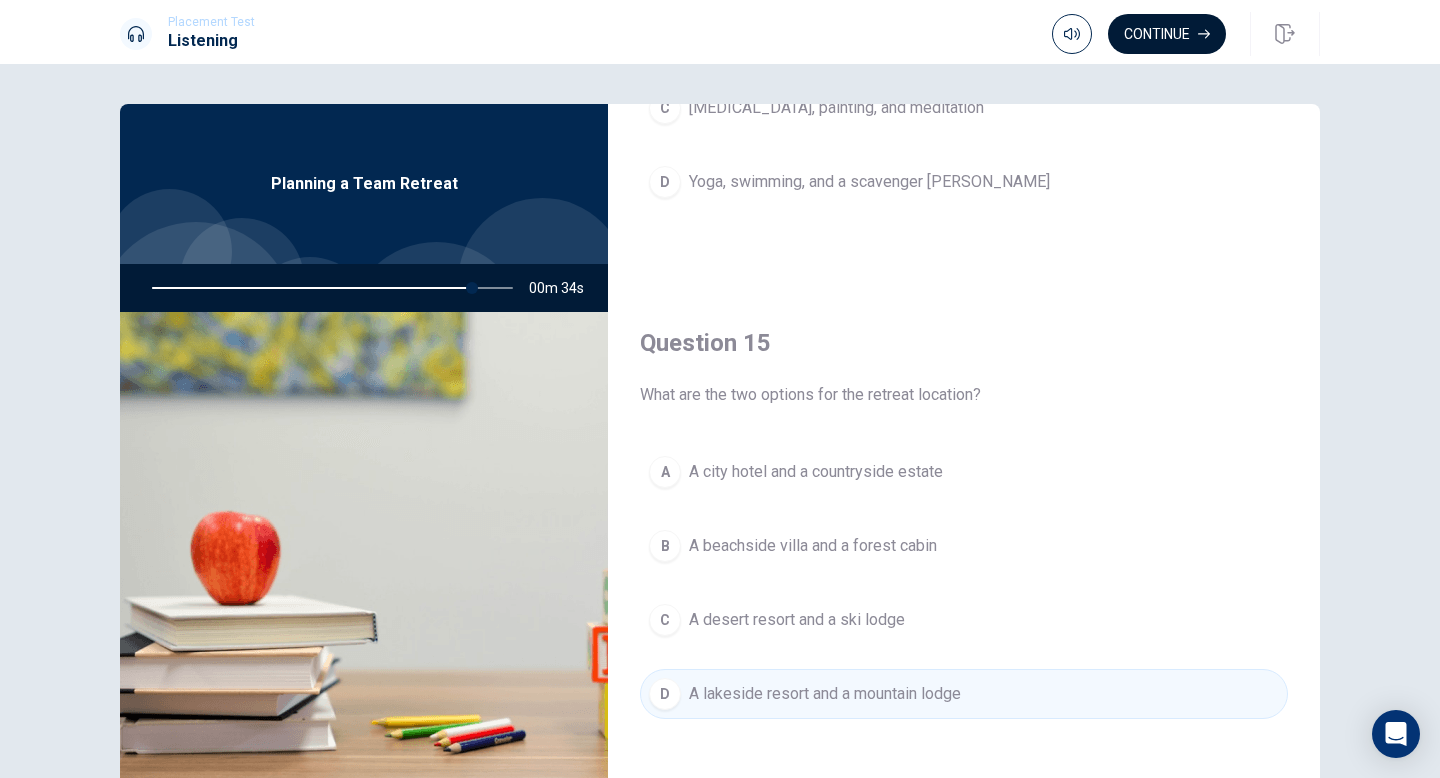 click on "Continue" at bounding box center (1167, 34) 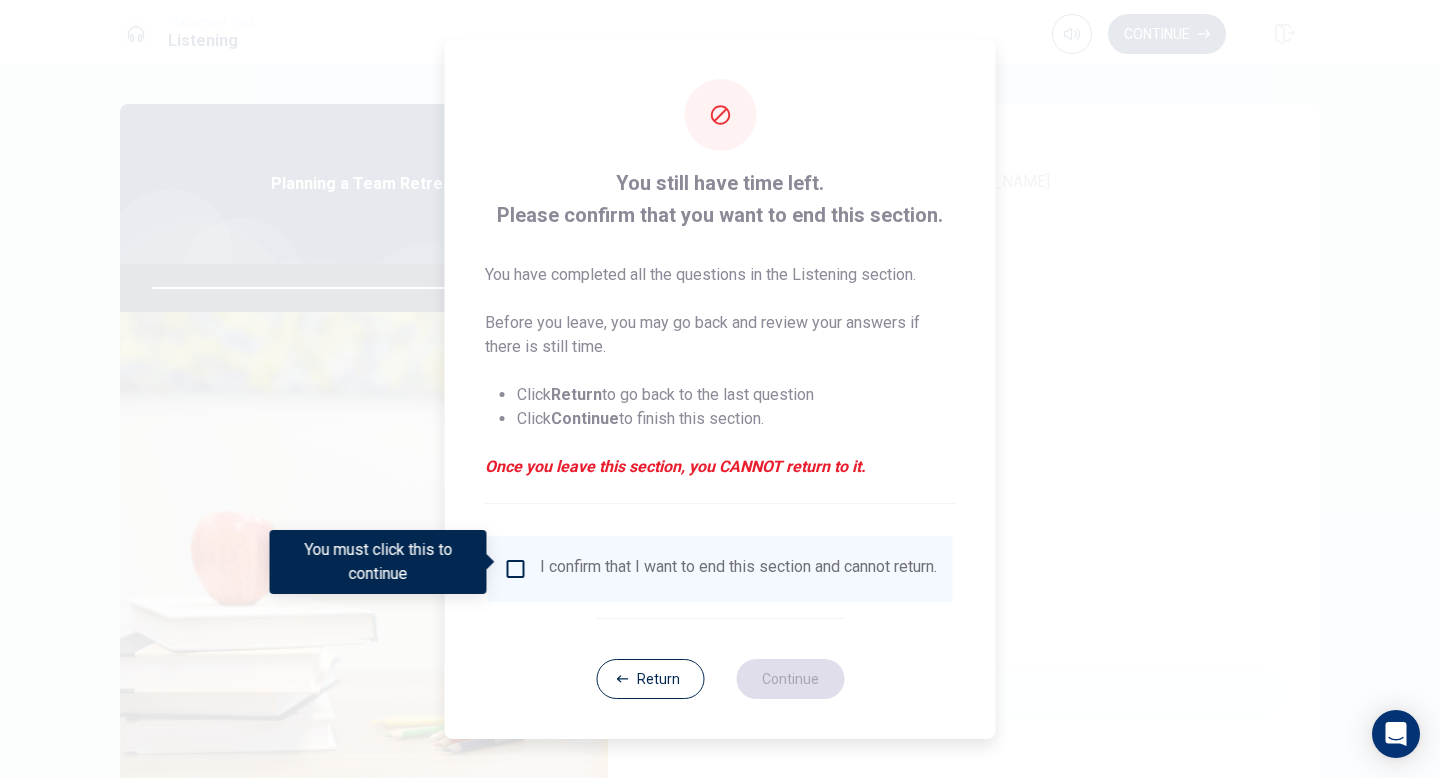 click at bounding box center [516, 569] 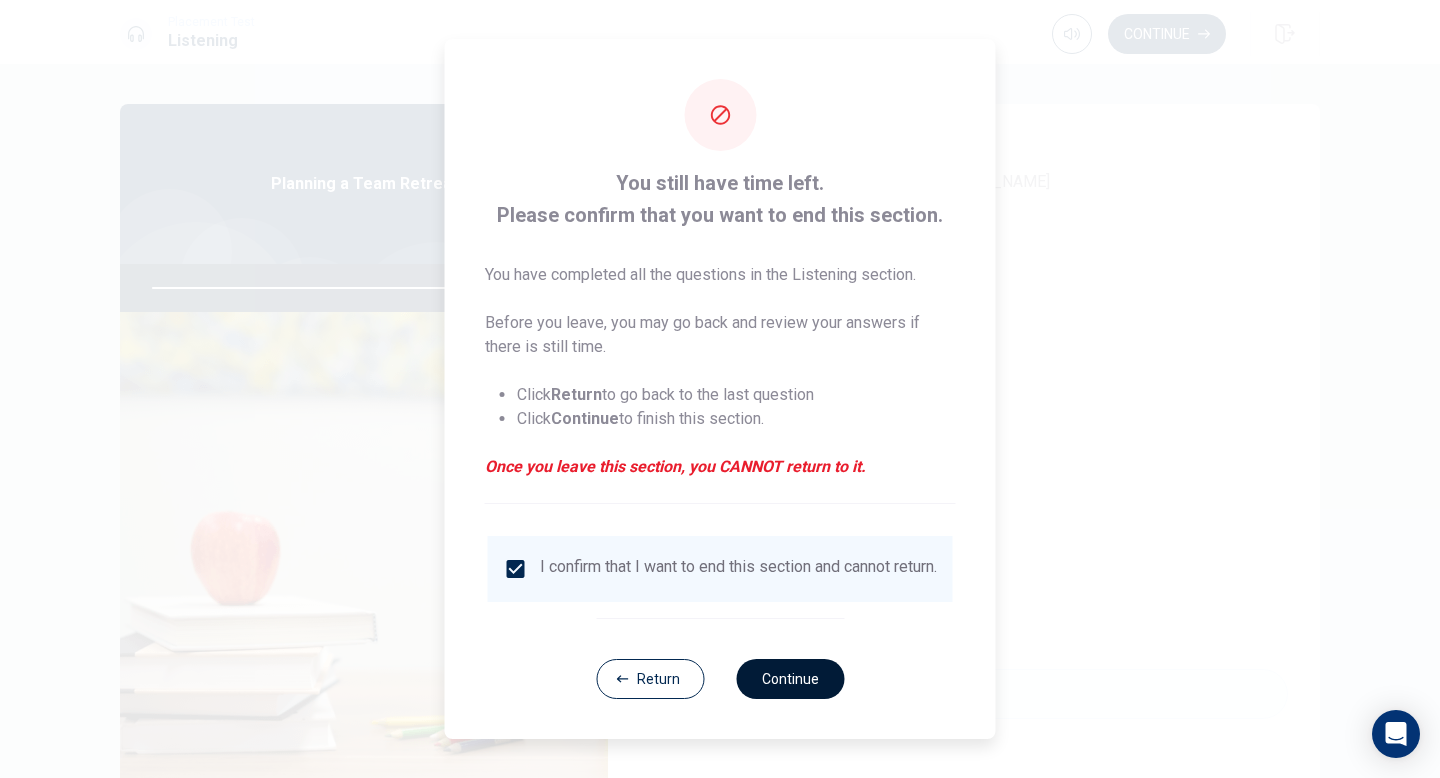click on "Continue" at bounding box center (790, 679) 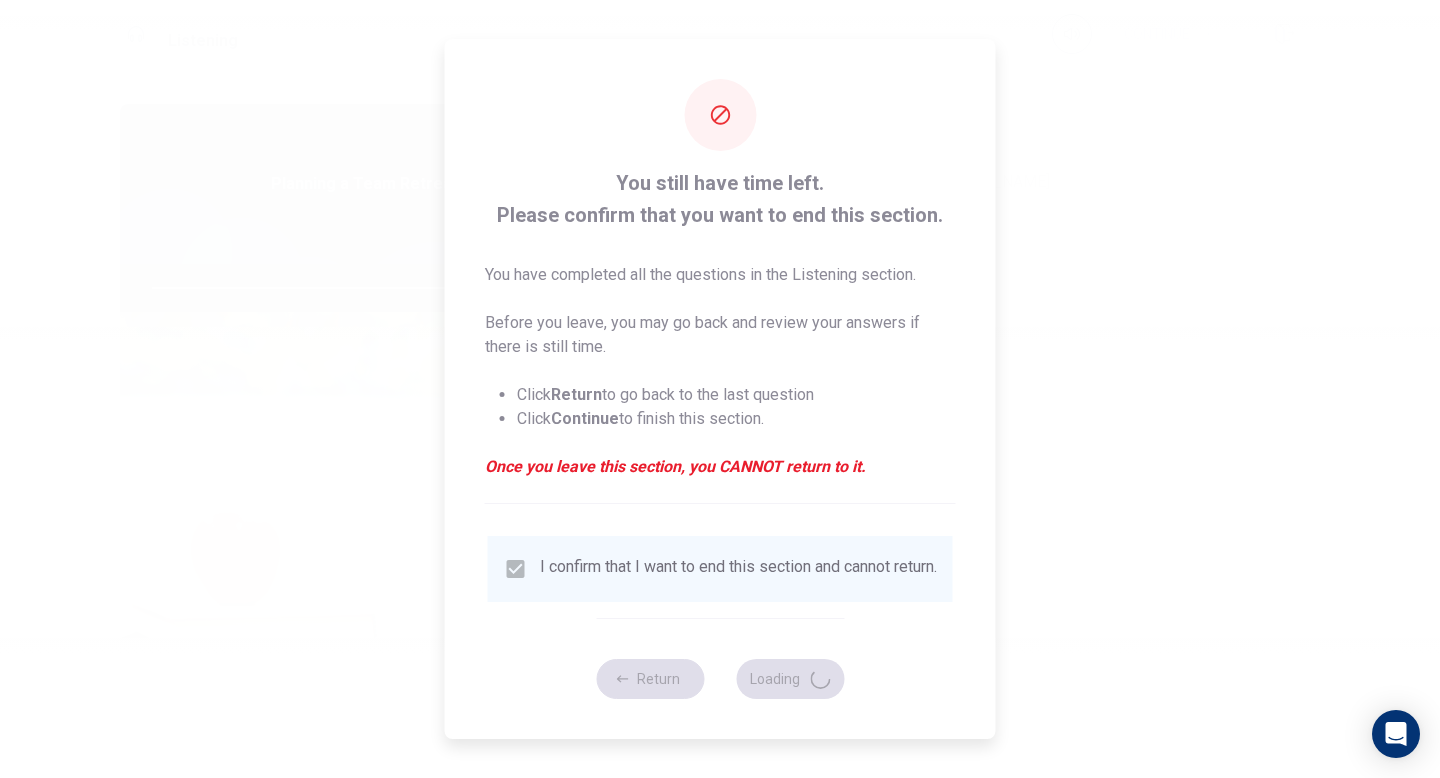 type on "90" 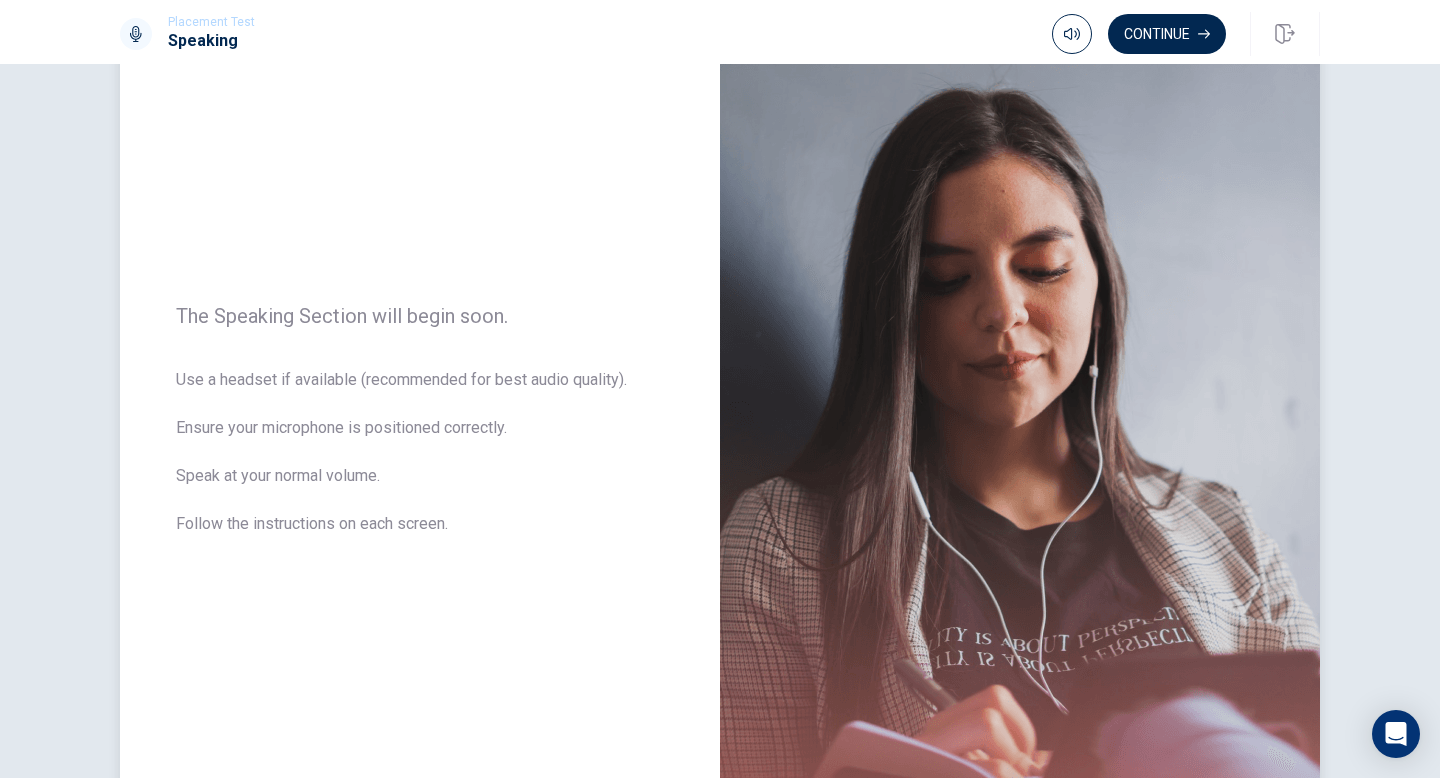 scroll, scrollTop: 0, scrollLeft: 0, axis: both 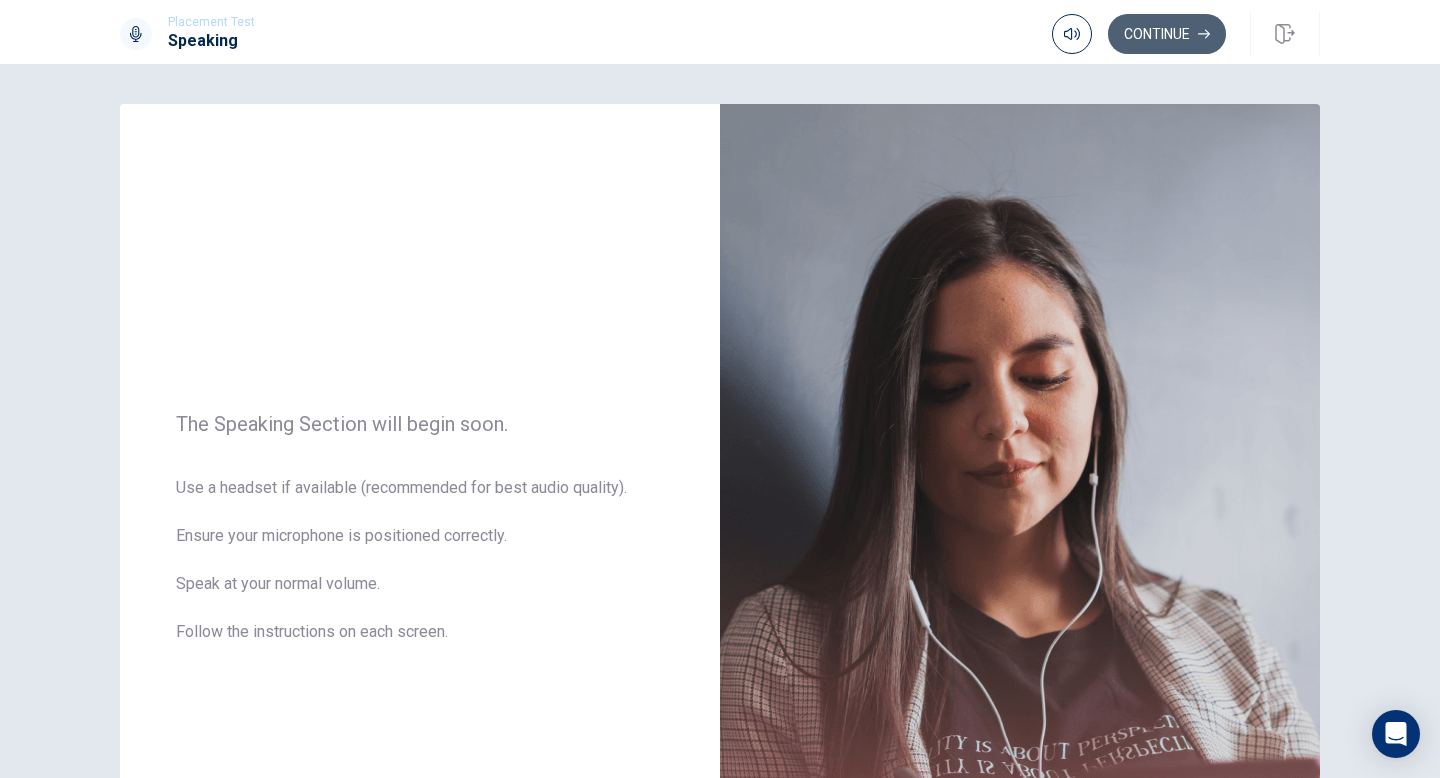 click on "Continue" at bounding box center (1167, 34) 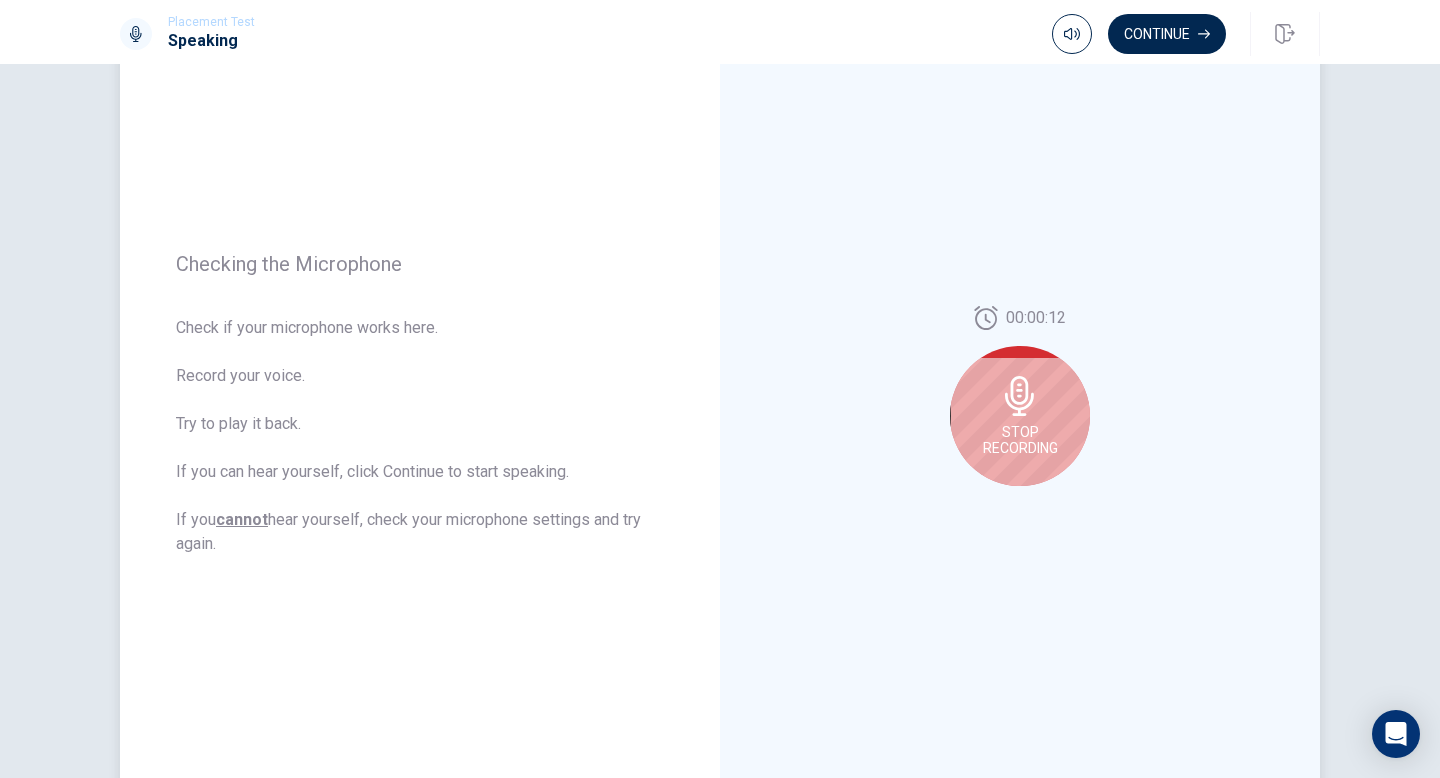 scroll, scrollTop: 140, scrollLeft: 0, axis: vertical 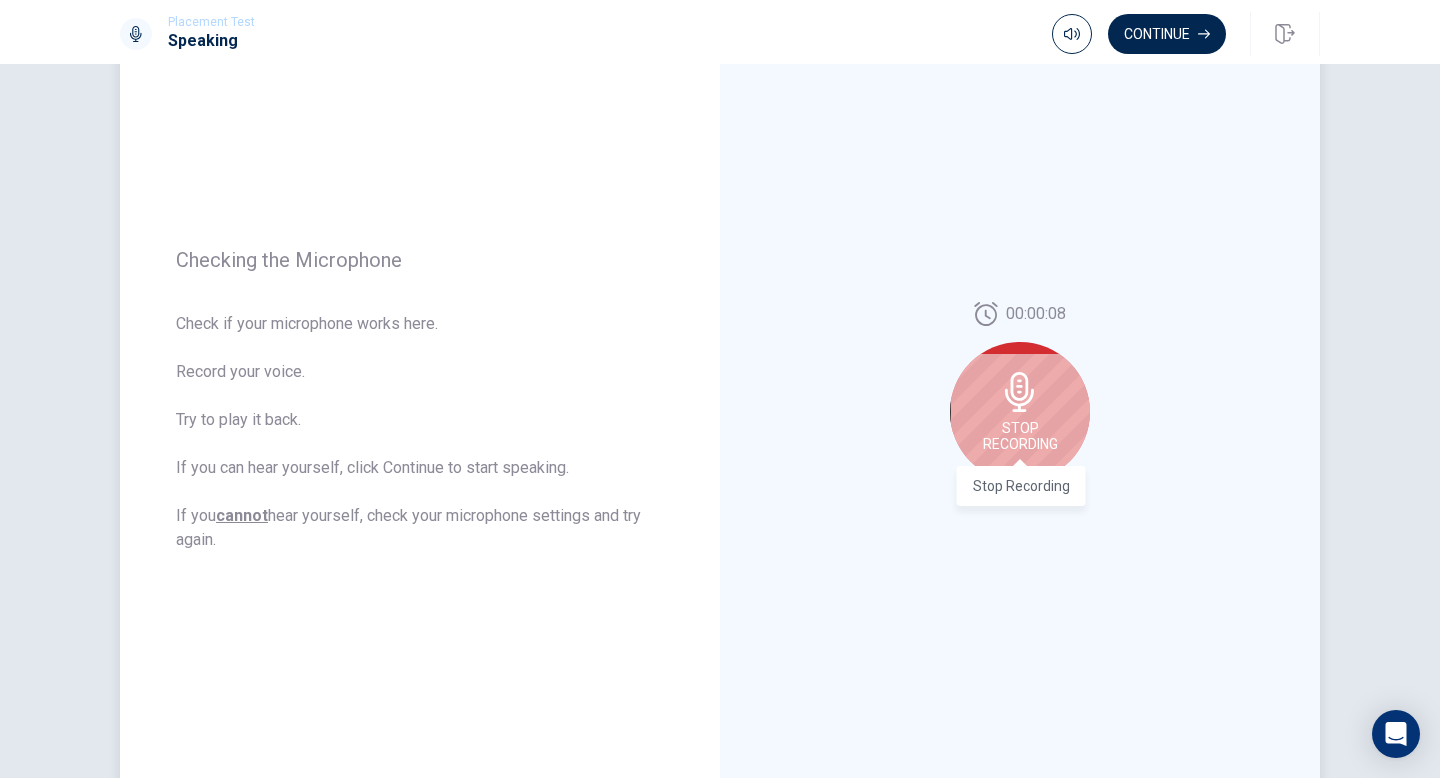click on "Stop   Recording" at bounding box center (1020, 436) 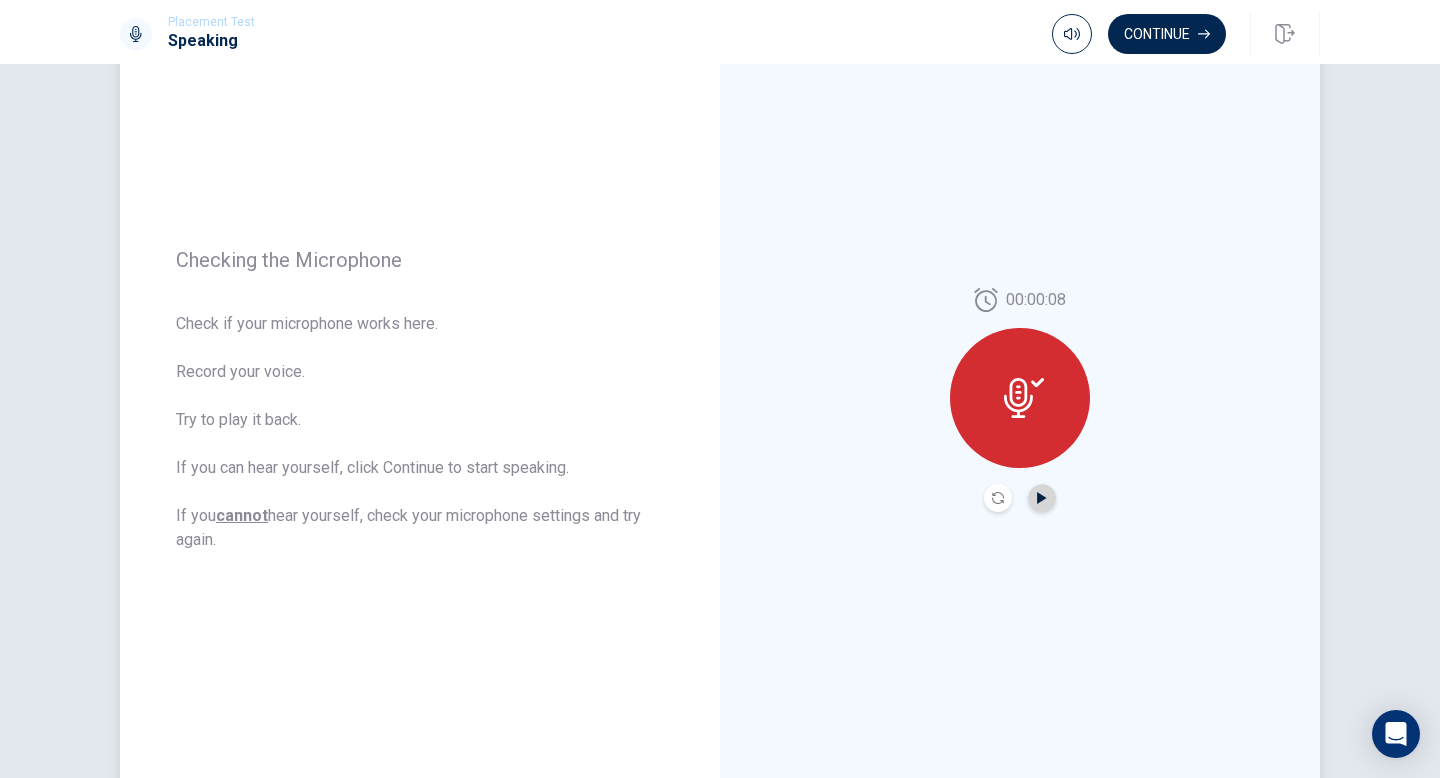 click 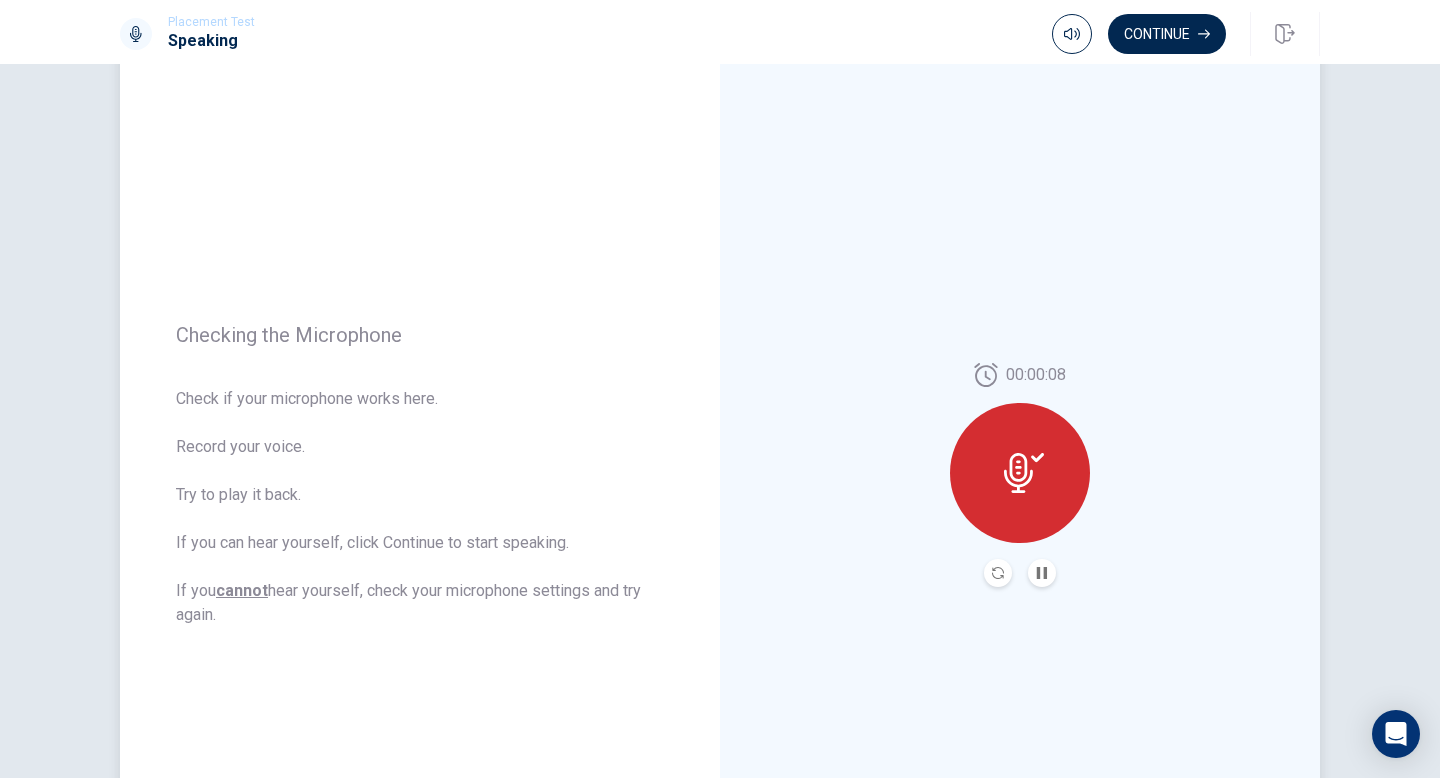 scroll, scrollTop: 0, scrollLeft: 0, axis: both 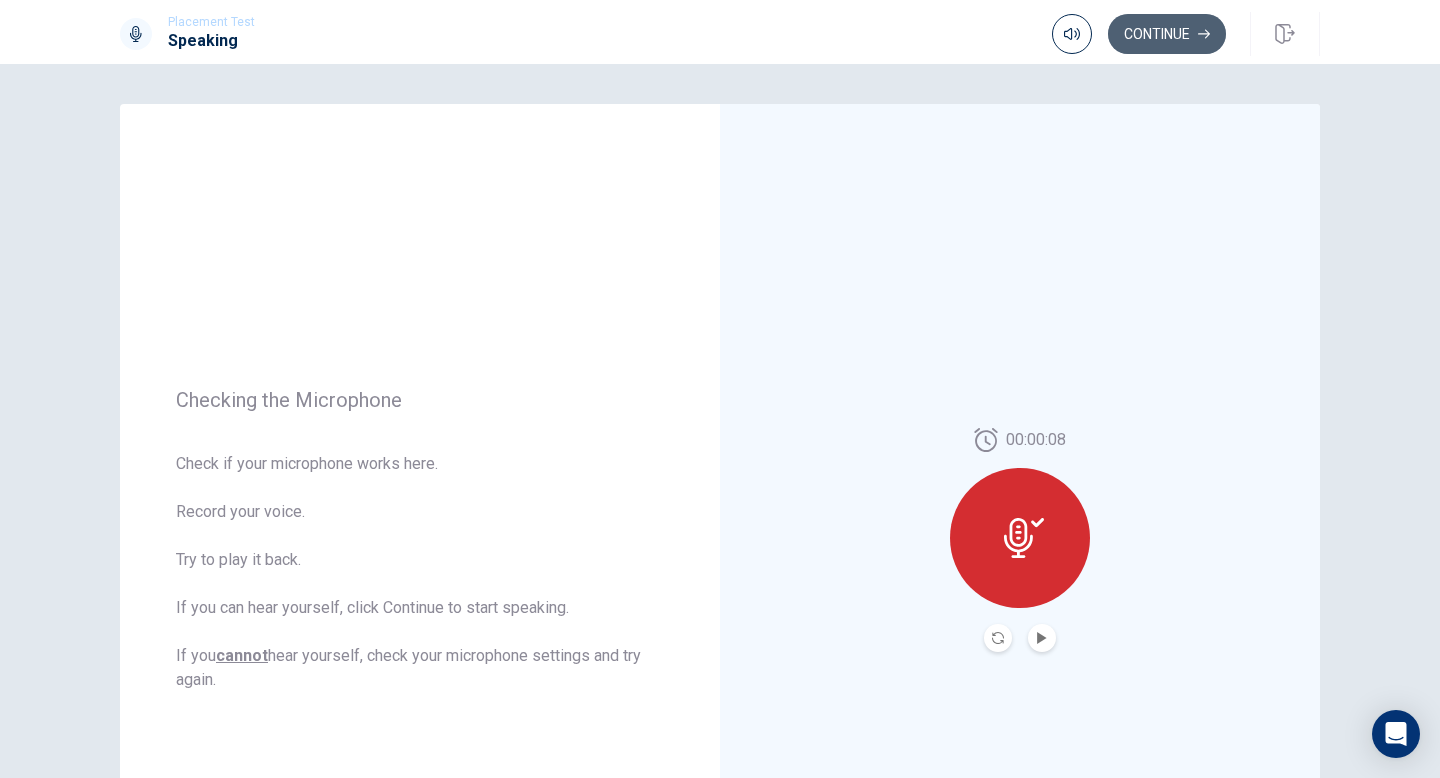 click on "Continue" at bounding box center [1167, 34] 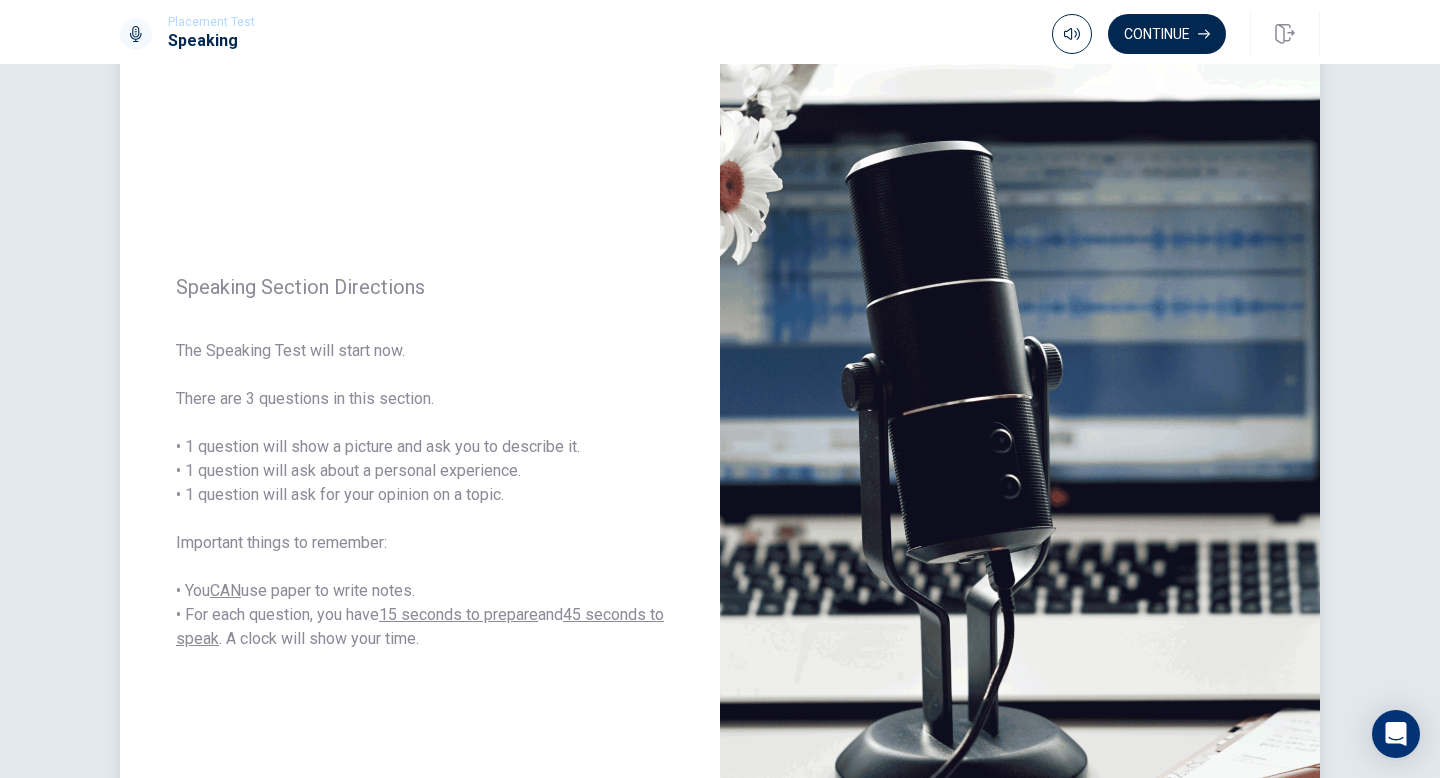 scroll, scrollTop: 70, scrollLeft: 0, axis: vertical 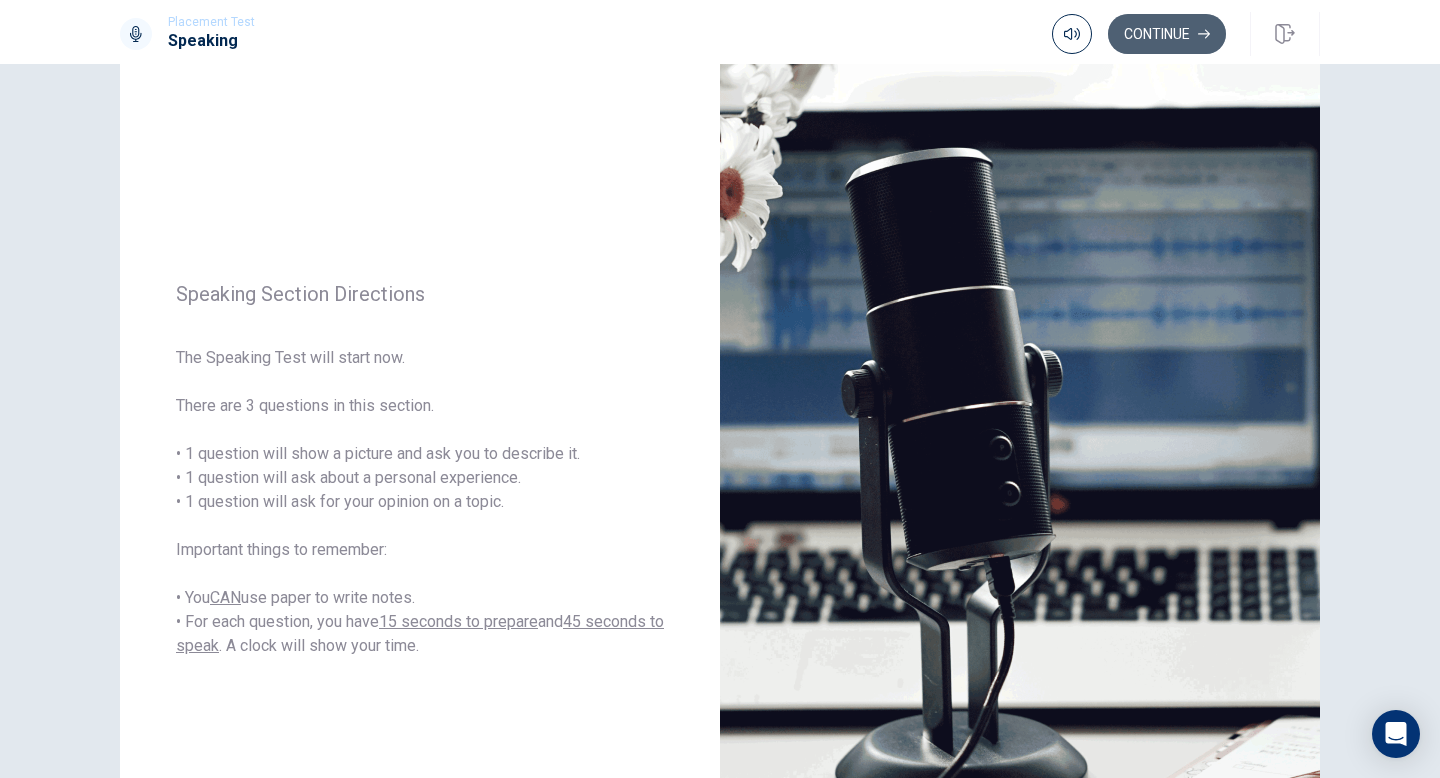 click on "Continue" at bounding box center [1167, 34] 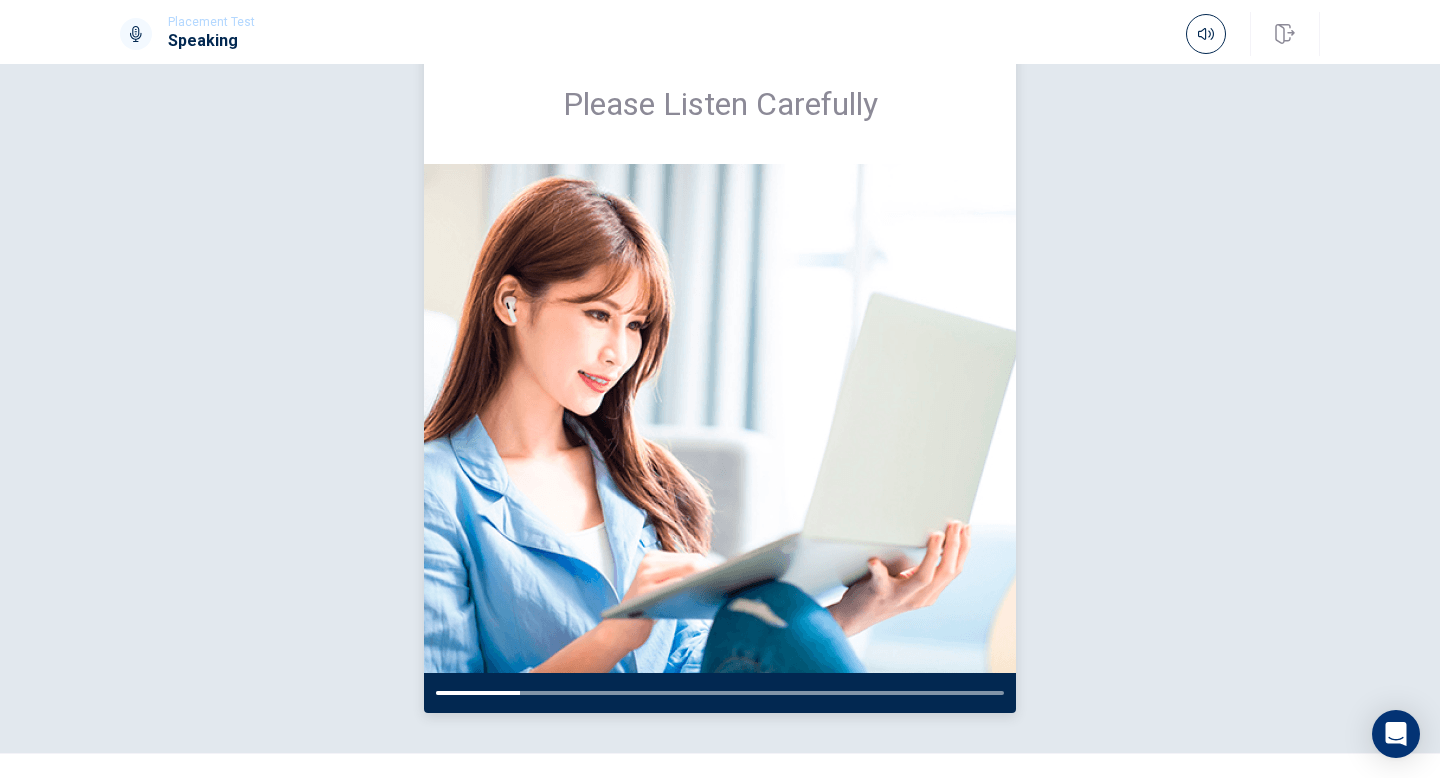 scroll, scrollTop: 63, scrollLeft: 0, axis: vertical 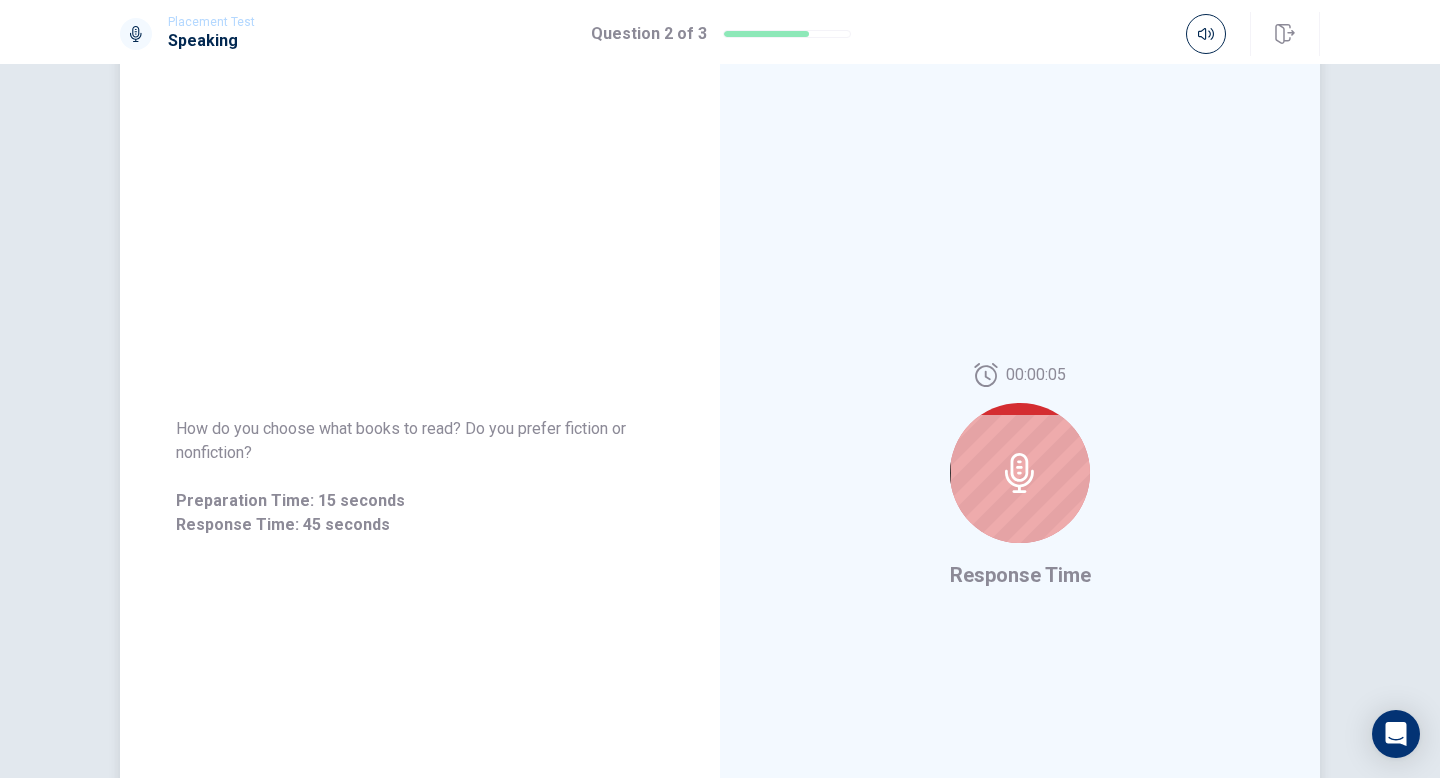 click on "How do you choose what books to read? Do you prefer fiction or nonfiction? Preparation Time: 15 seconds Response Time: 45 seconds" at bounding box center (420, 477) 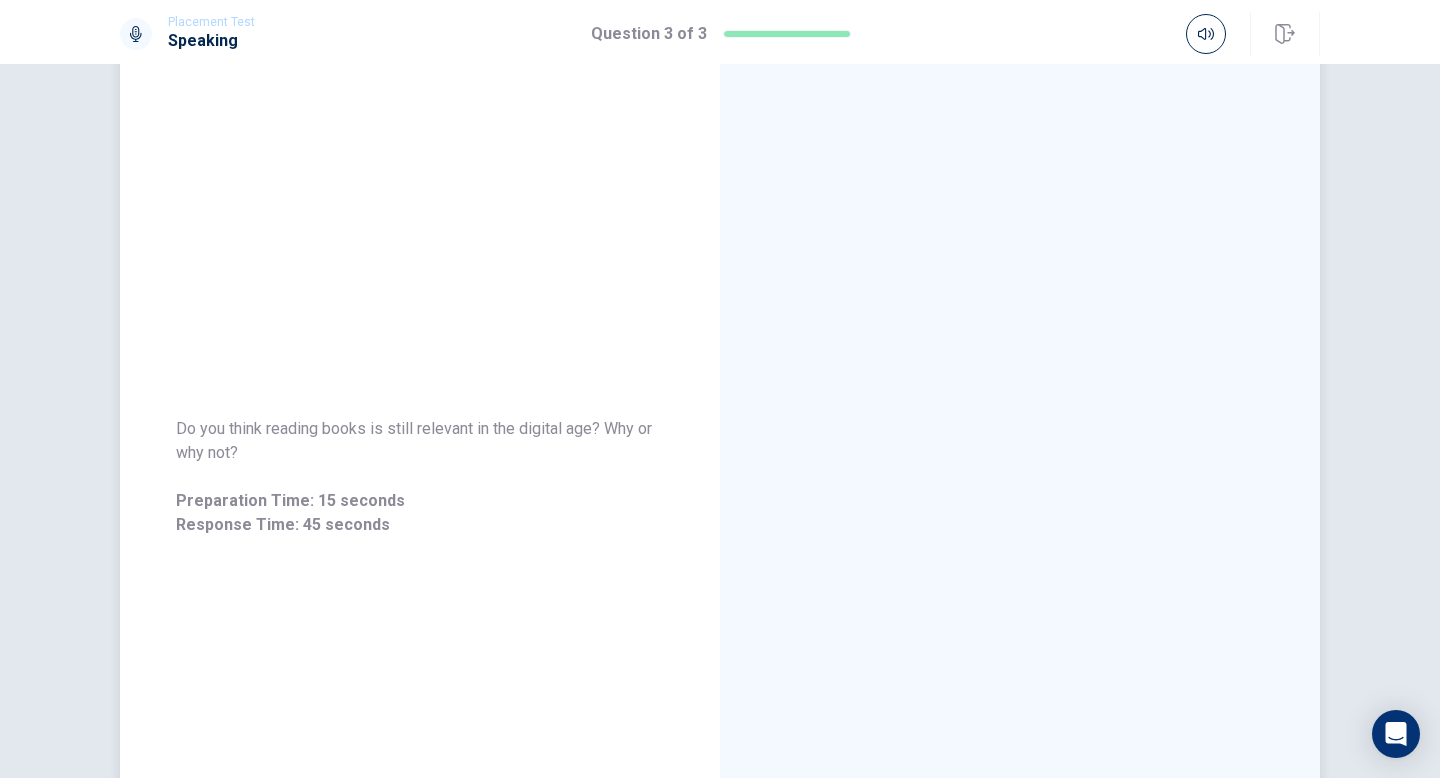 click on "Do you think reading books is still relevant in the digital age? Why or why not? Preparation Time: 15 seconds Response Time: 45 seconds" at bounding box center [420, 477] 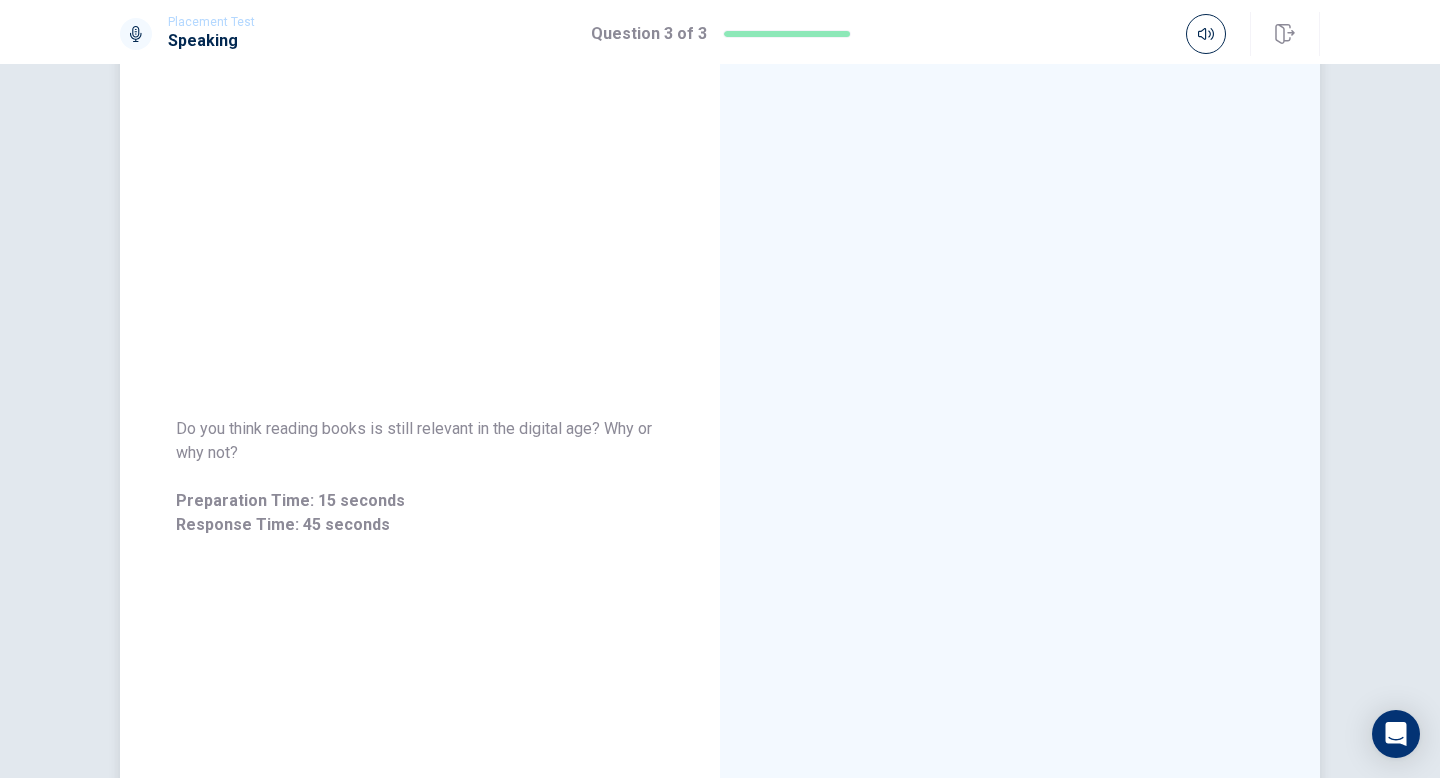 click on "Do you think reading books is still relevant in the digital age? Why or why not? Preparation Time: 15 seconds Response Time: 45 seconds" at bounding box center (420, 477) 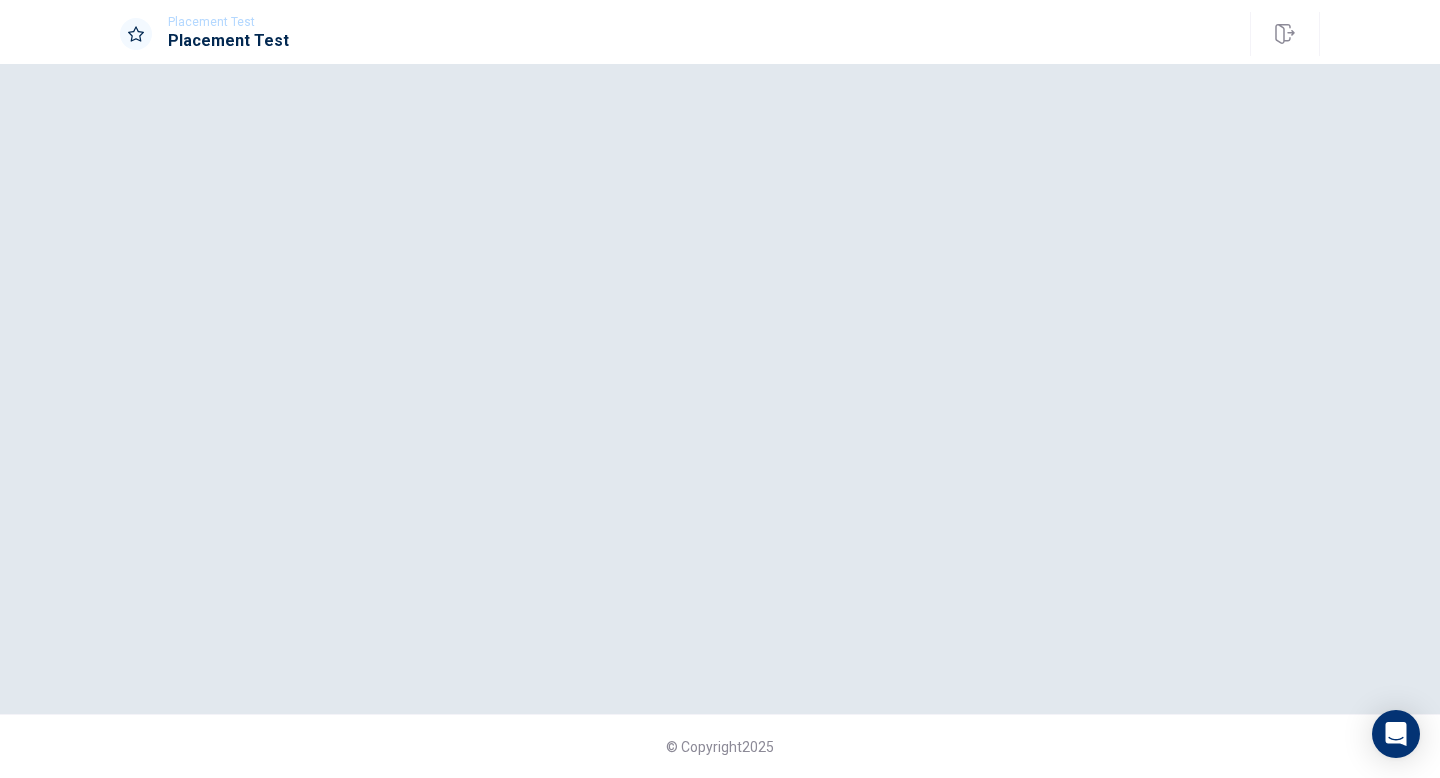 scroll, scrollTop: 0, scrollLeft: 0, axis: both 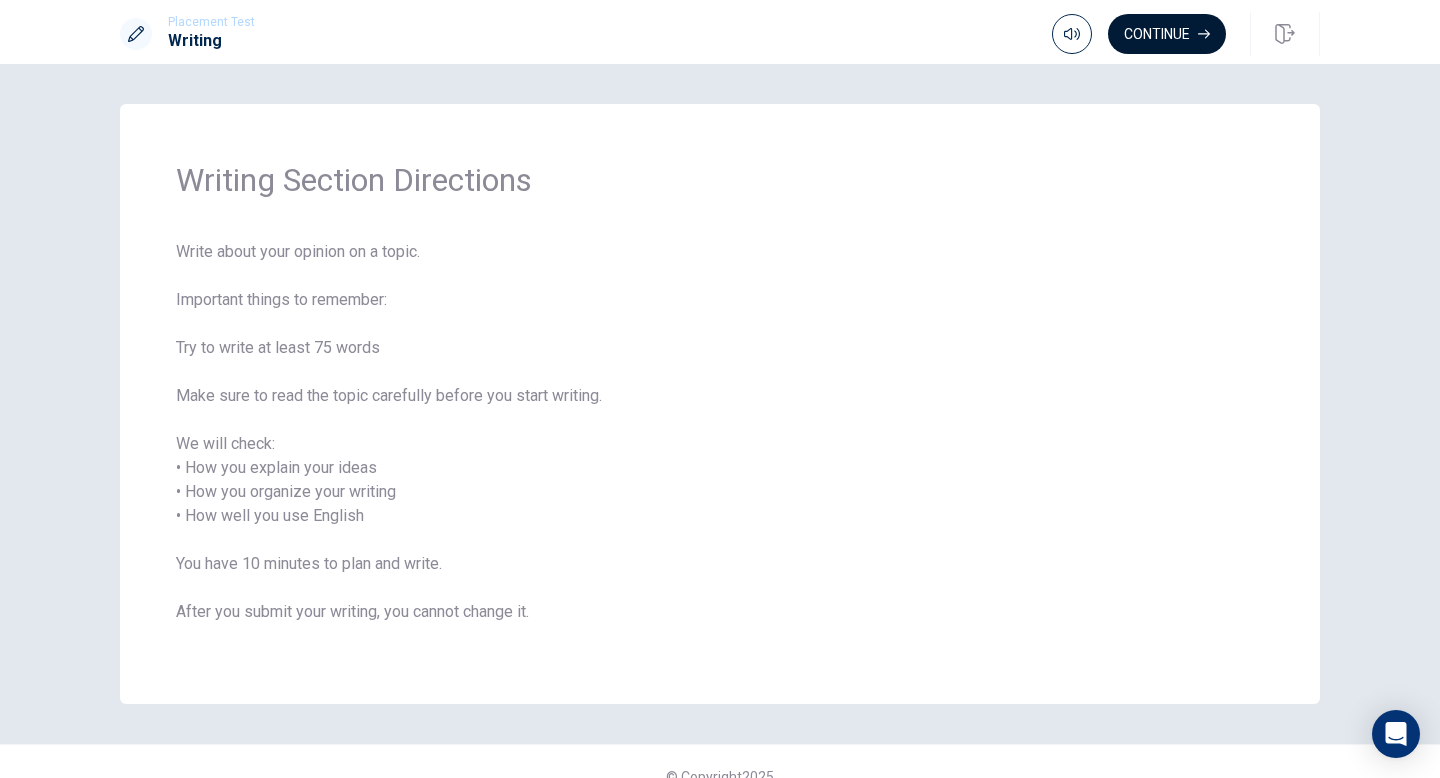 click on "Continue" at bounding box center [1167, 34] 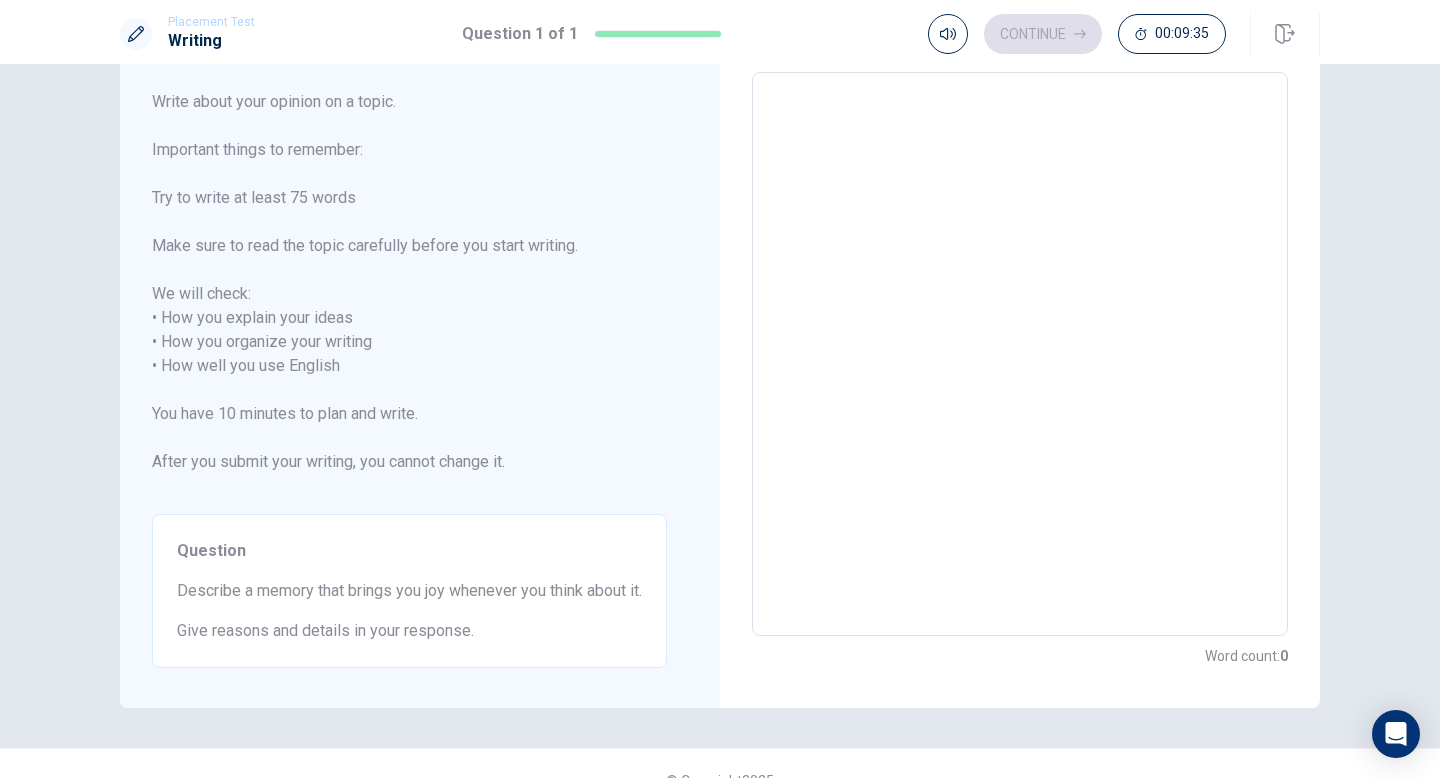 scroll, scrollTop: 92, scrollLeft: 0, axis: vertical 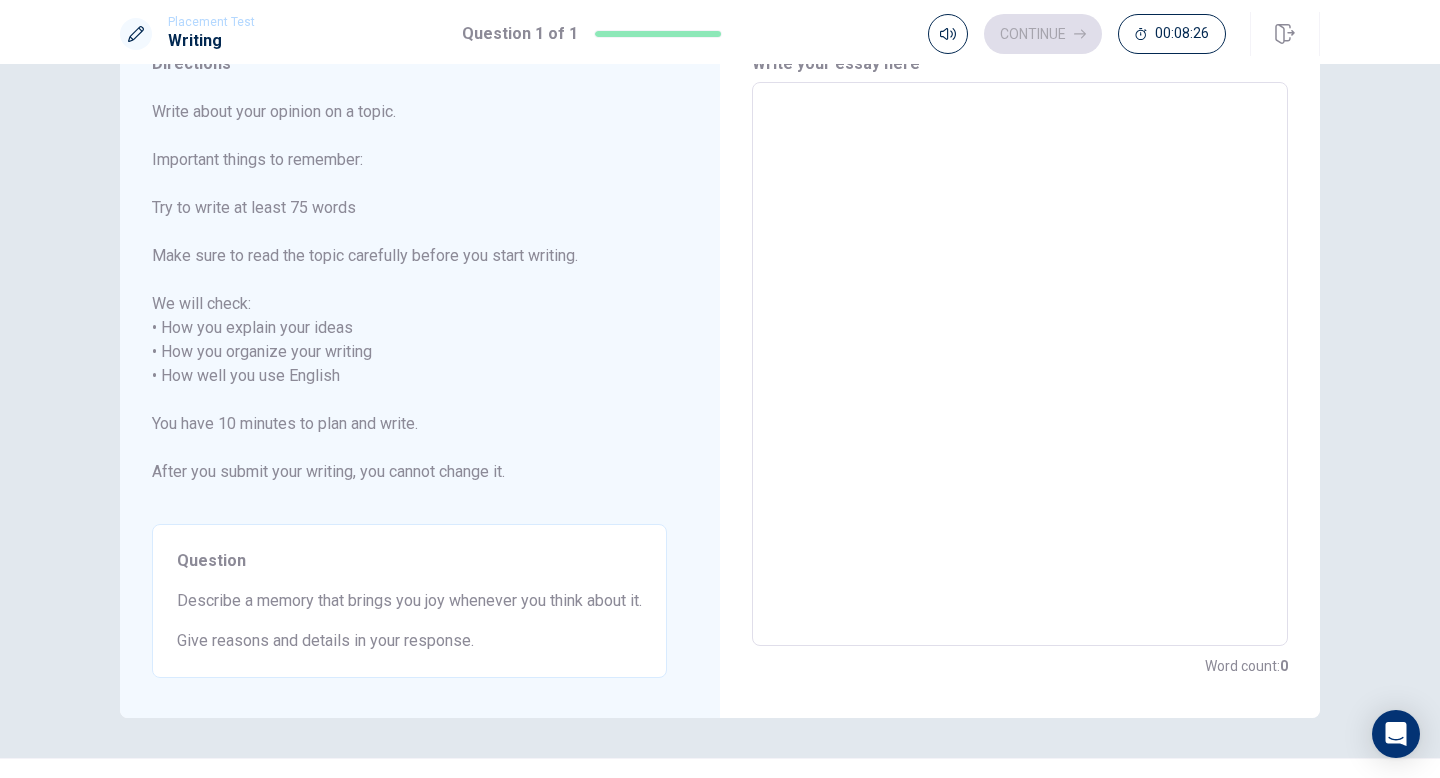 click on "x ​" at bounding box center [1020, 364] 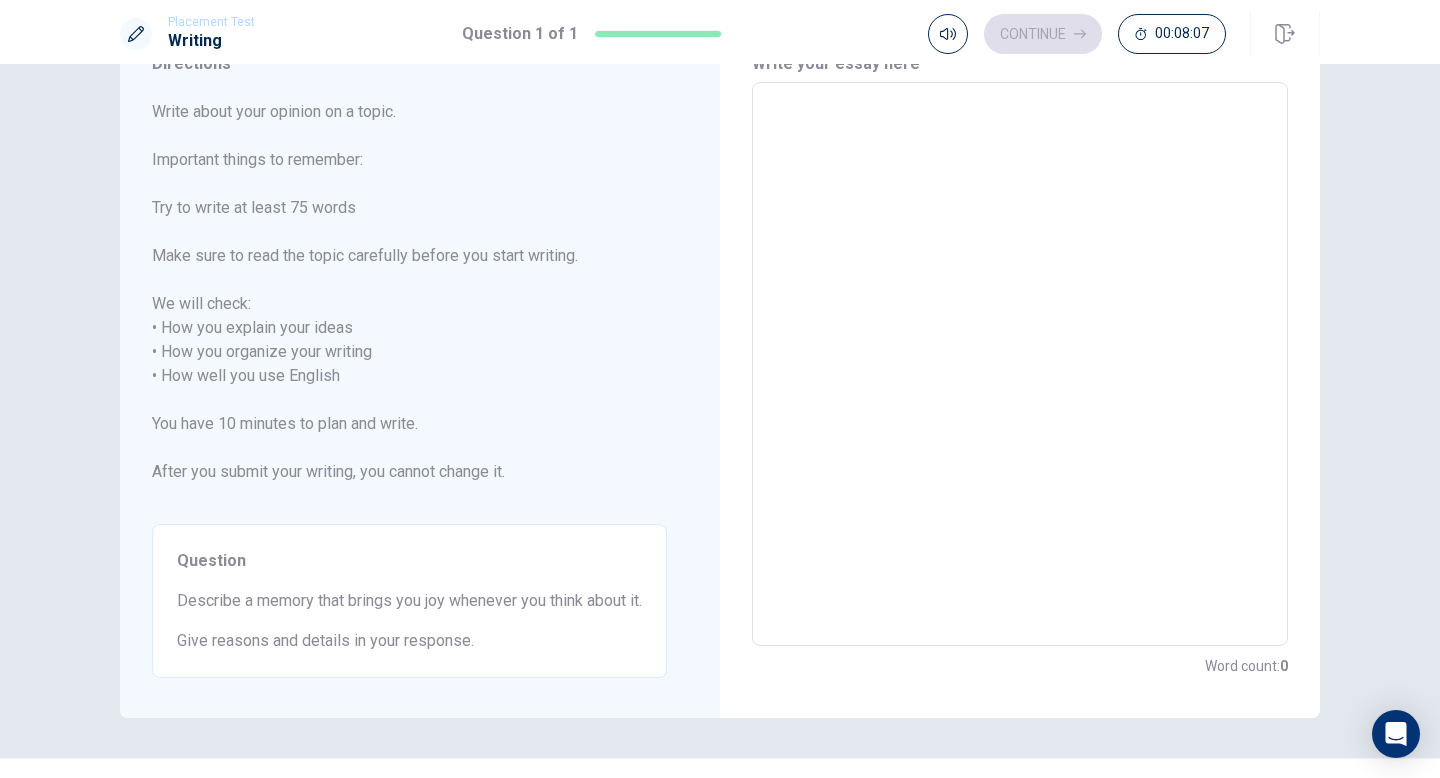 click at bounding box center [1020, 364] 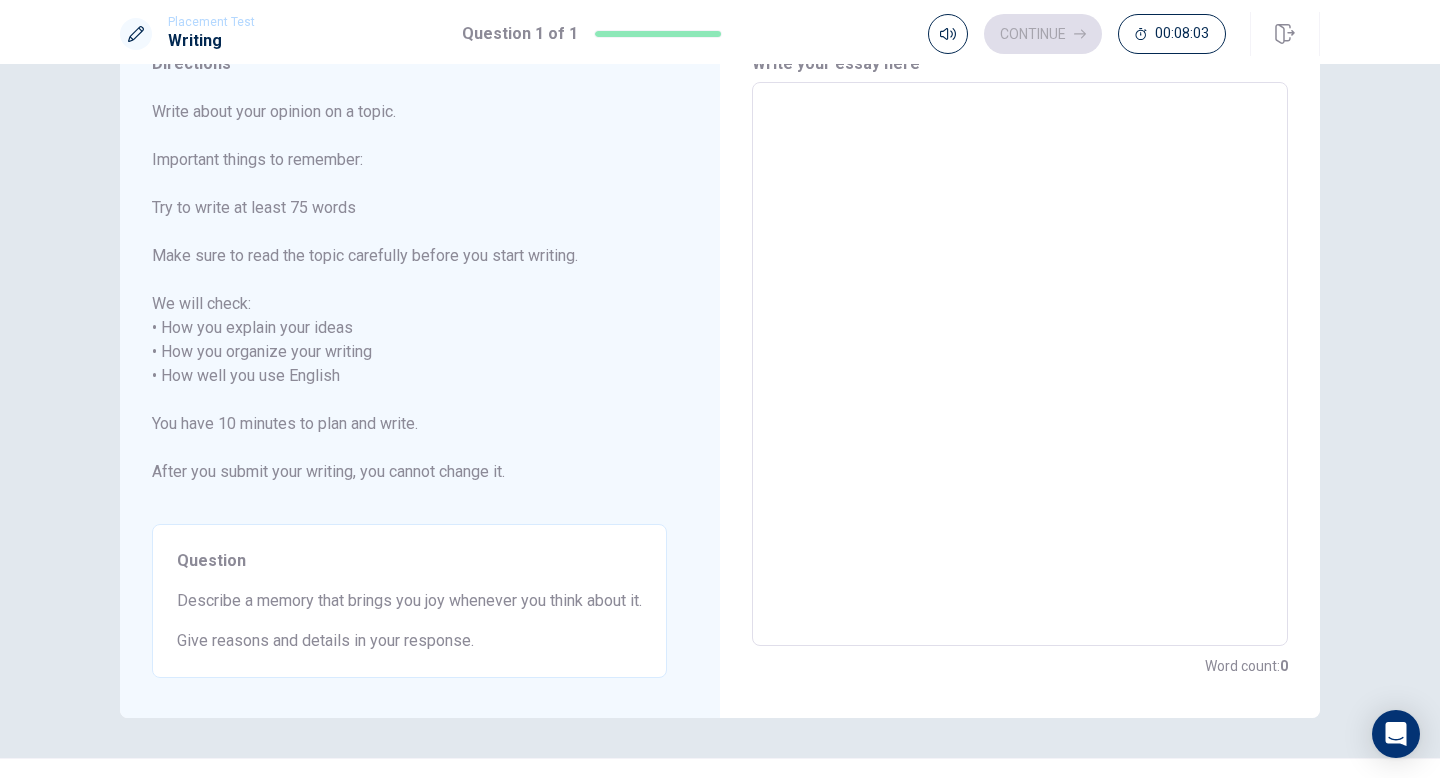 type on "I" 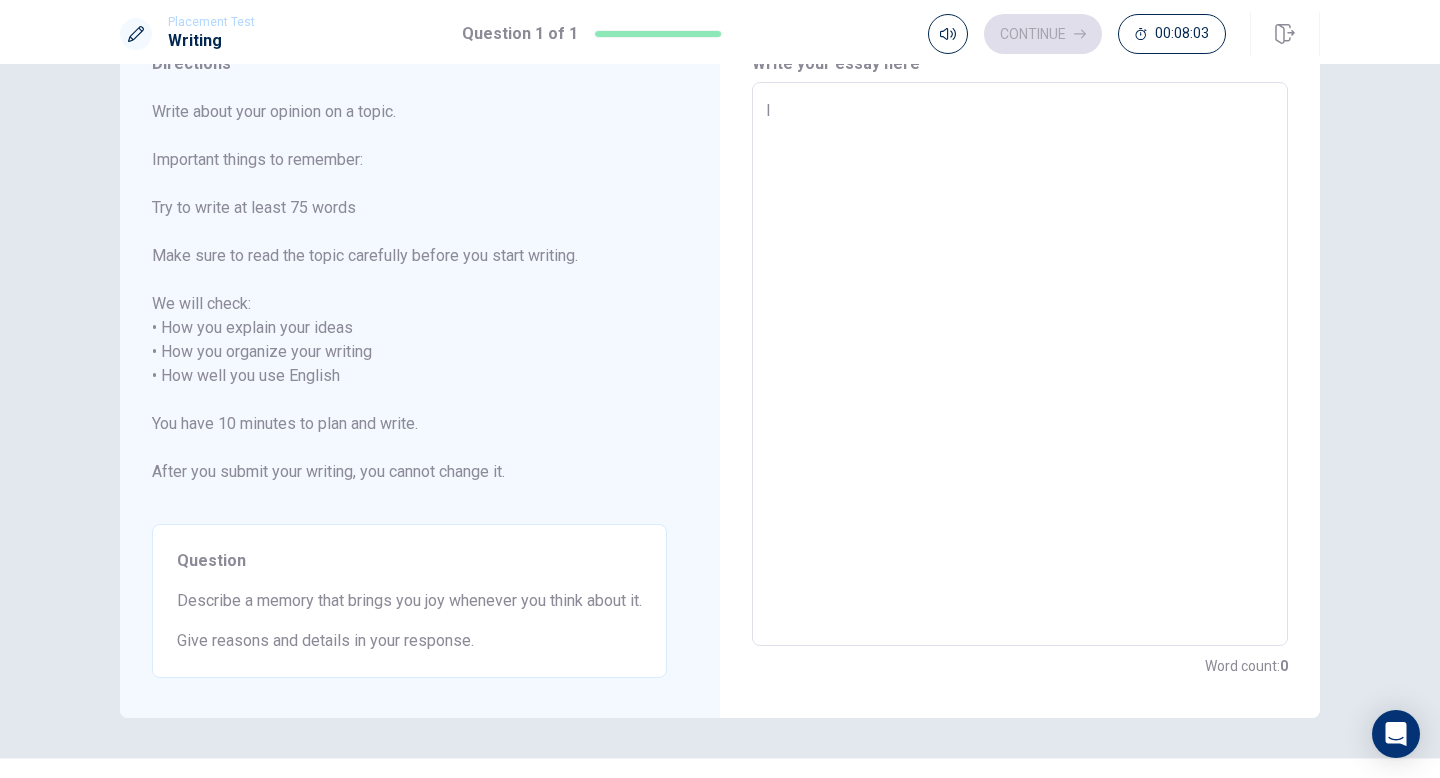 type on "x" 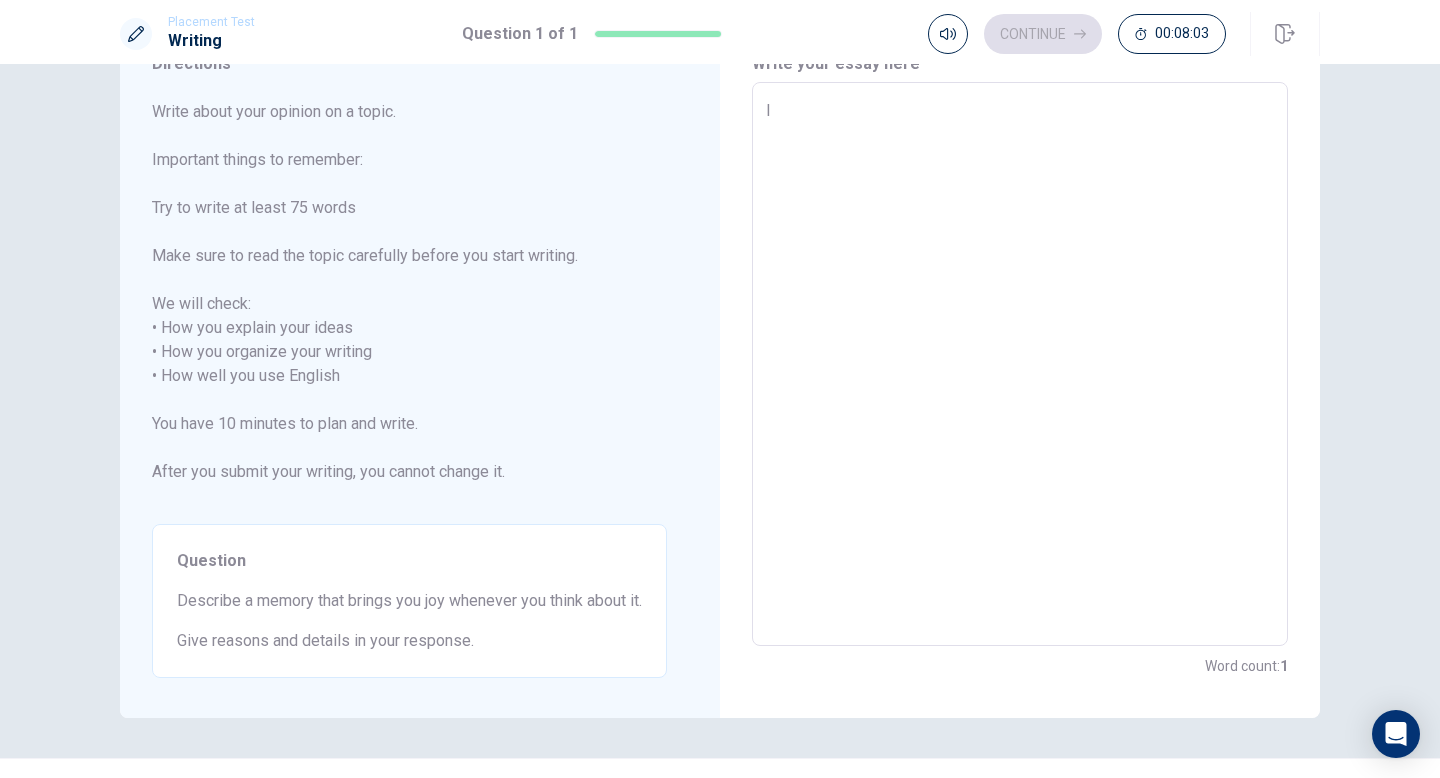 type on "I" 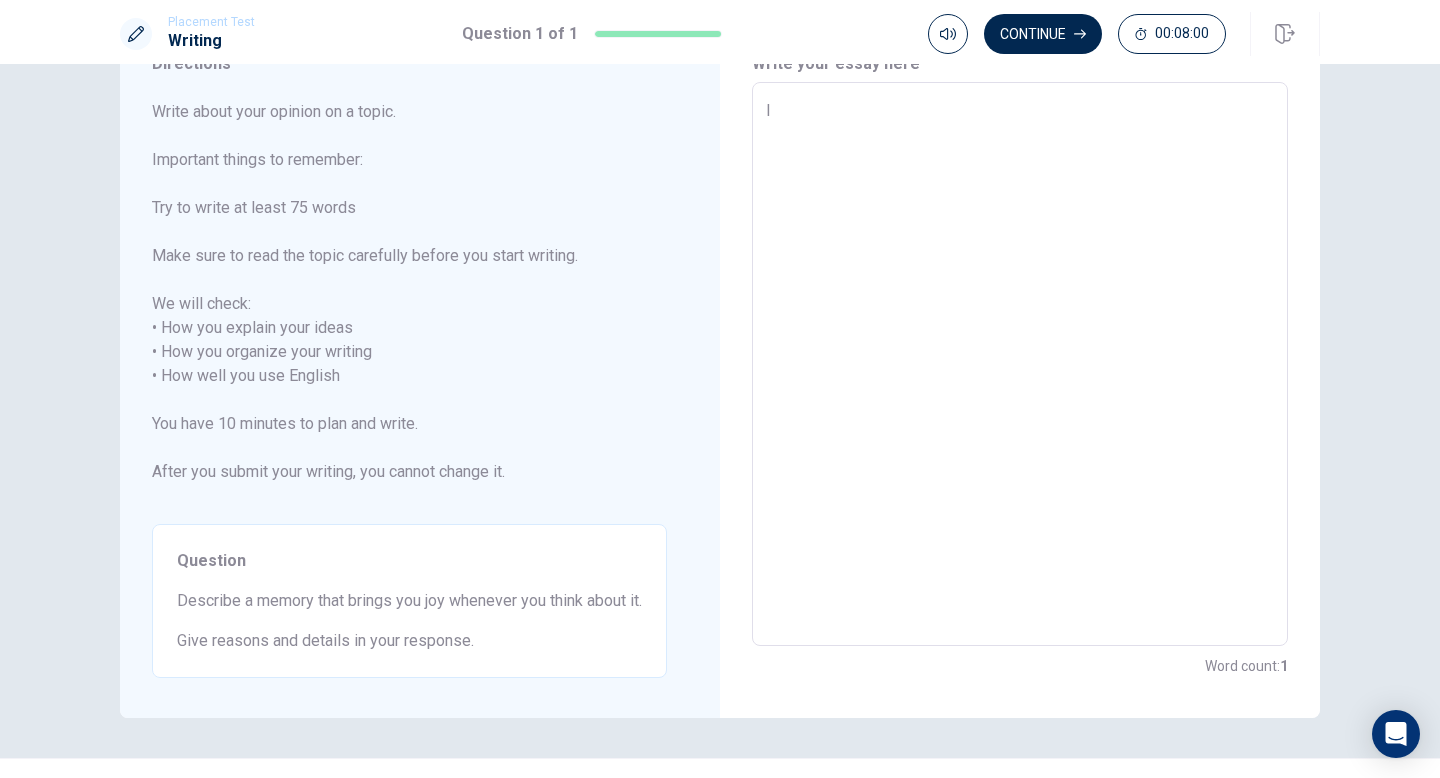 type on "x" 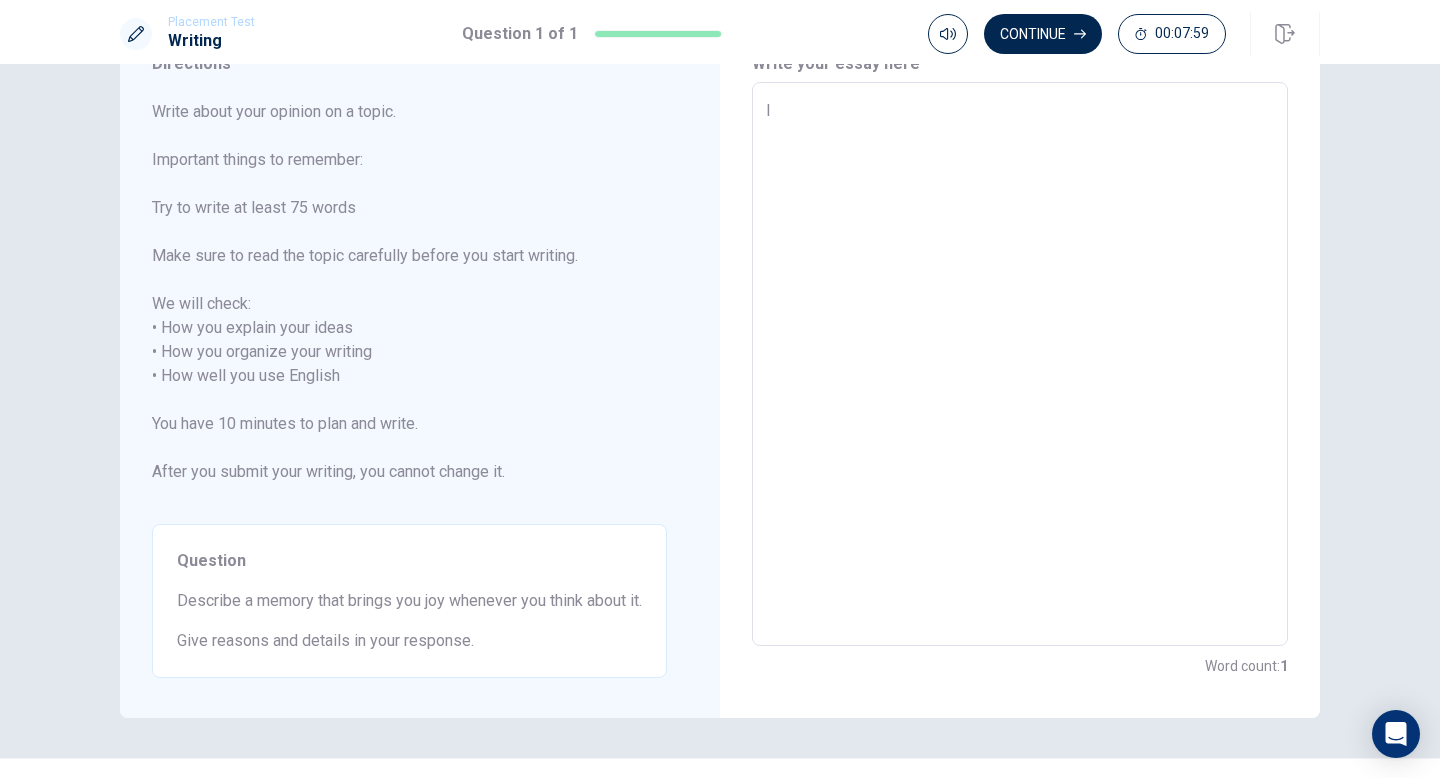 type on "I t" 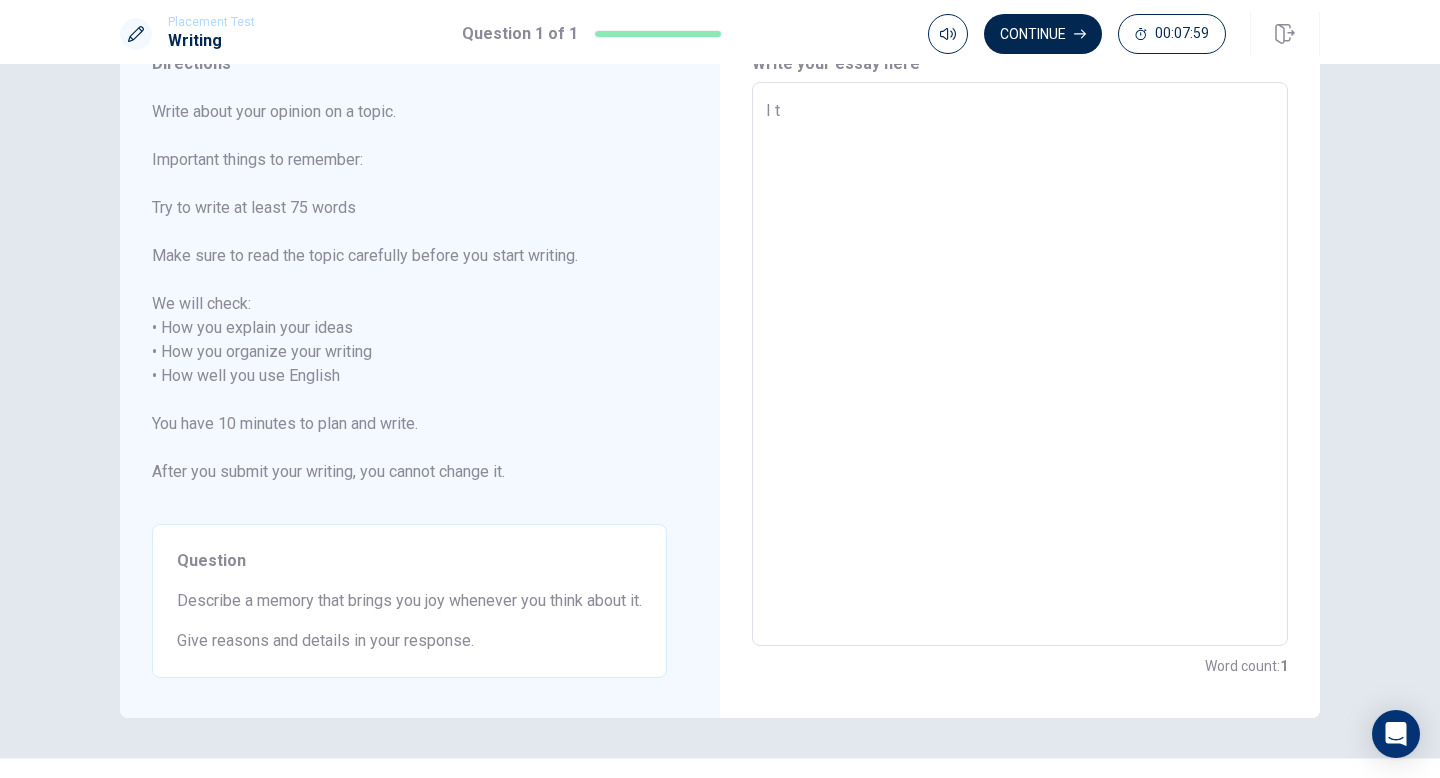 type on "x" 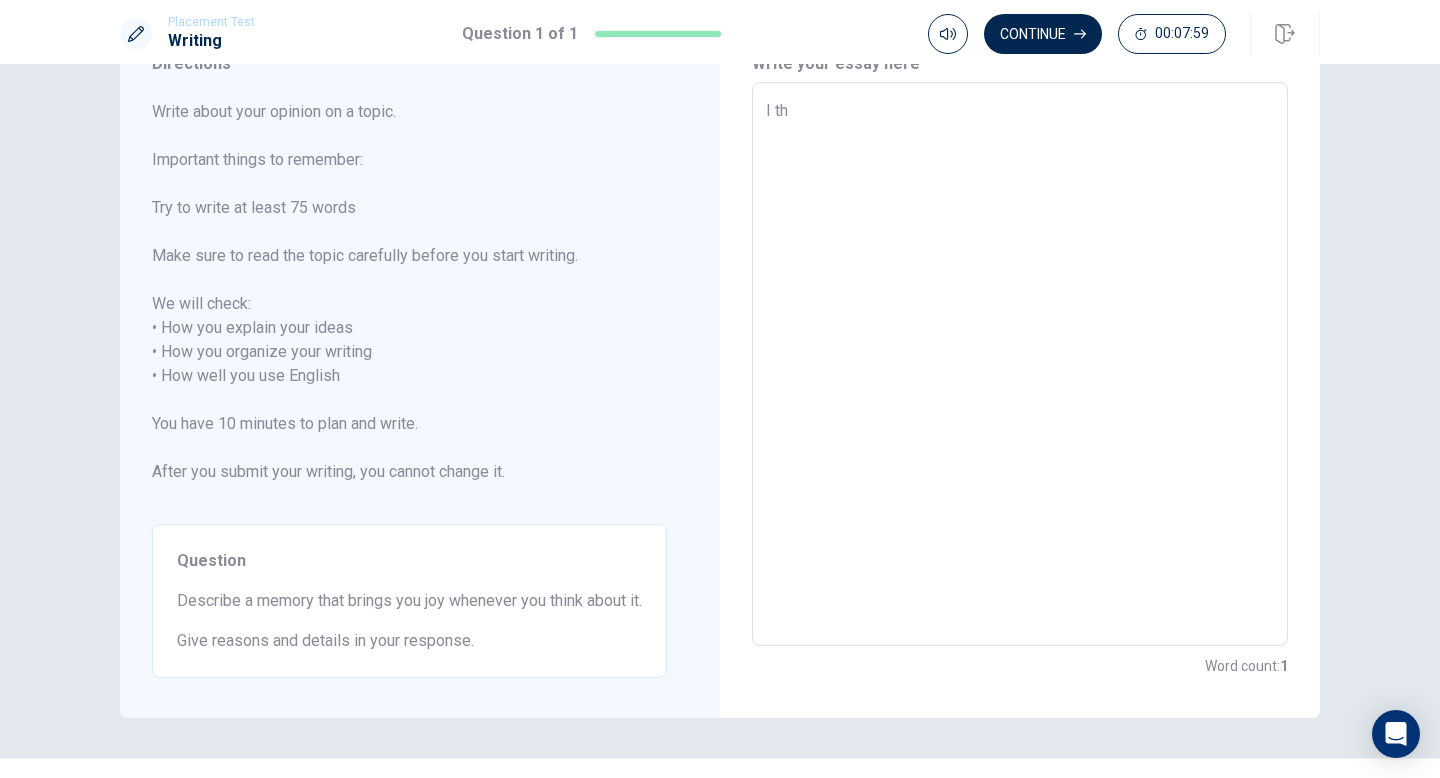 type on "x" 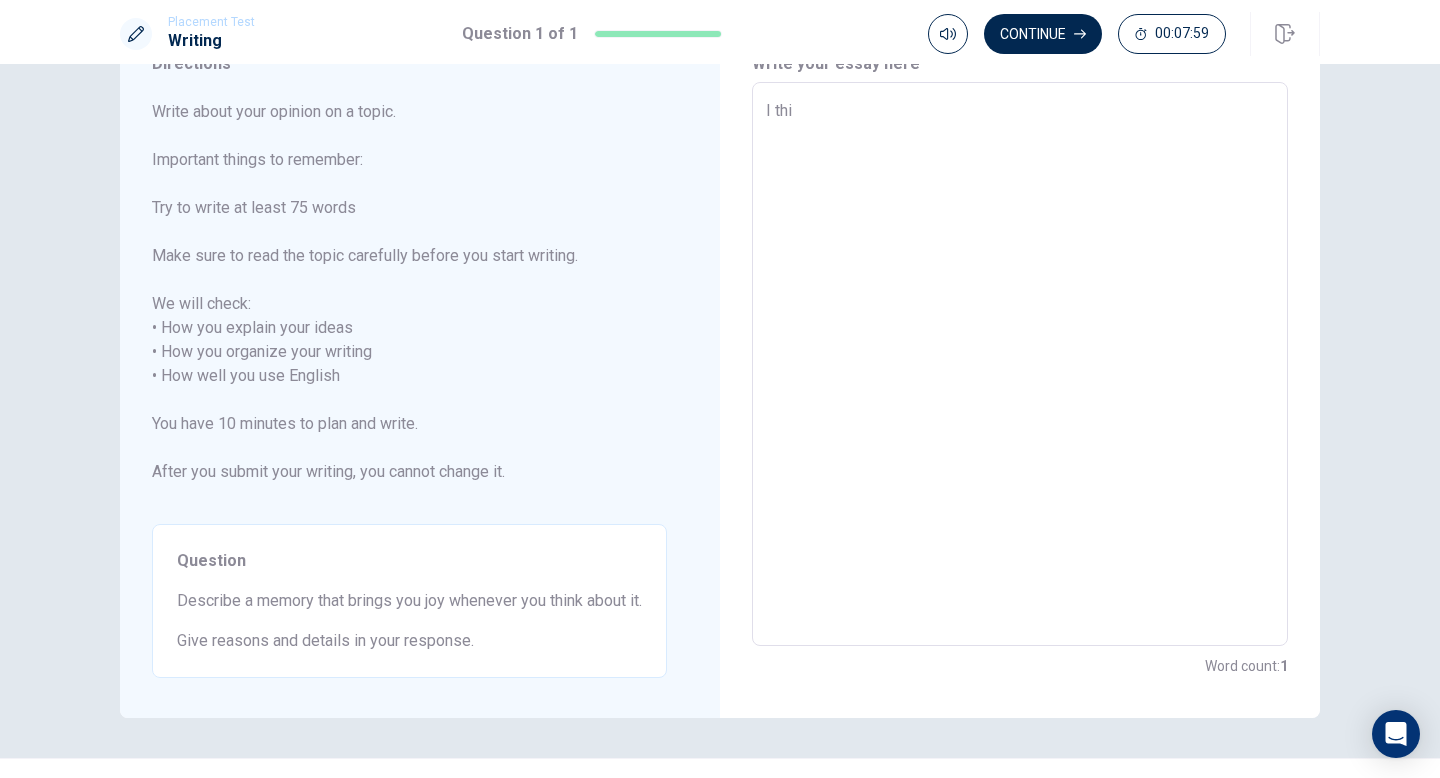 type on "x" 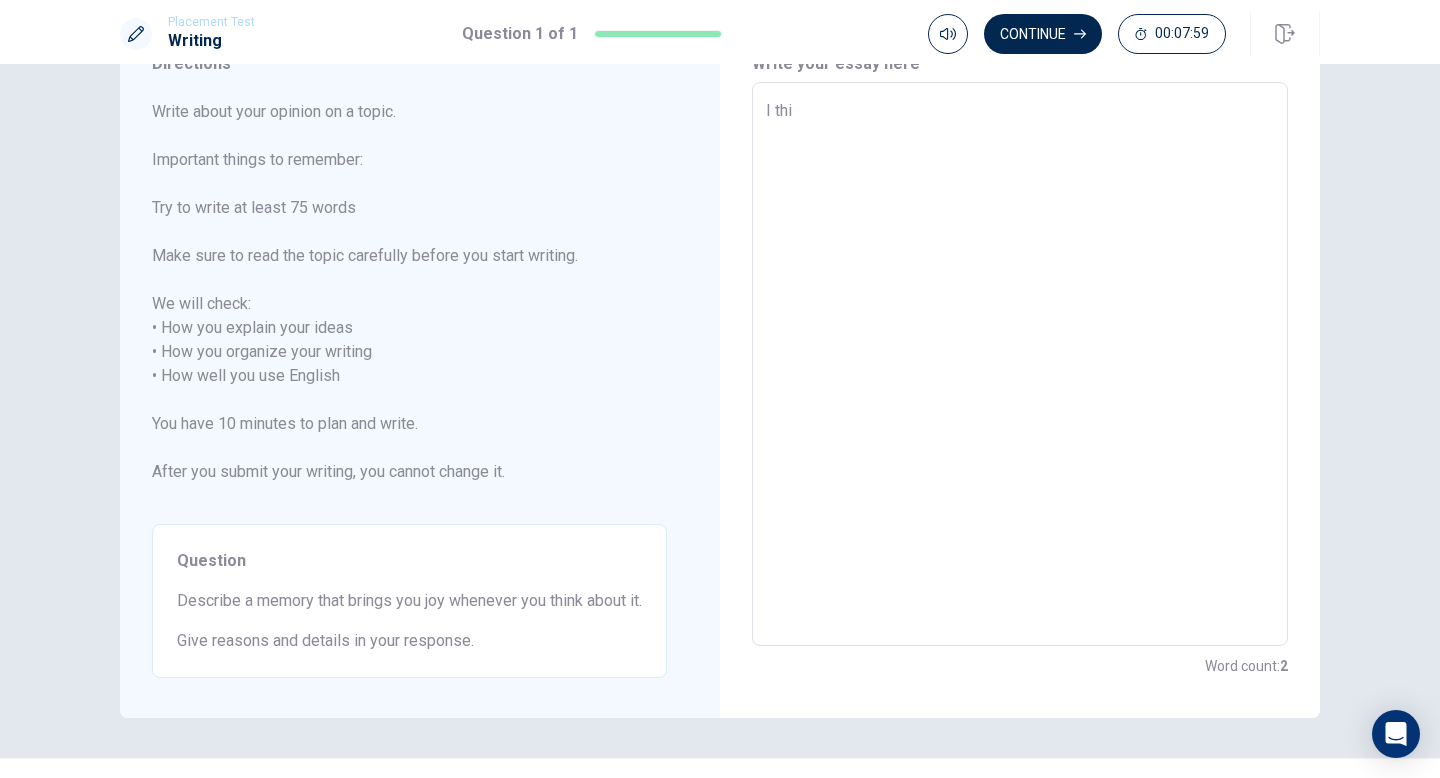 type on "I thik" 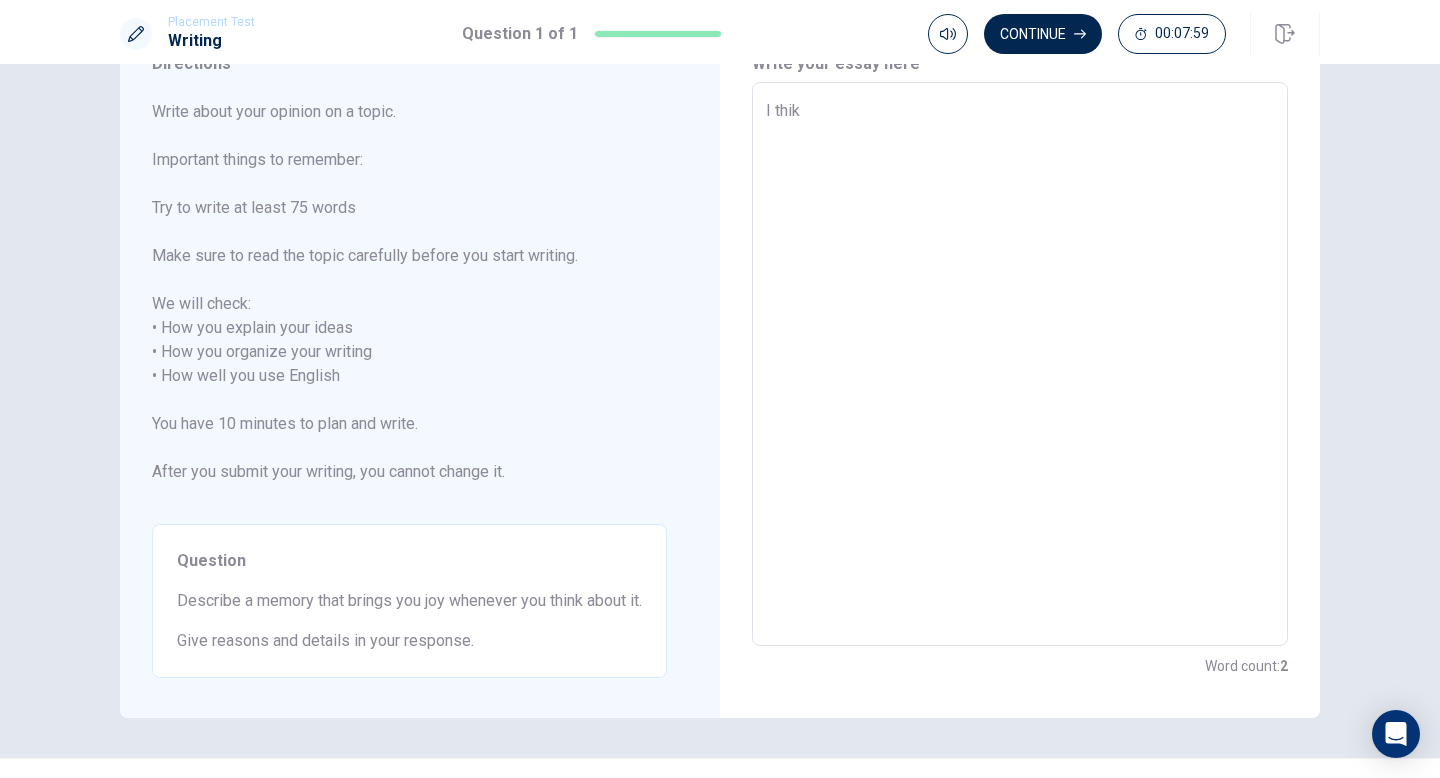 type on "x" 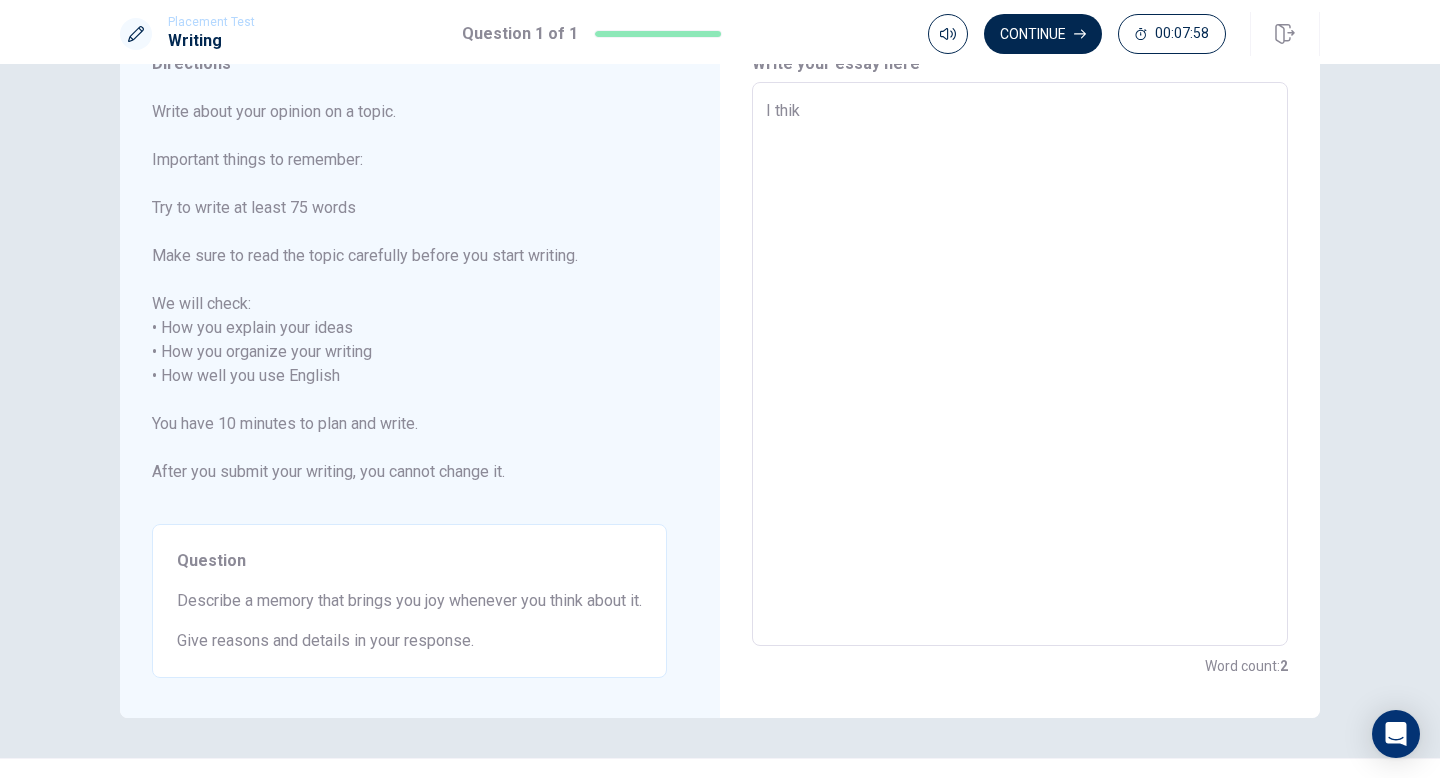 type on "I thik t" 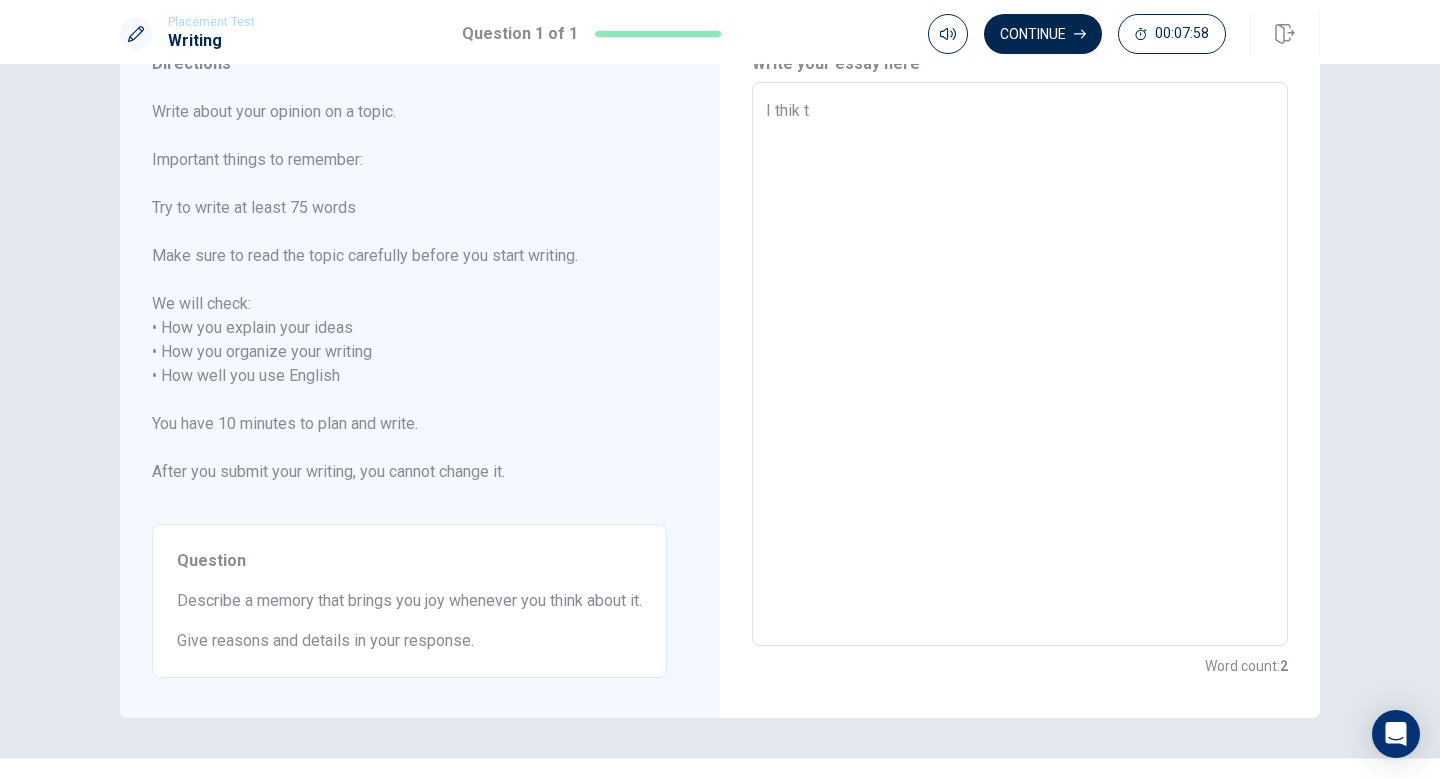 type on "x" 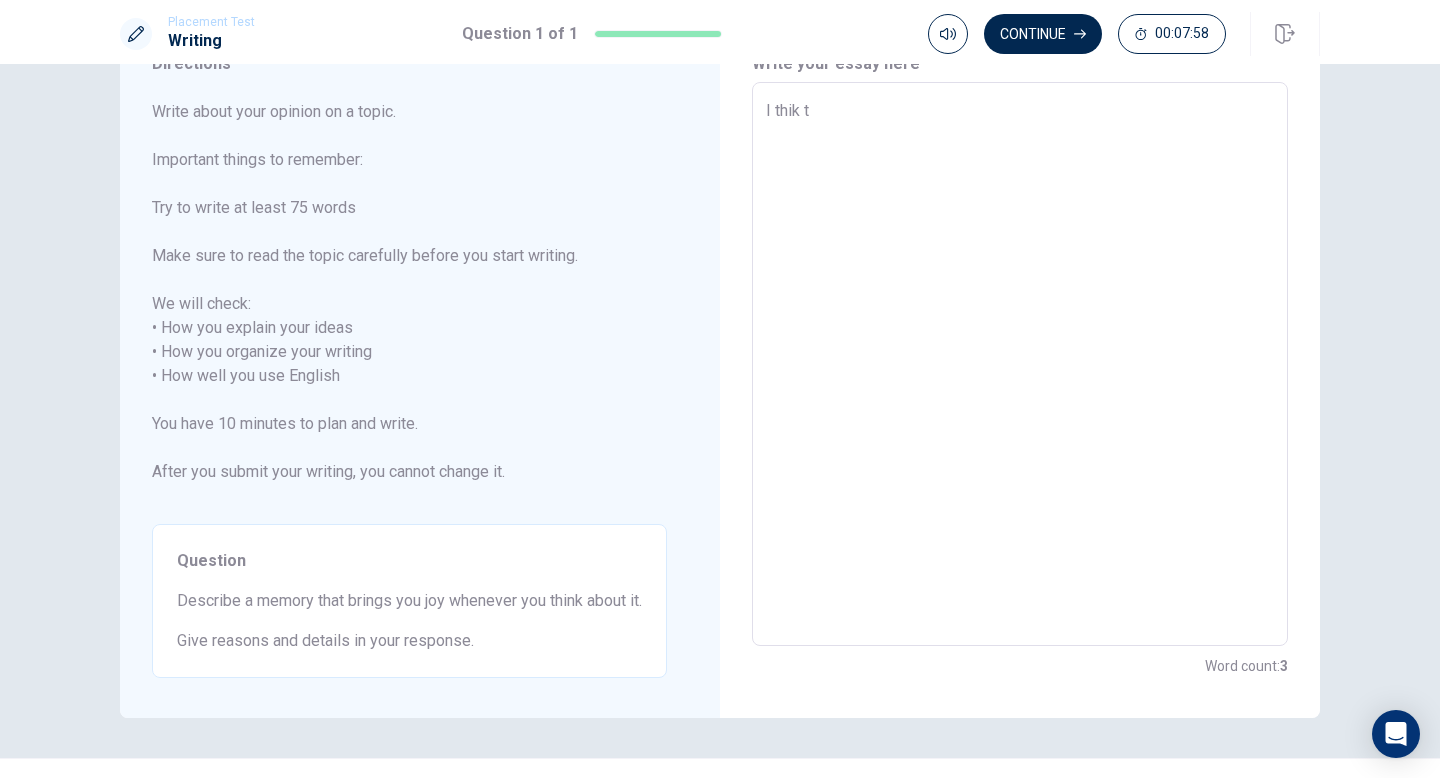type on "I thik th" 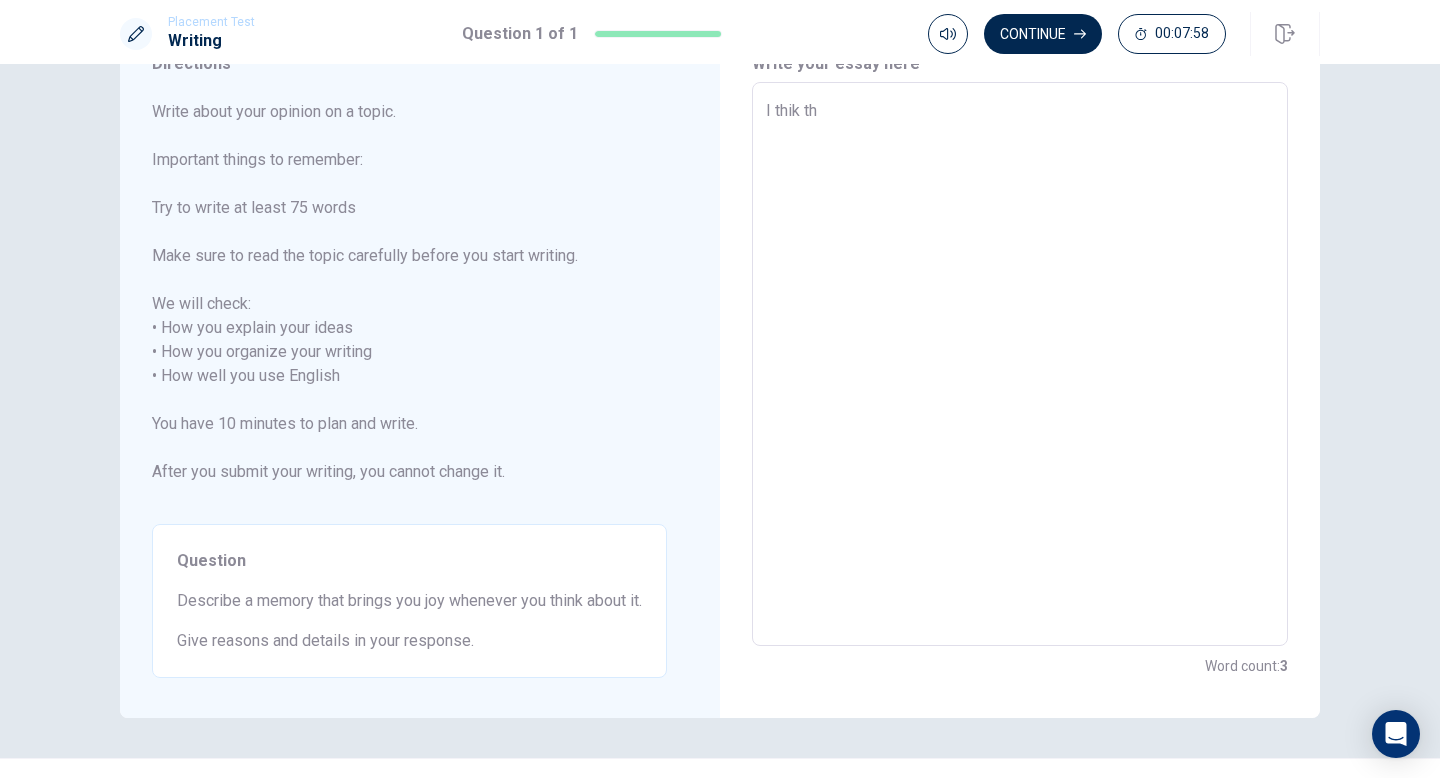 type on "x" 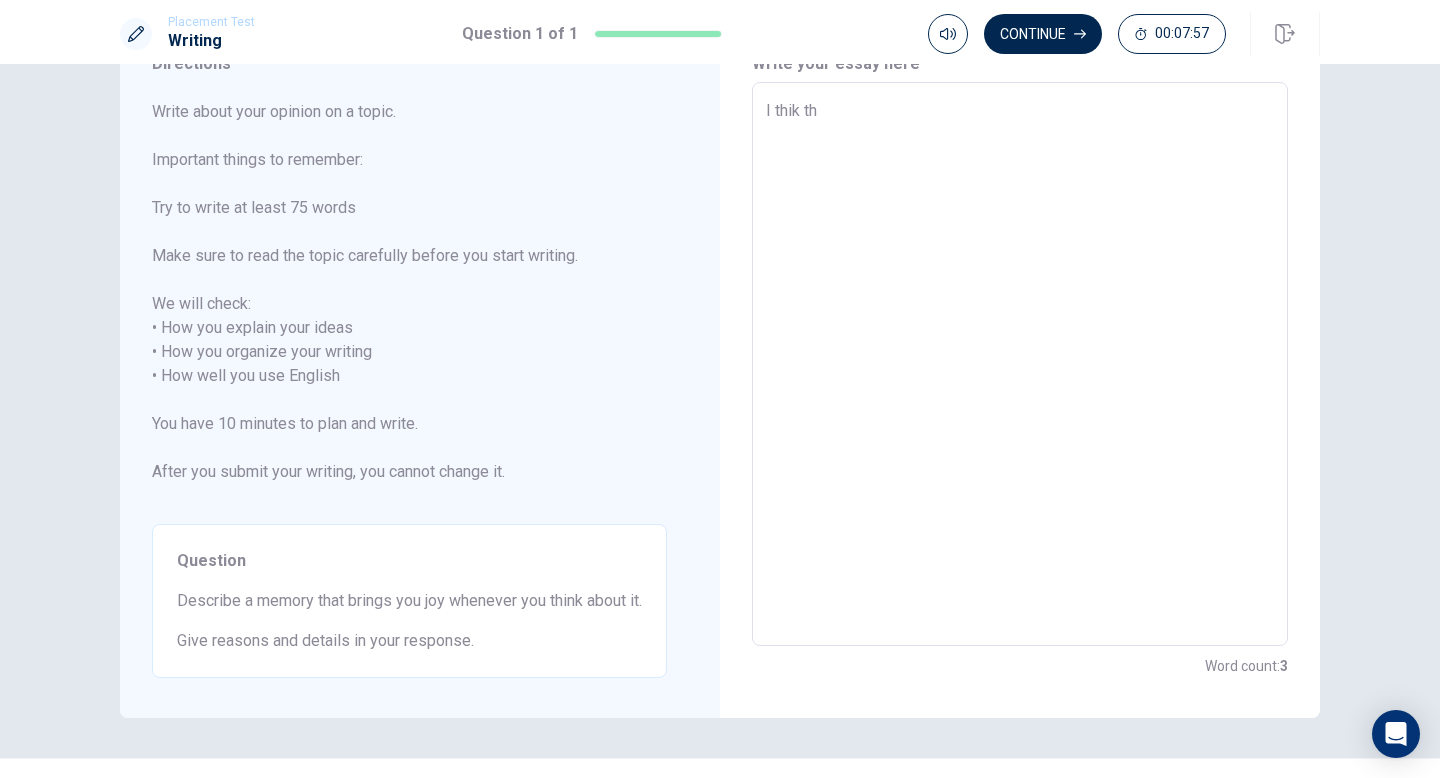 type on "I thik the" 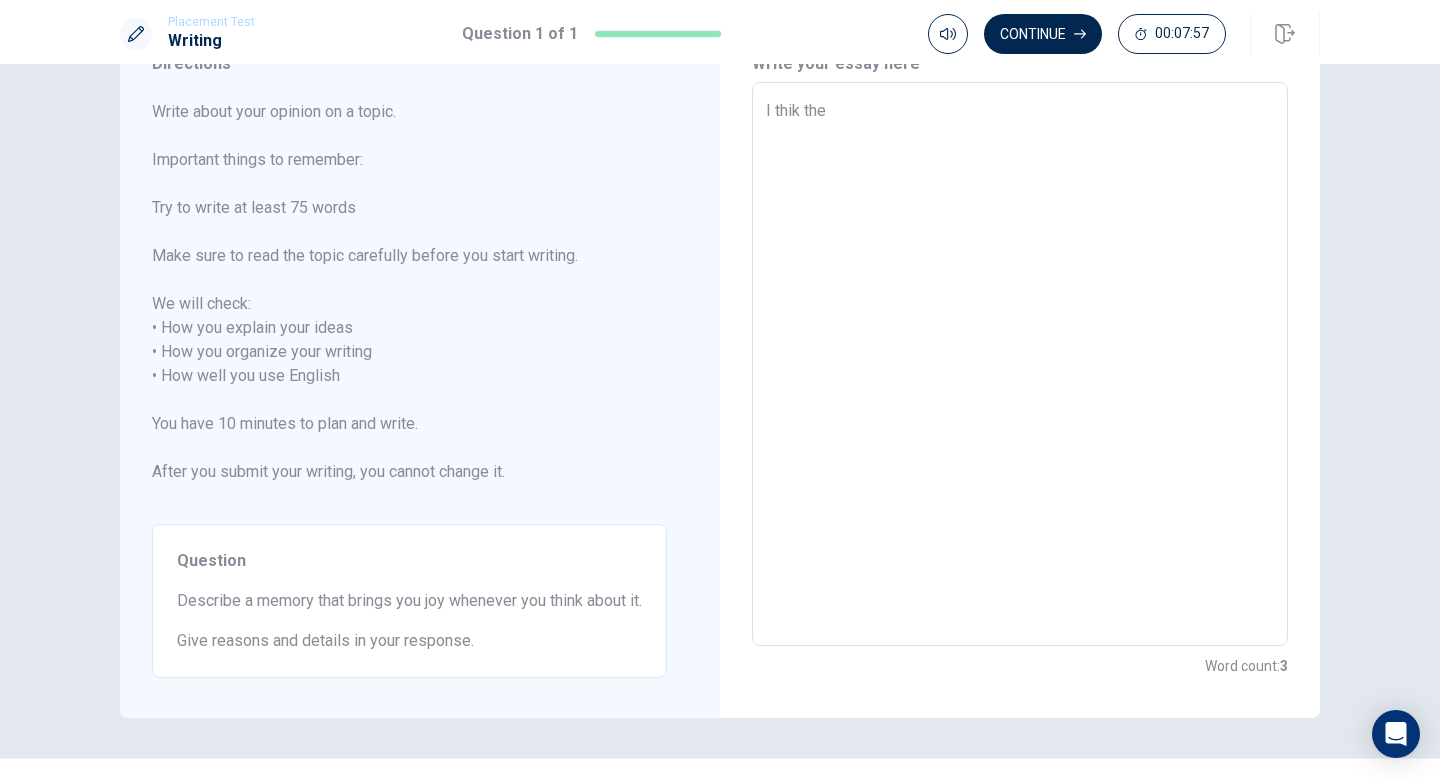 type on "x" 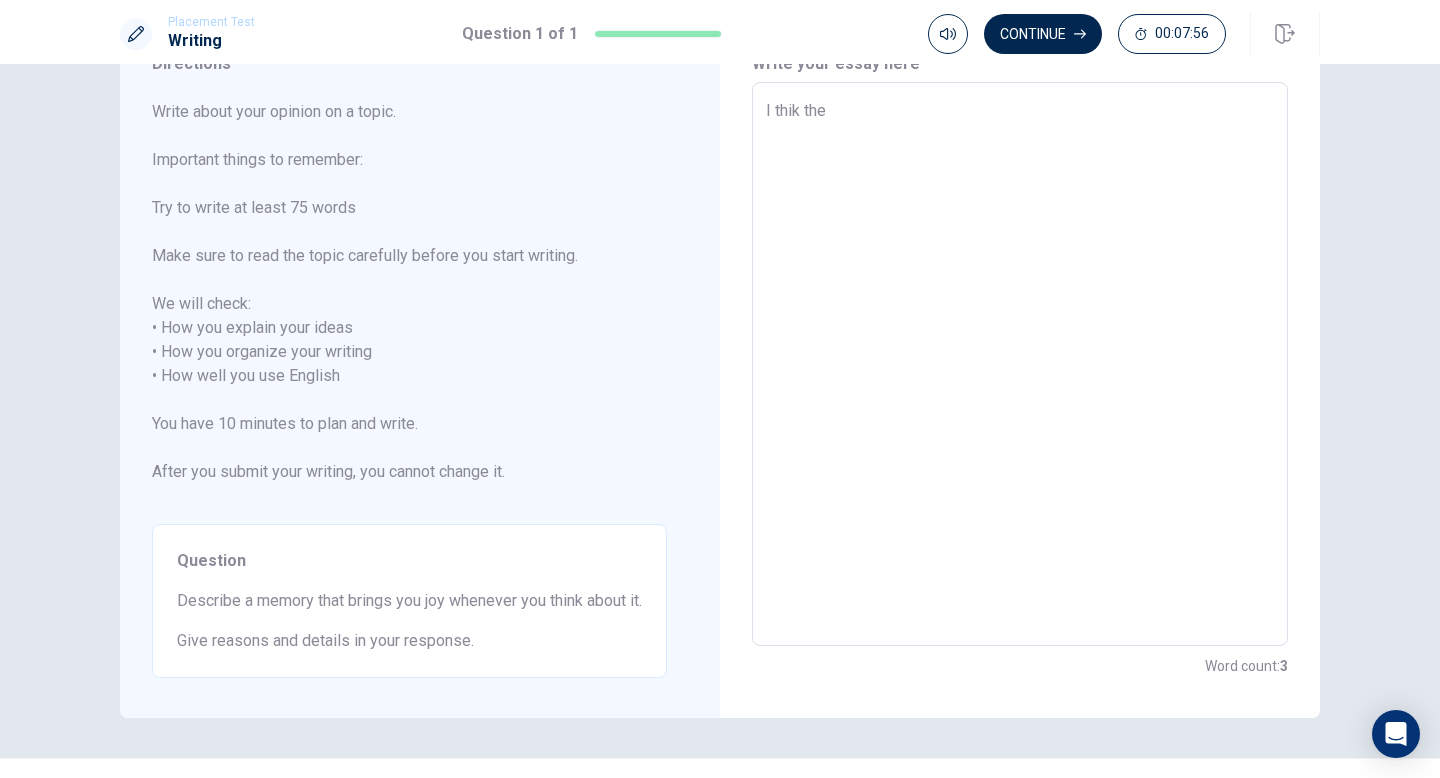 type on "I thik the" 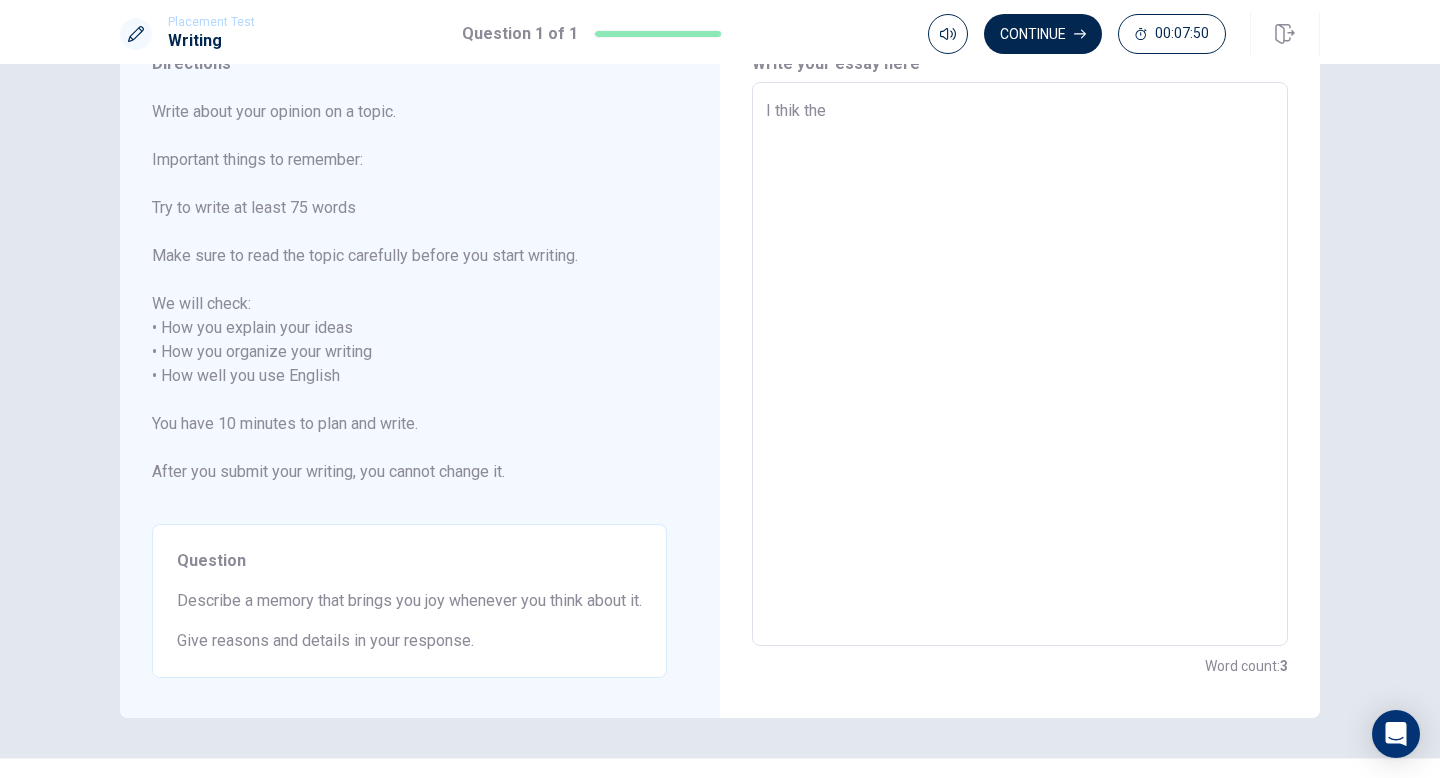 type on "x" 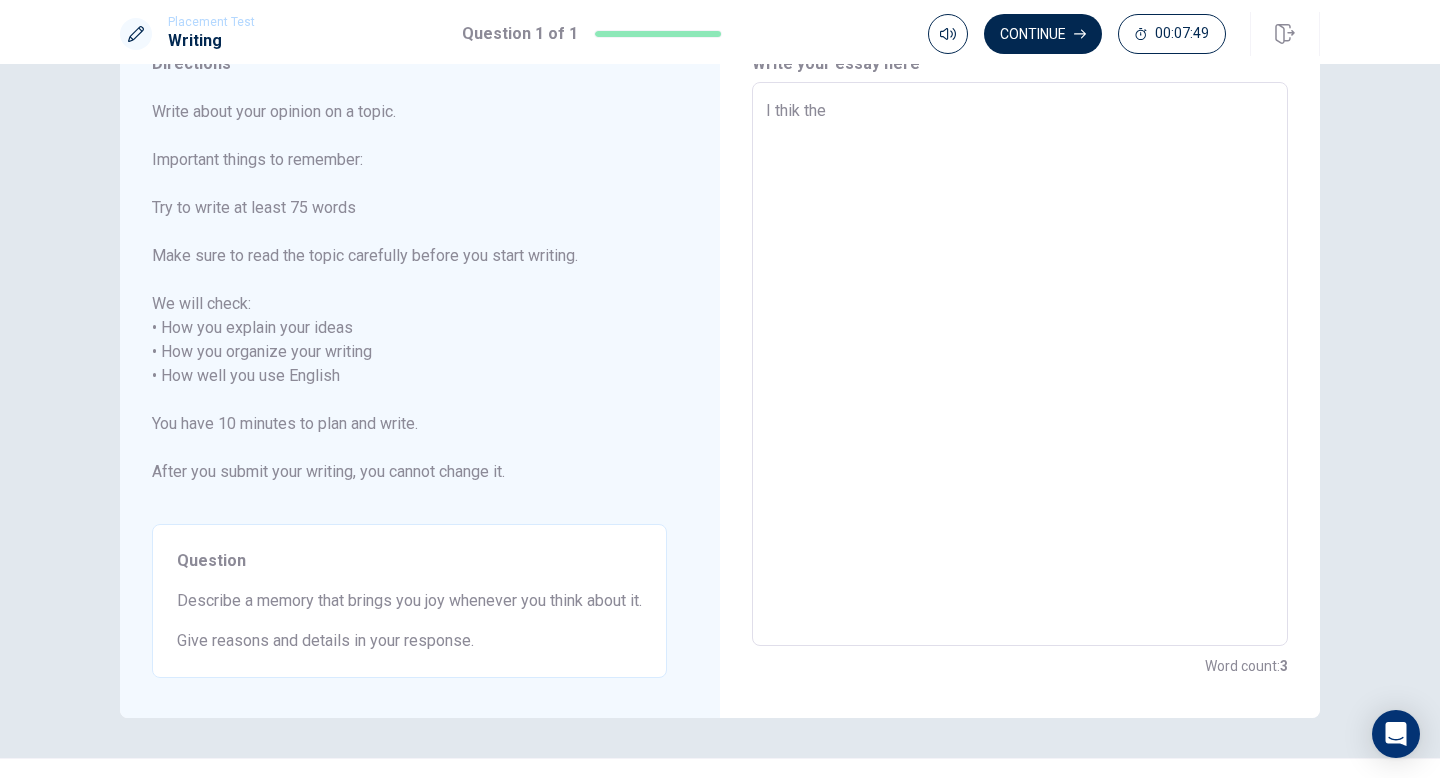 type on "I thik the e" 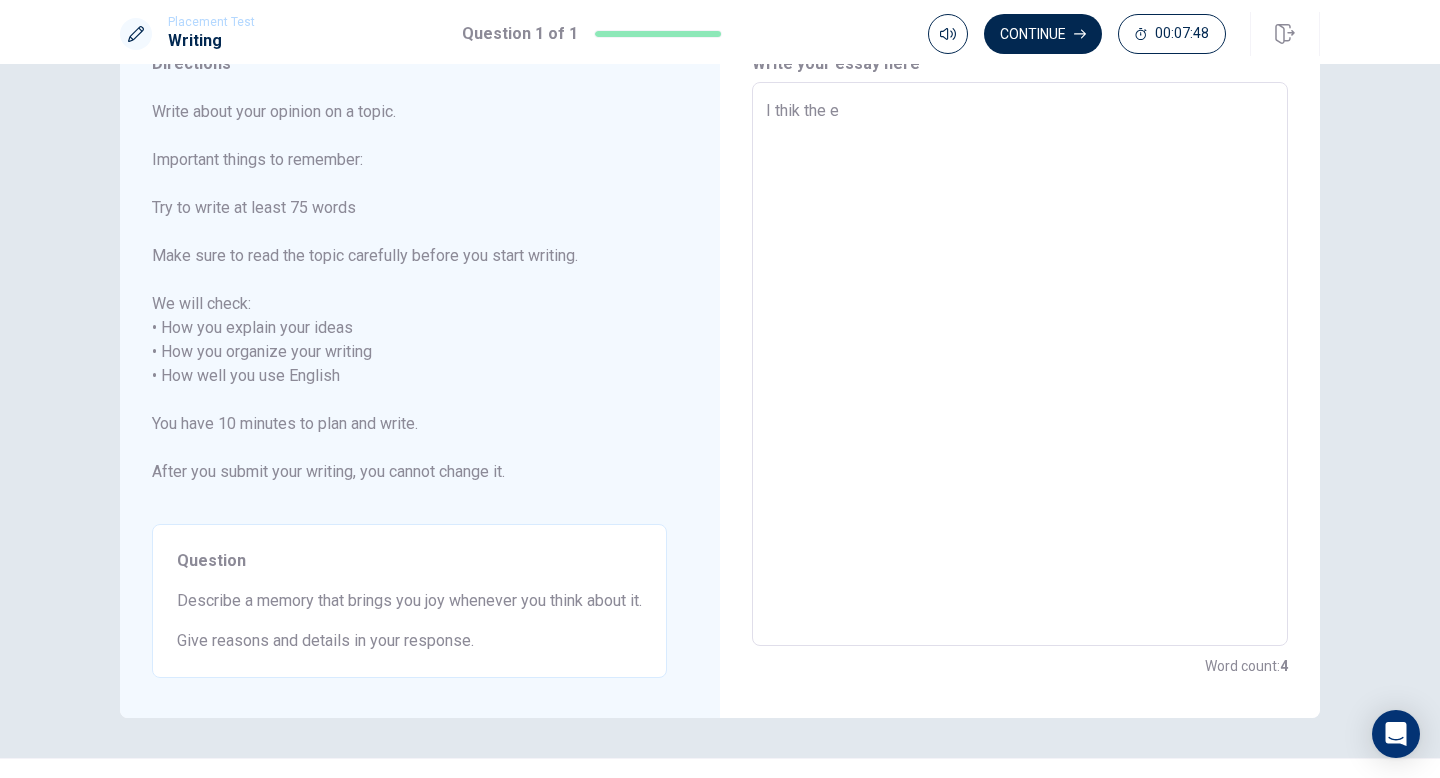 type on "x" 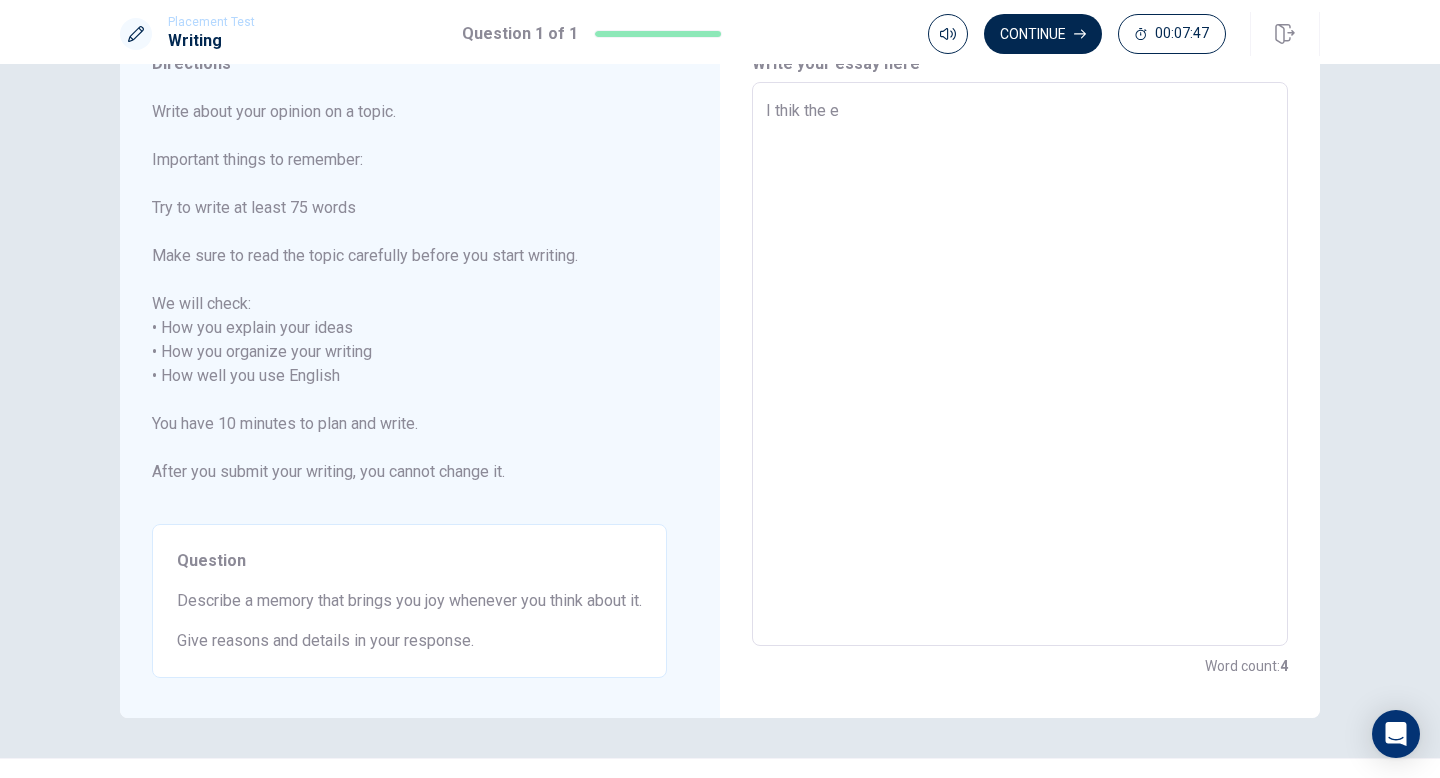 type on "I thik the" 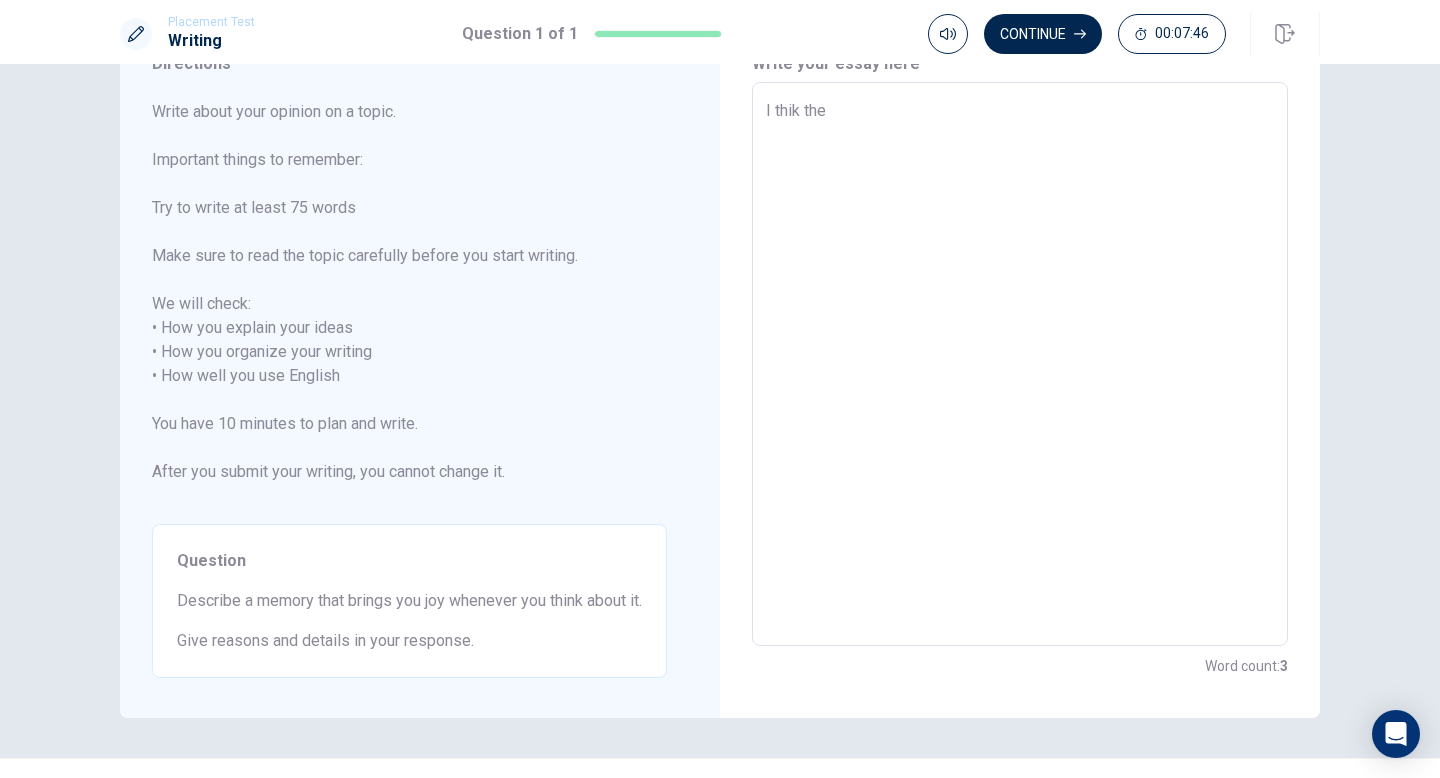 type on "x" 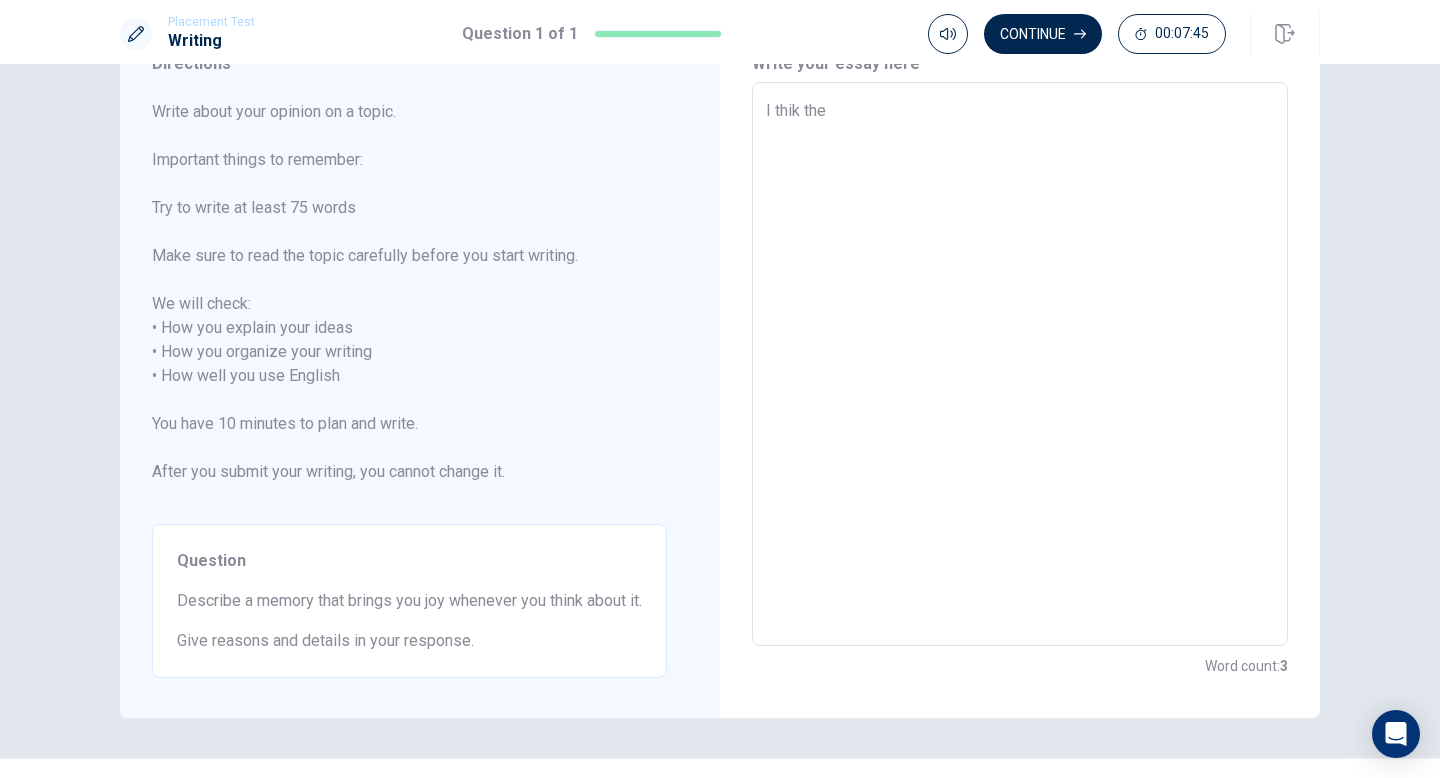 type on "I thik the m" 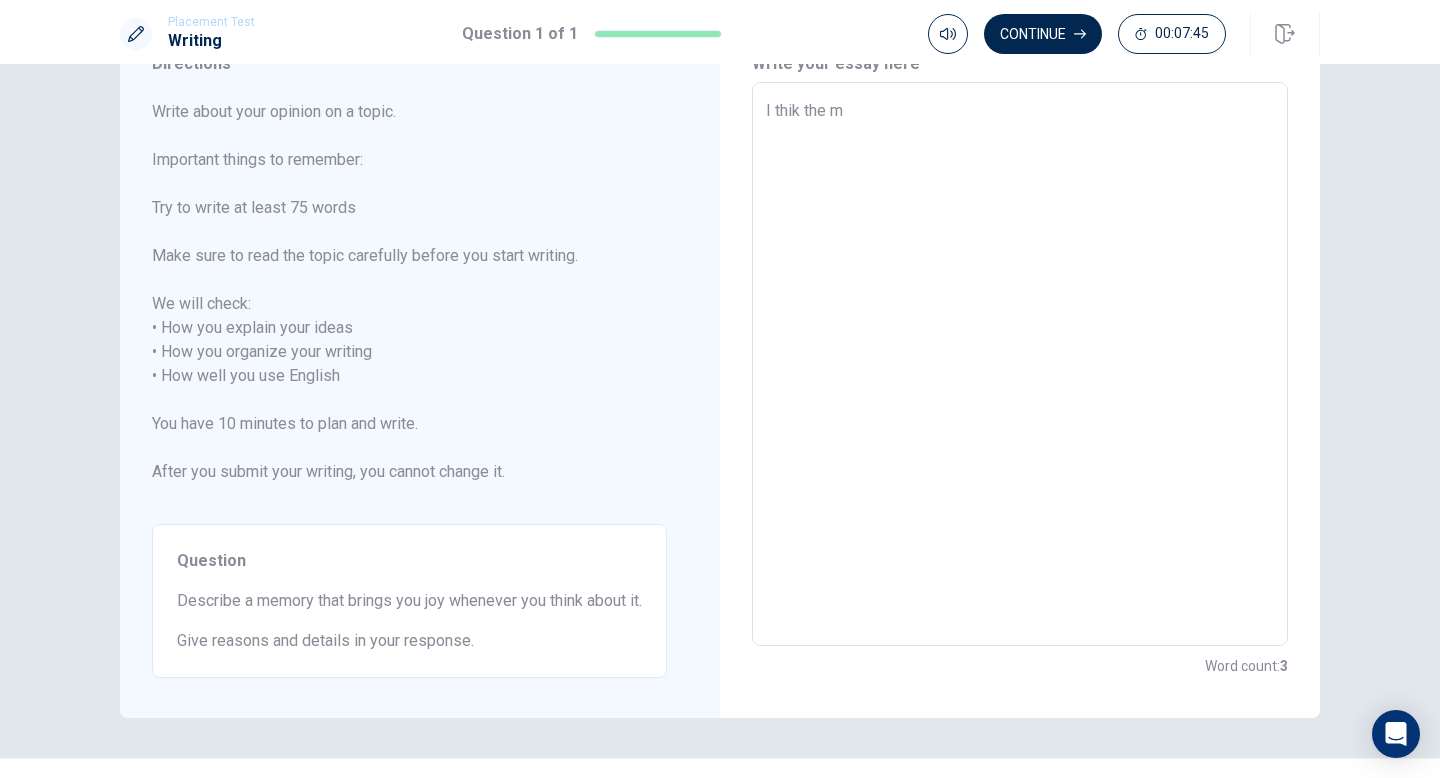 type on "x" 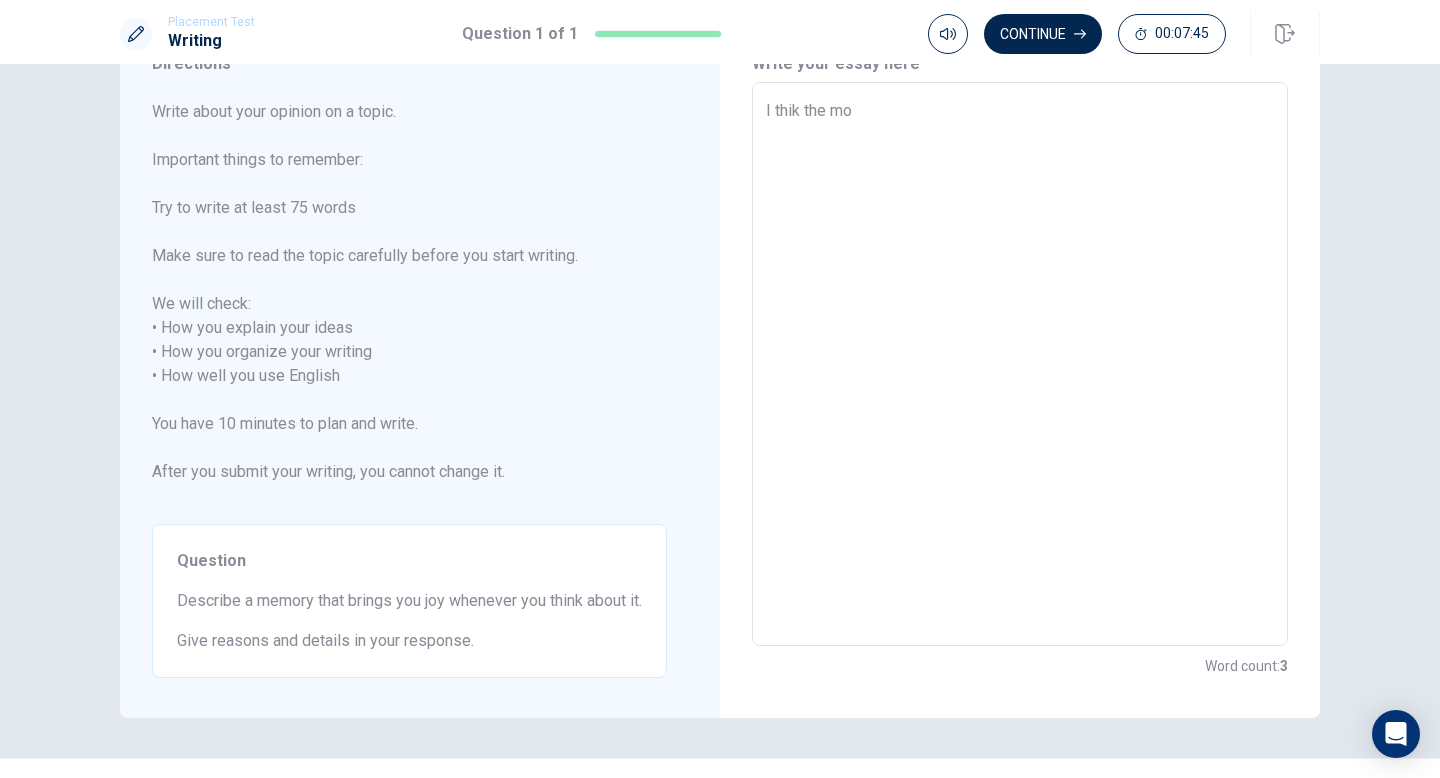 type on "x" 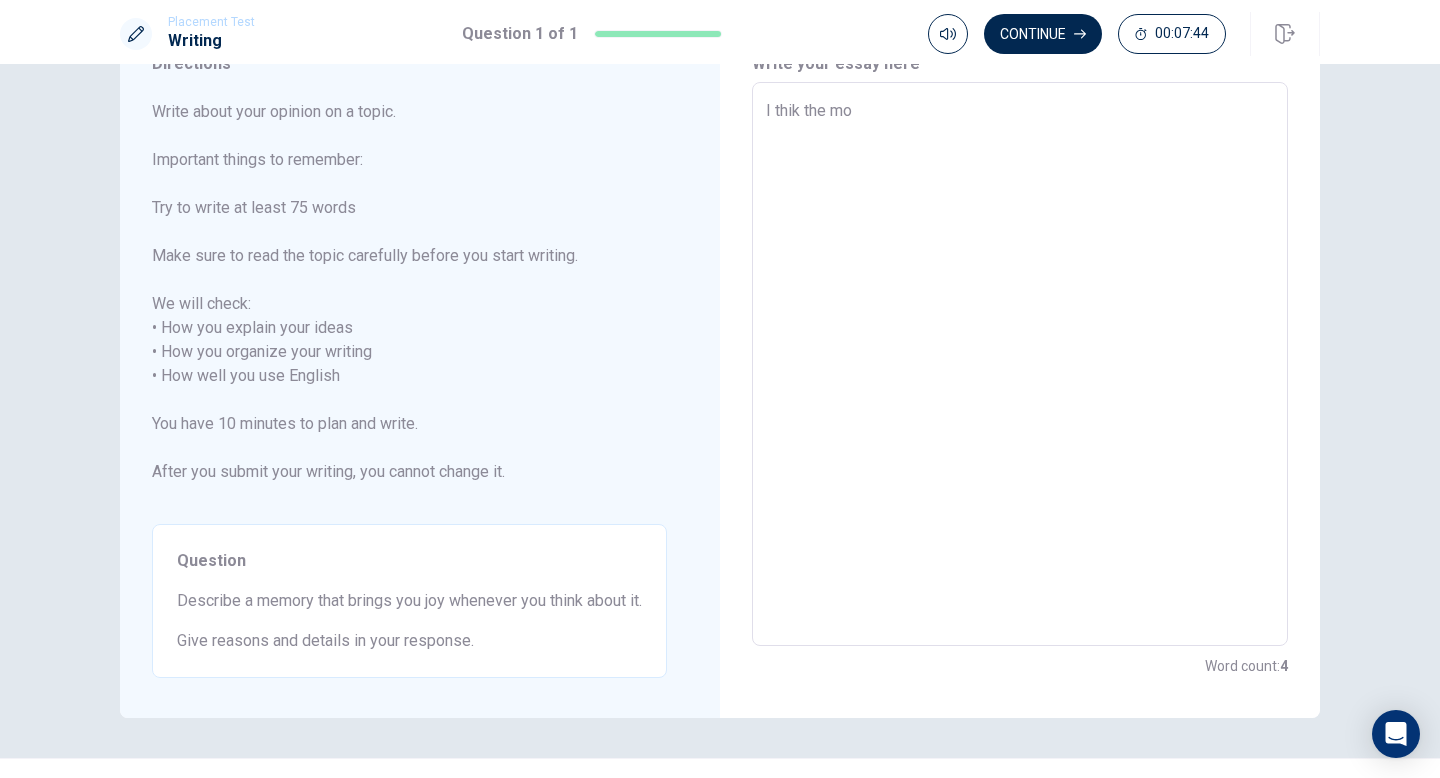 type on "I thik the mos" 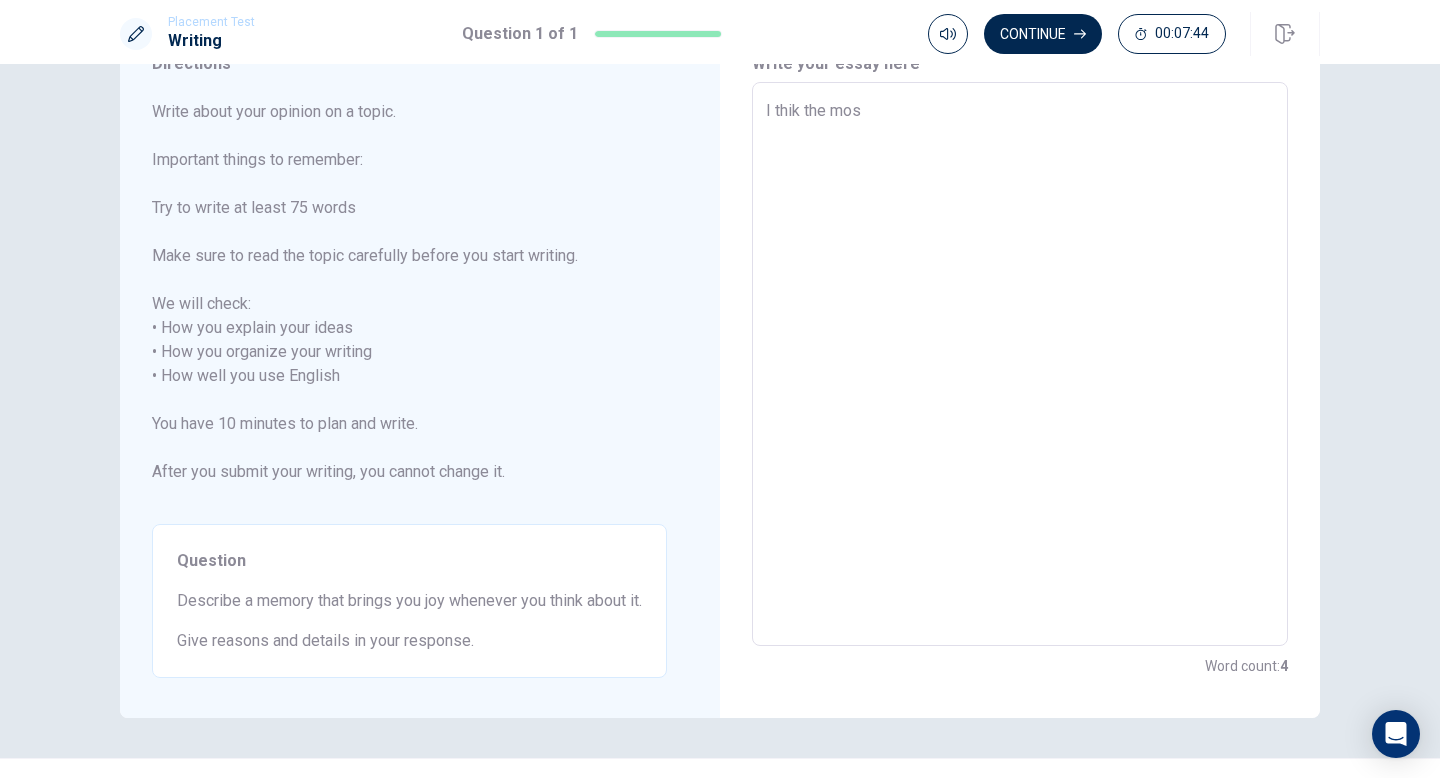 type on "x" 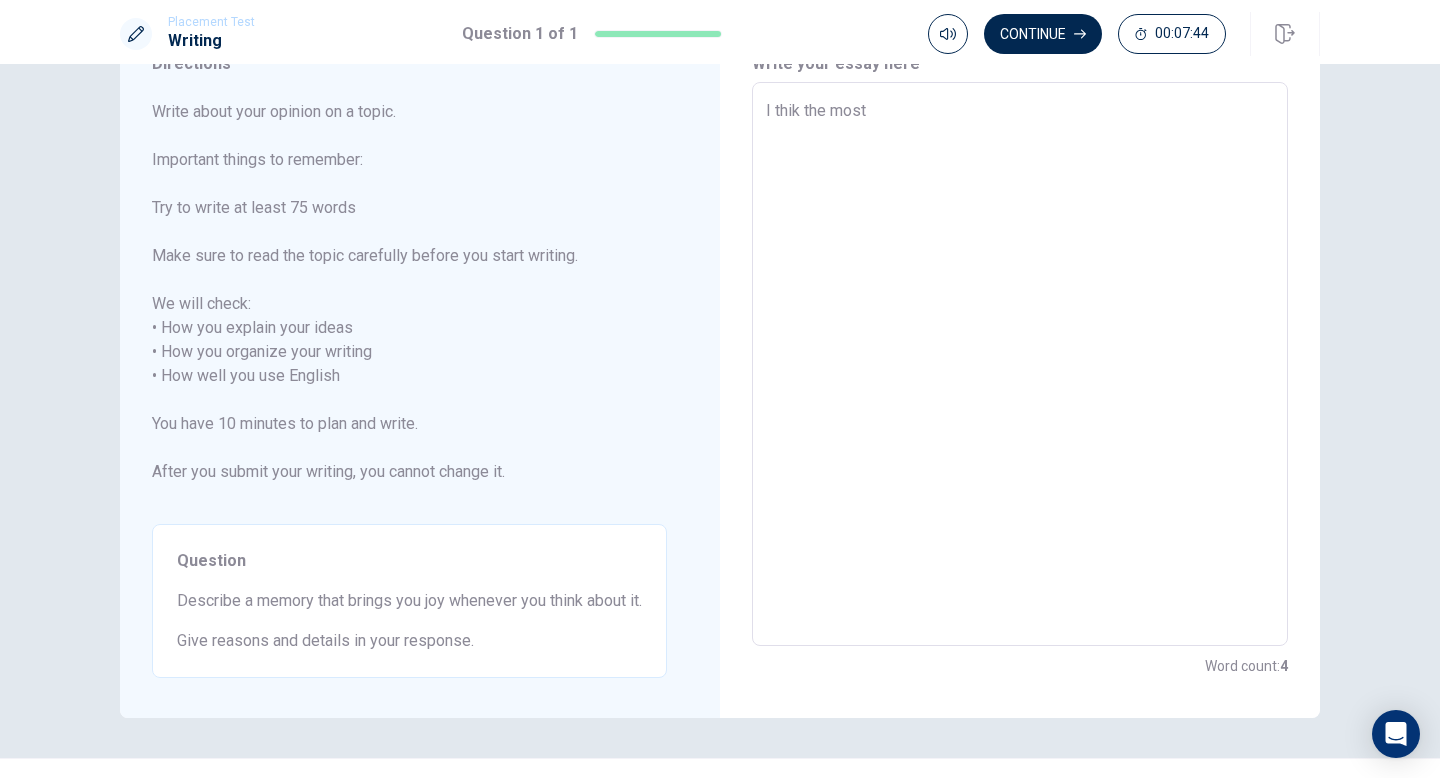 type on "x" 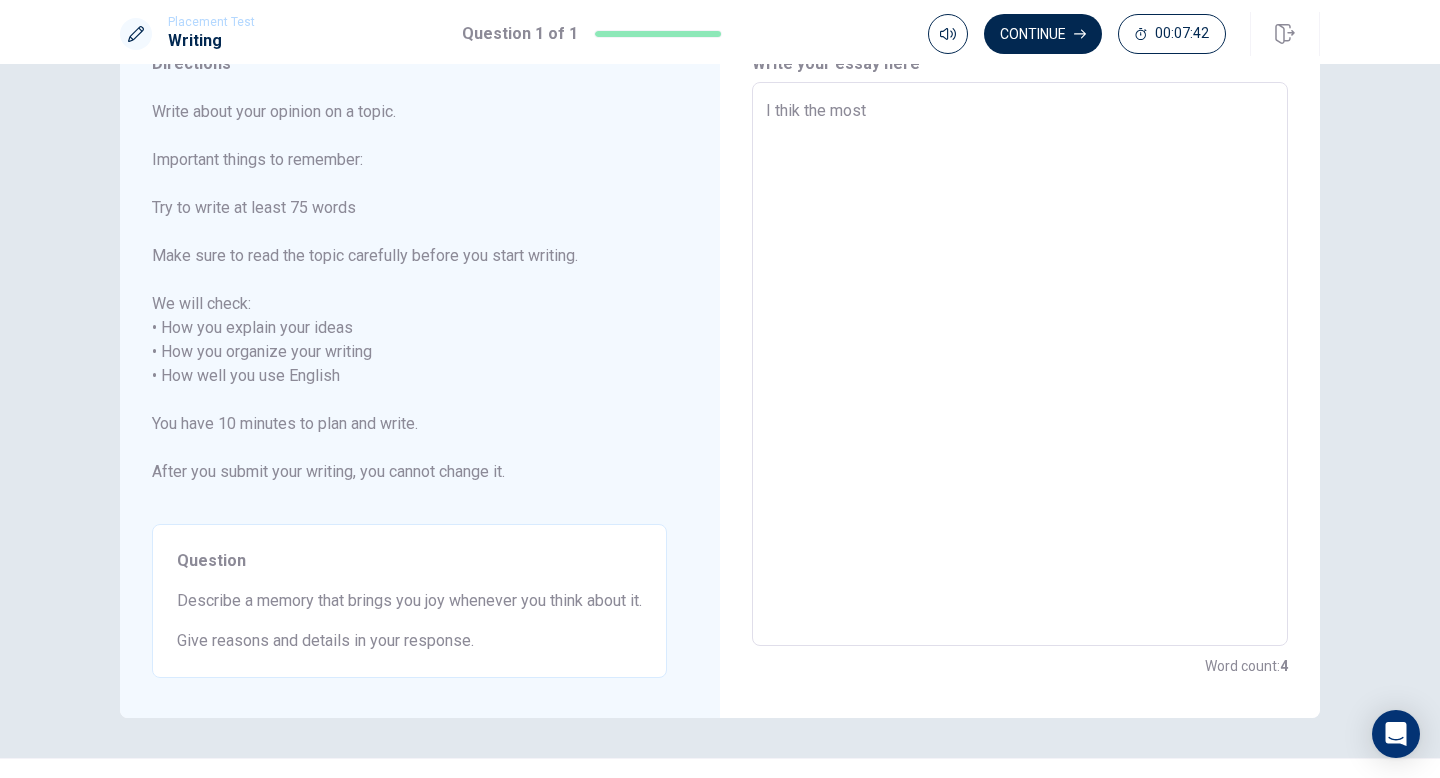 type on "x" 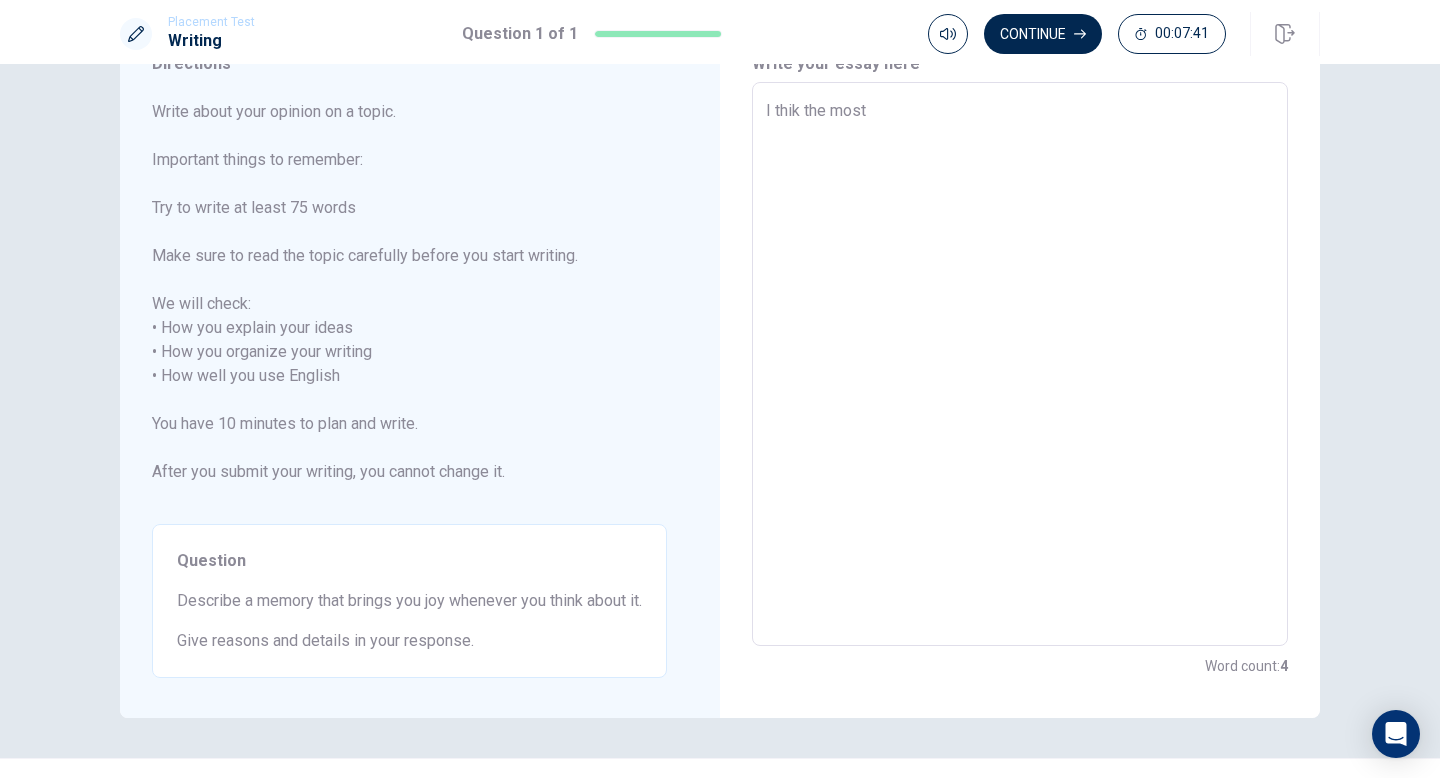 type on "I thik the most i" 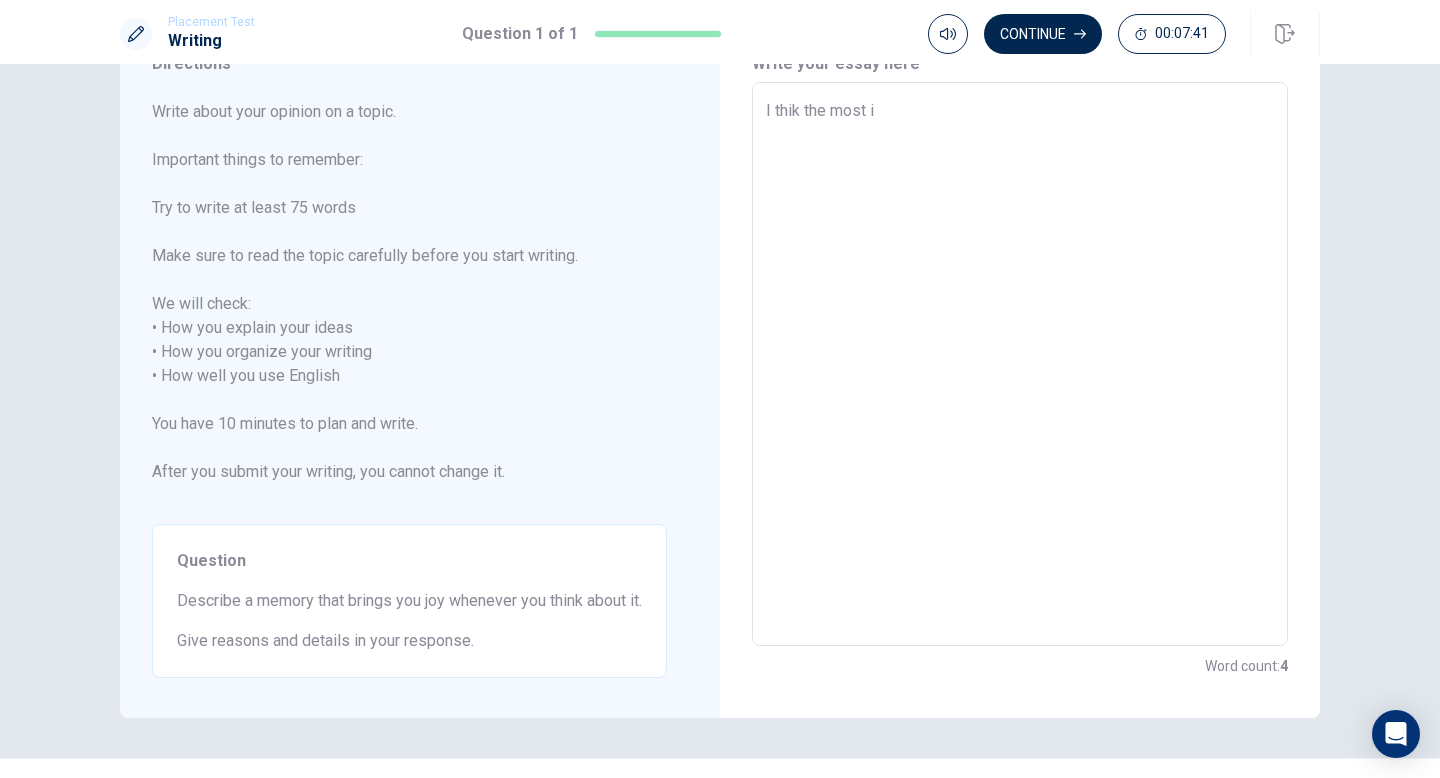 type on "x" 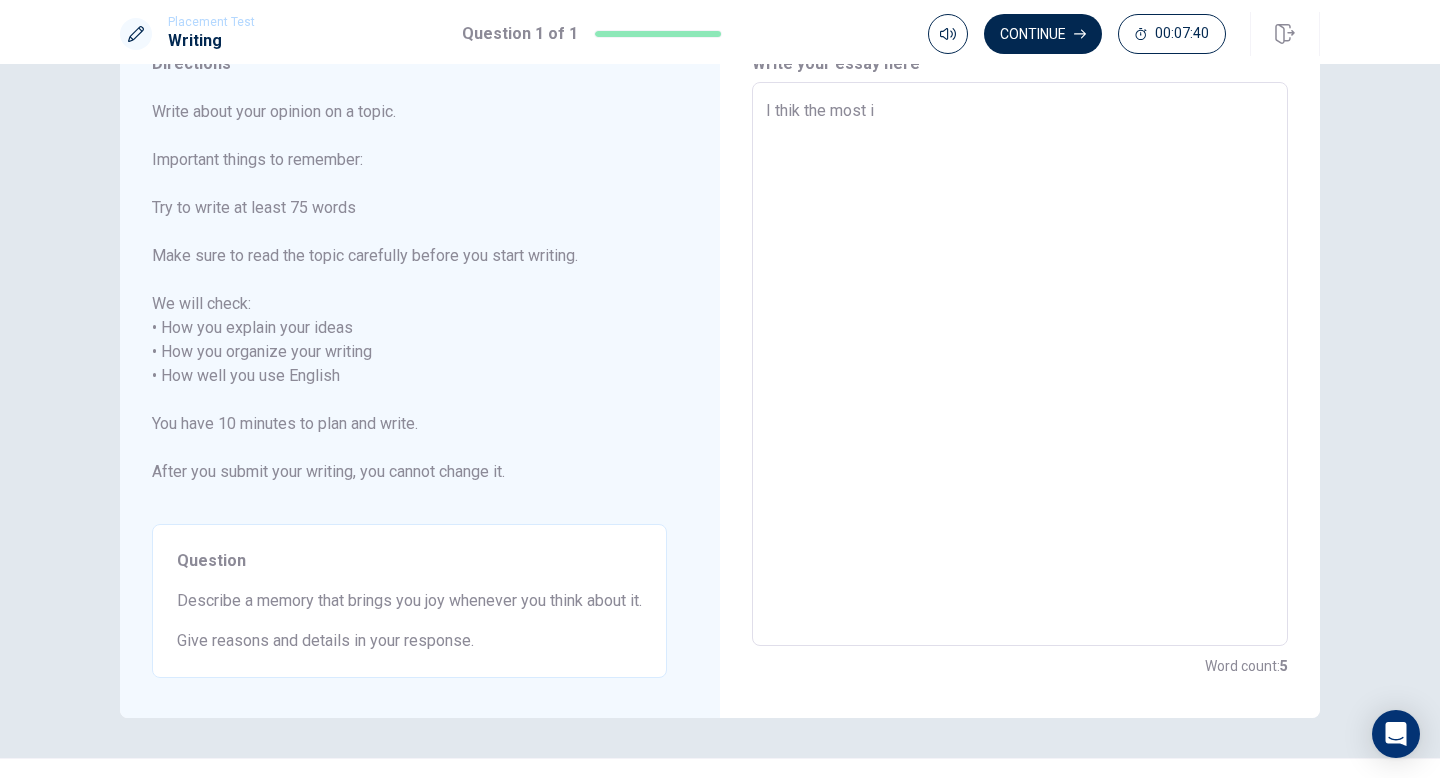 type on "I thik the most im" 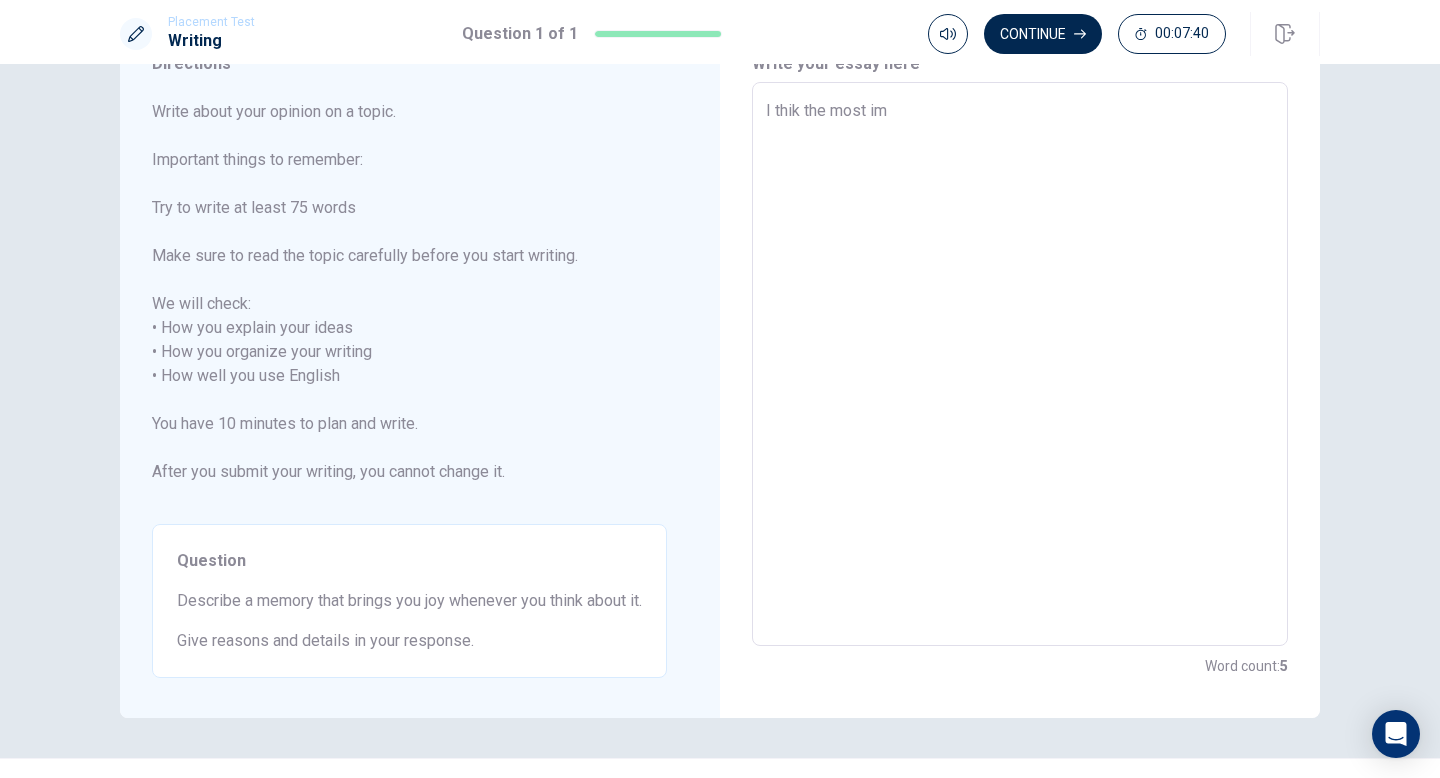 type on "x" 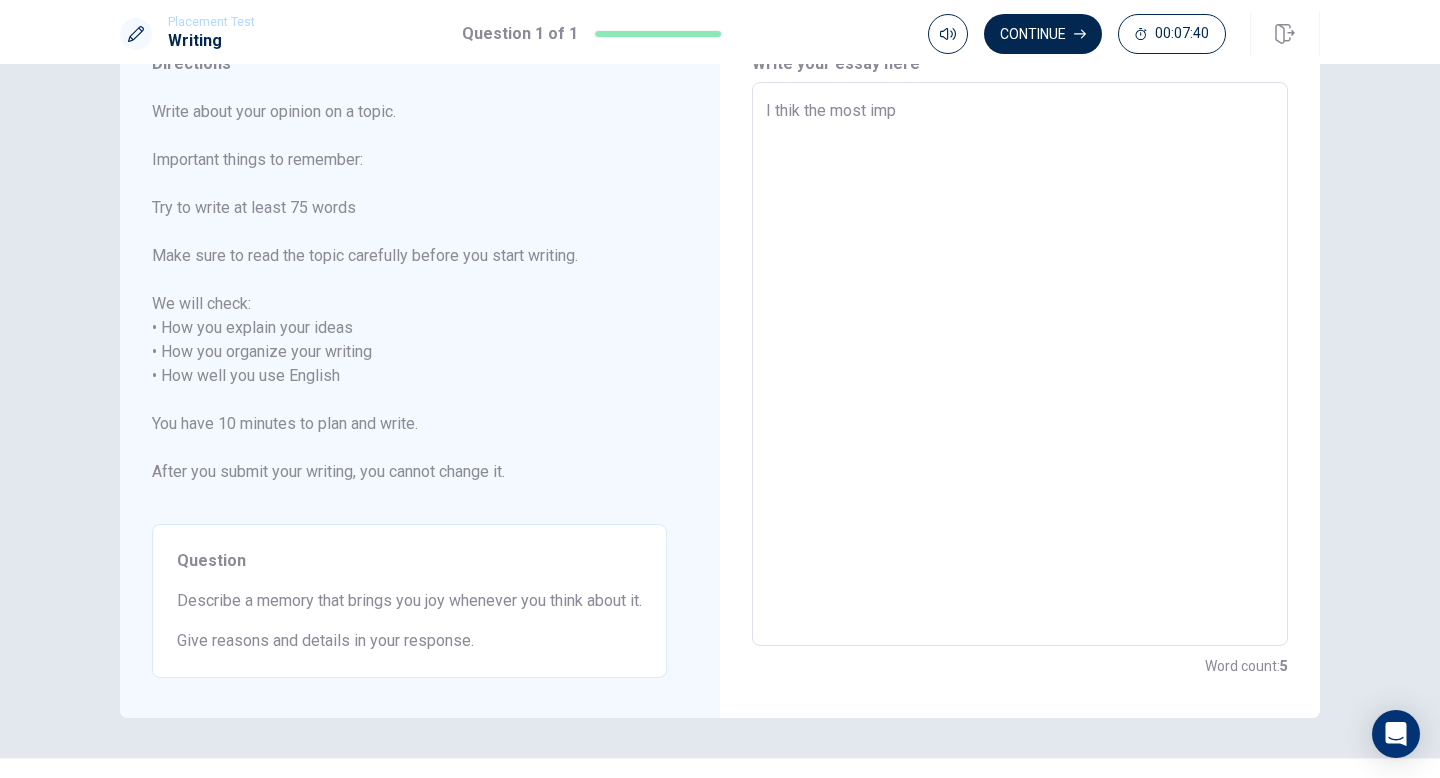 type on "x" 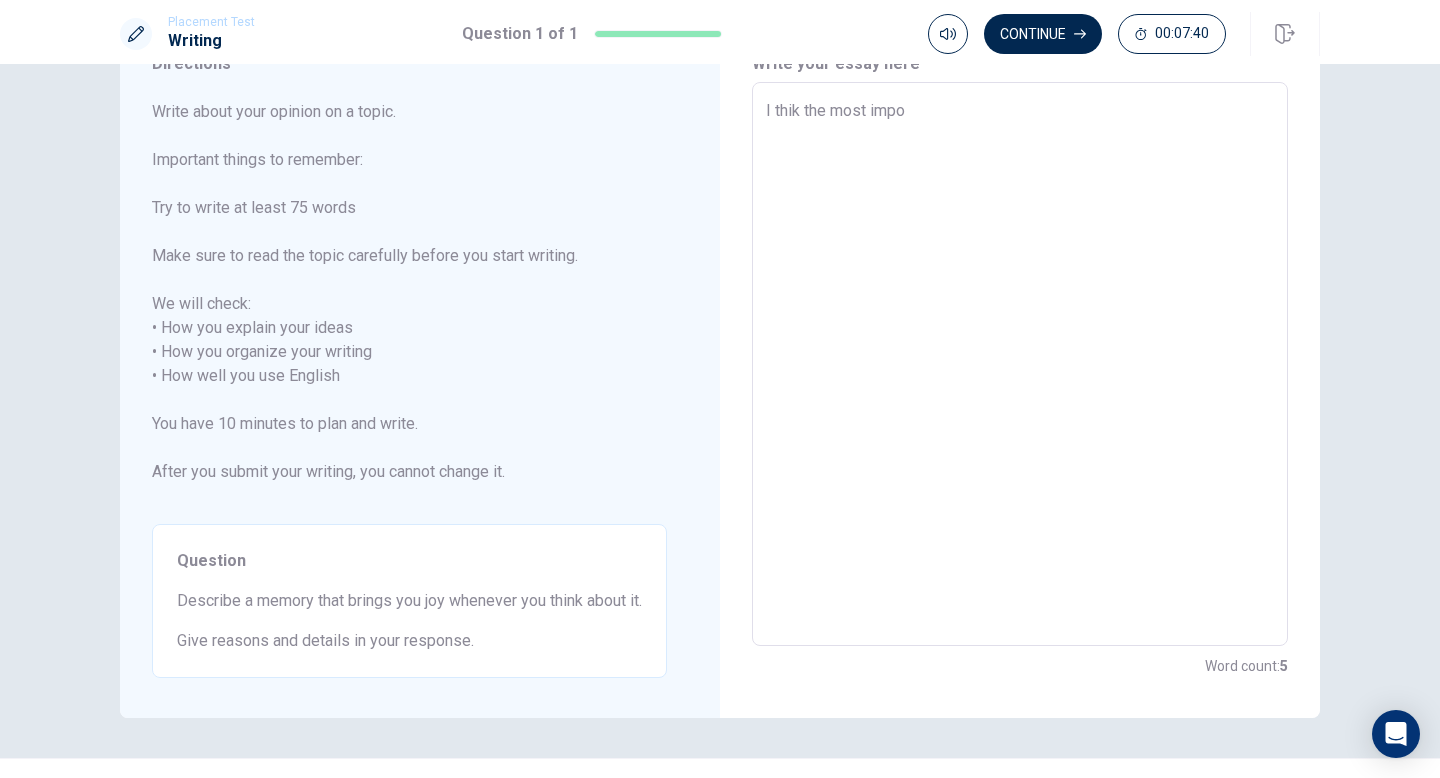 type on "x" 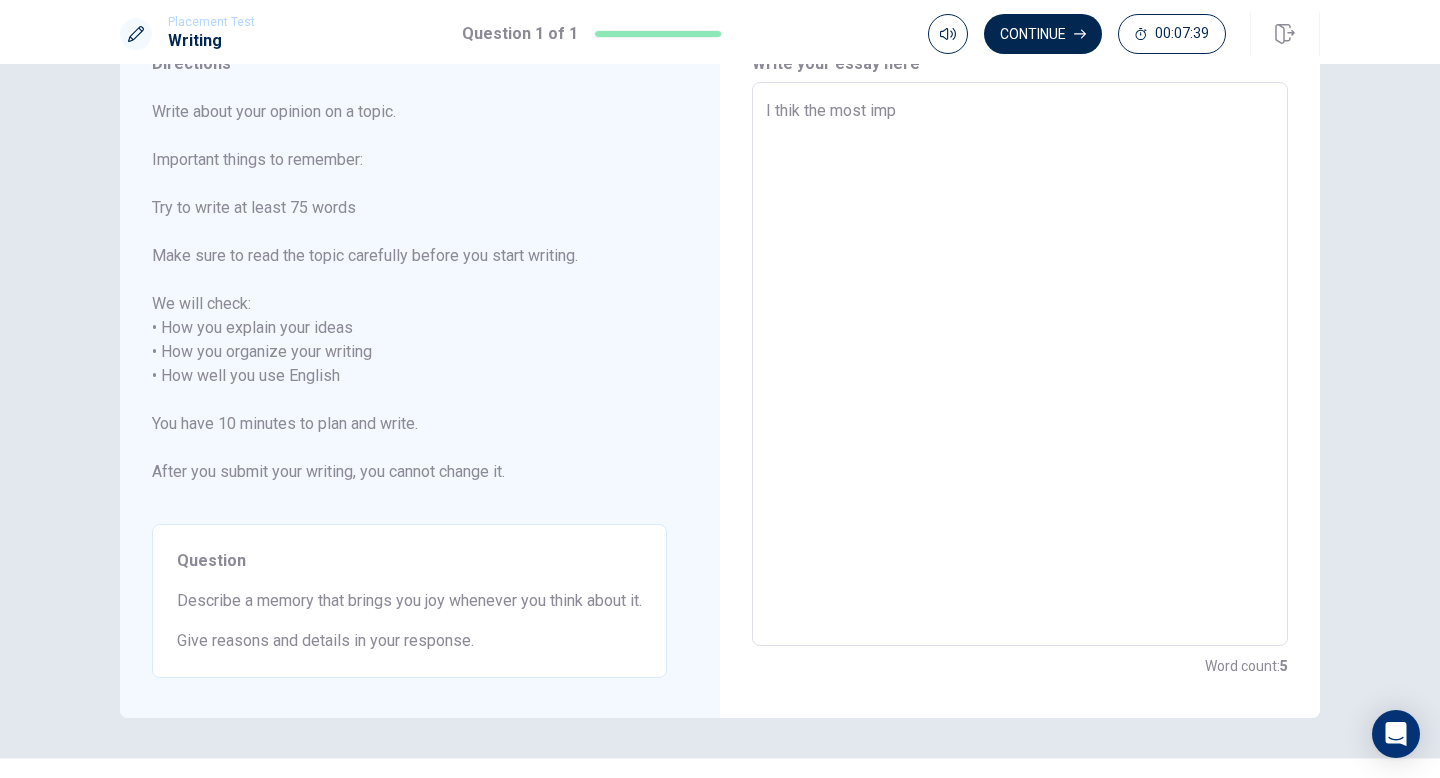 type on "x" 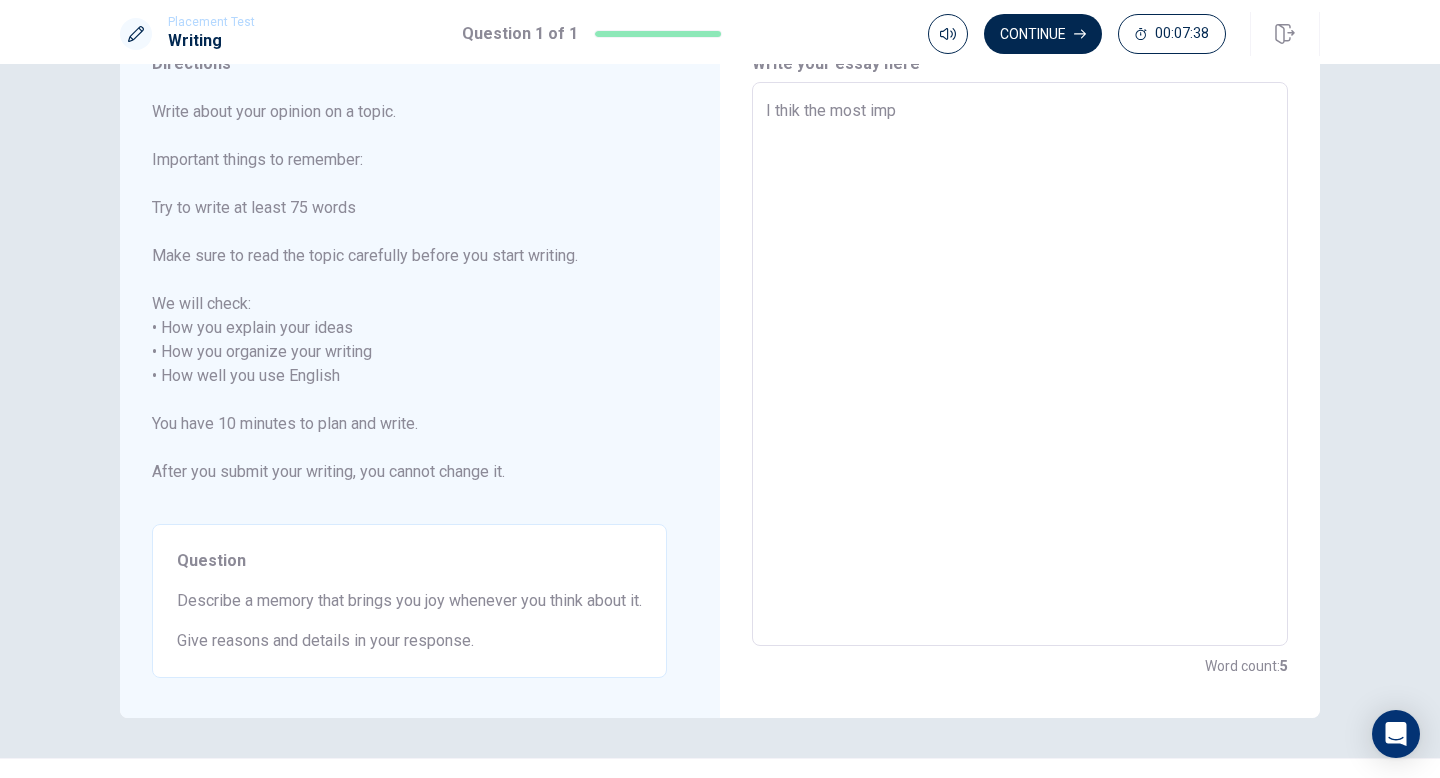 type on "I thik the most impr" 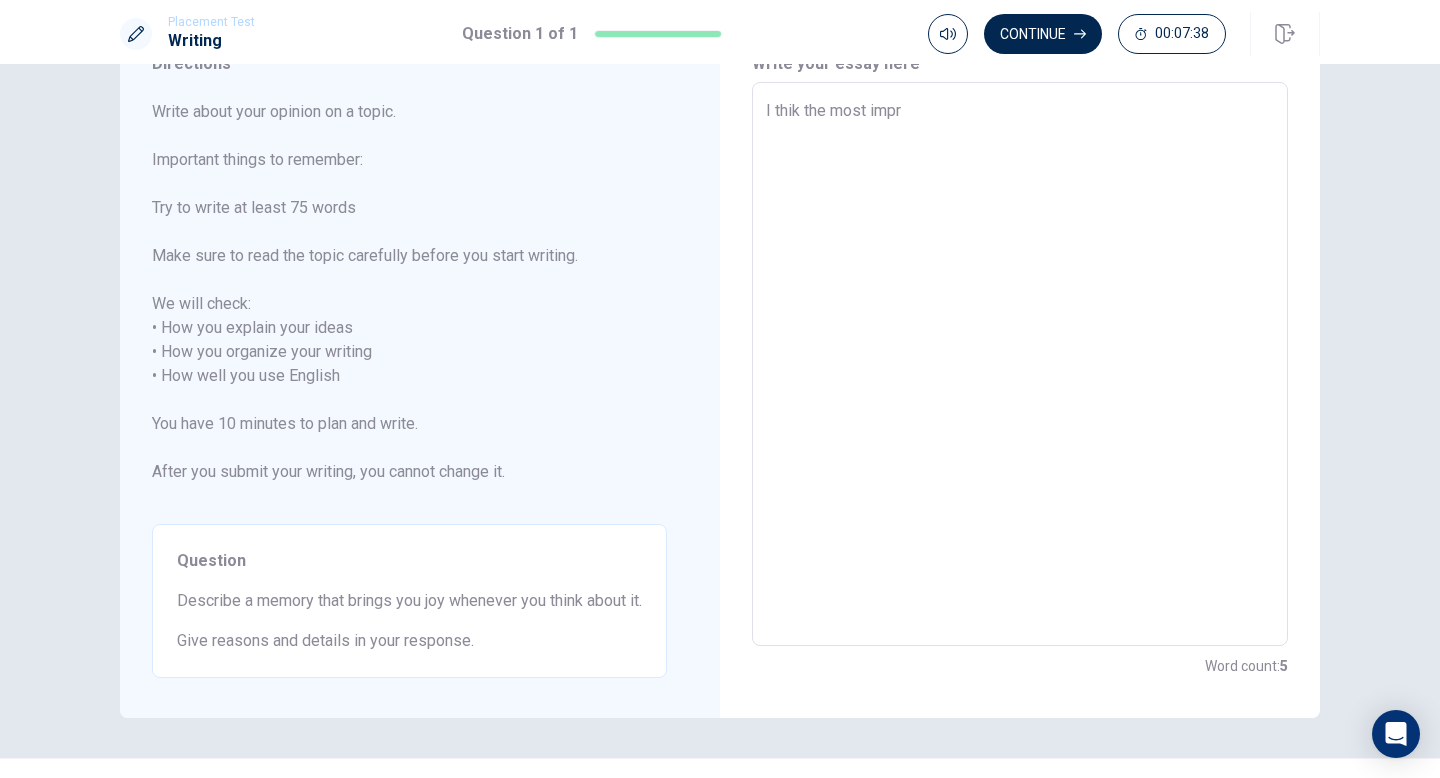 type on "x" 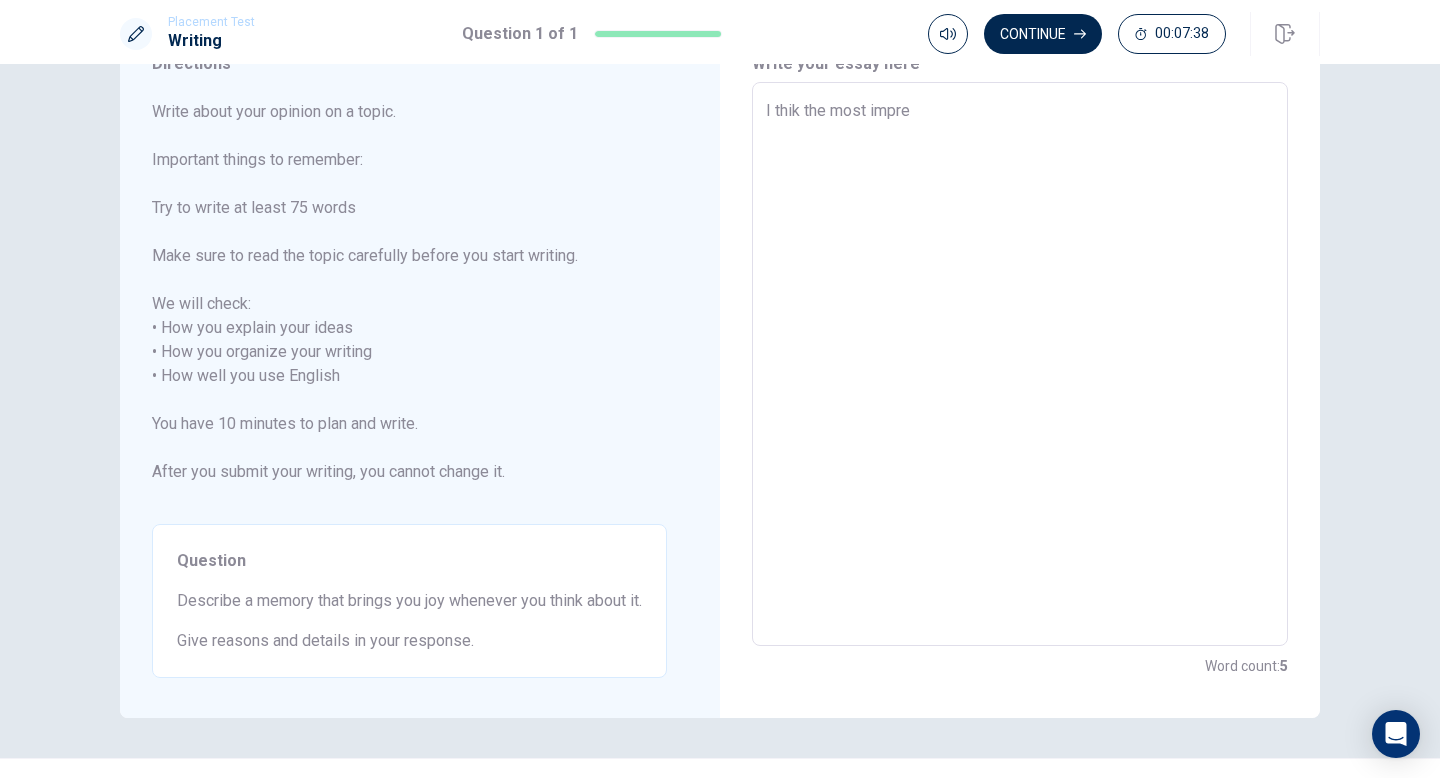 type on "x" 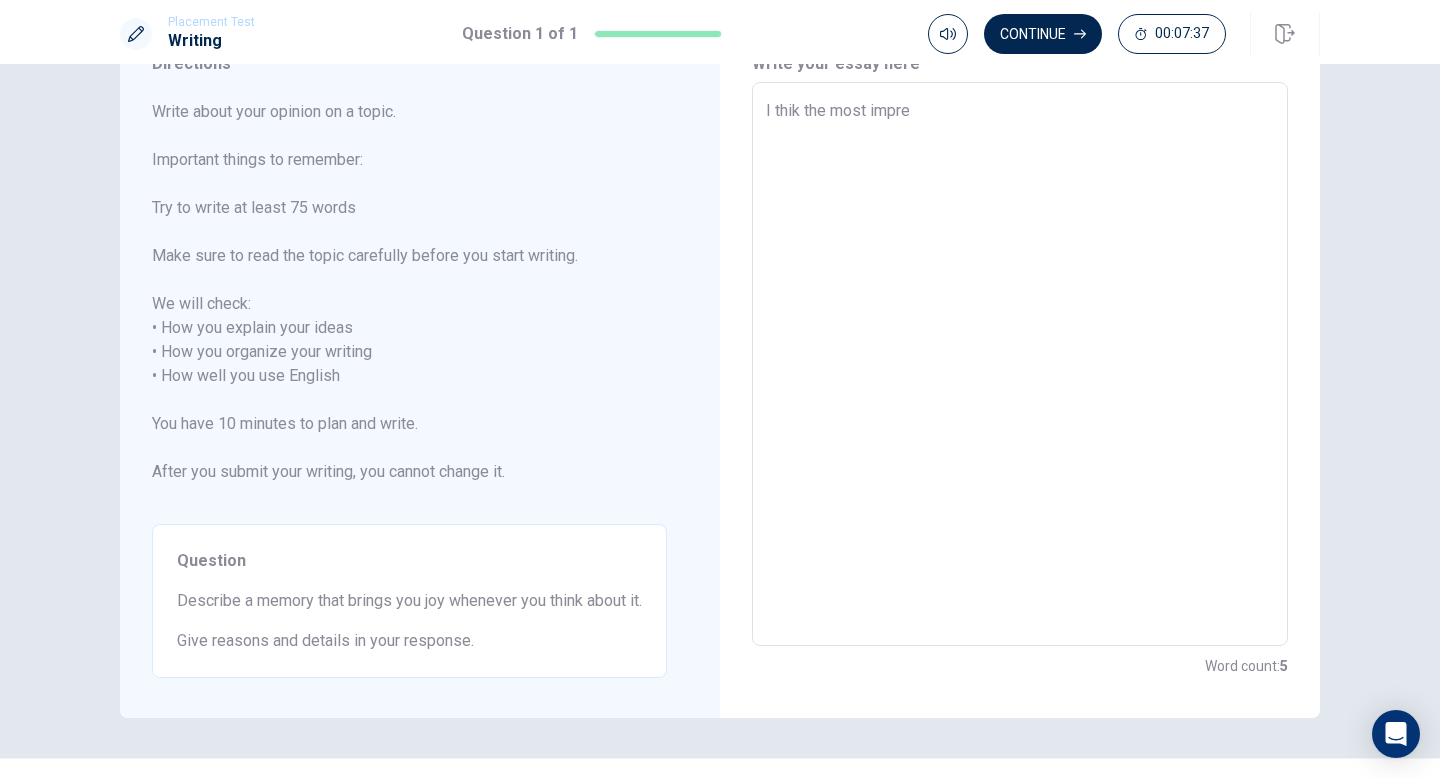 type on "I thik the most impres" 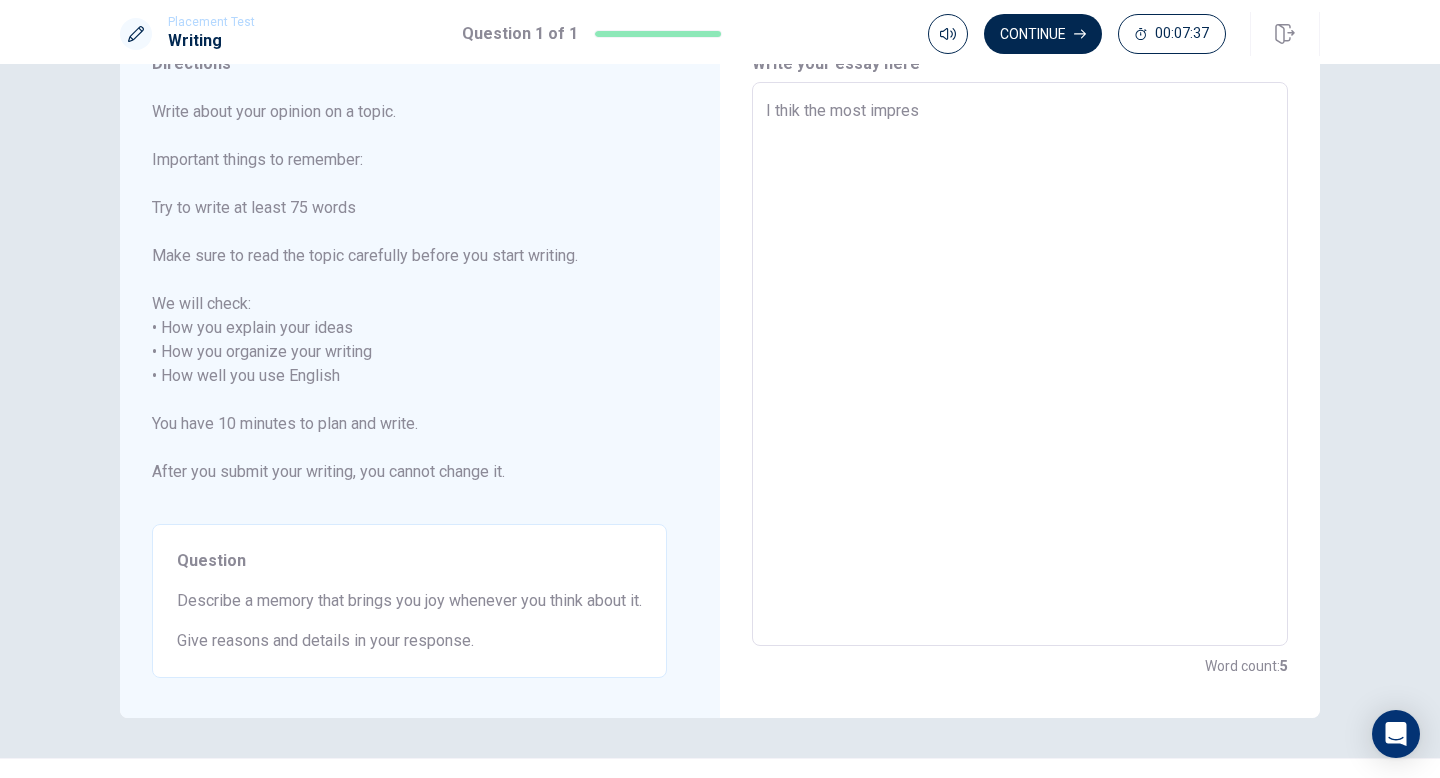 type on "x" 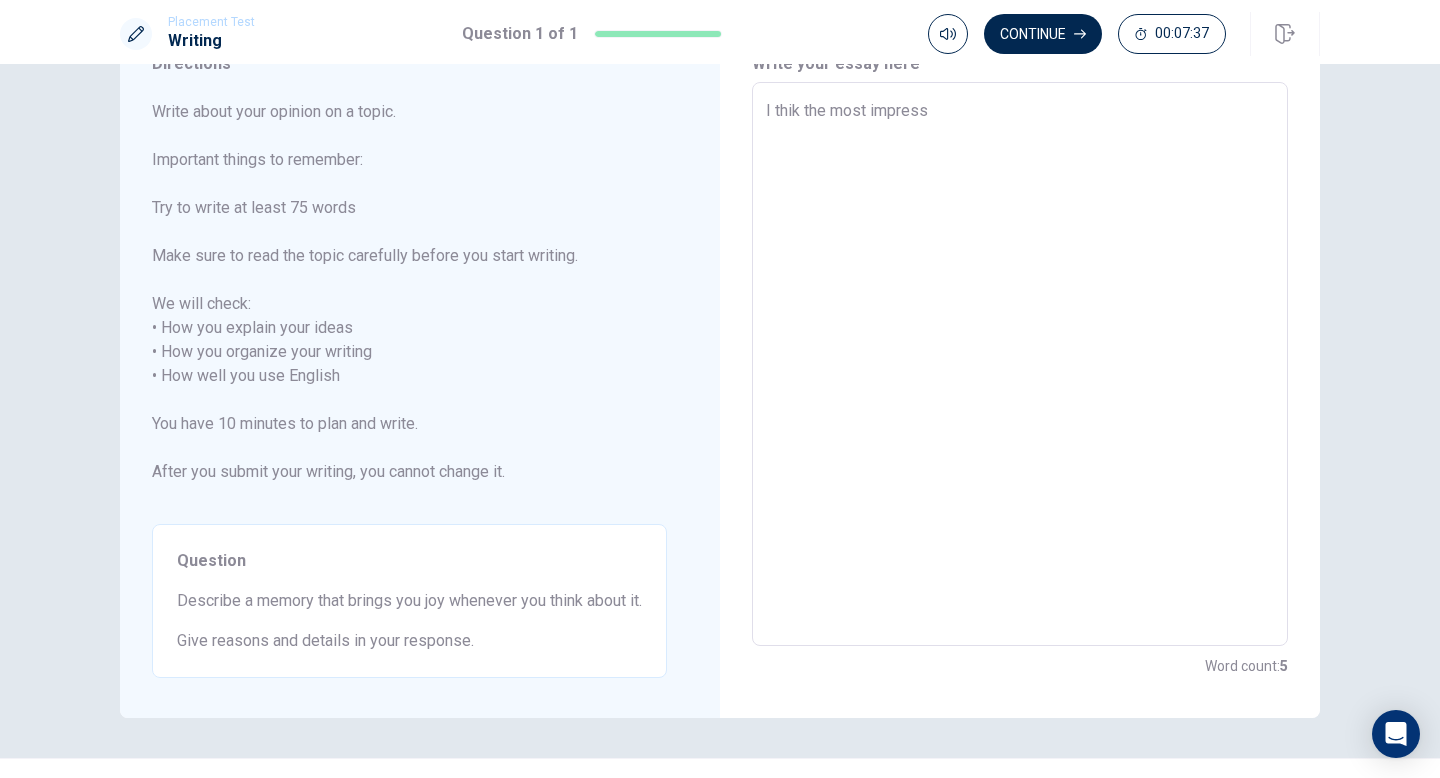 type on "x" 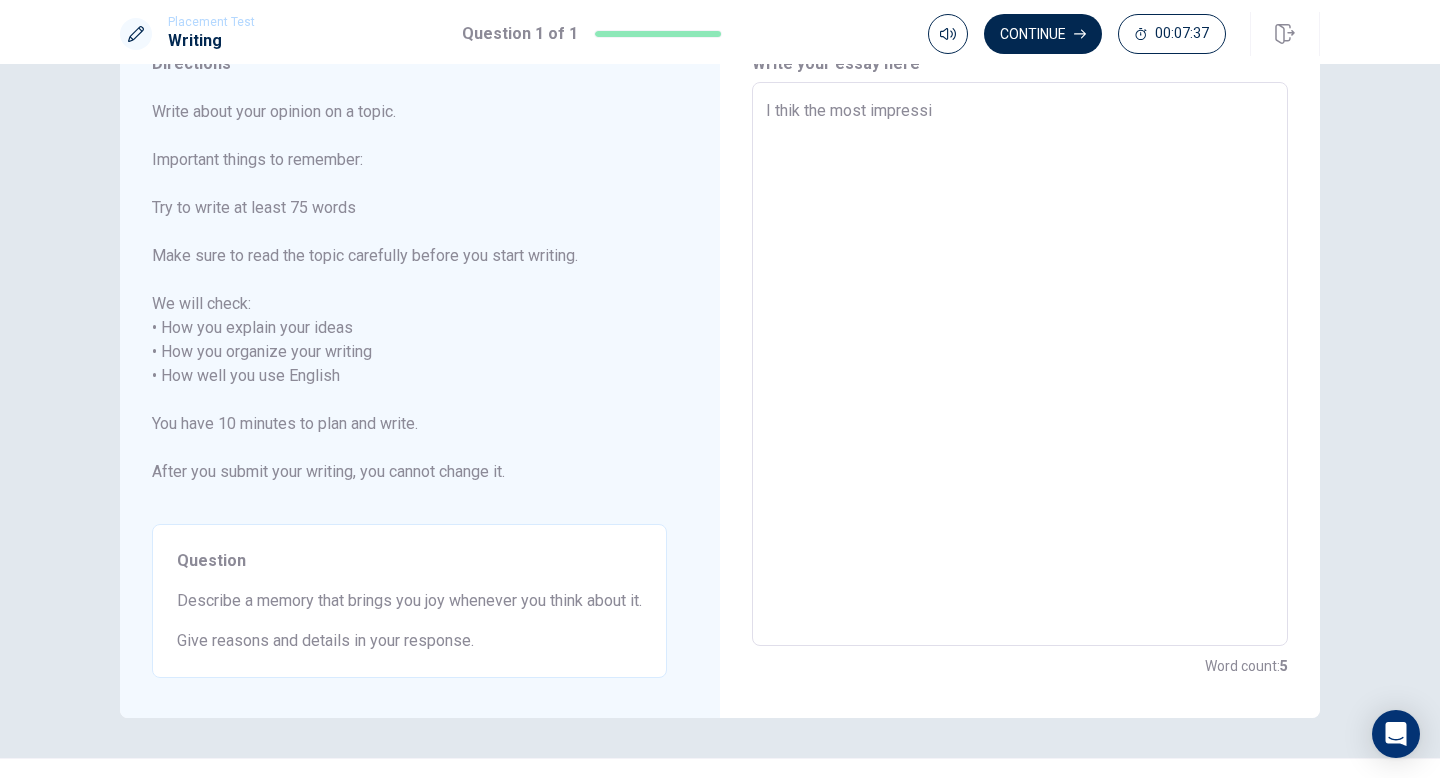 type on "x" 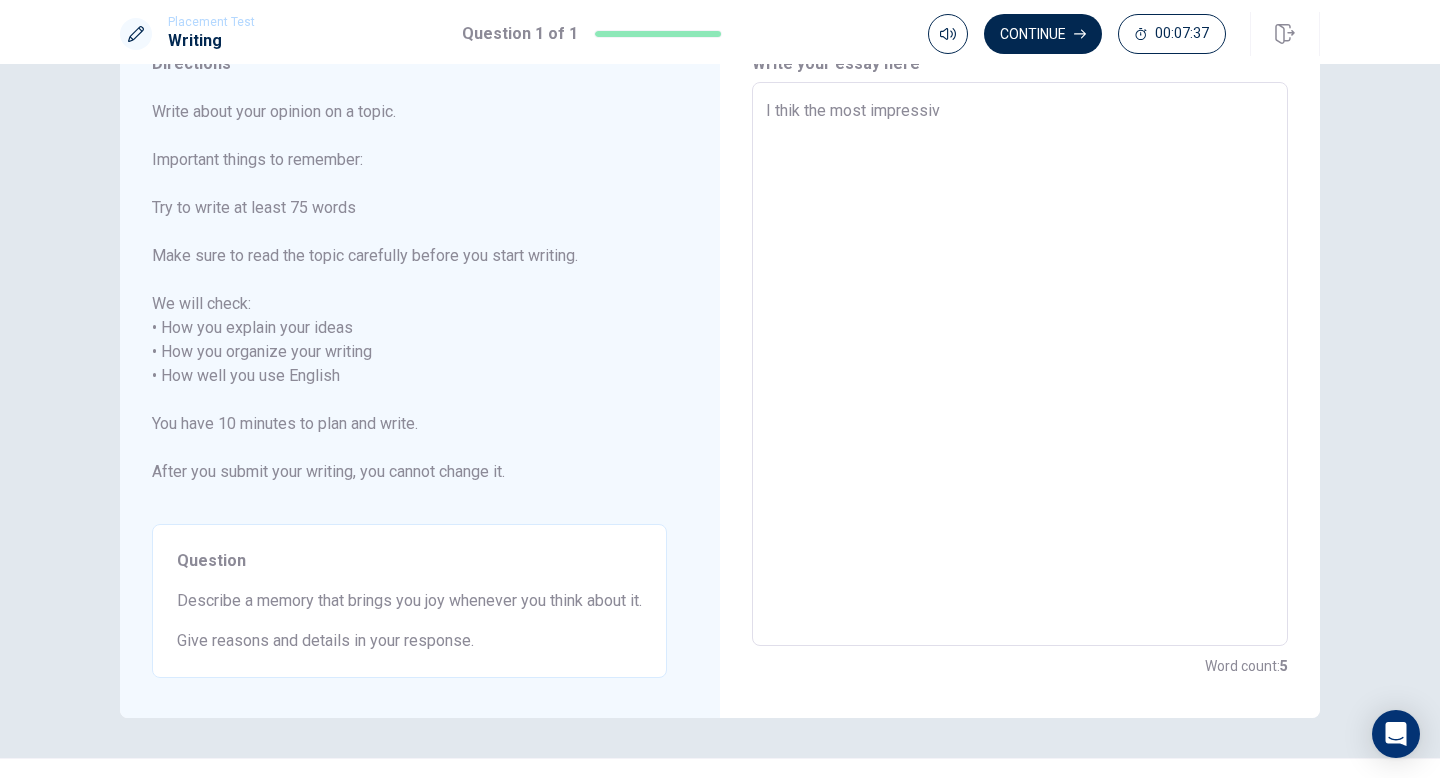 type on "x" 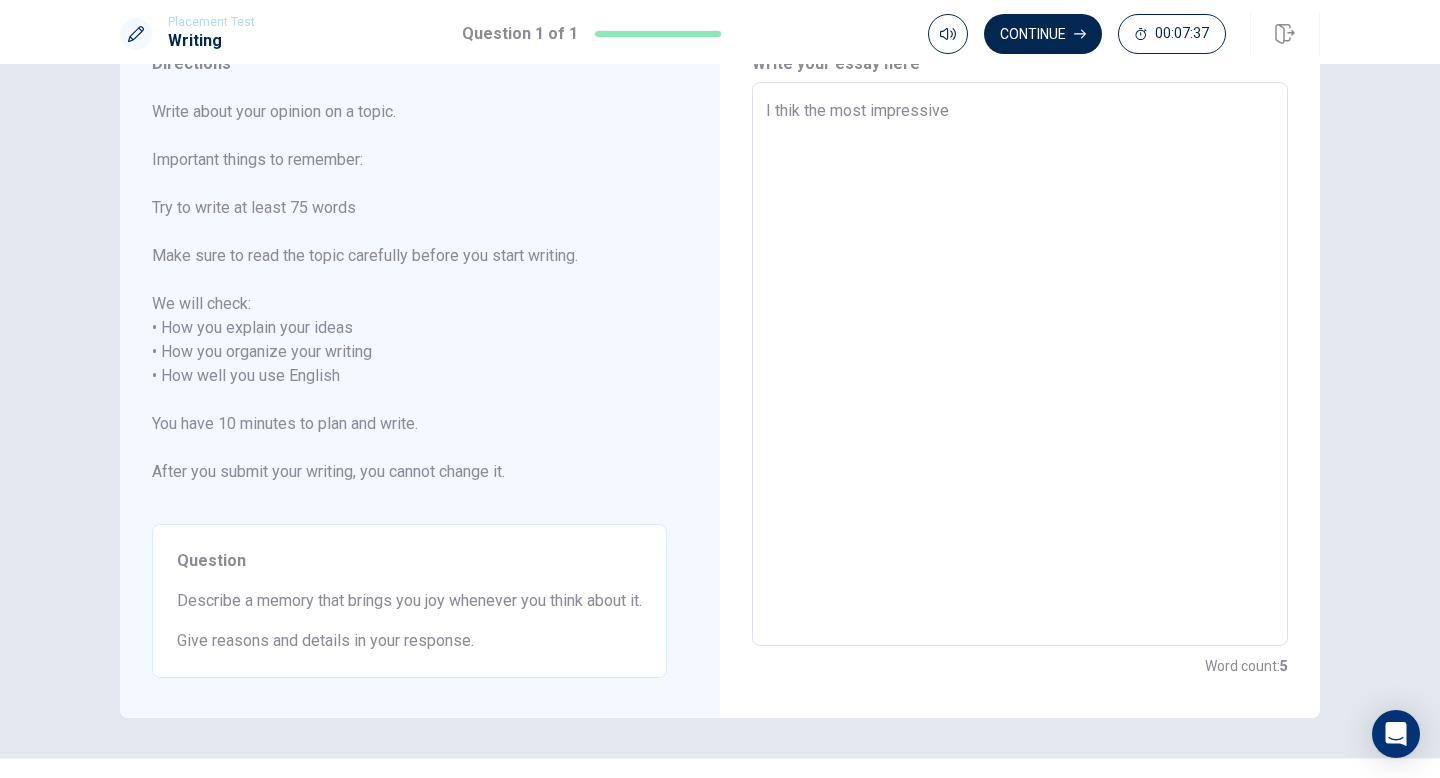 type on "x" 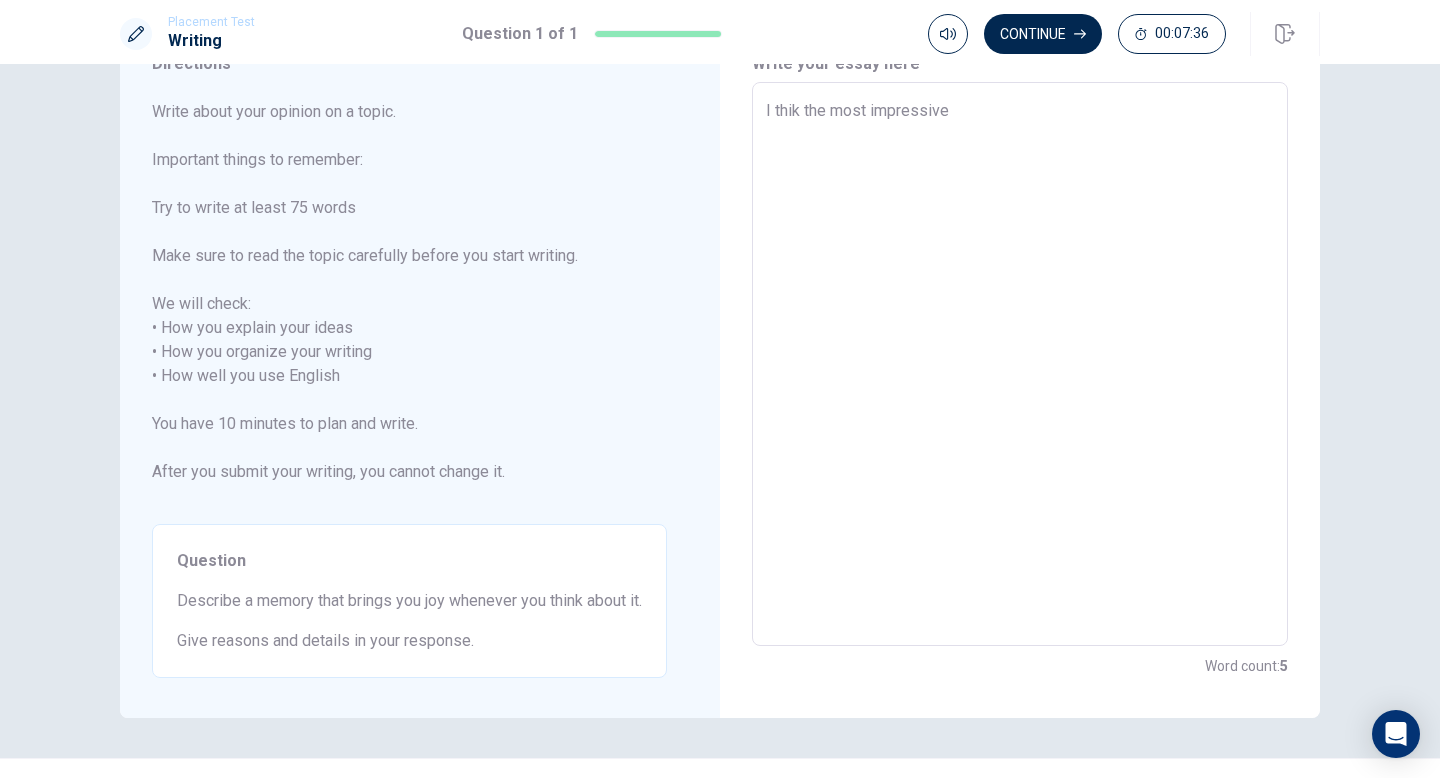 type on "I thik the most impressive" 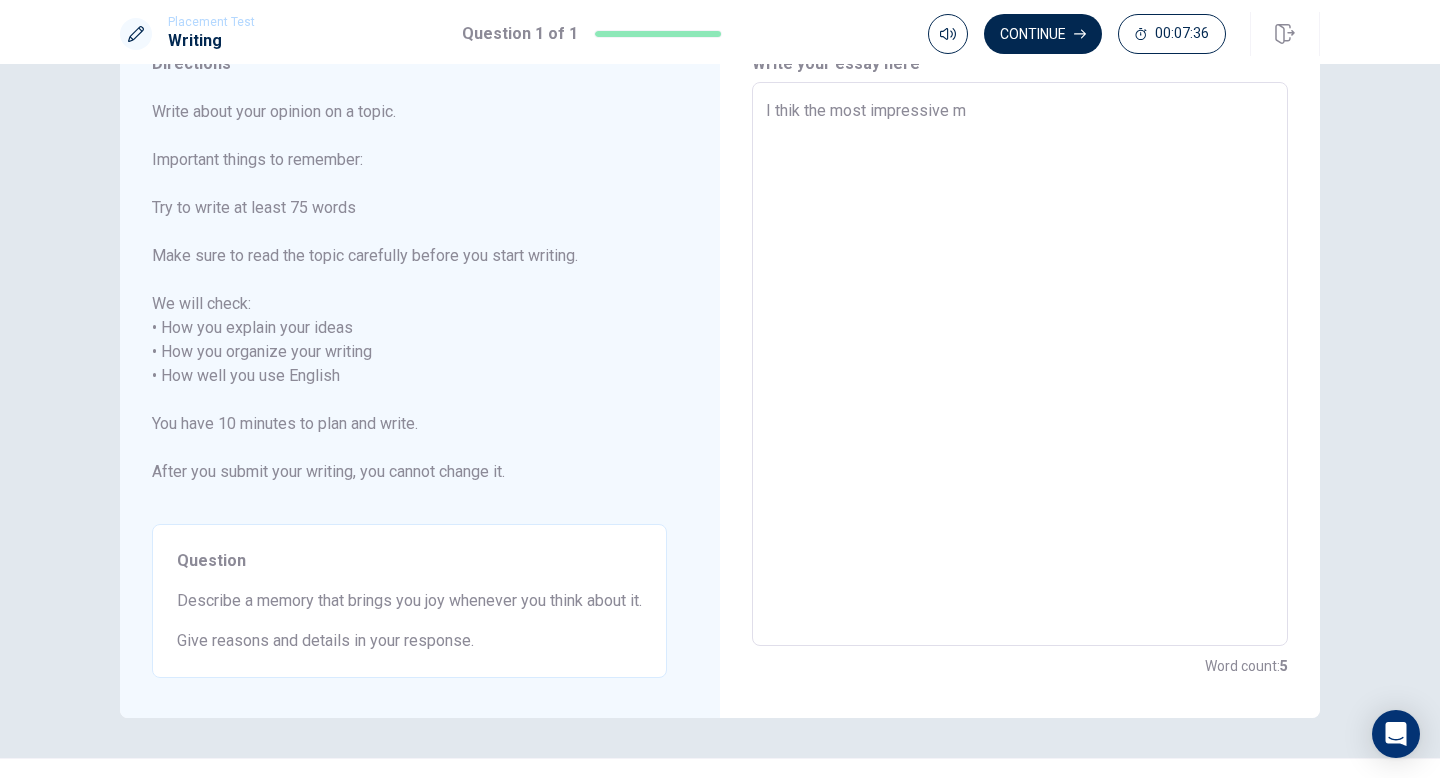 type on "x" 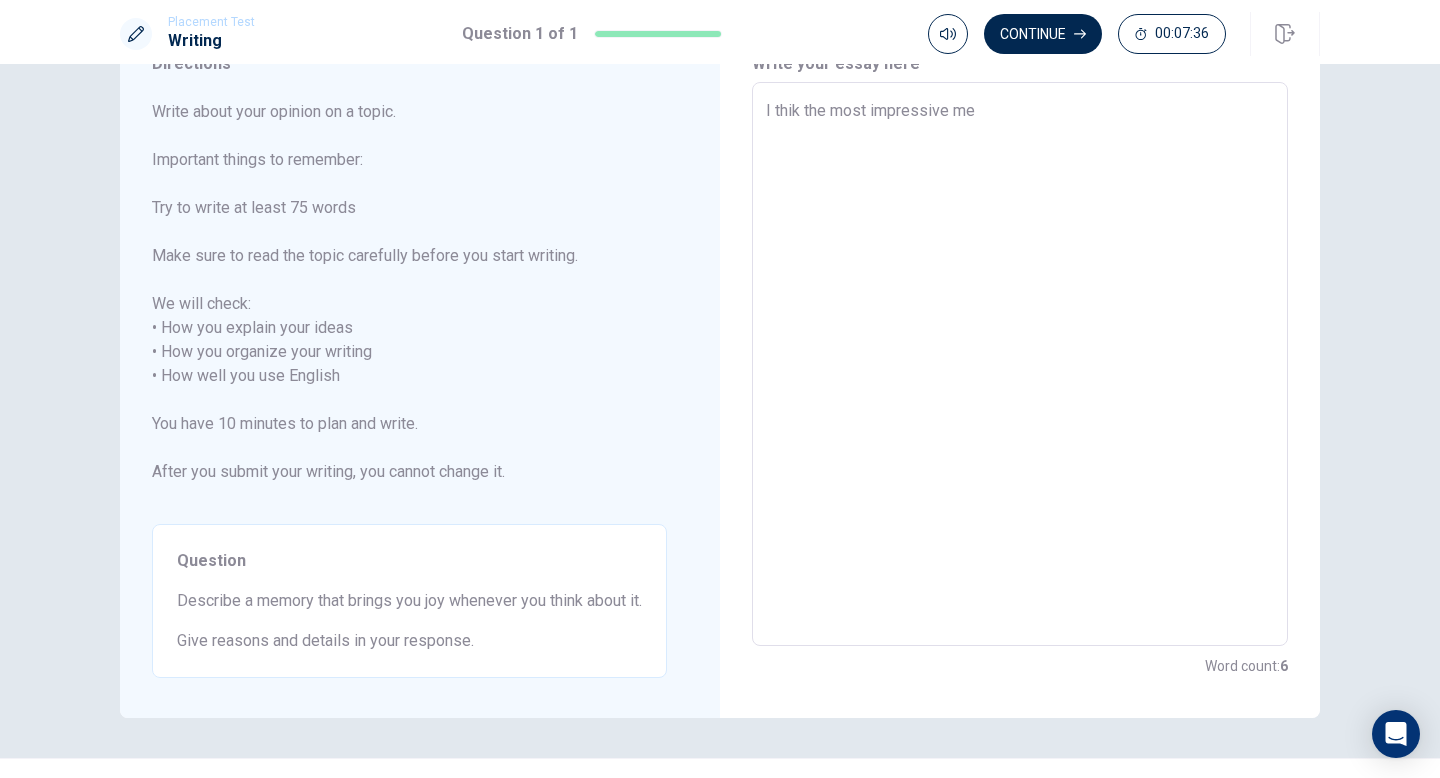 type on "I thik the most impressive mem" 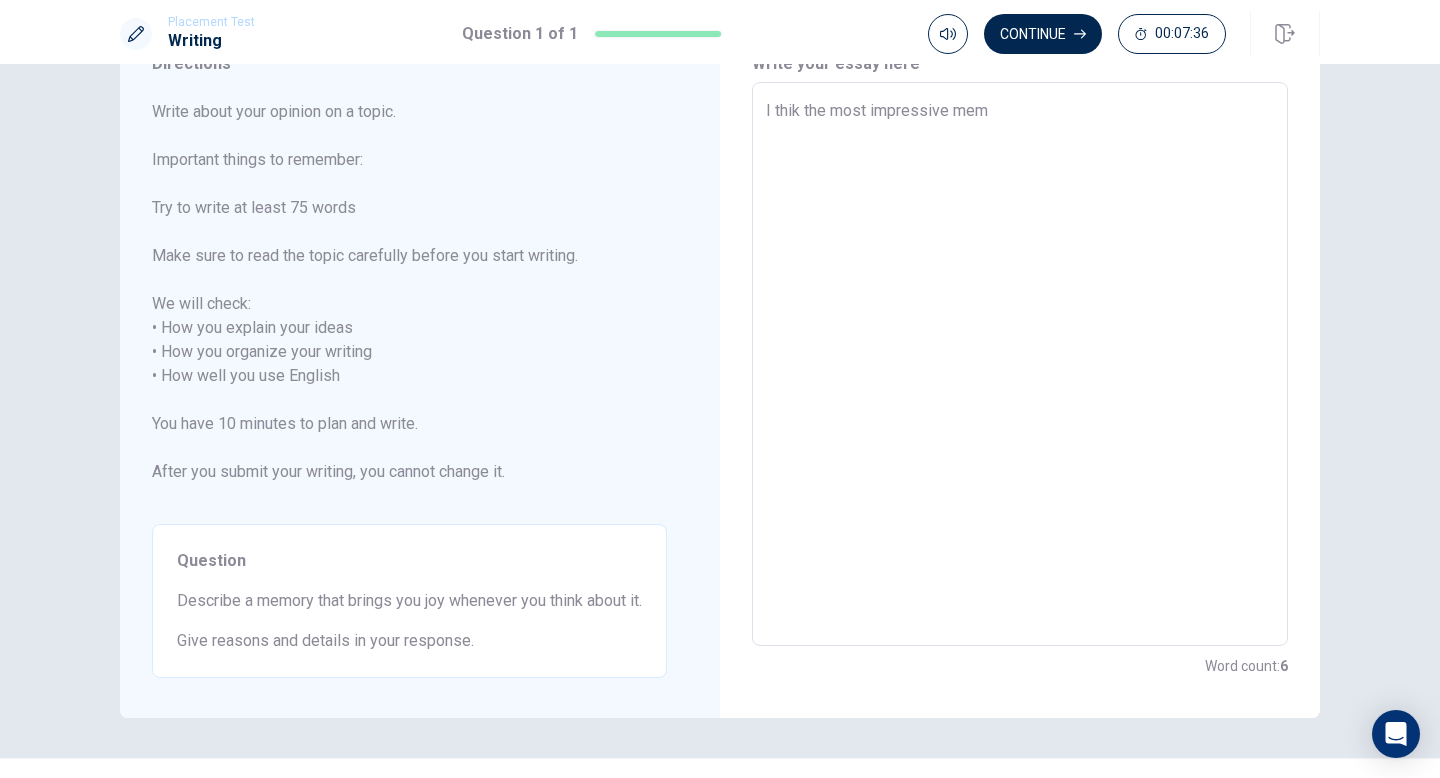 type on "x" 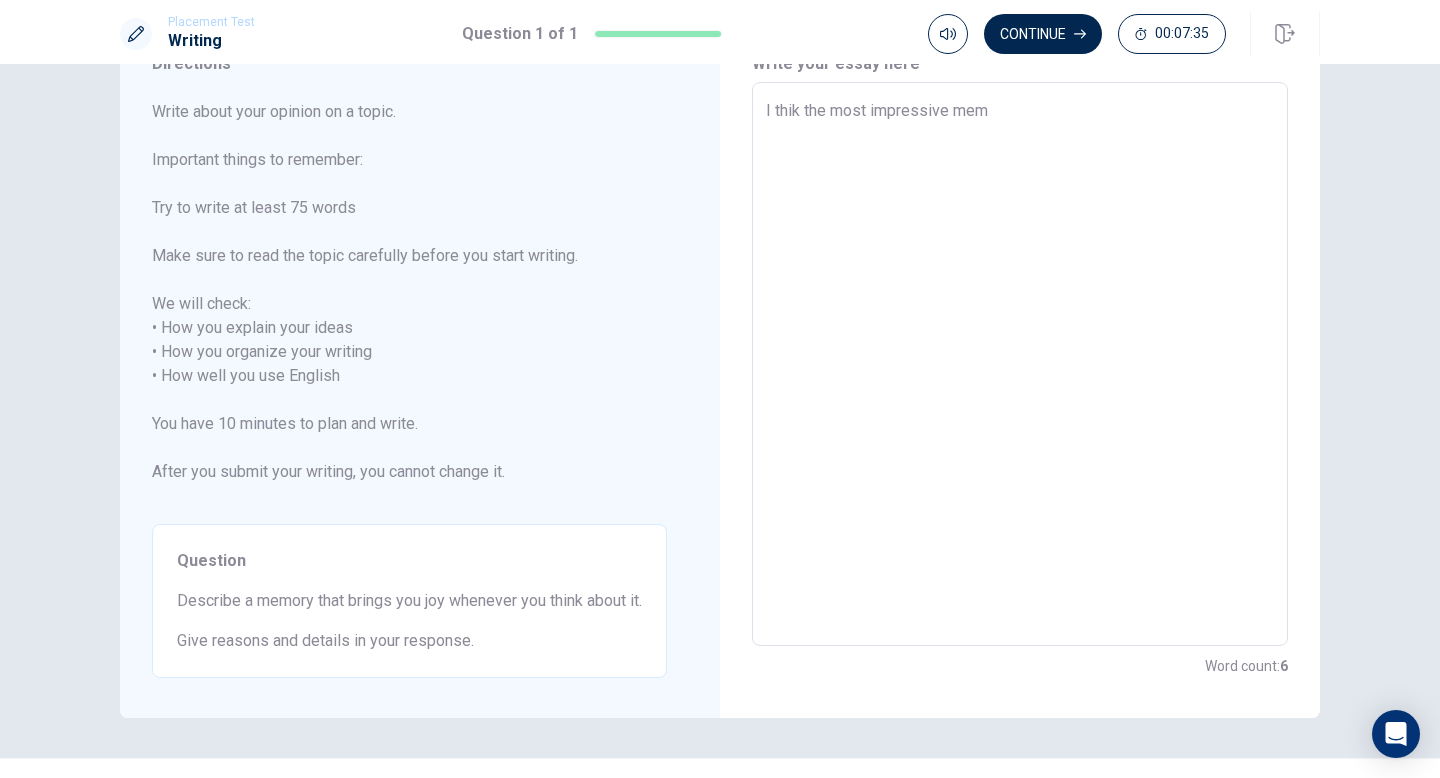 type on "I thik the most impressive memo" 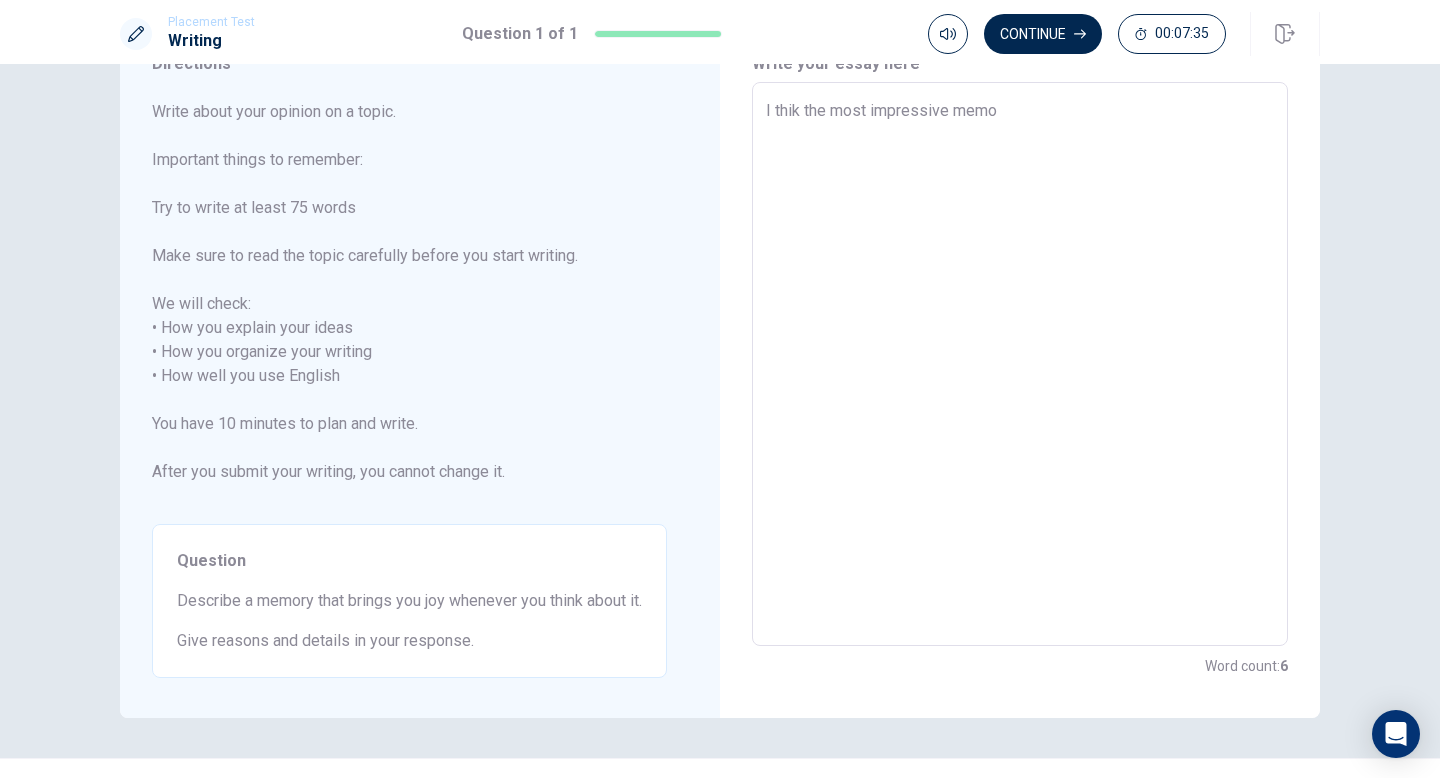 type on "x" 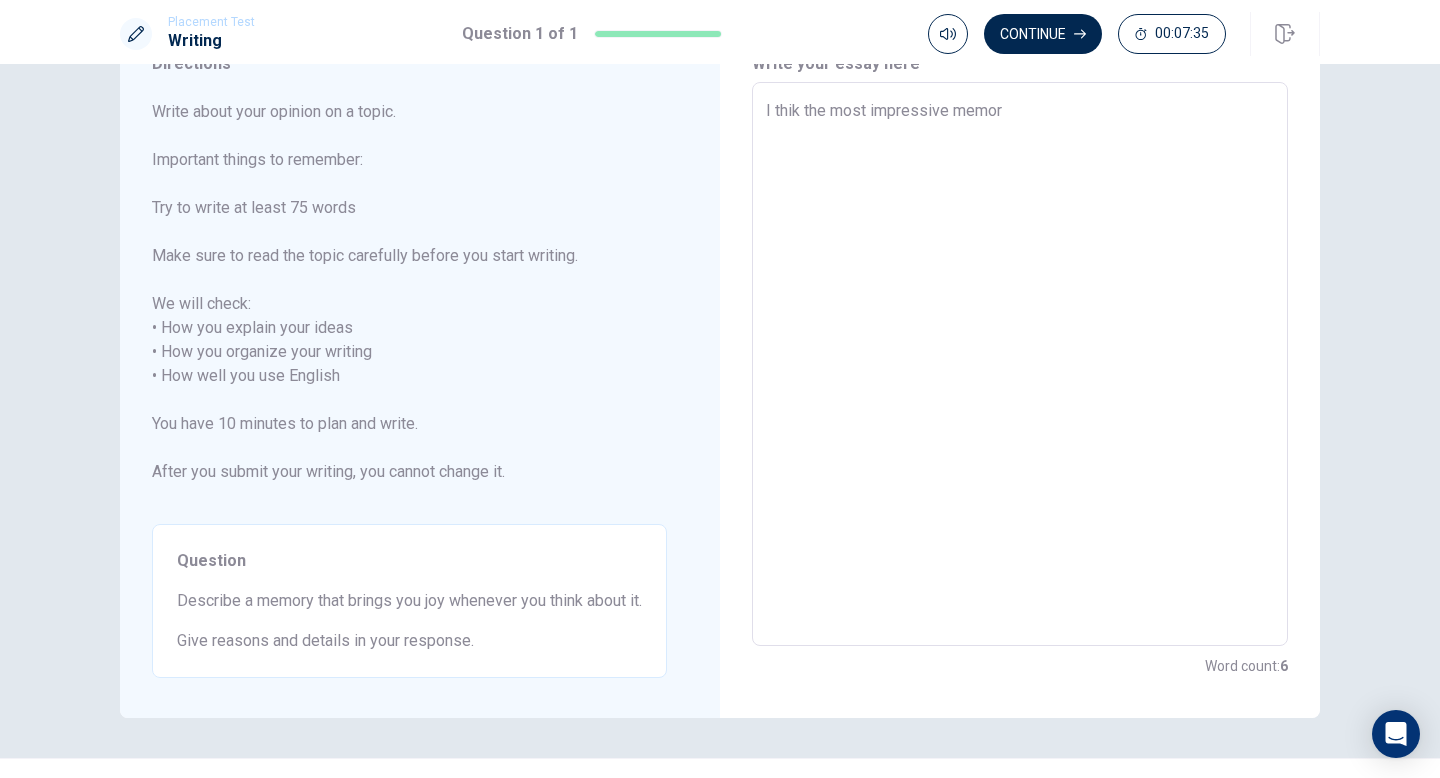 type on "x" 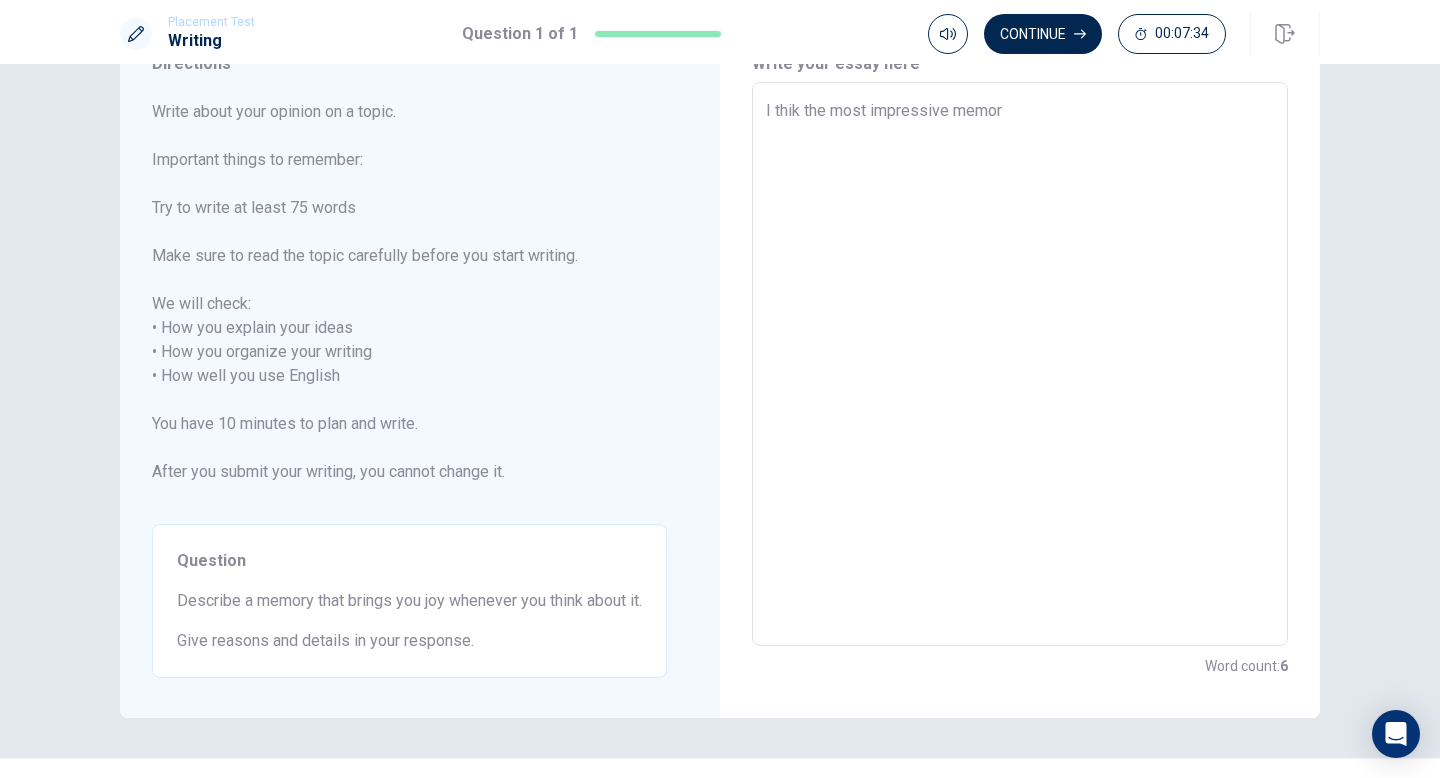 type on "I thik the most impressive memory" 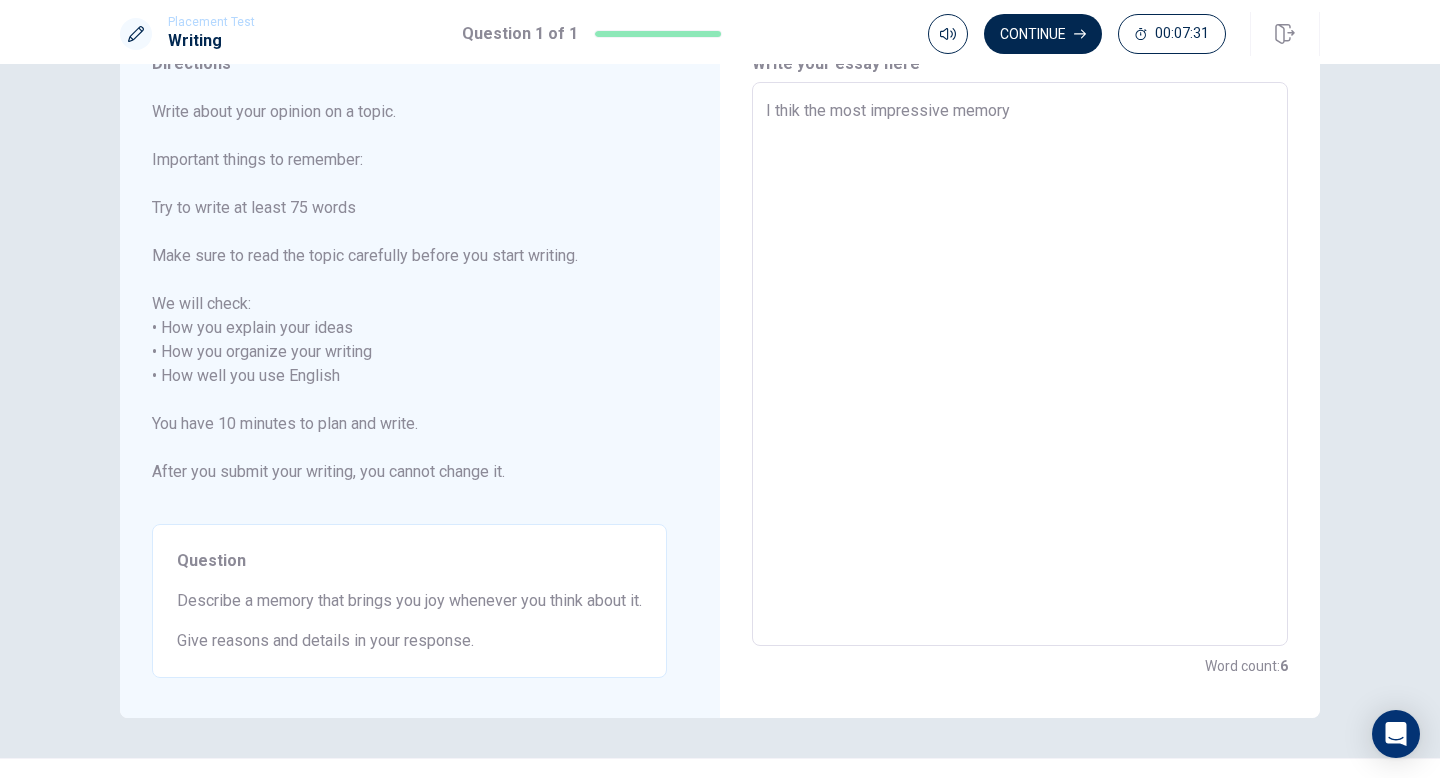type on "x" 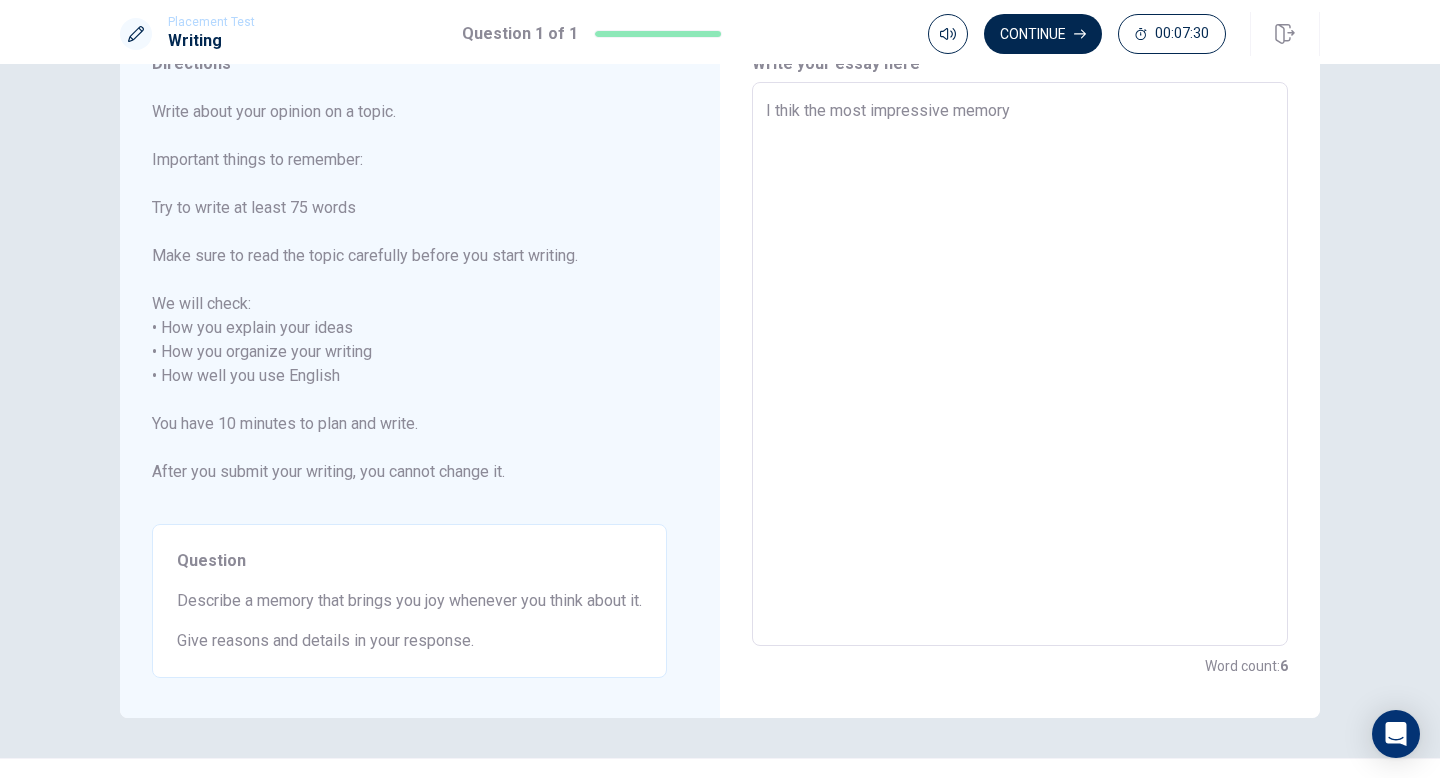 type on "I thik the most impressive memory" 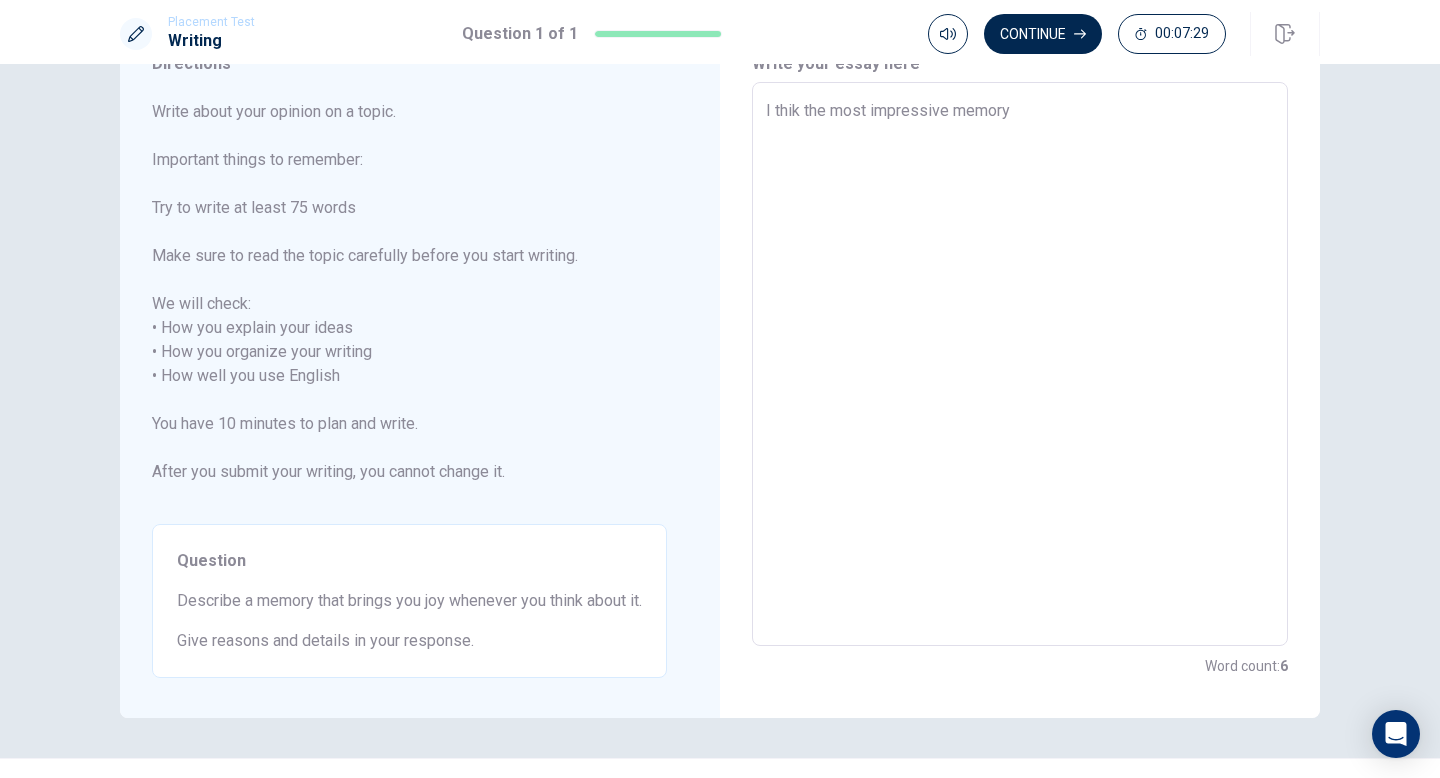 type on "x" 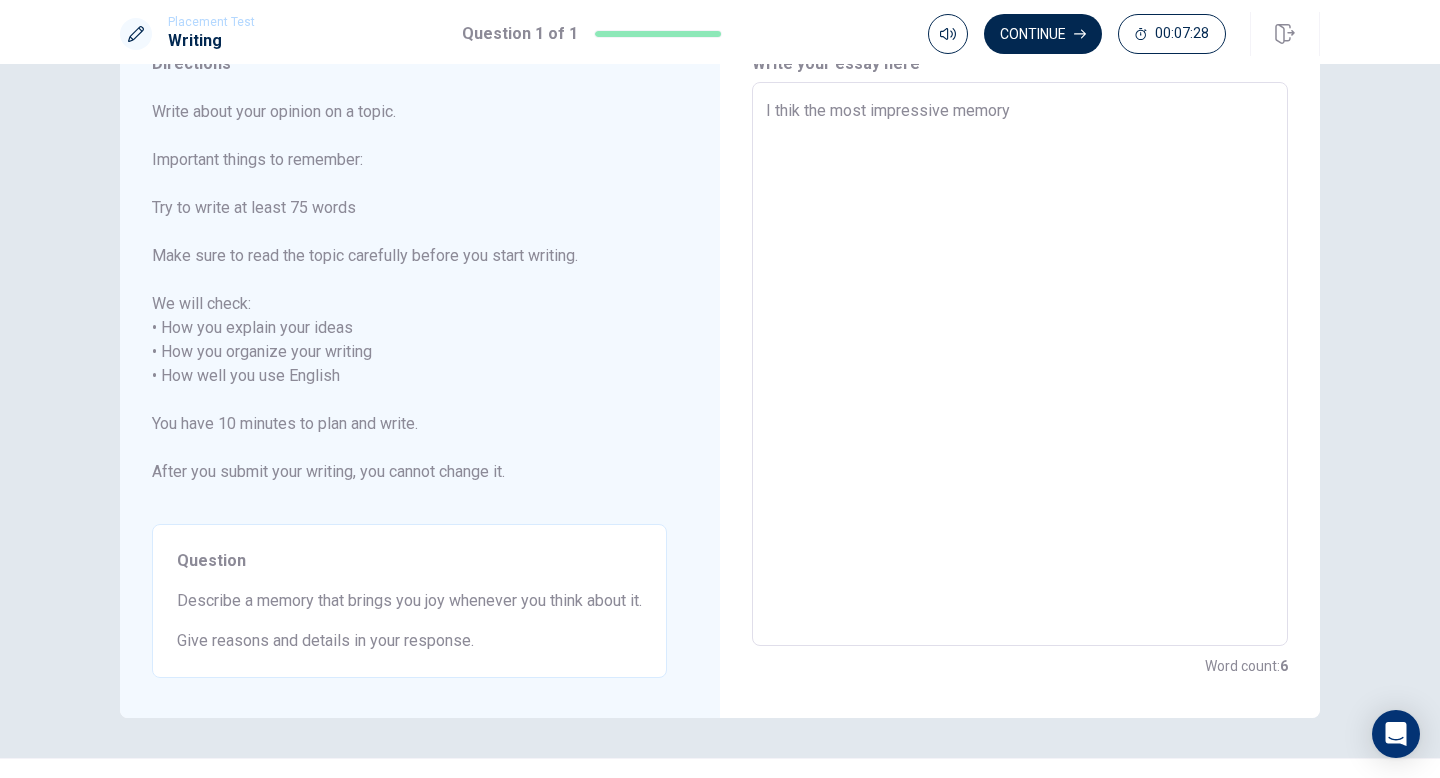 type on "I thik the most impressive memory i" 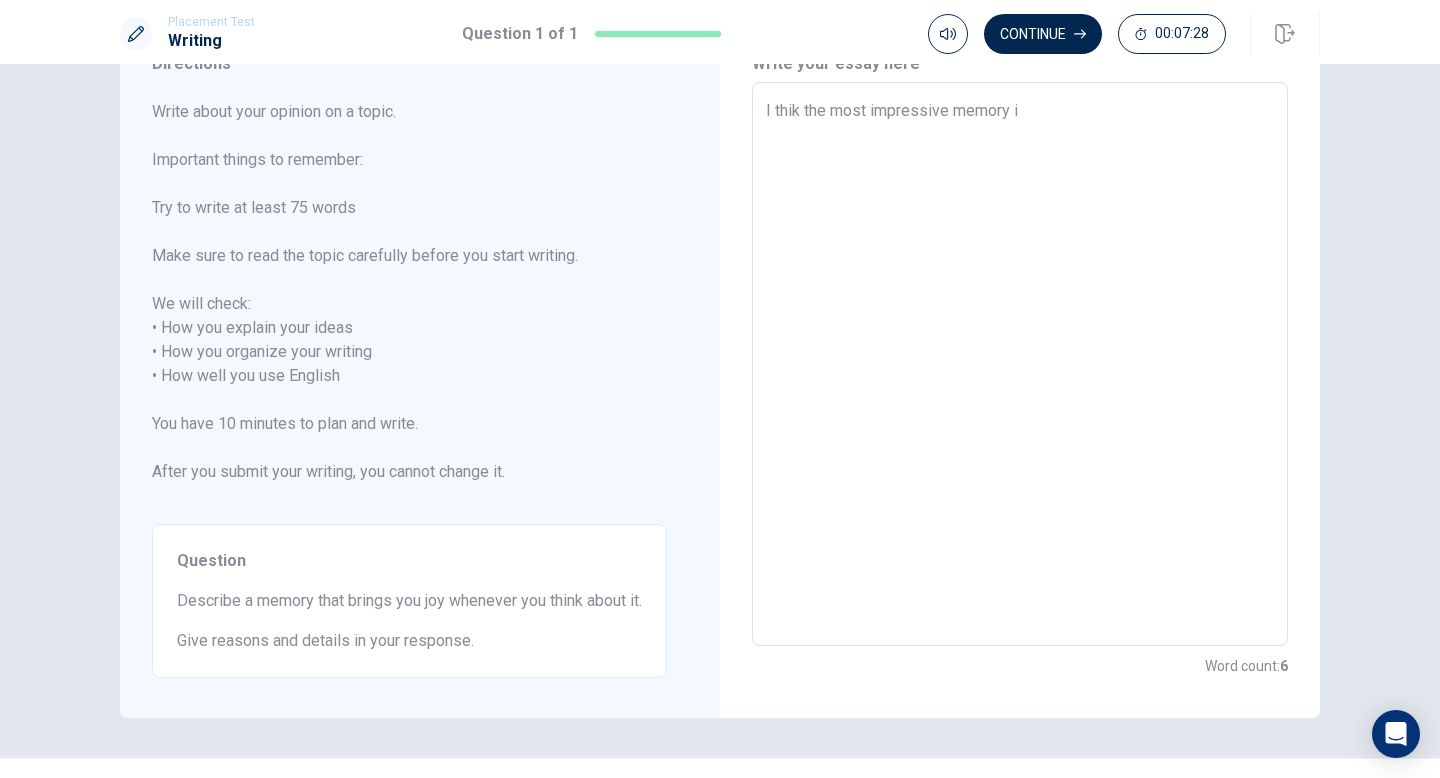 type on "x" 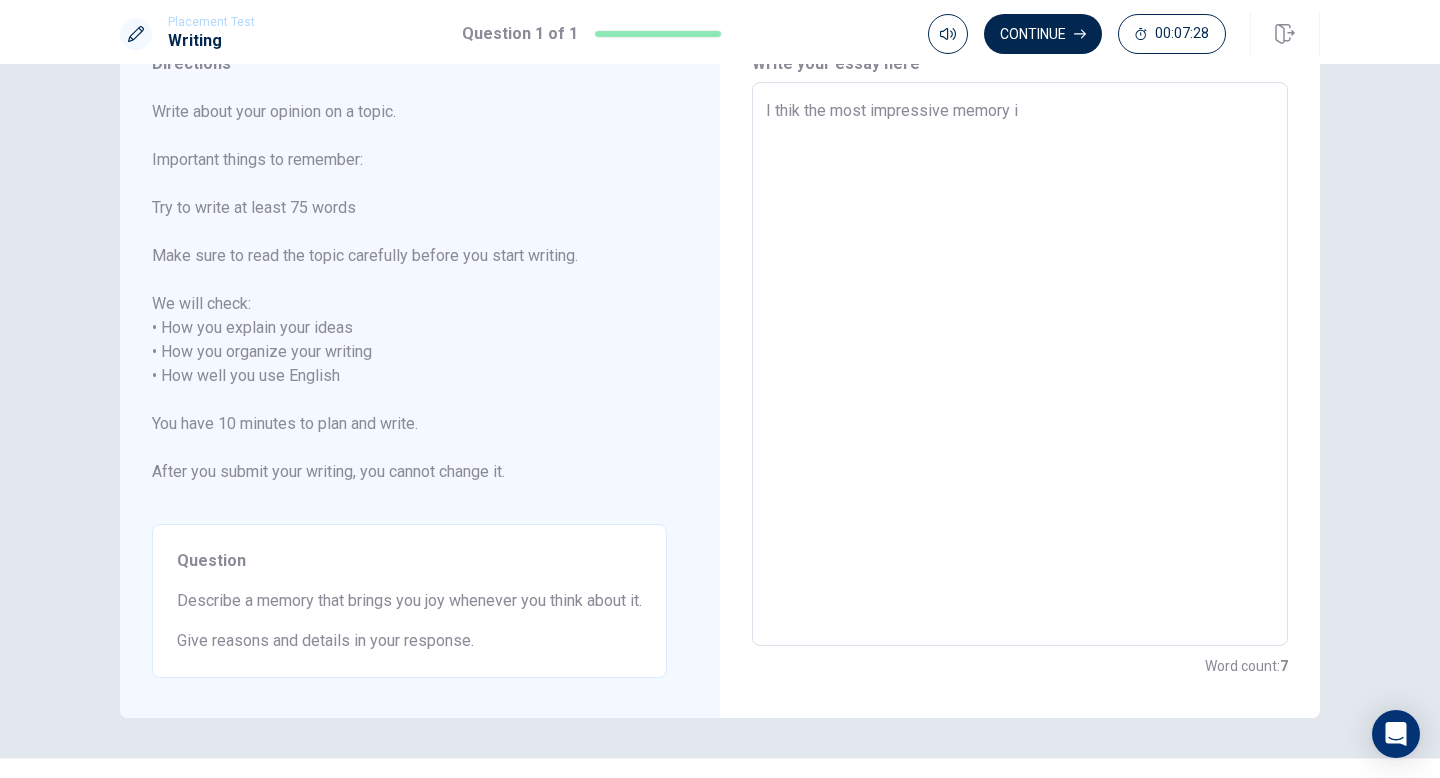 type on "I thik the most impressive memory is" 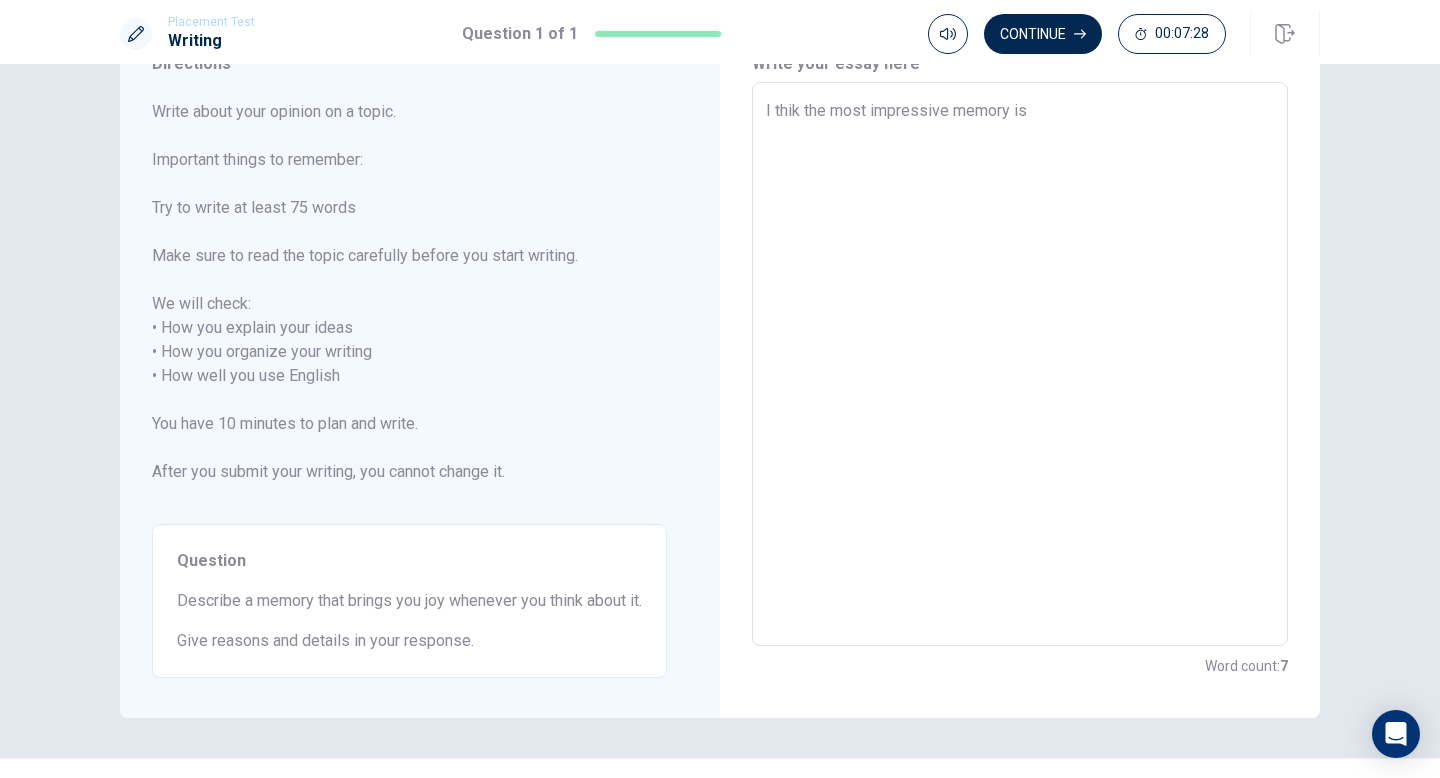 type on "x" 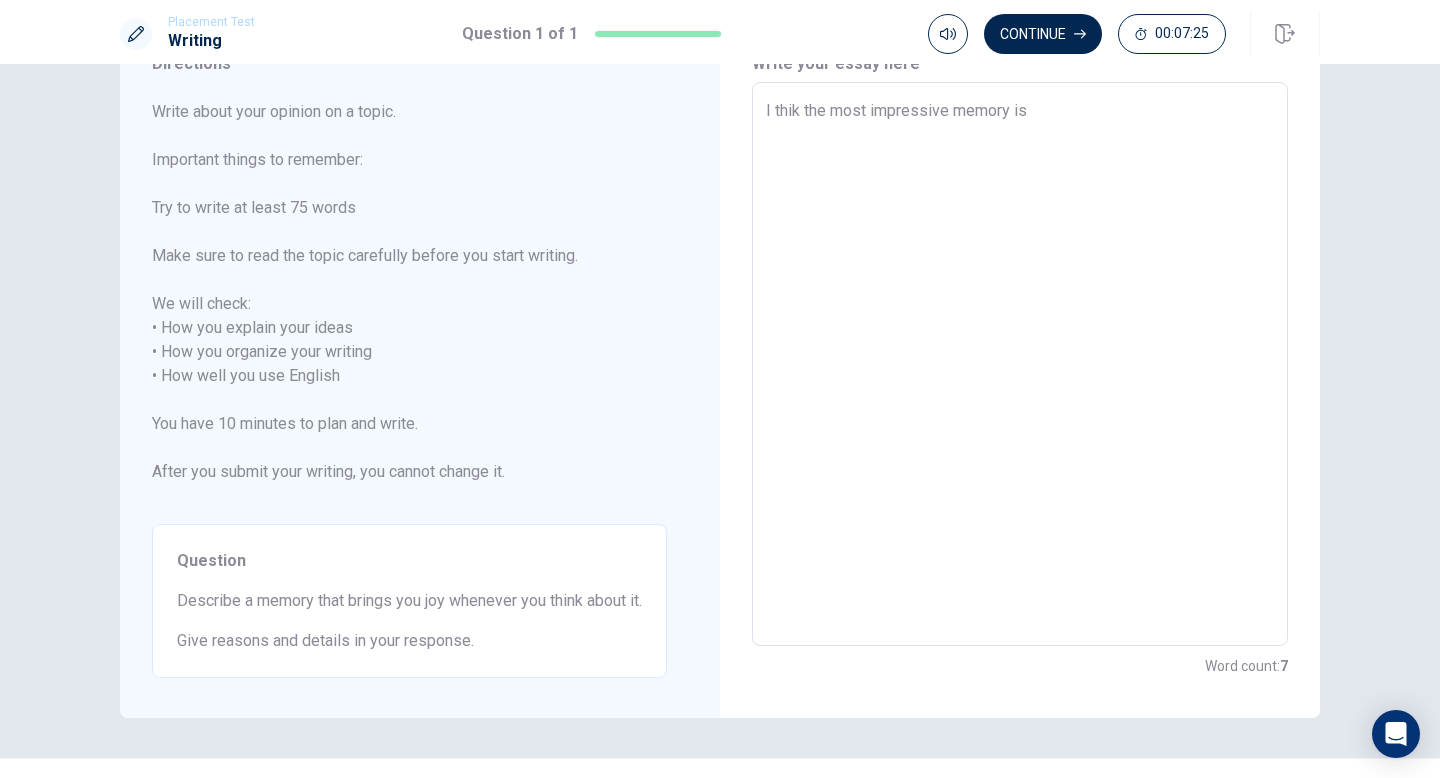 type on "x" 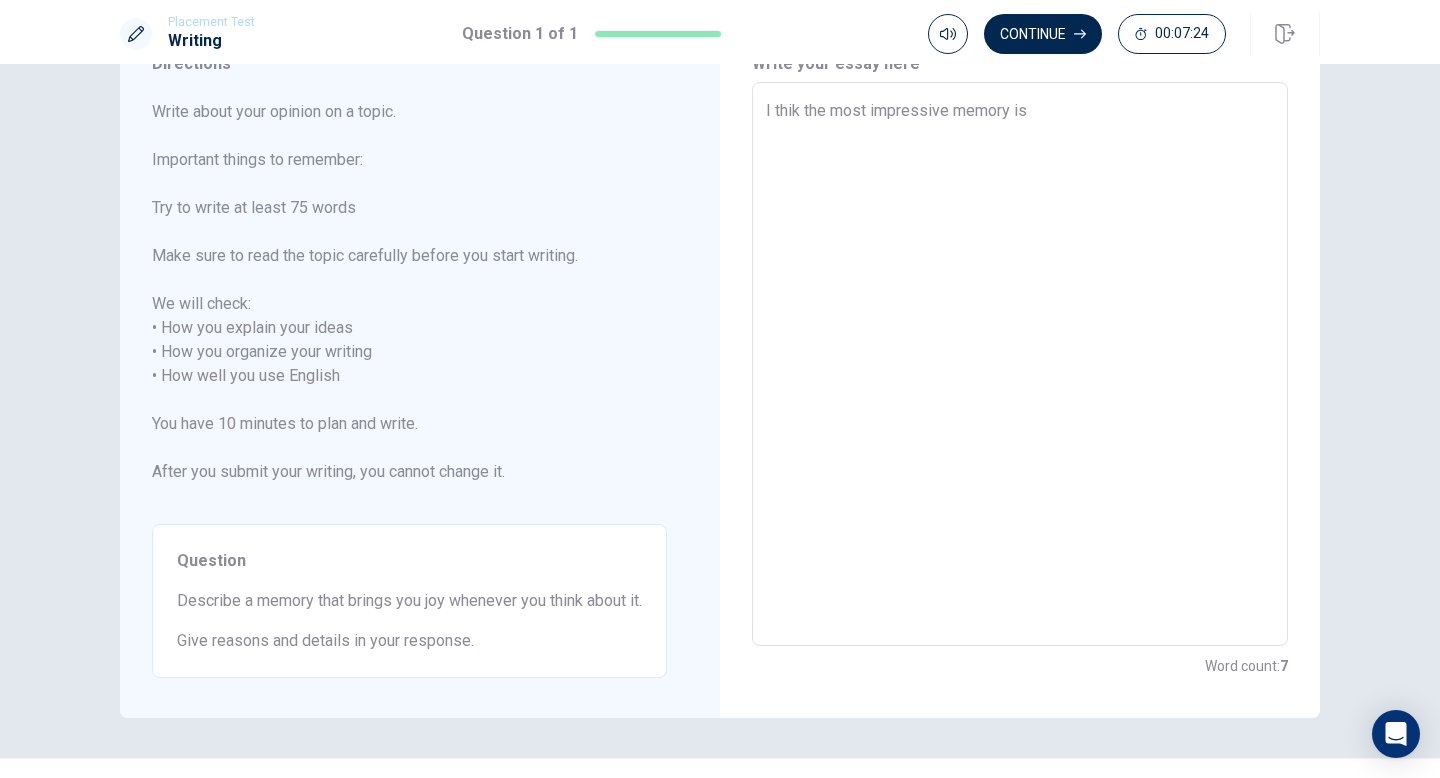 type on "I thik the most impressive memory is w" 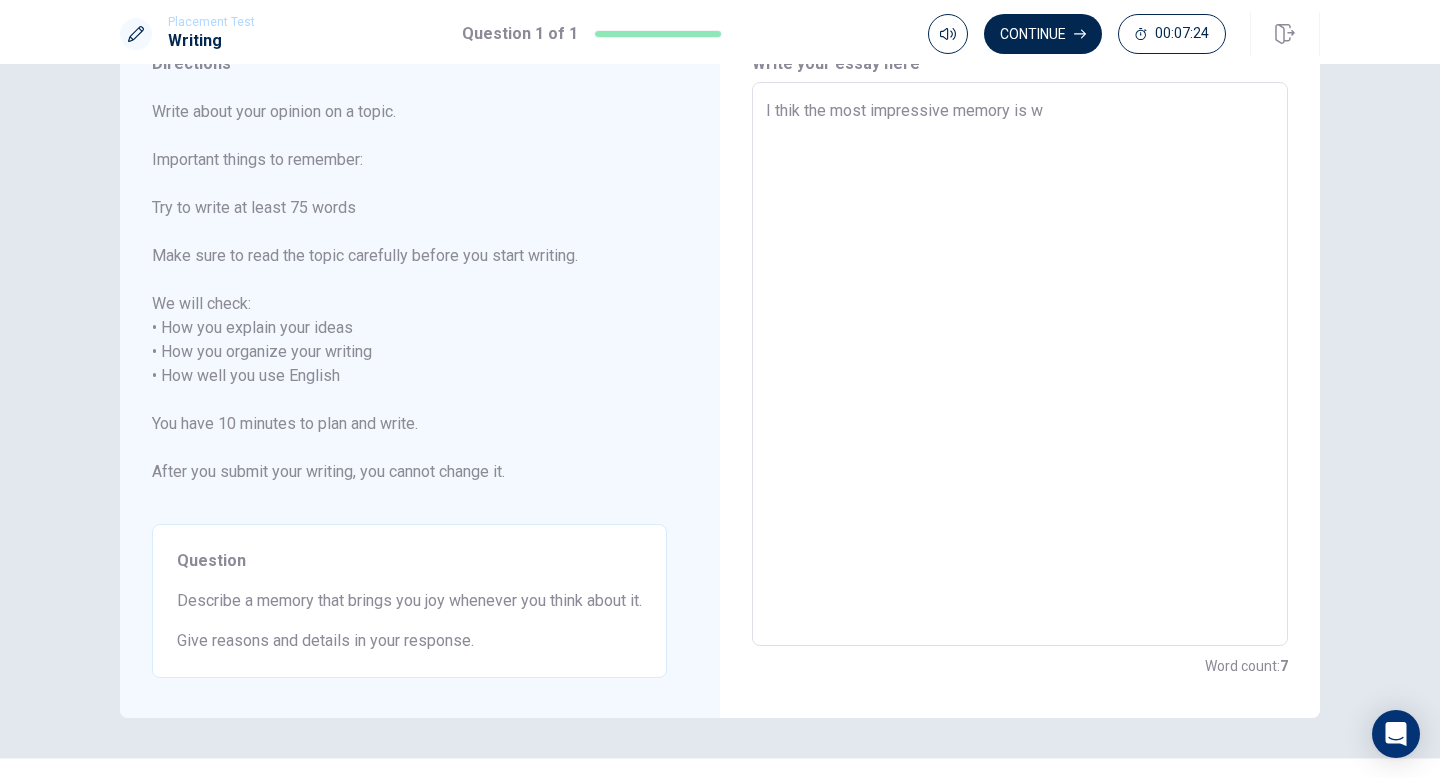 type on "x" 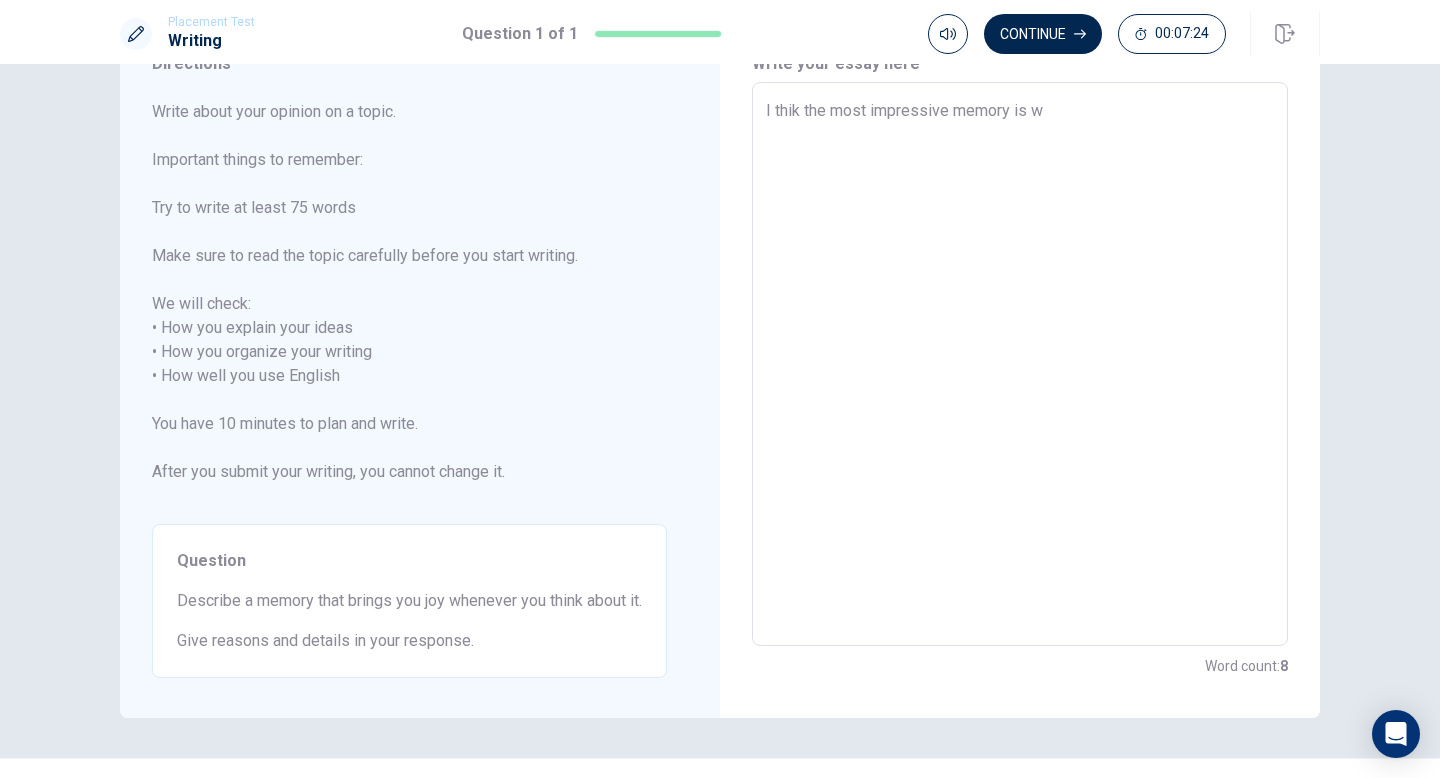 type on "I thik the most impressive memory is wh" 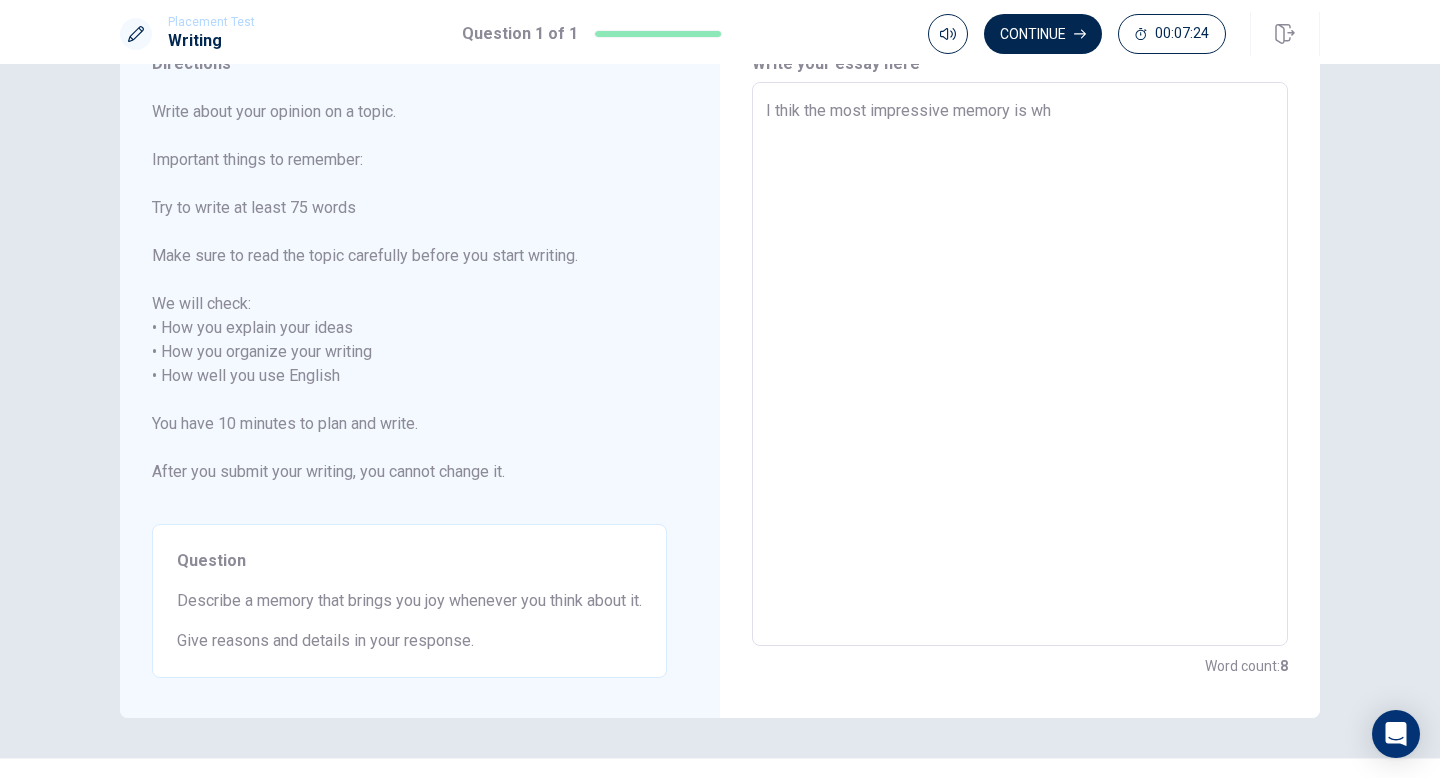 type on "x" 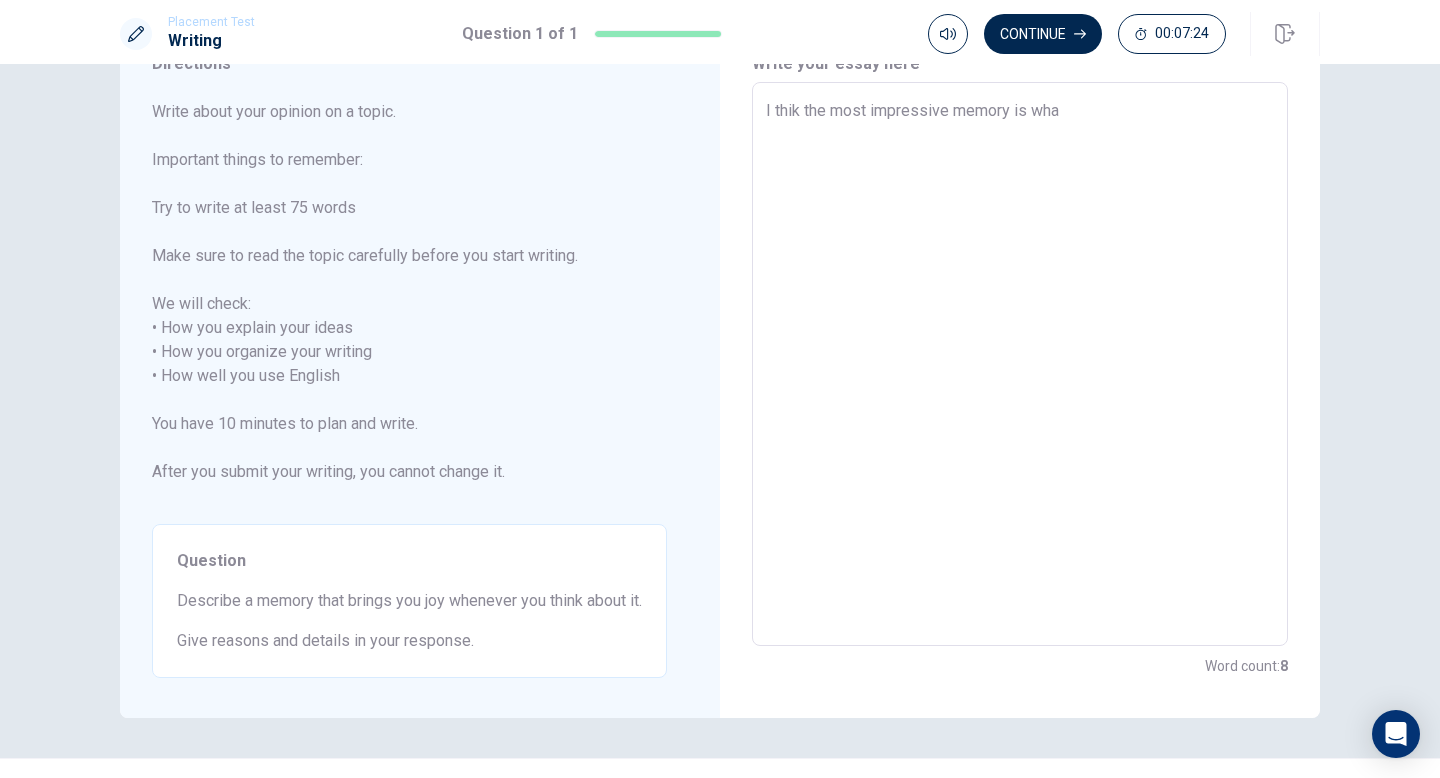 type on "x" 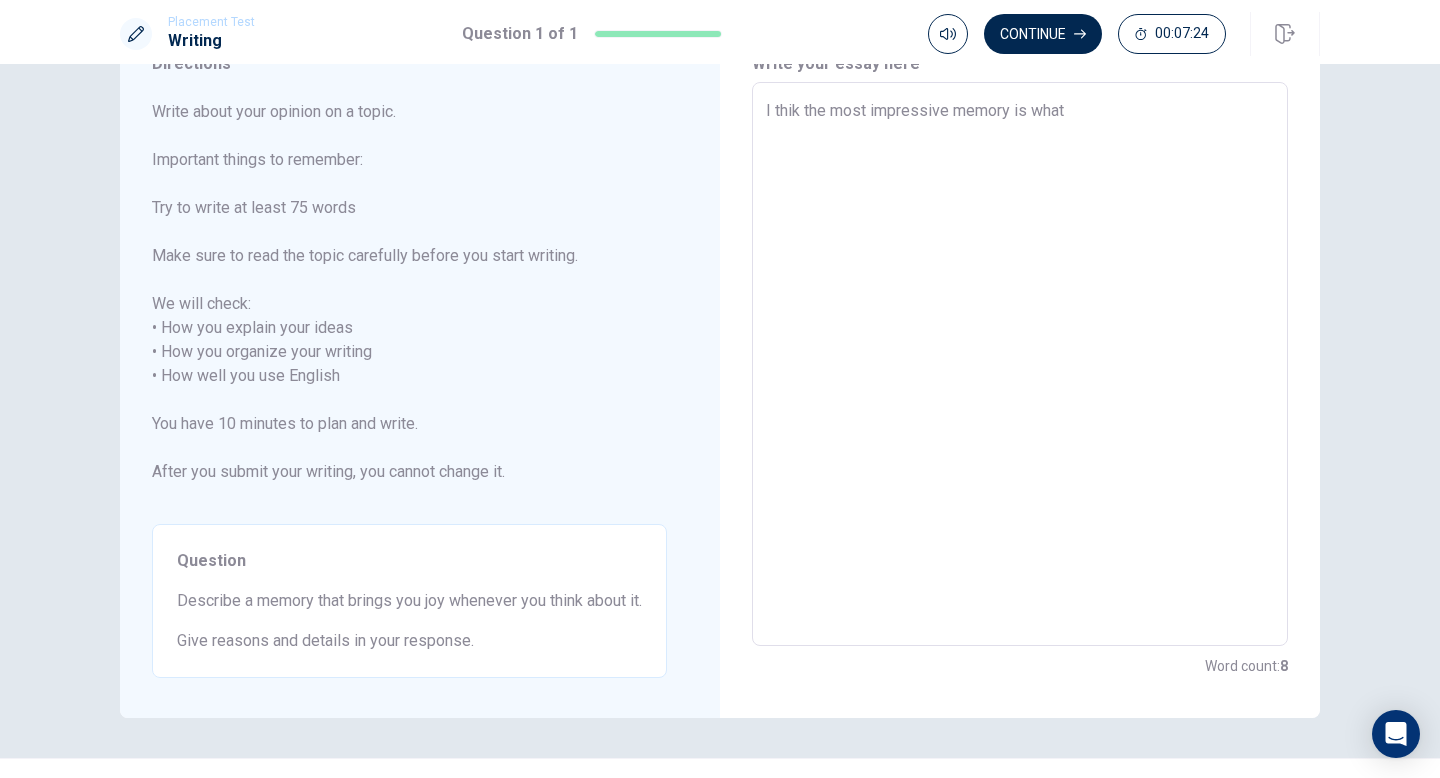 type on "x" 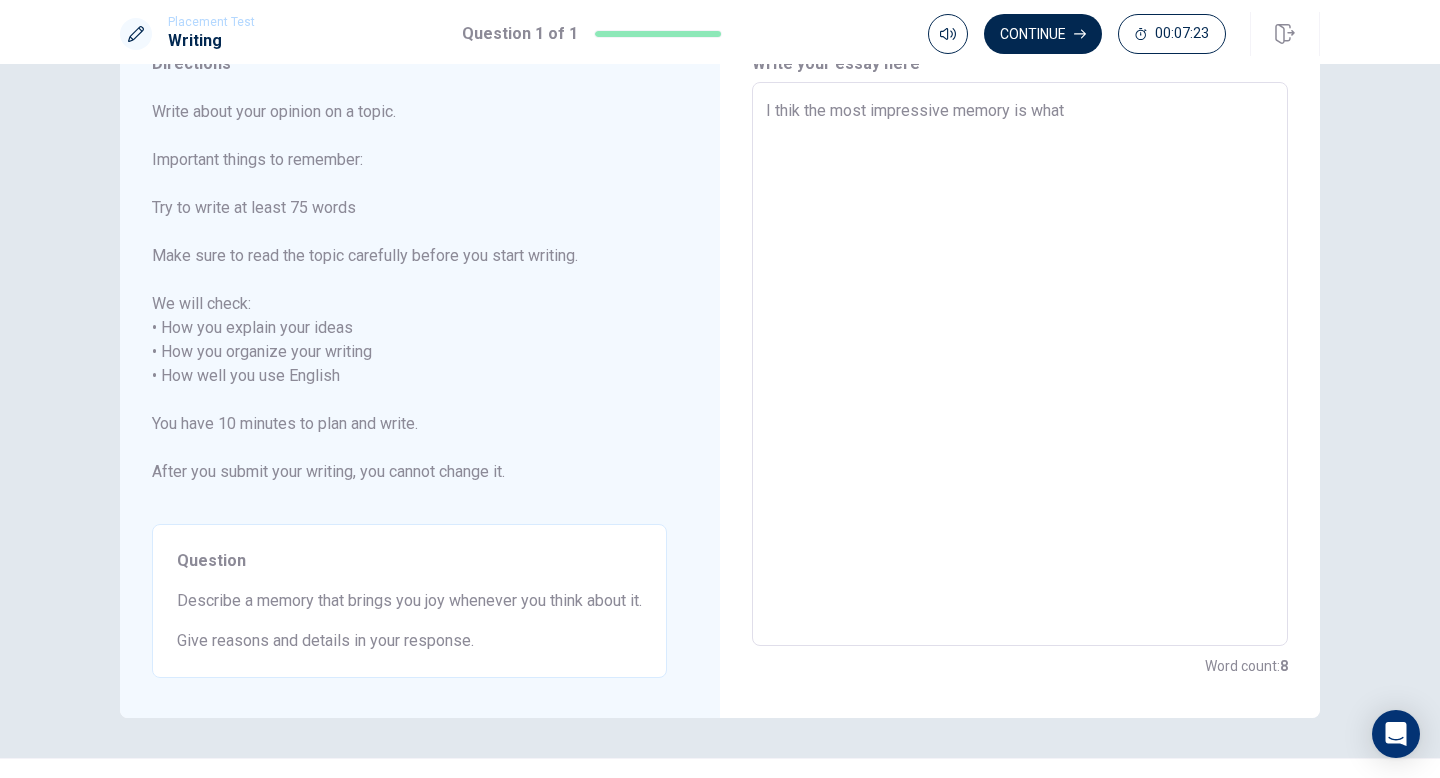 type on "I thik the most impressive memory is what i" 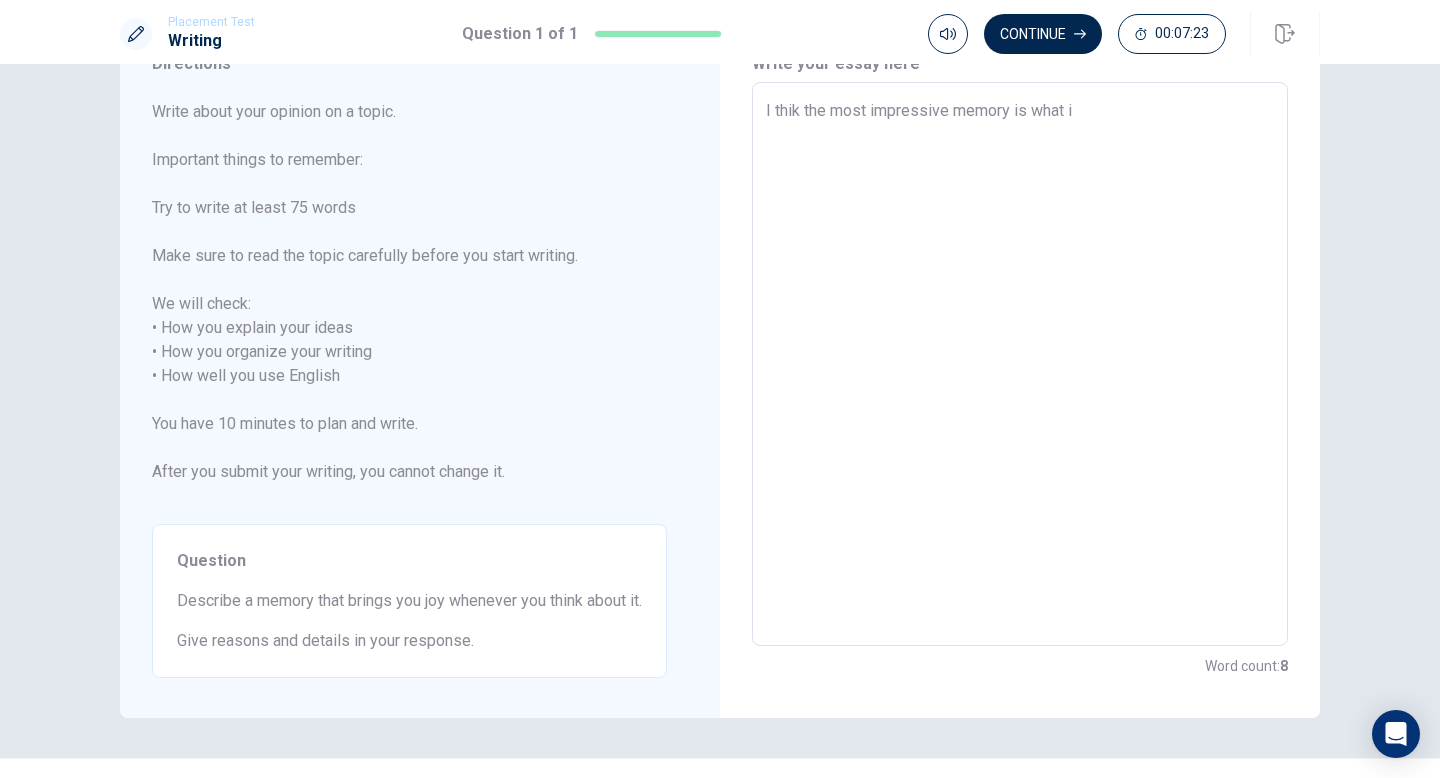 type on "x" 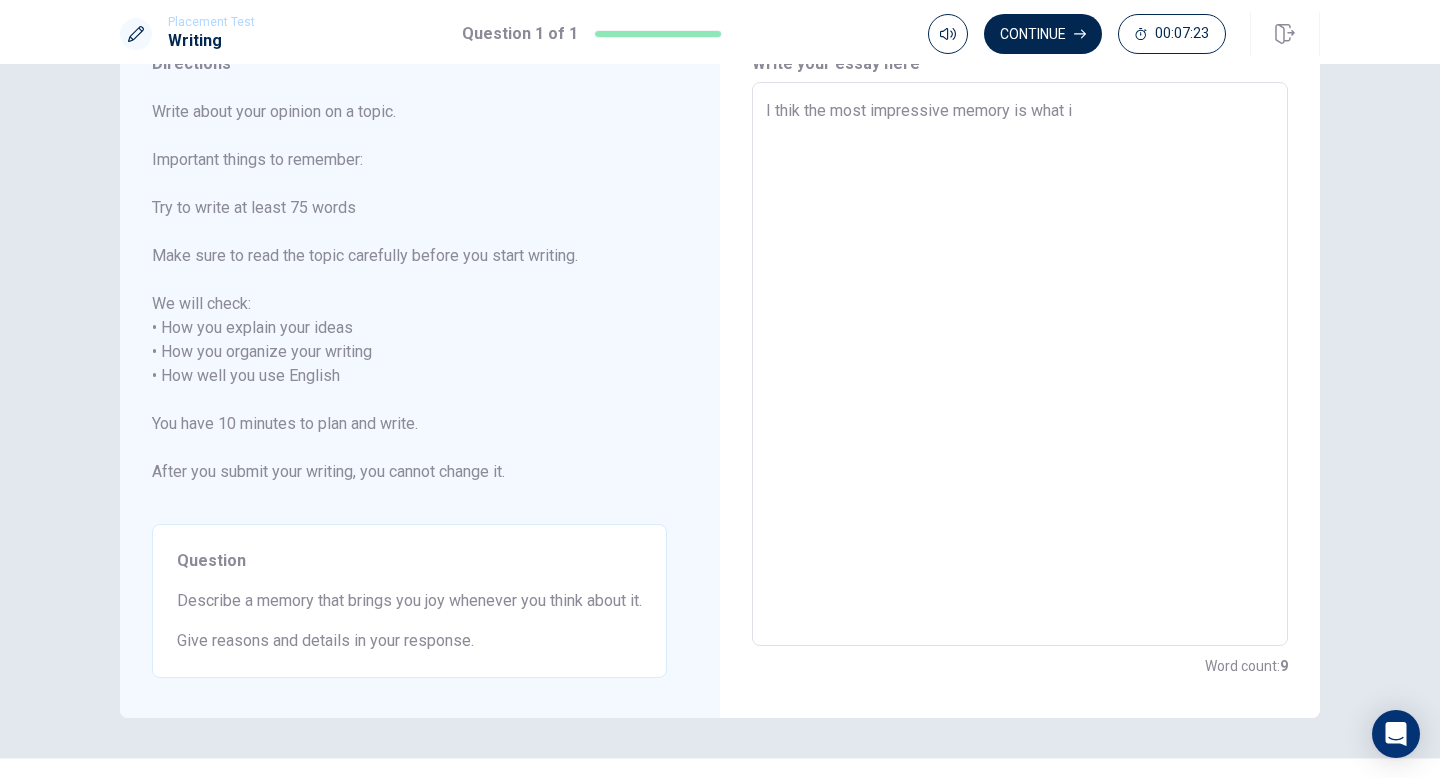 type on "I thik the most impressive memory is what i" 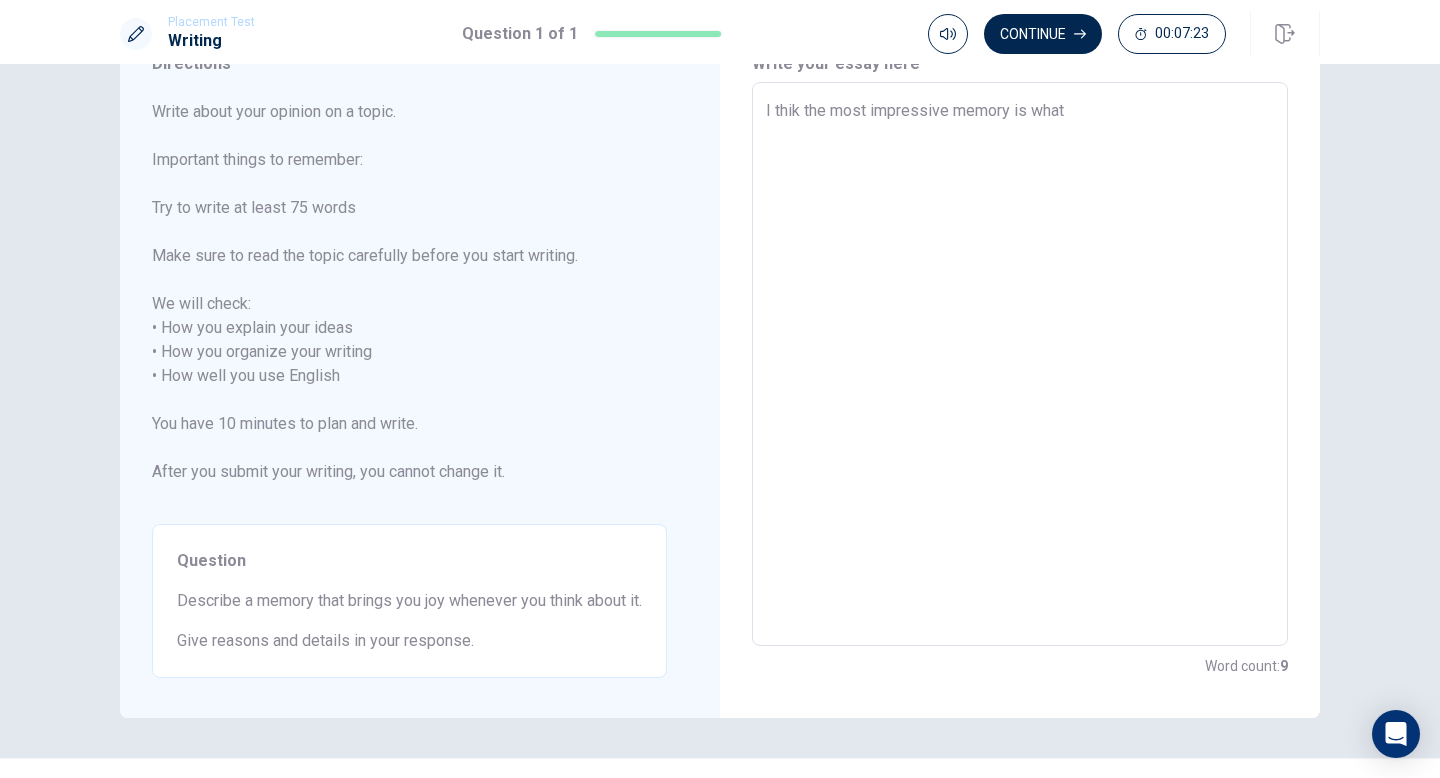 type on "x" 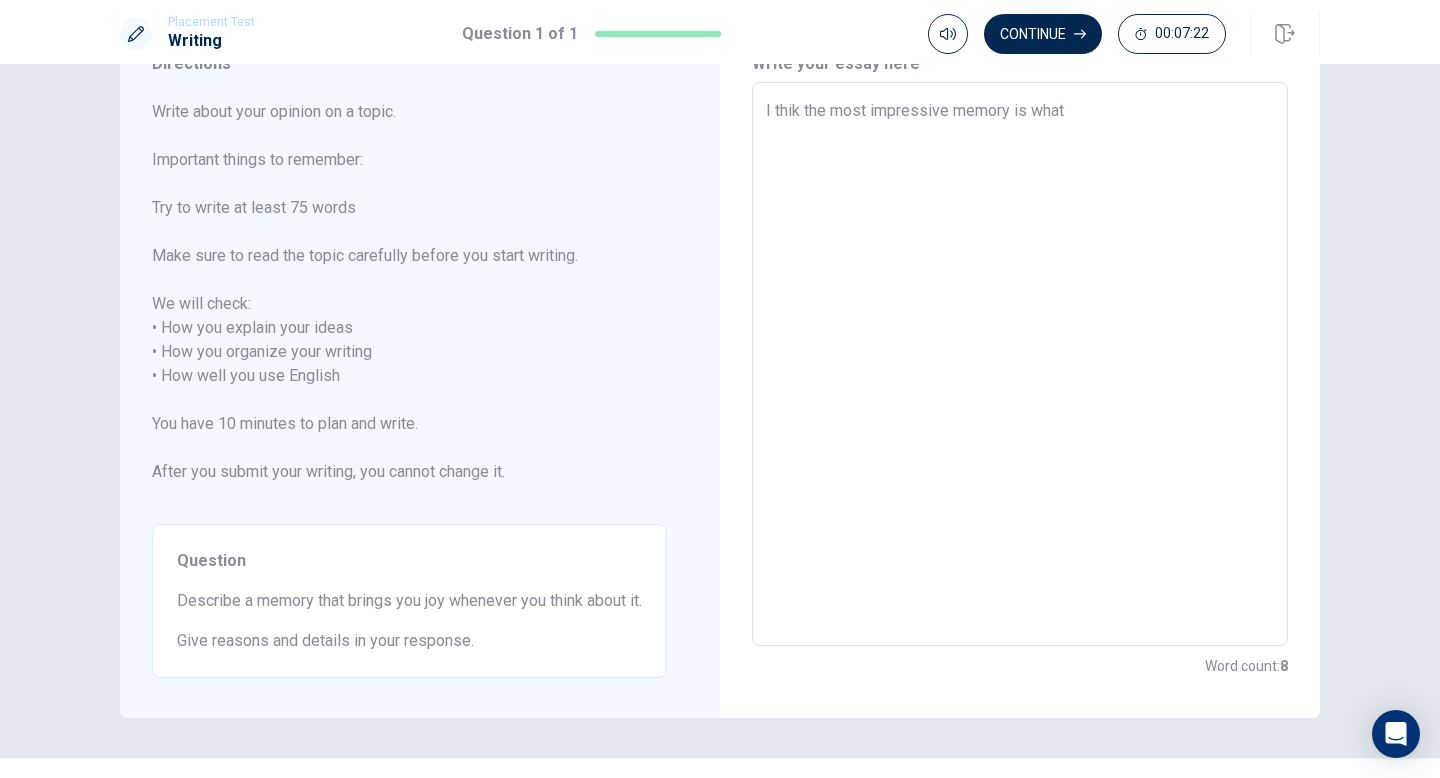 type on "I thik the most impressive memory is what" 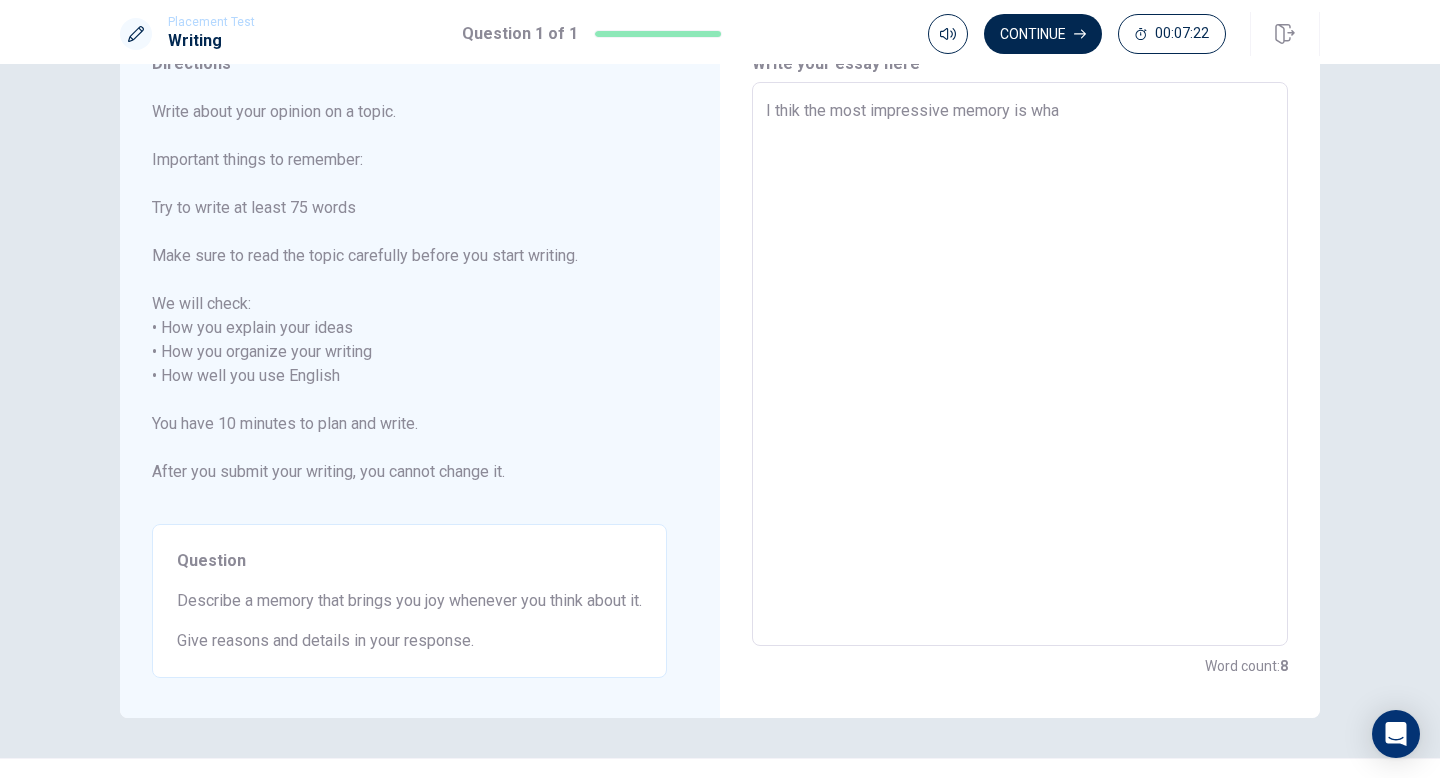 type on "x" 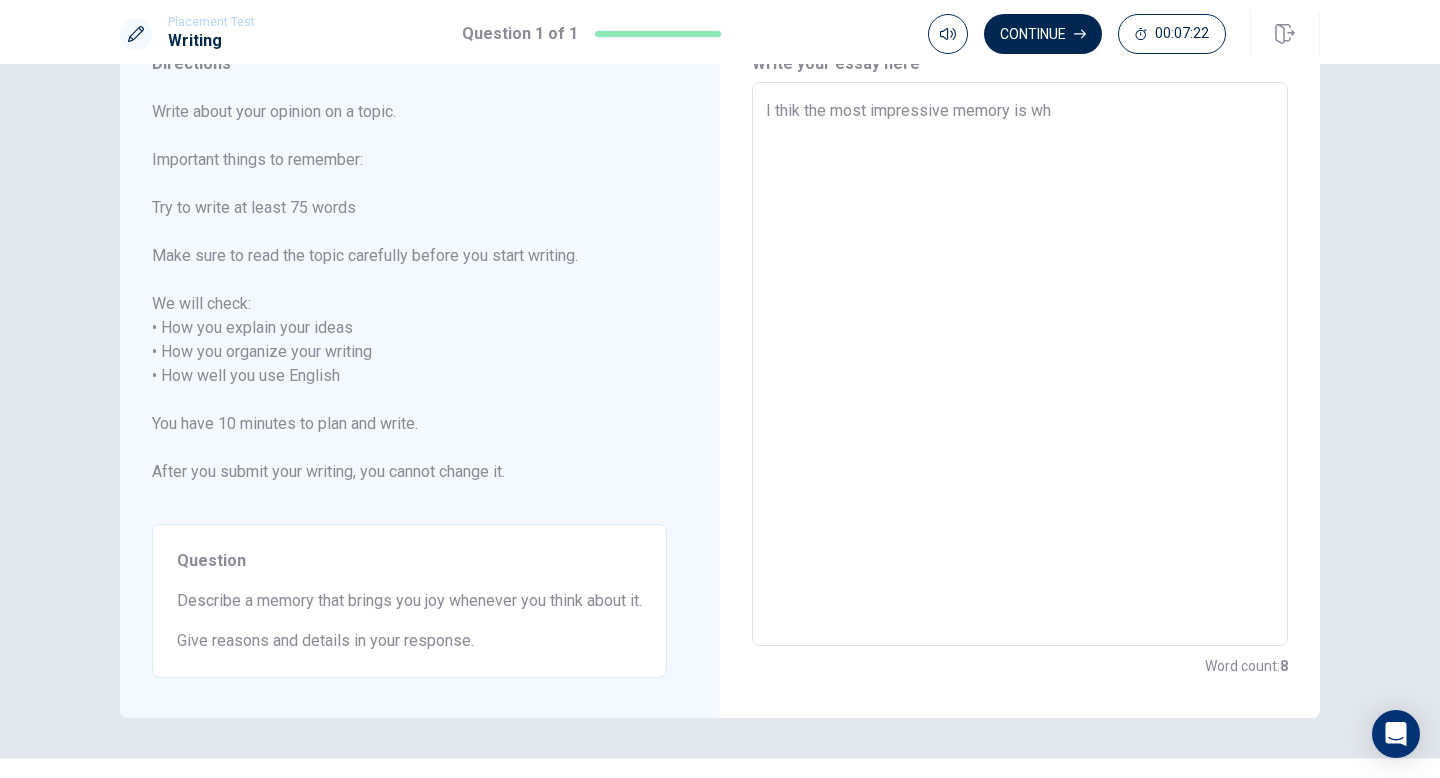type on "x" 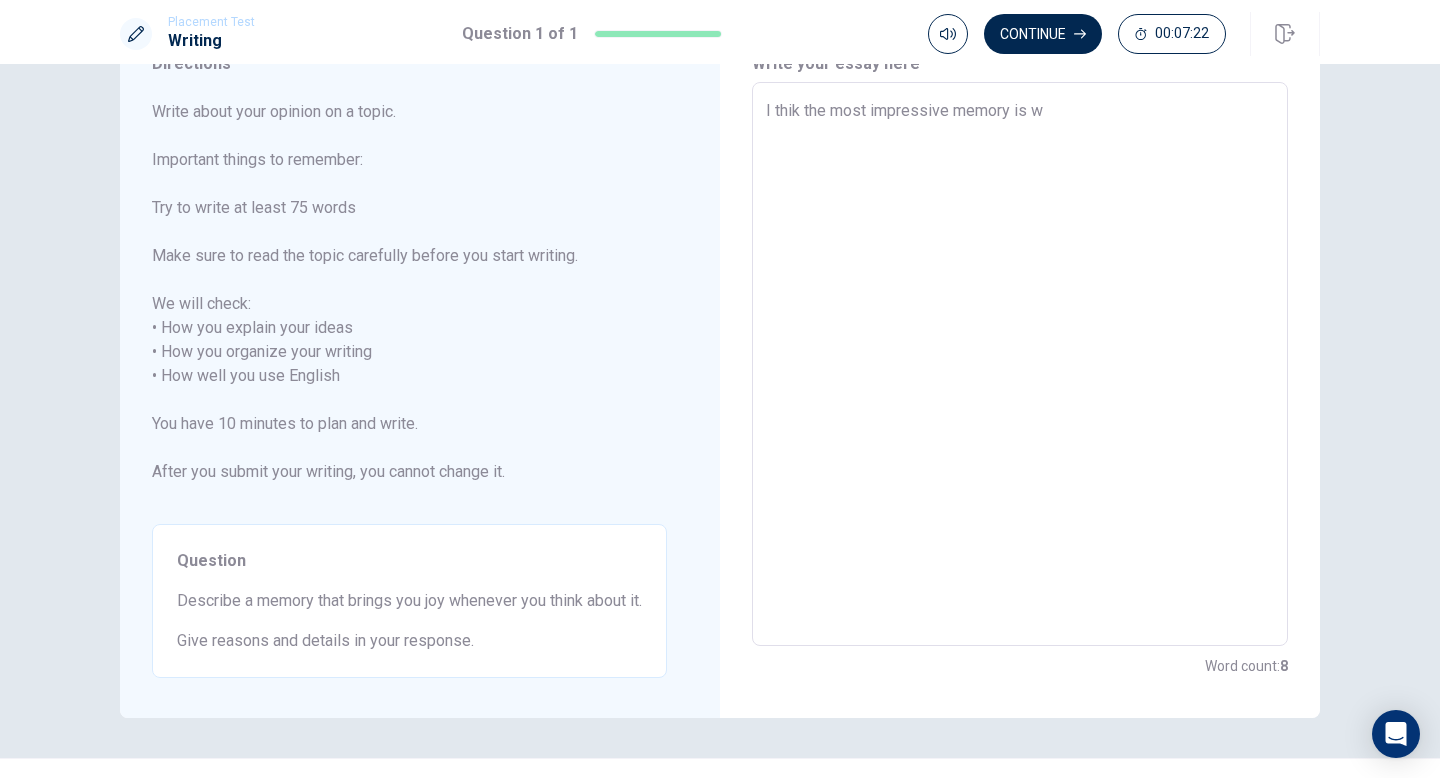 type on "x" 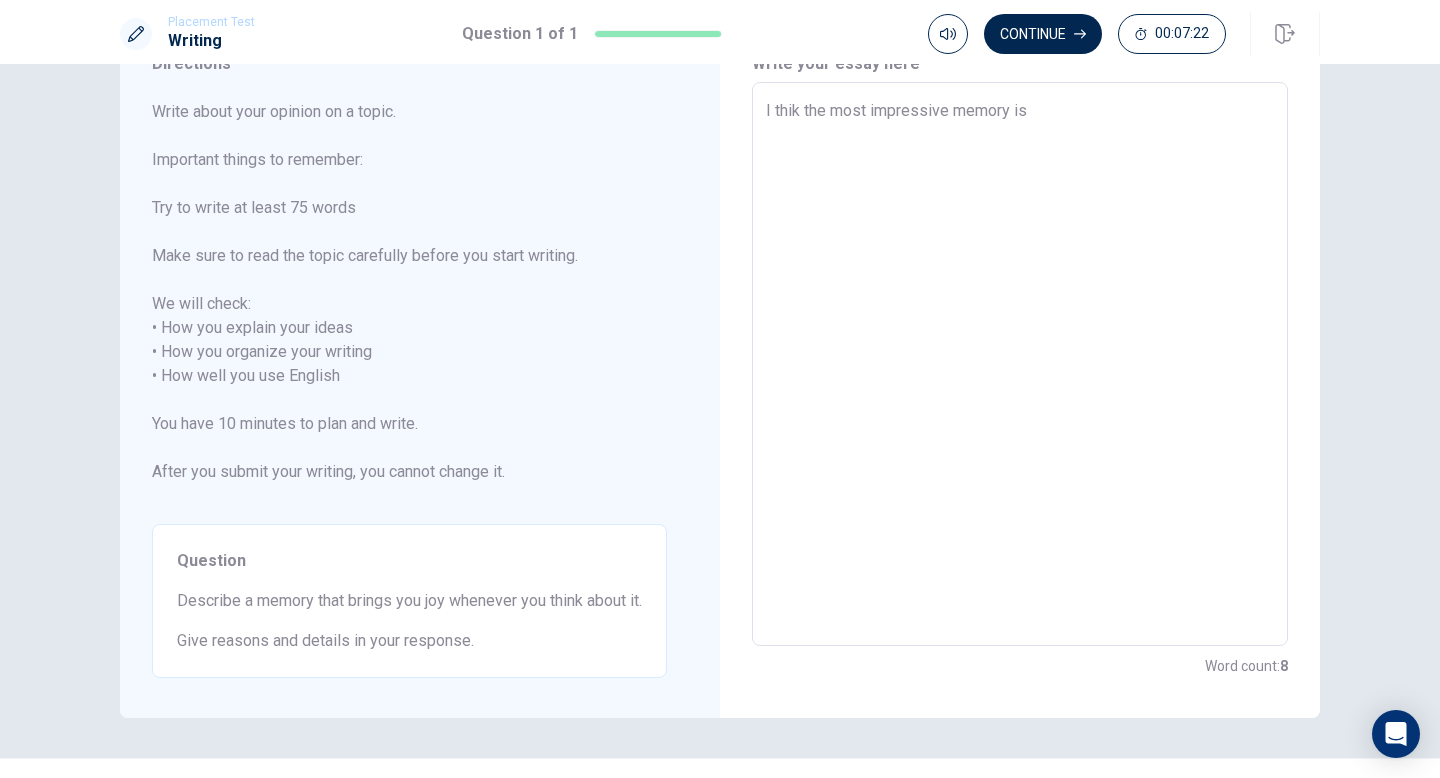 type on "x" 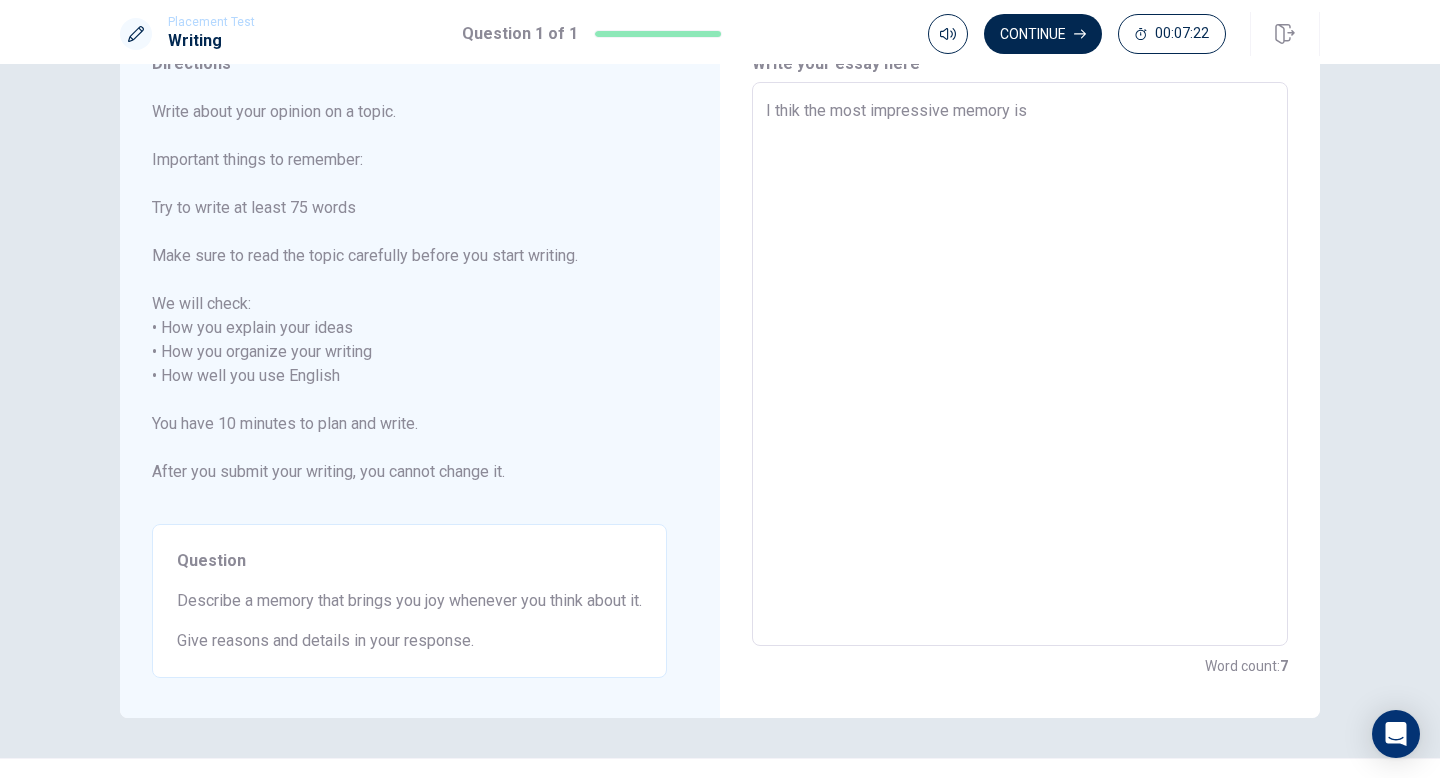 type on "I thik the most impressive memory is" 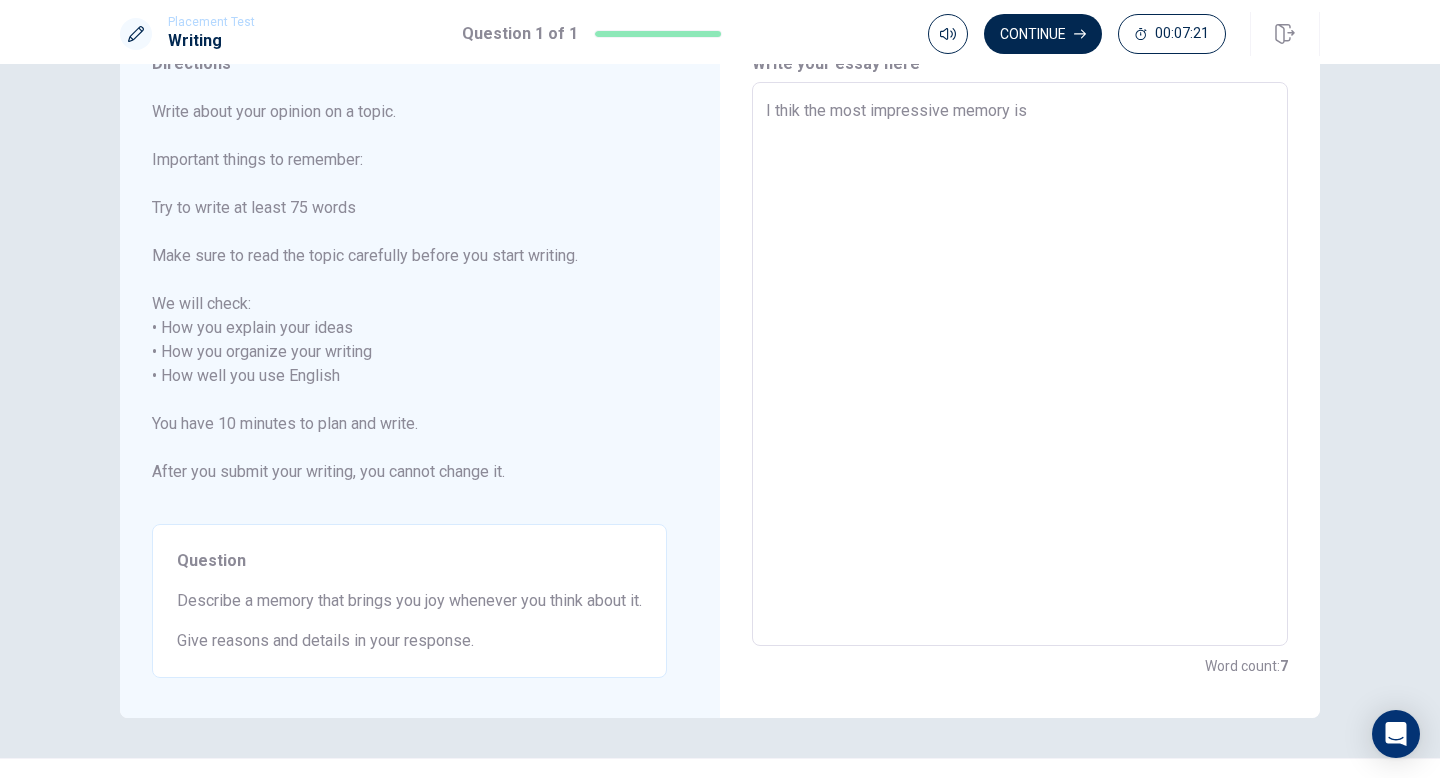 type on "I thik the most impressive memory is" 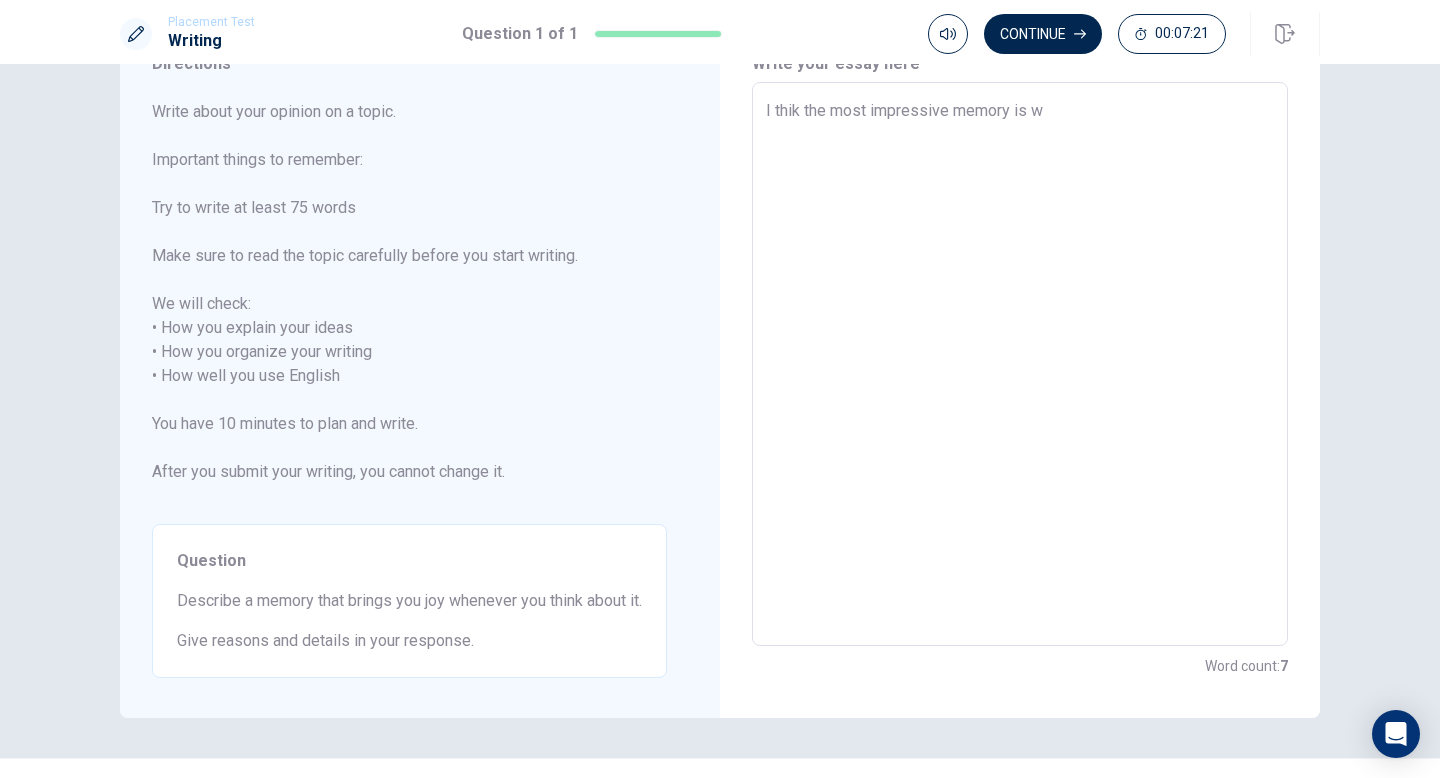 type on "x" 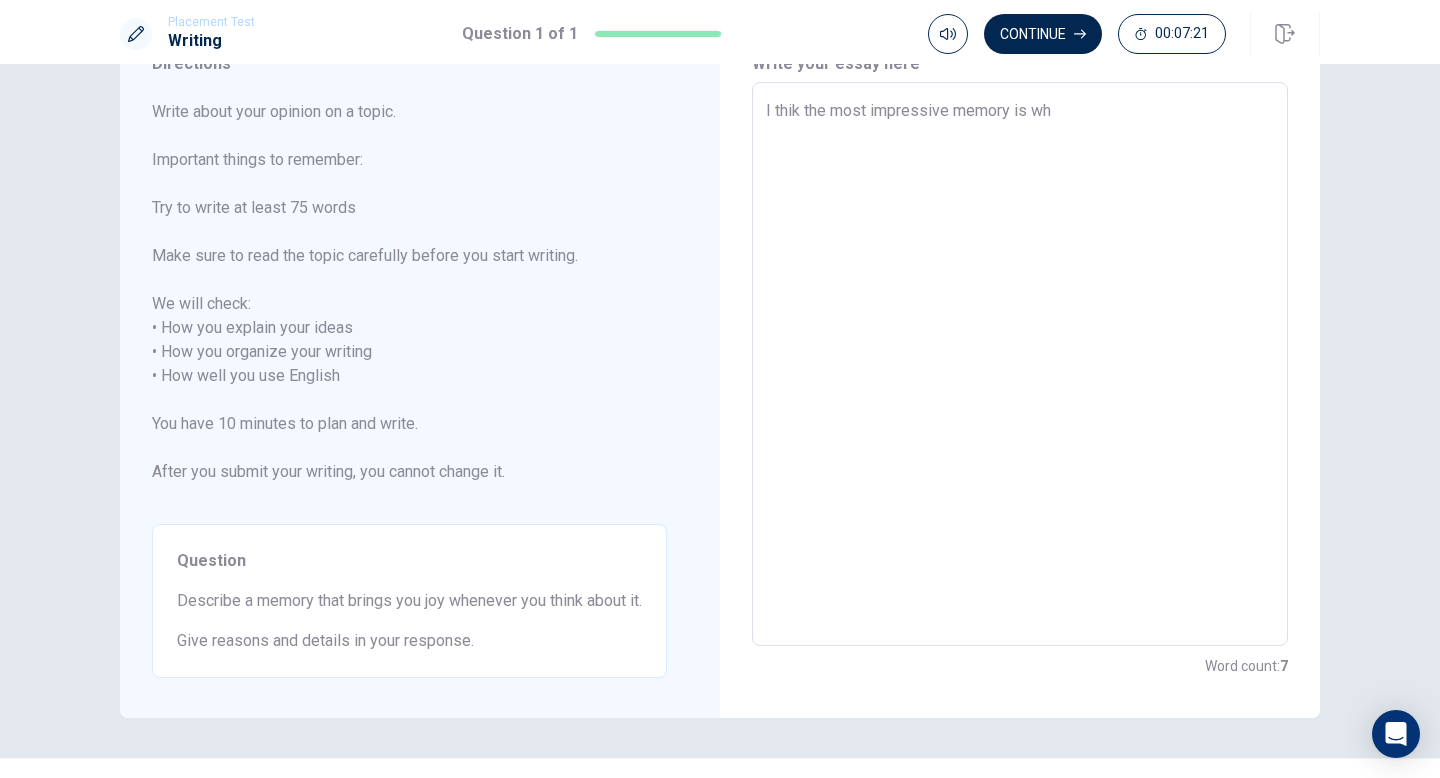 type on "x" 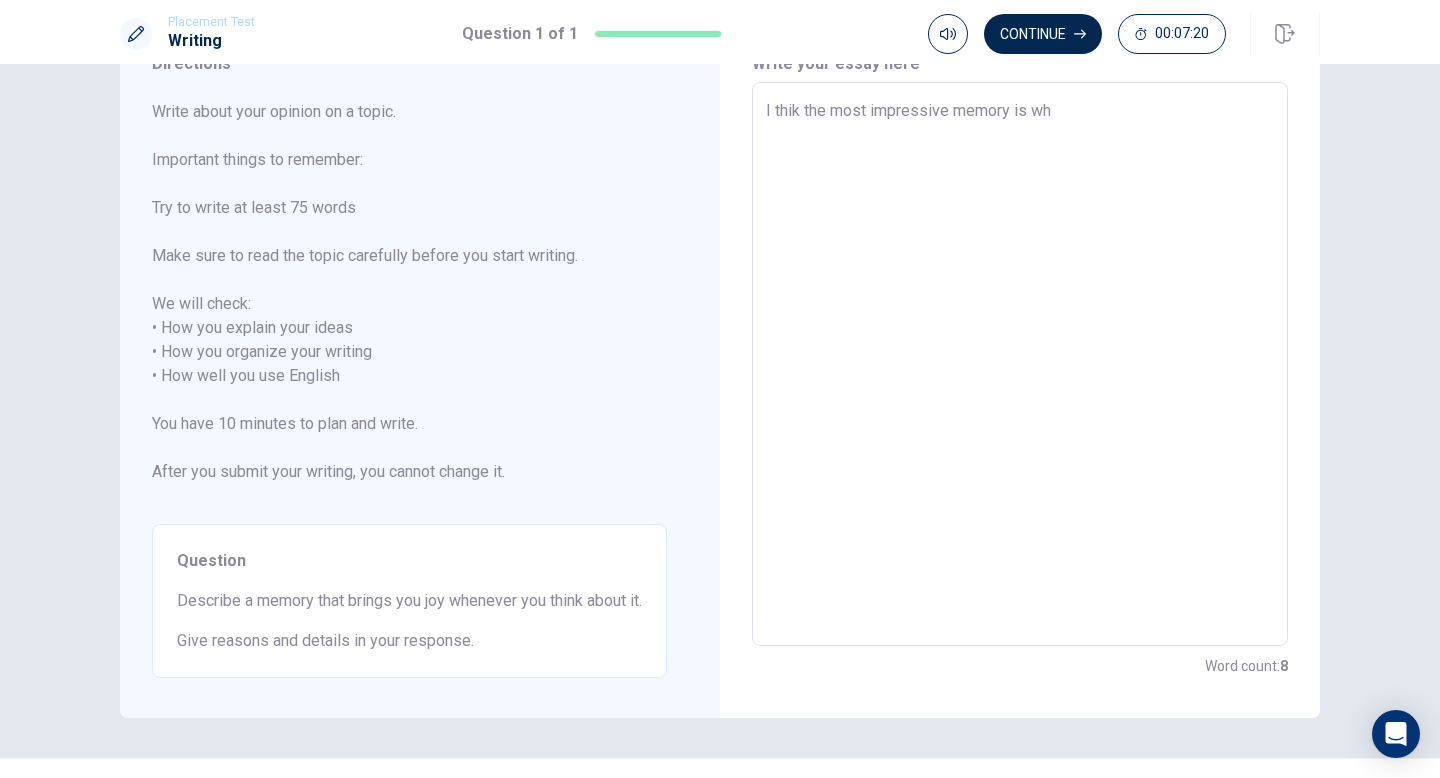 type on "I thik the most impressive memory is wha" 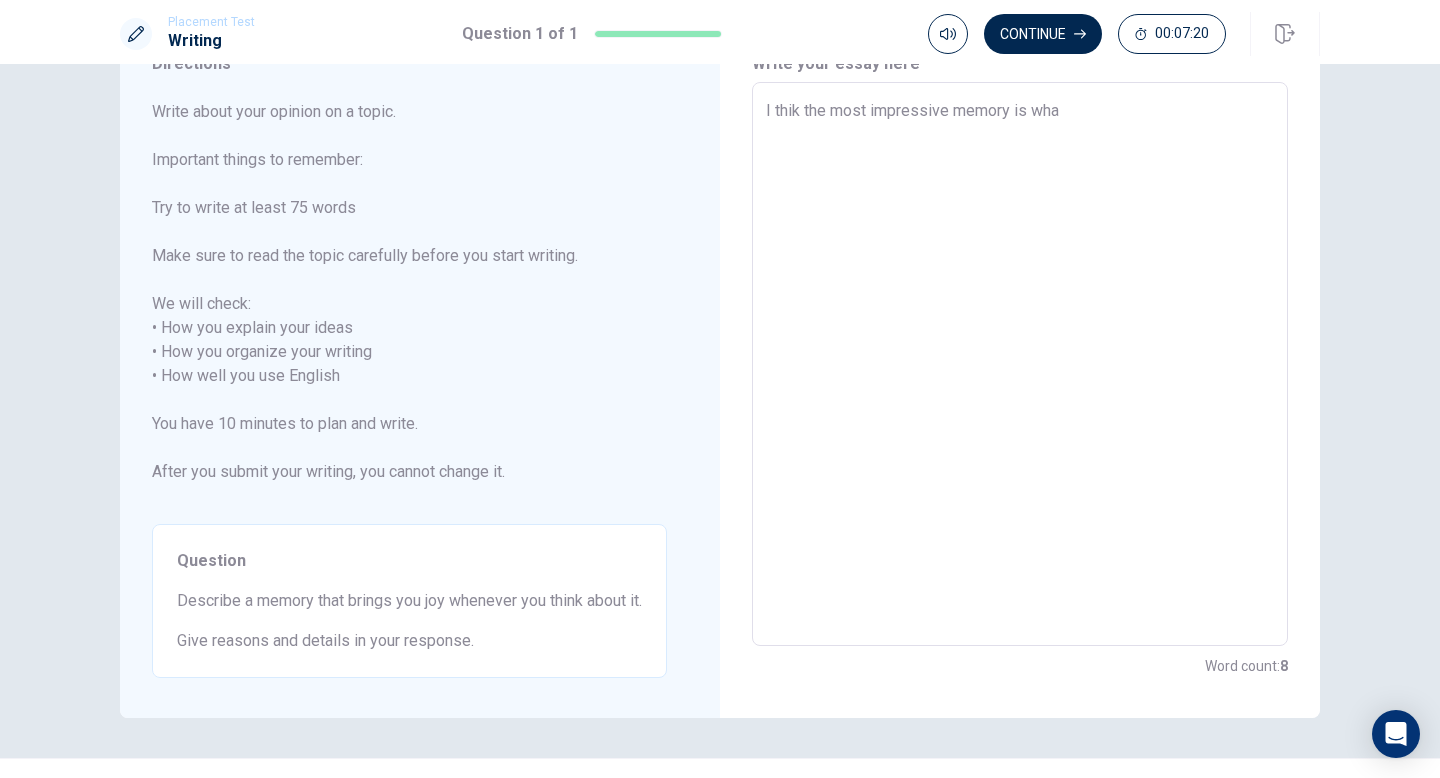 type on "x" 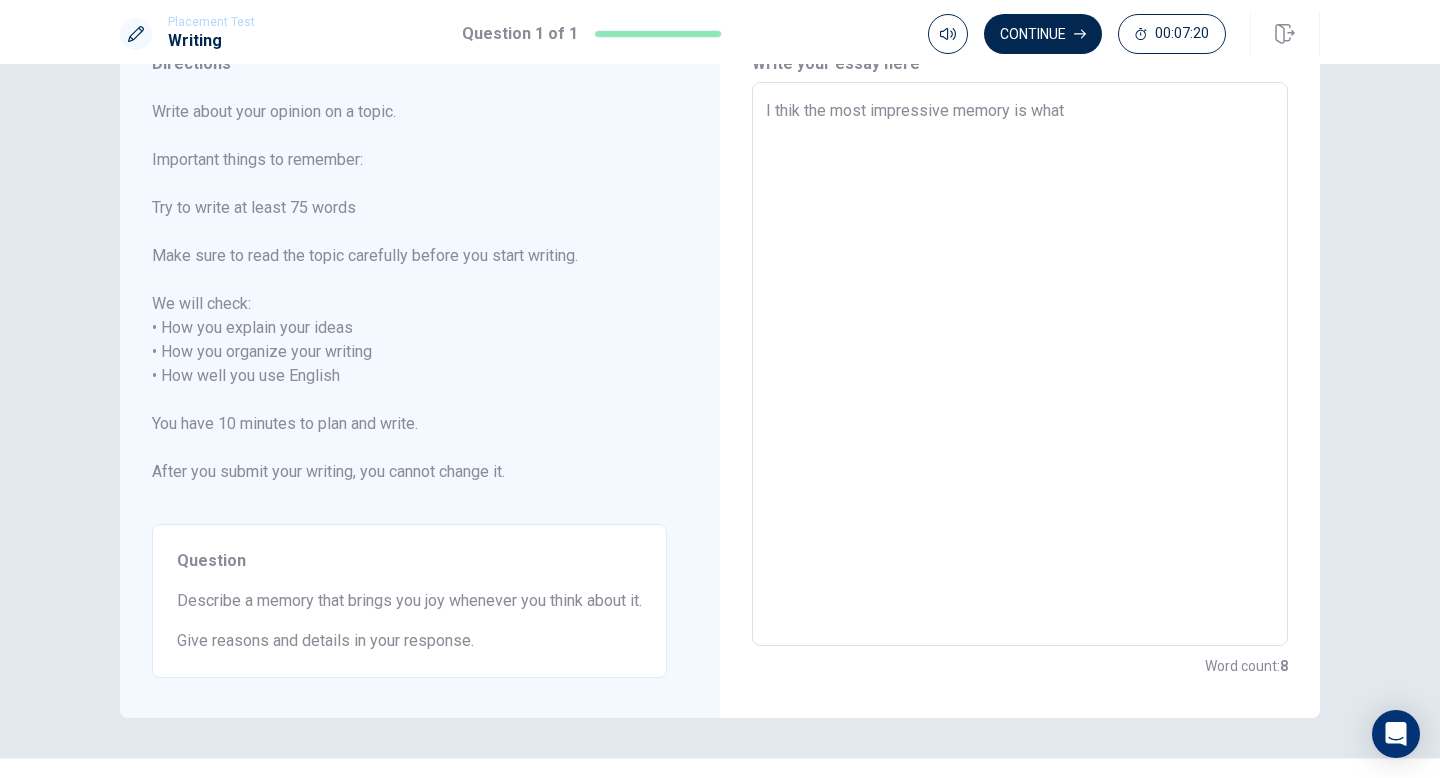 type on "x" 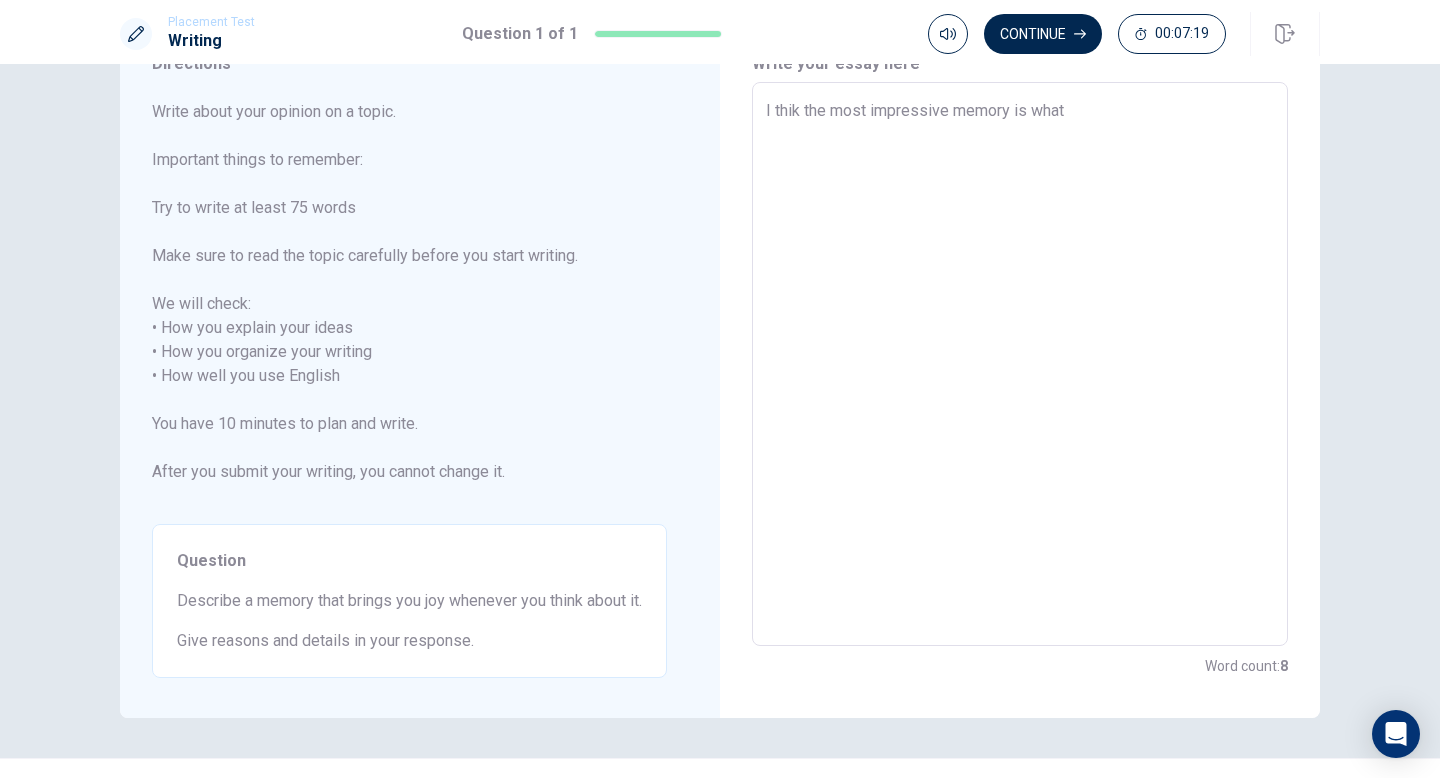 type on "I thik the most impressive memory is what i" 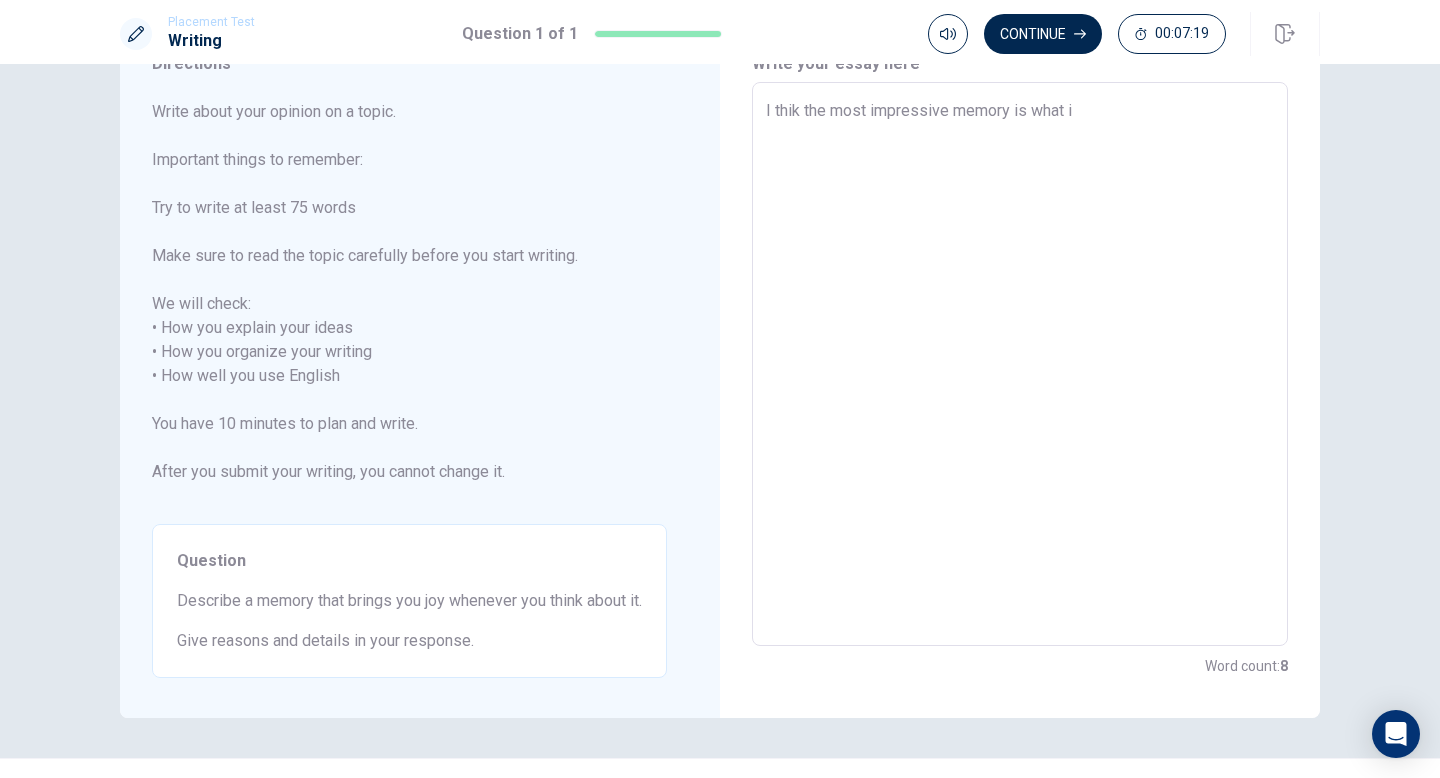 type on "x" 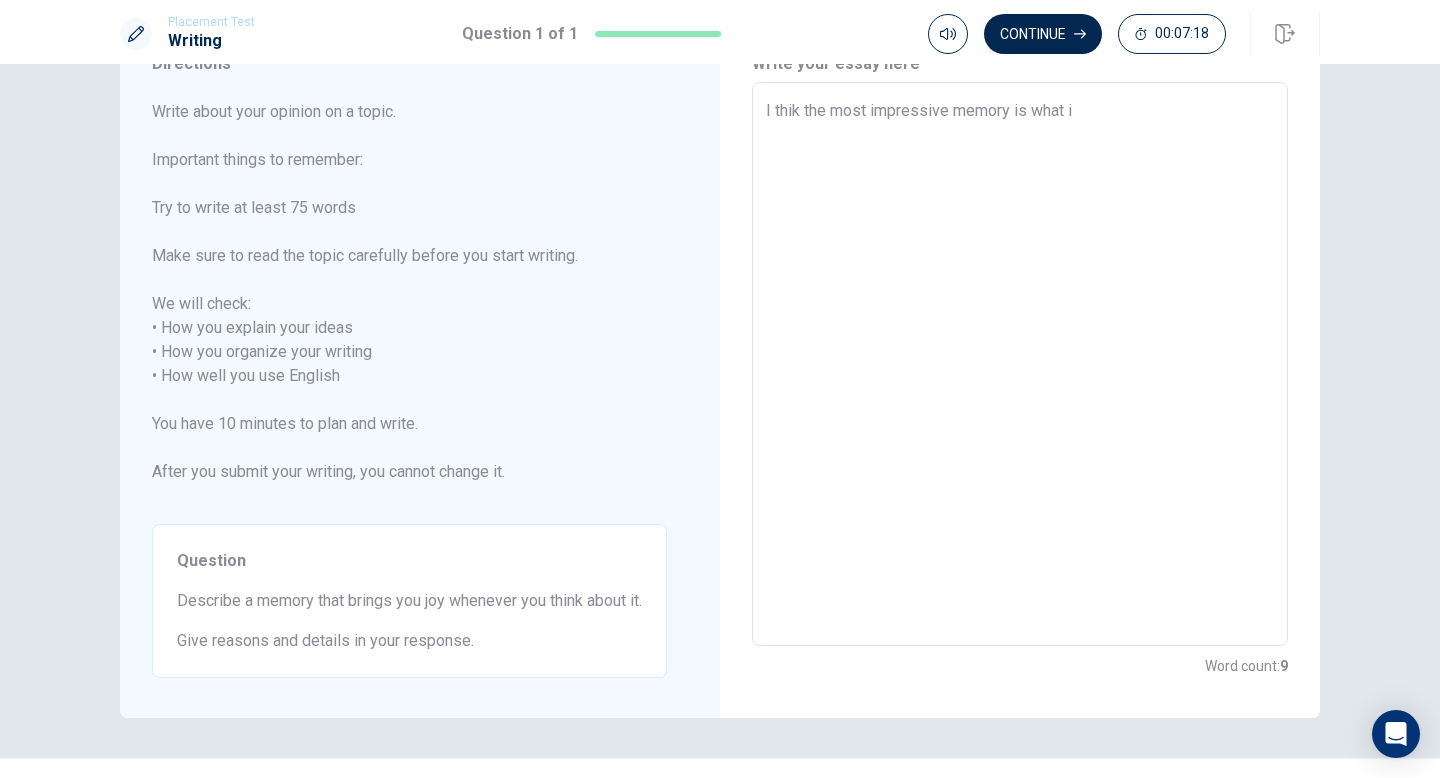 type on "I thik the most impressive memory is what i" 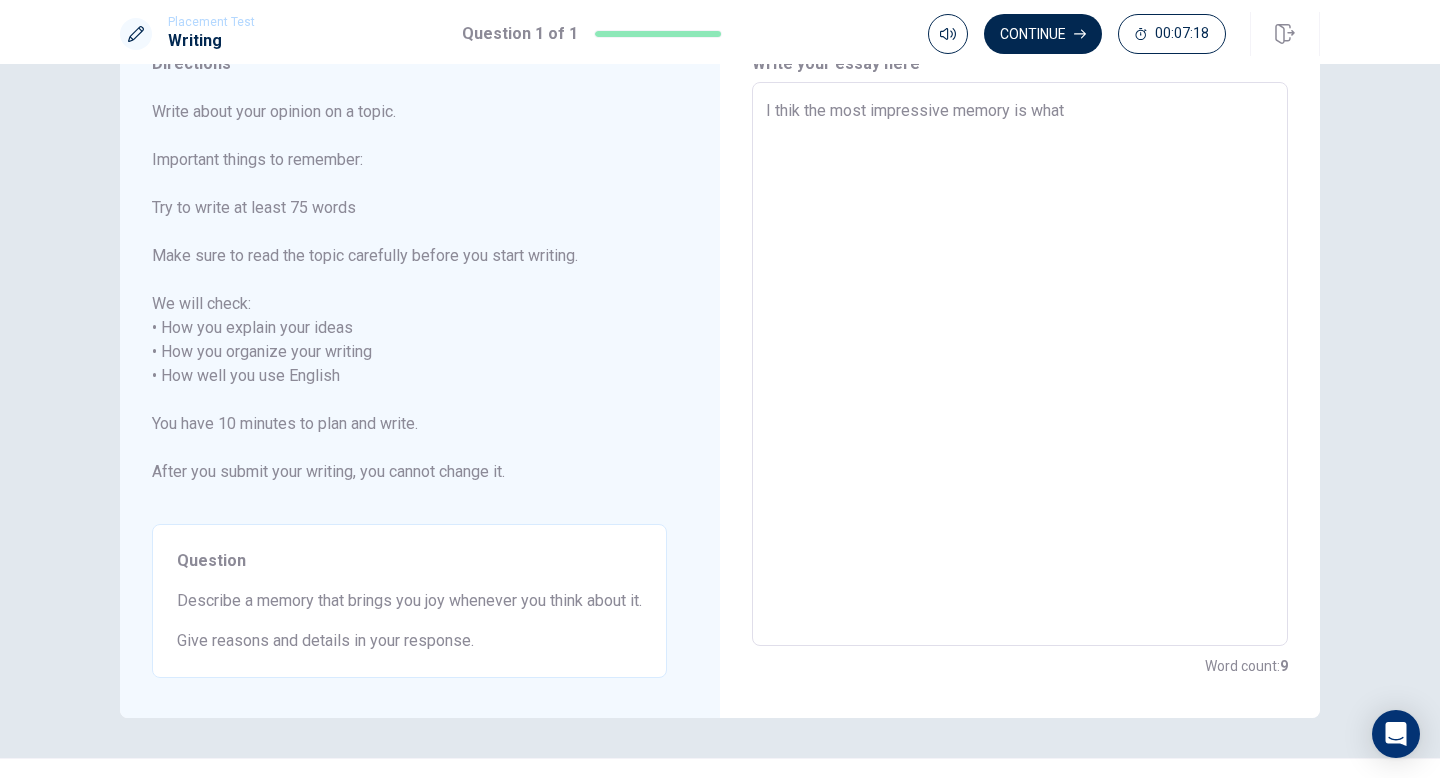 type on "x" 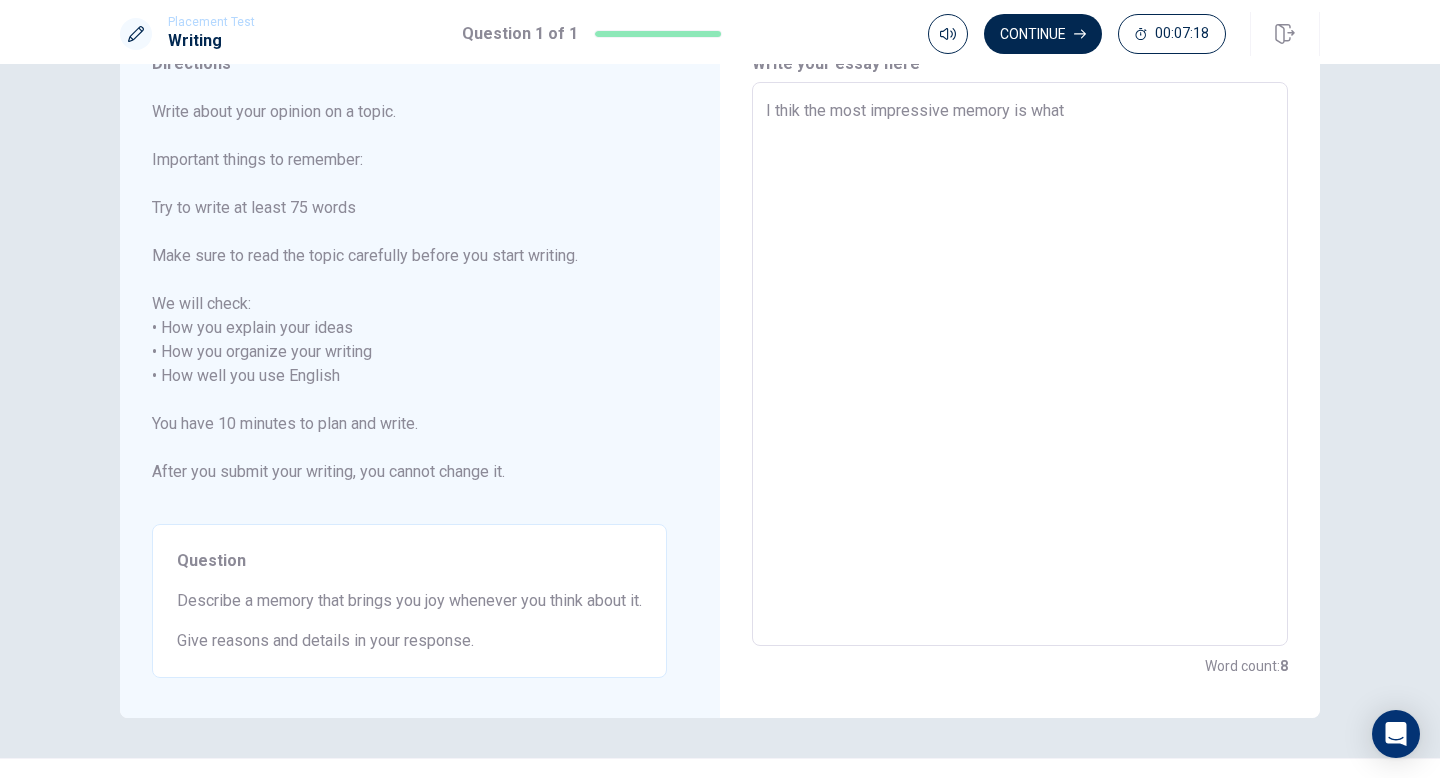 type on "x" 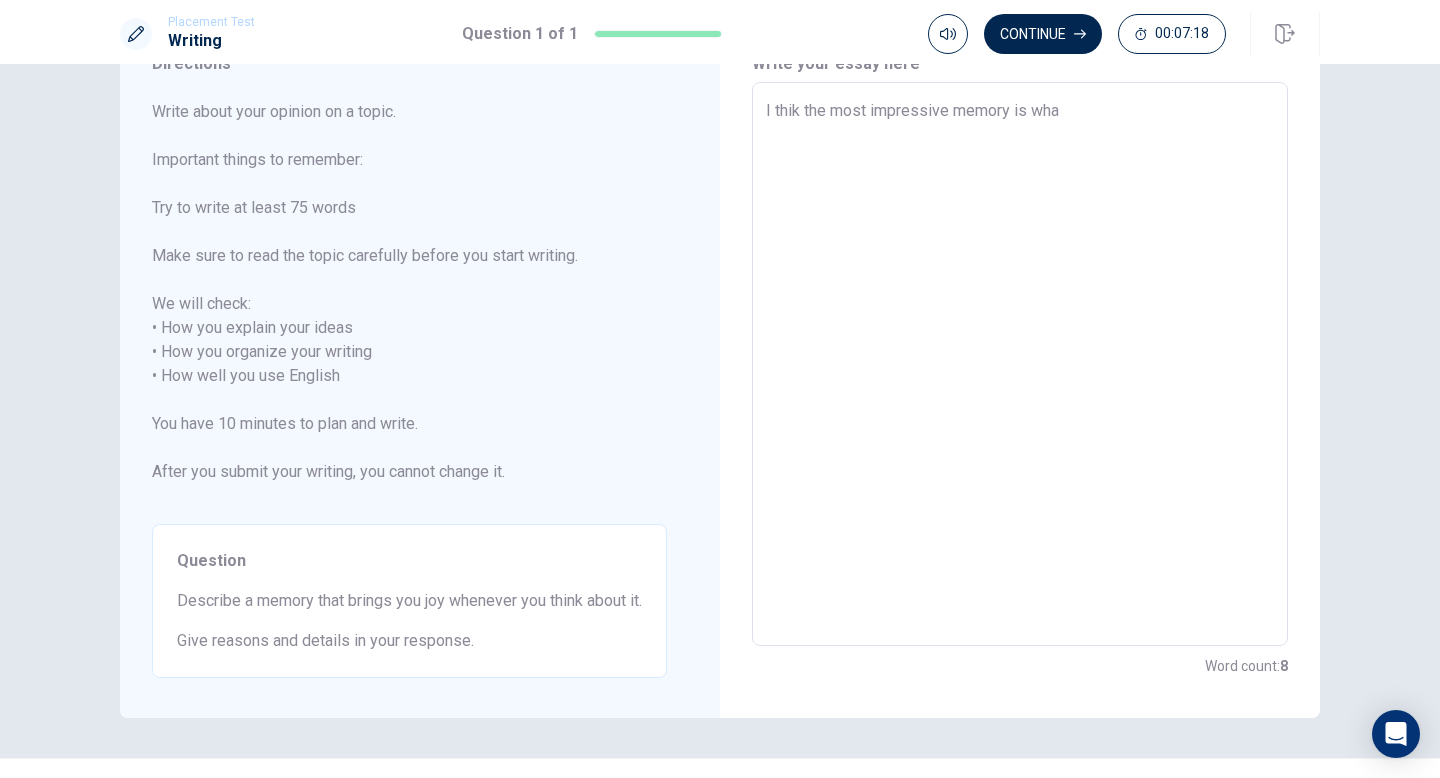 type on "x" 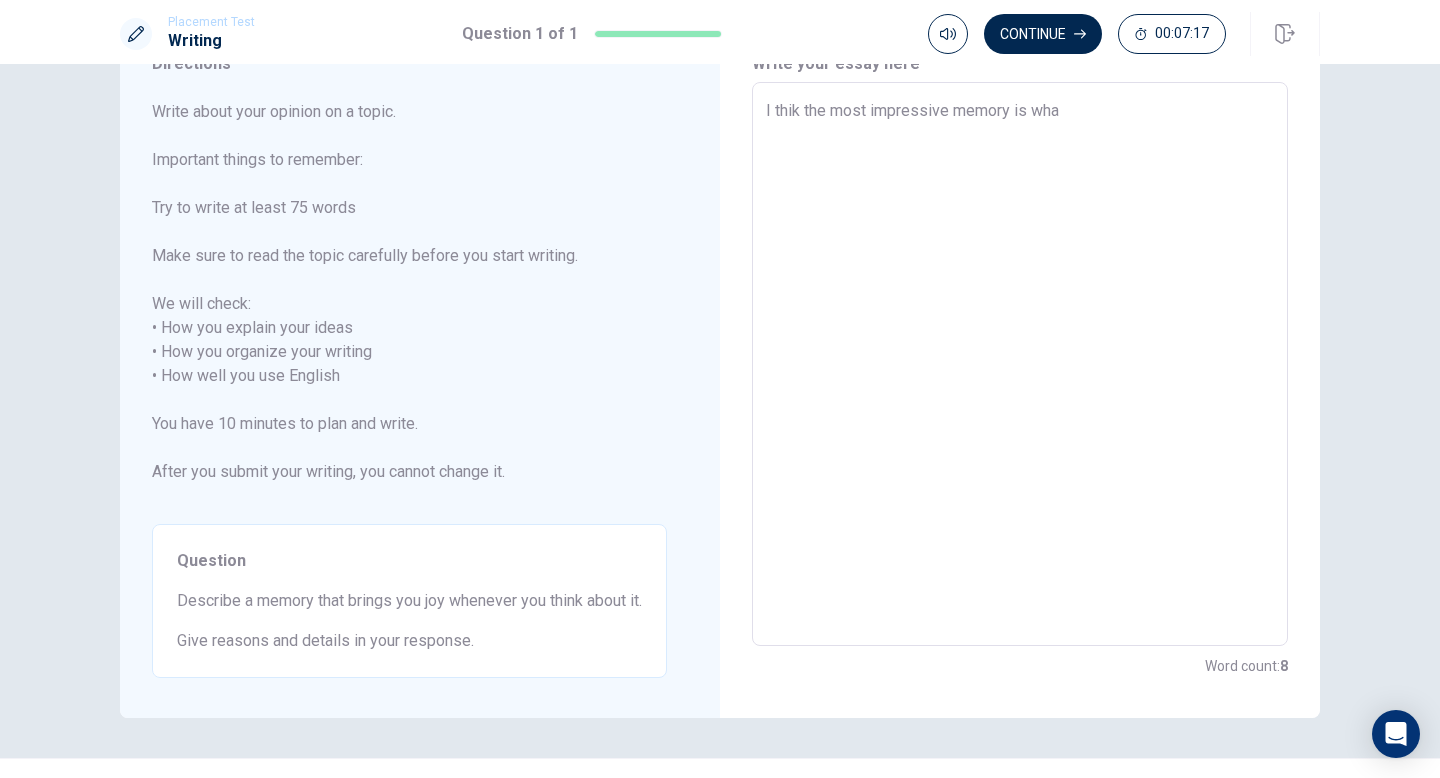 type on "I thik the most impressive memory is wh" 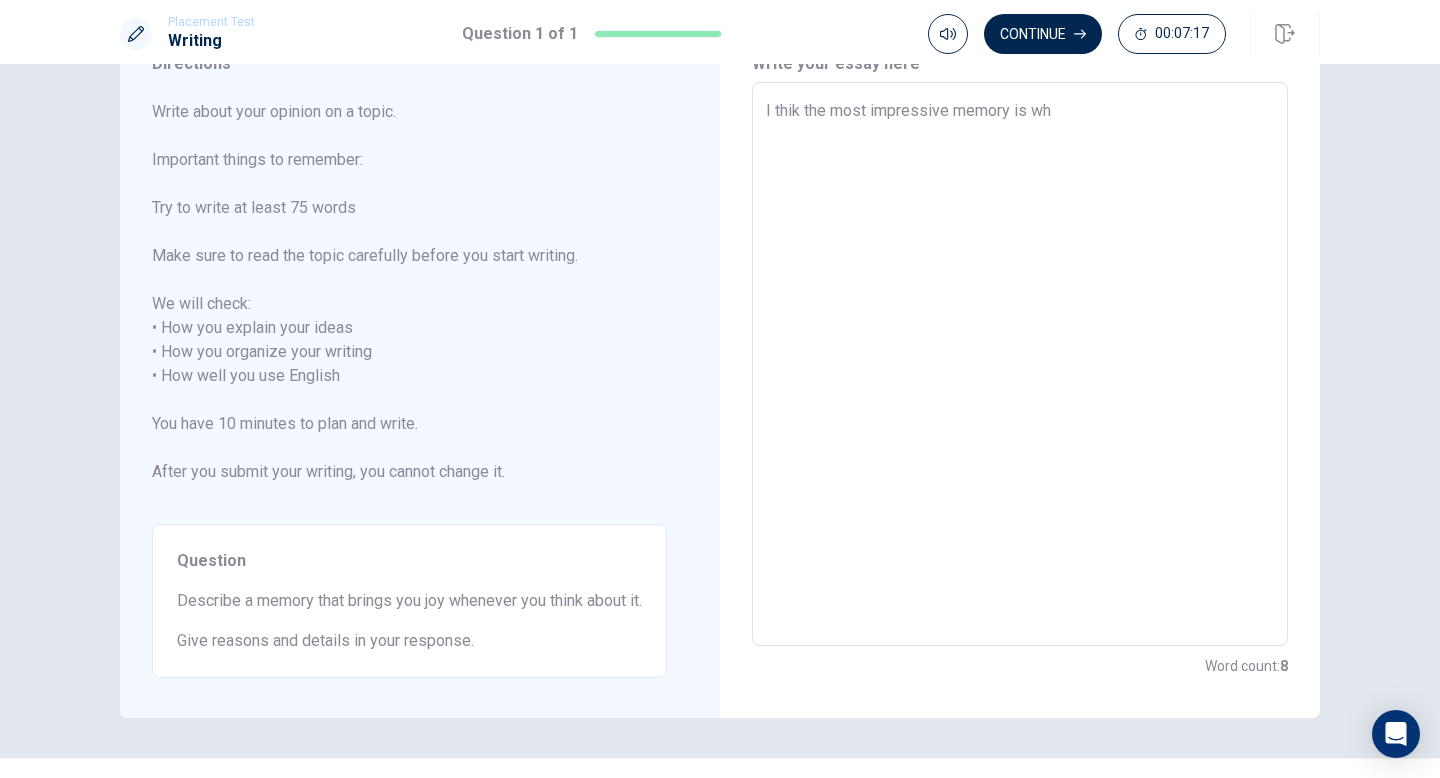 type on "x" 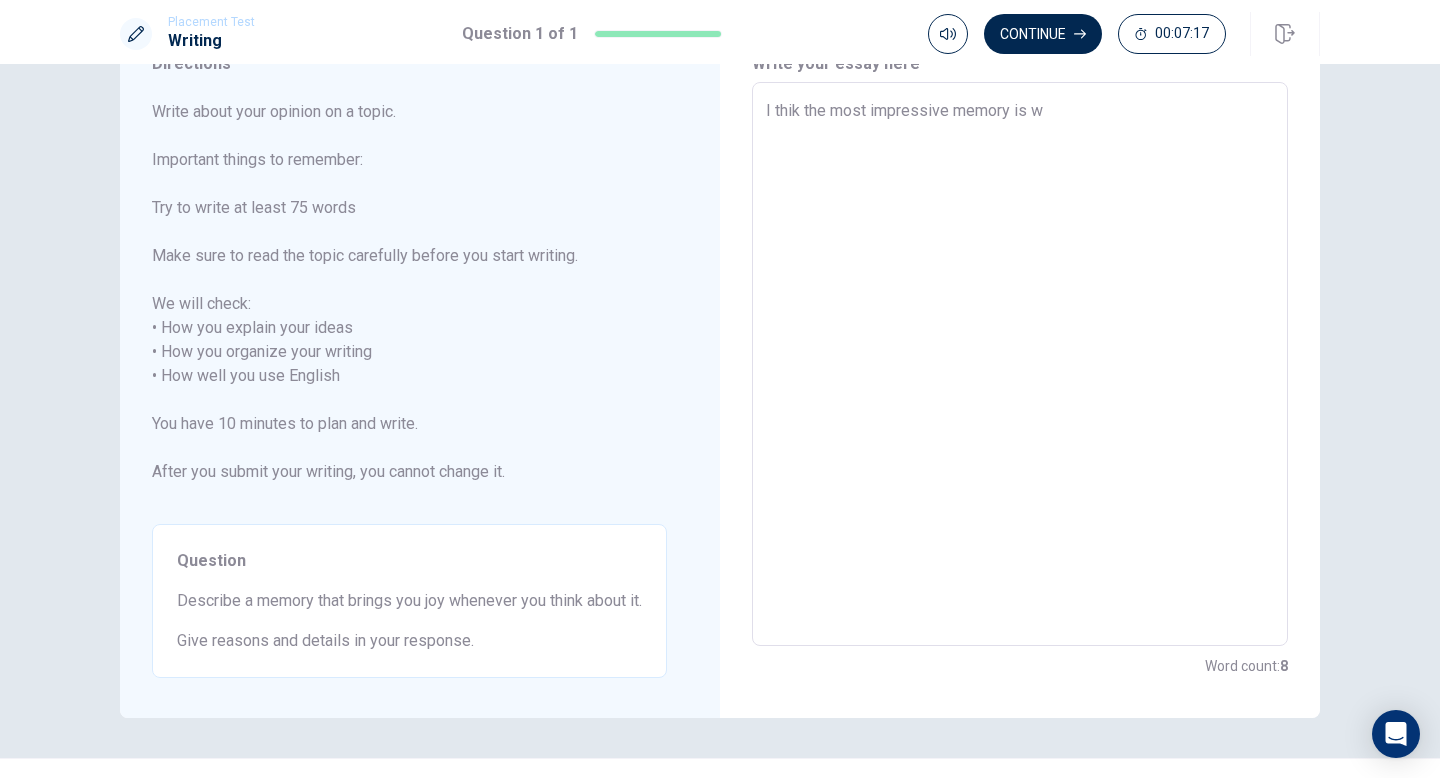 type on "x" 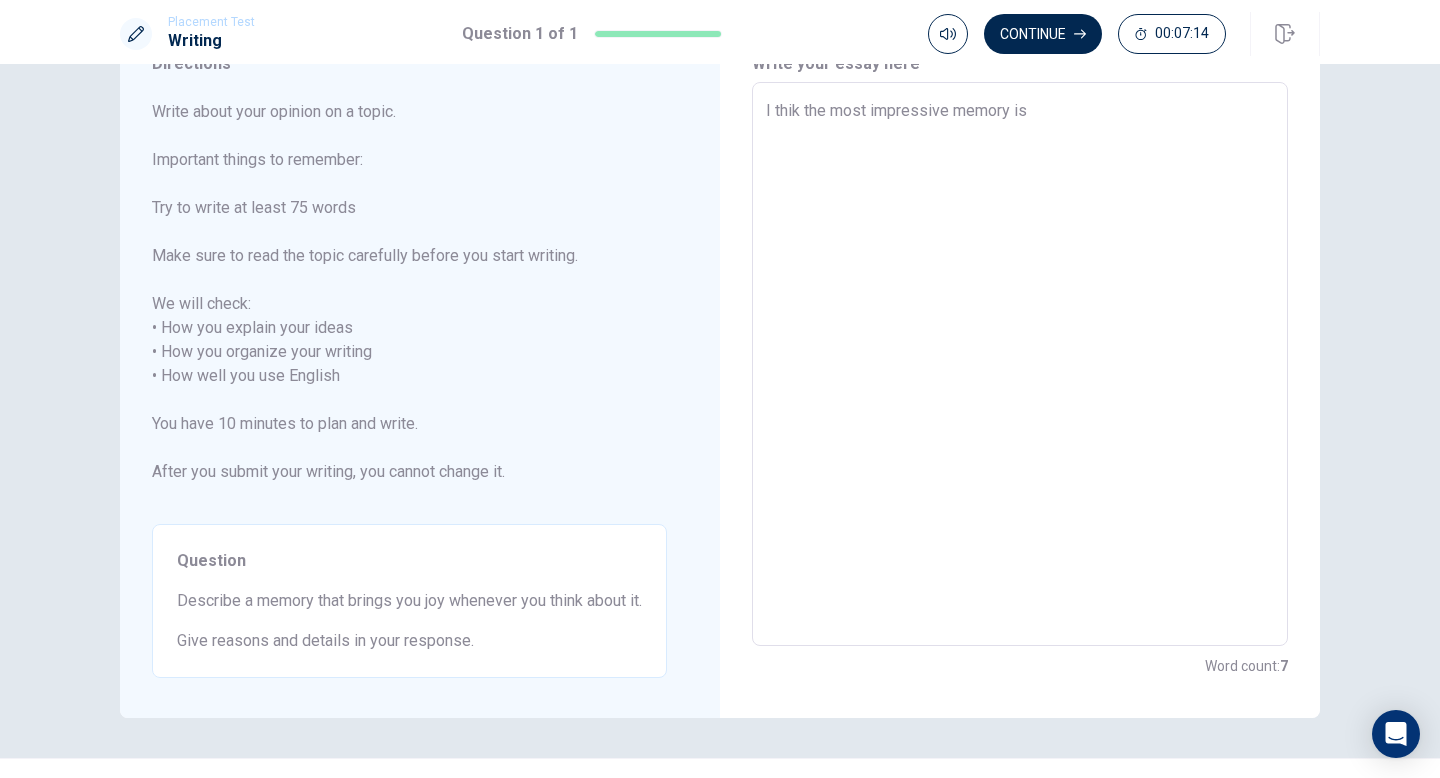 type on "x" 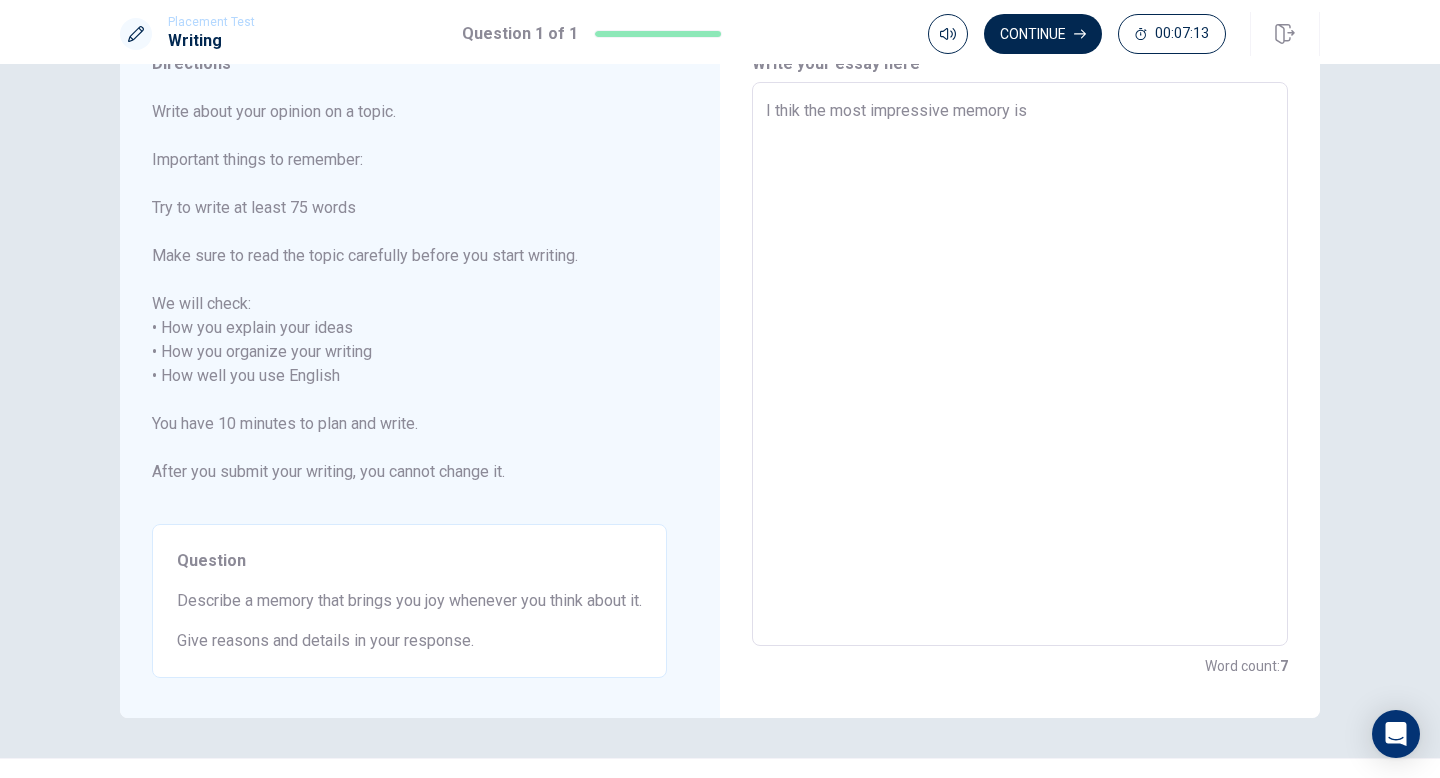 type on "I thik the most impressive memory is P" 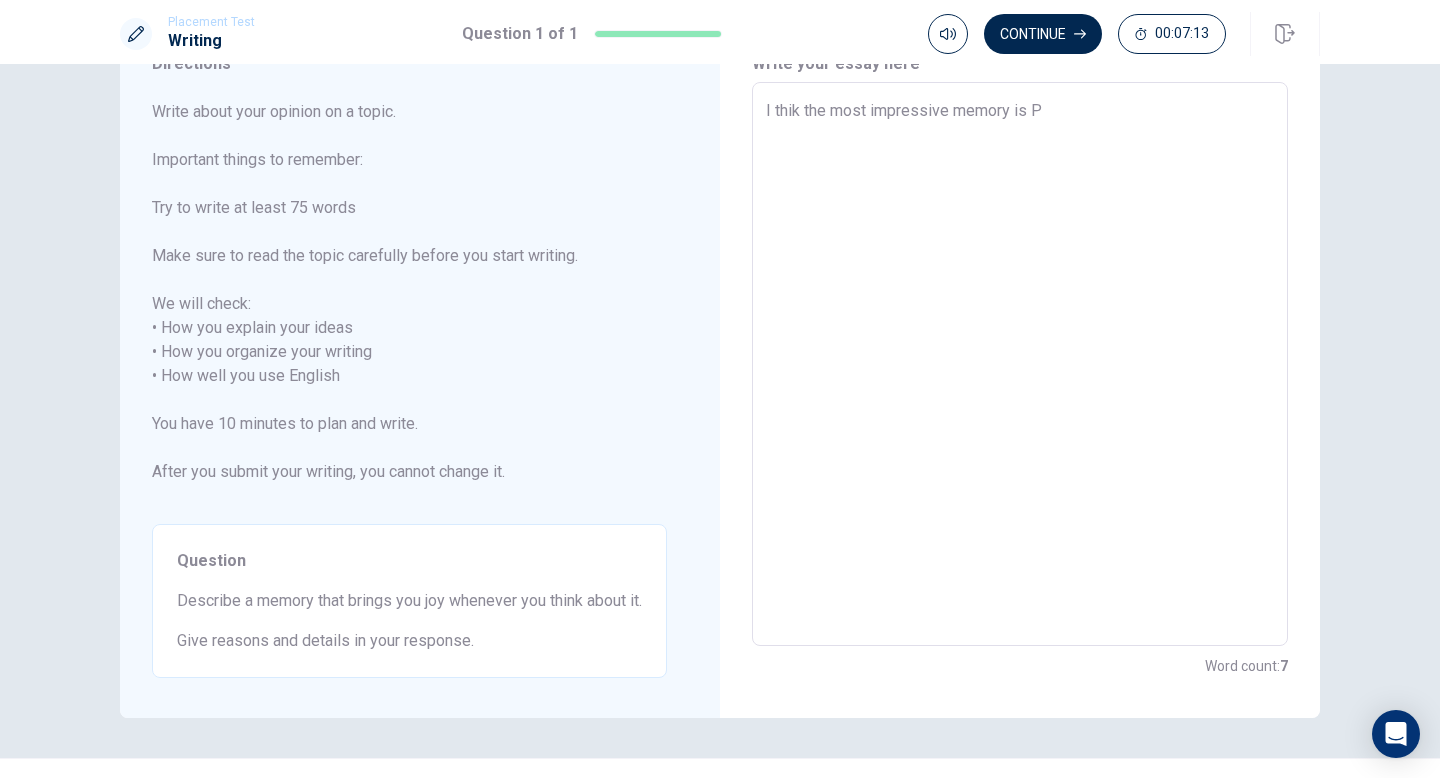 type on "x" 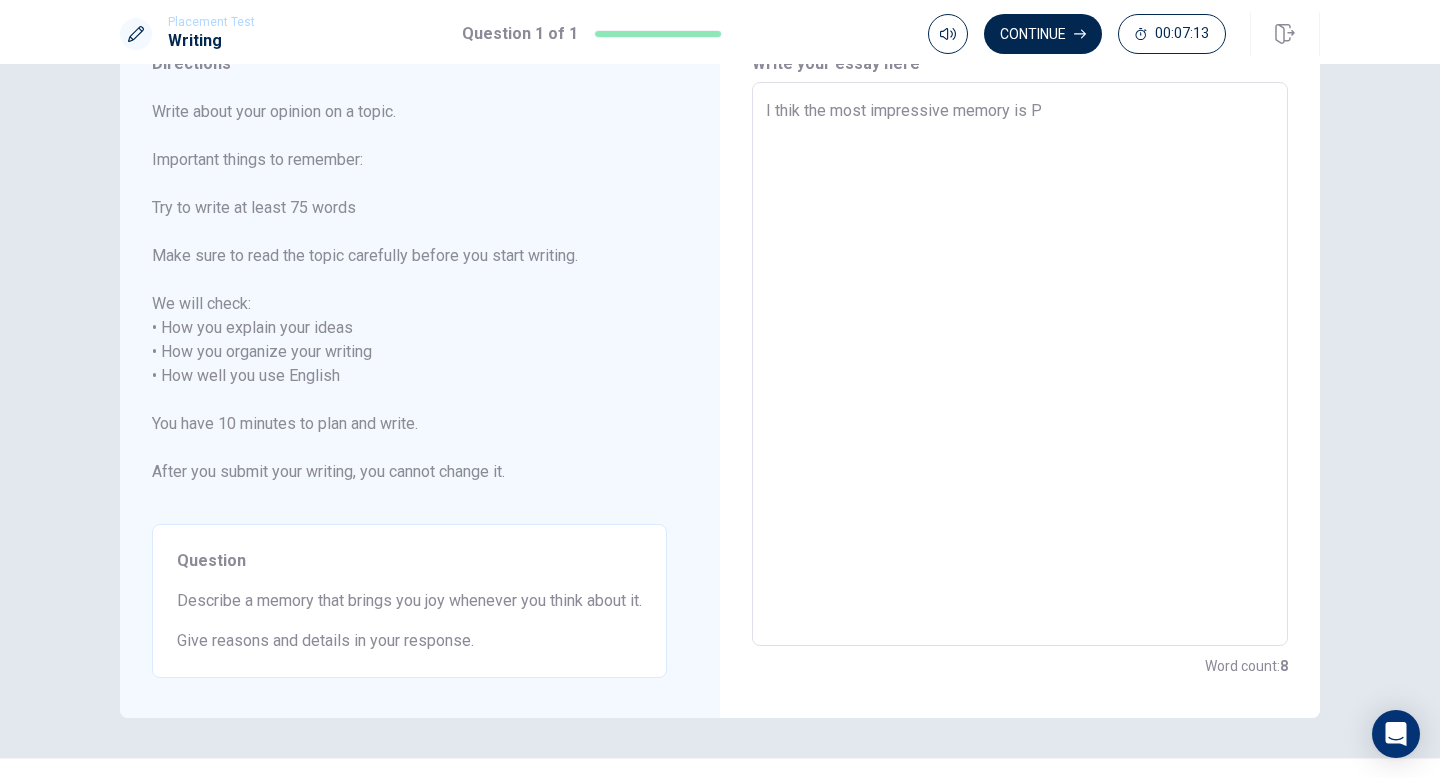 type on "I thik the most impressive memory is Pr" 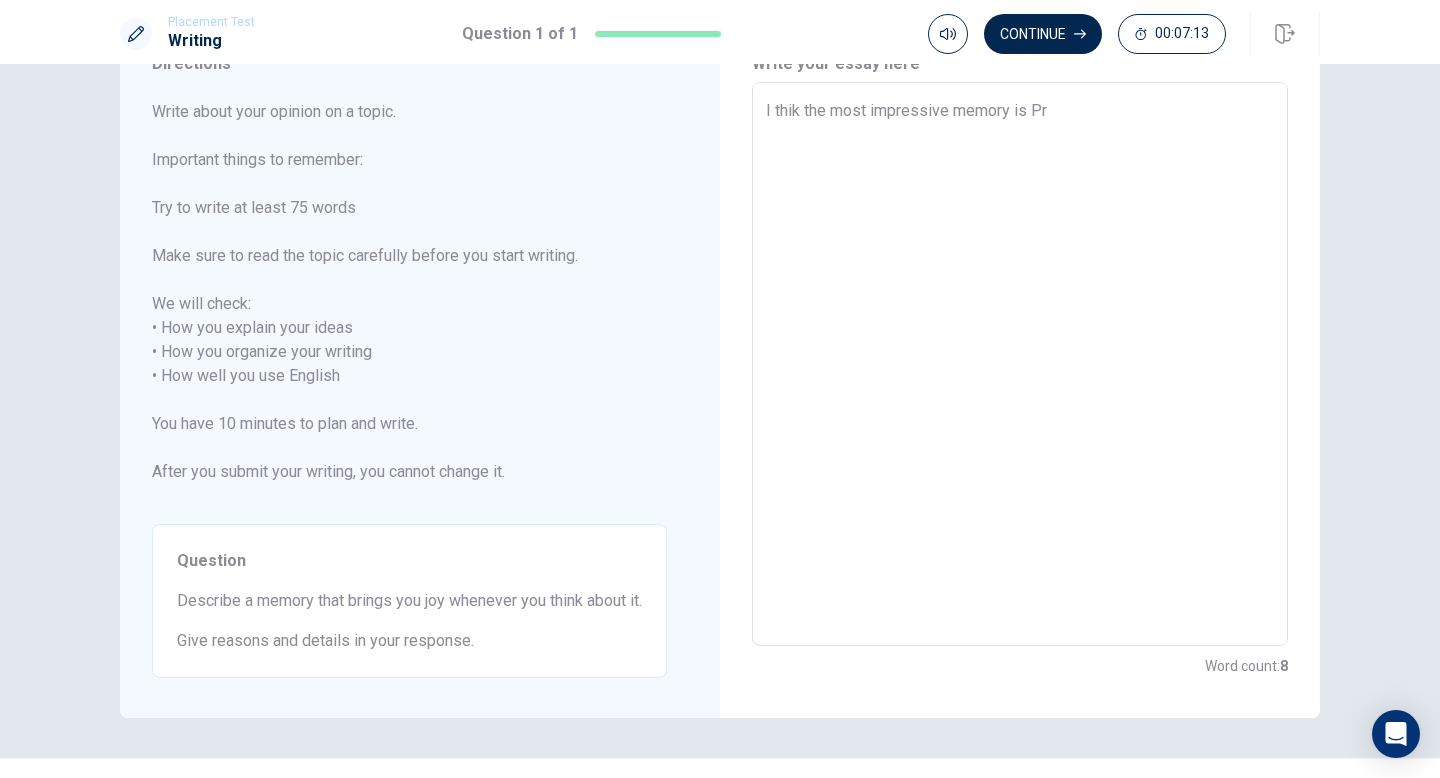type on "x" 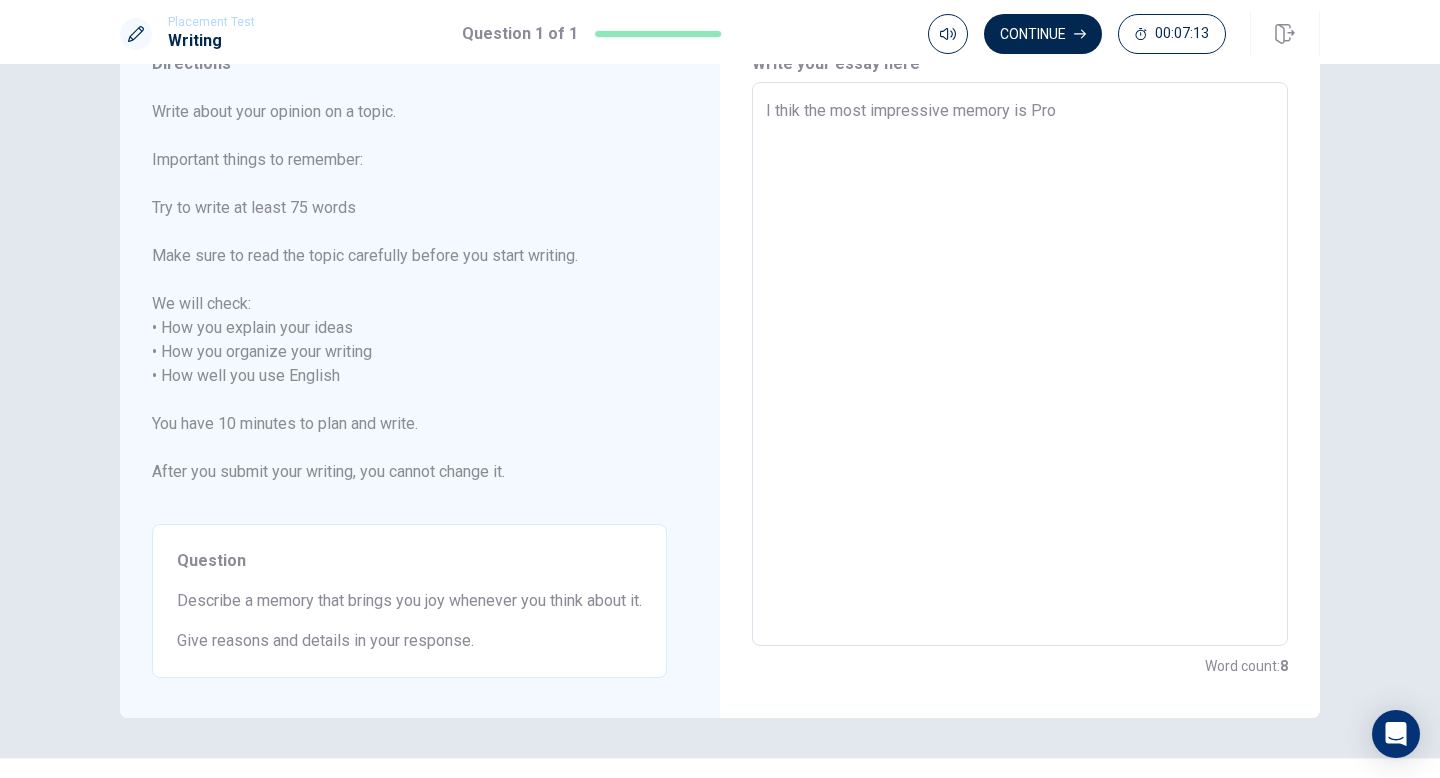 type on "x" 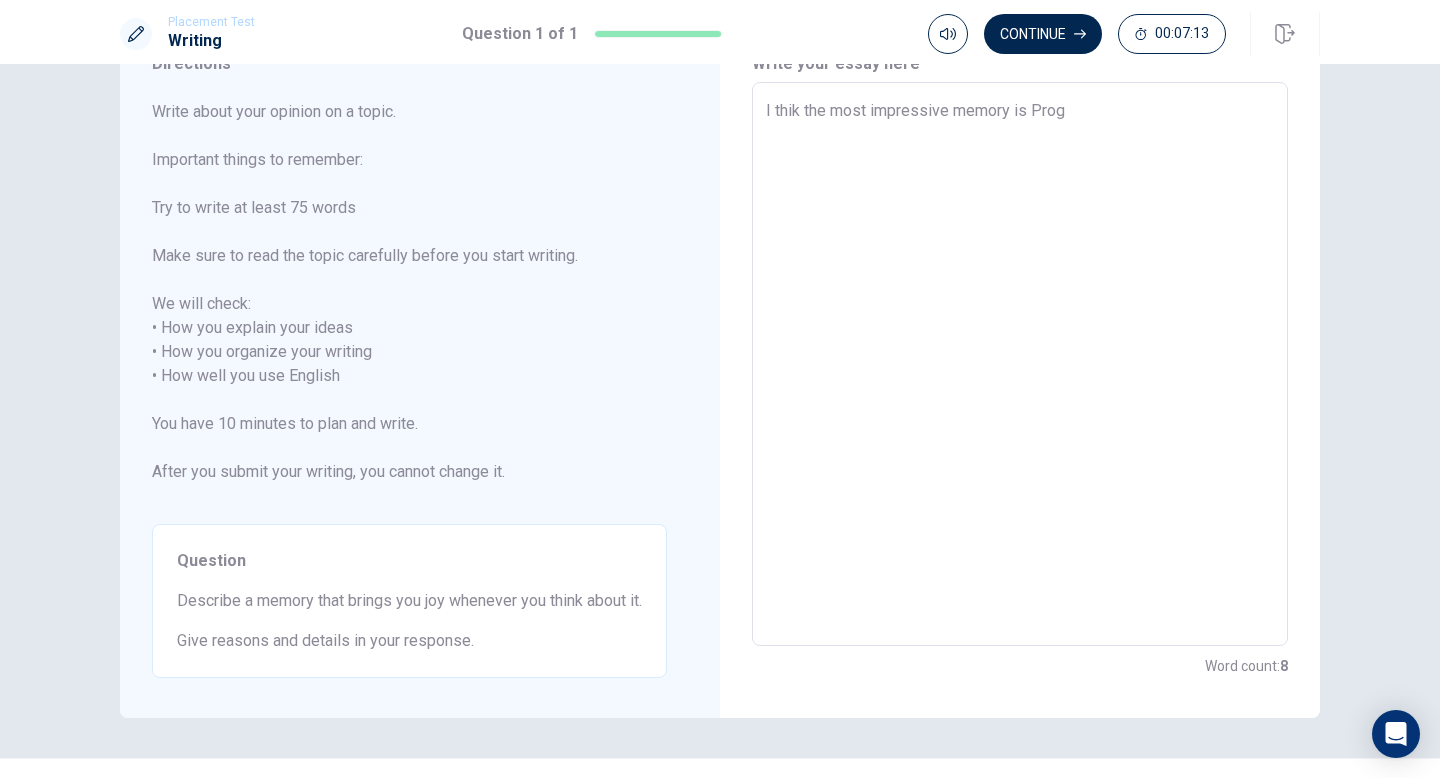 type on "x" 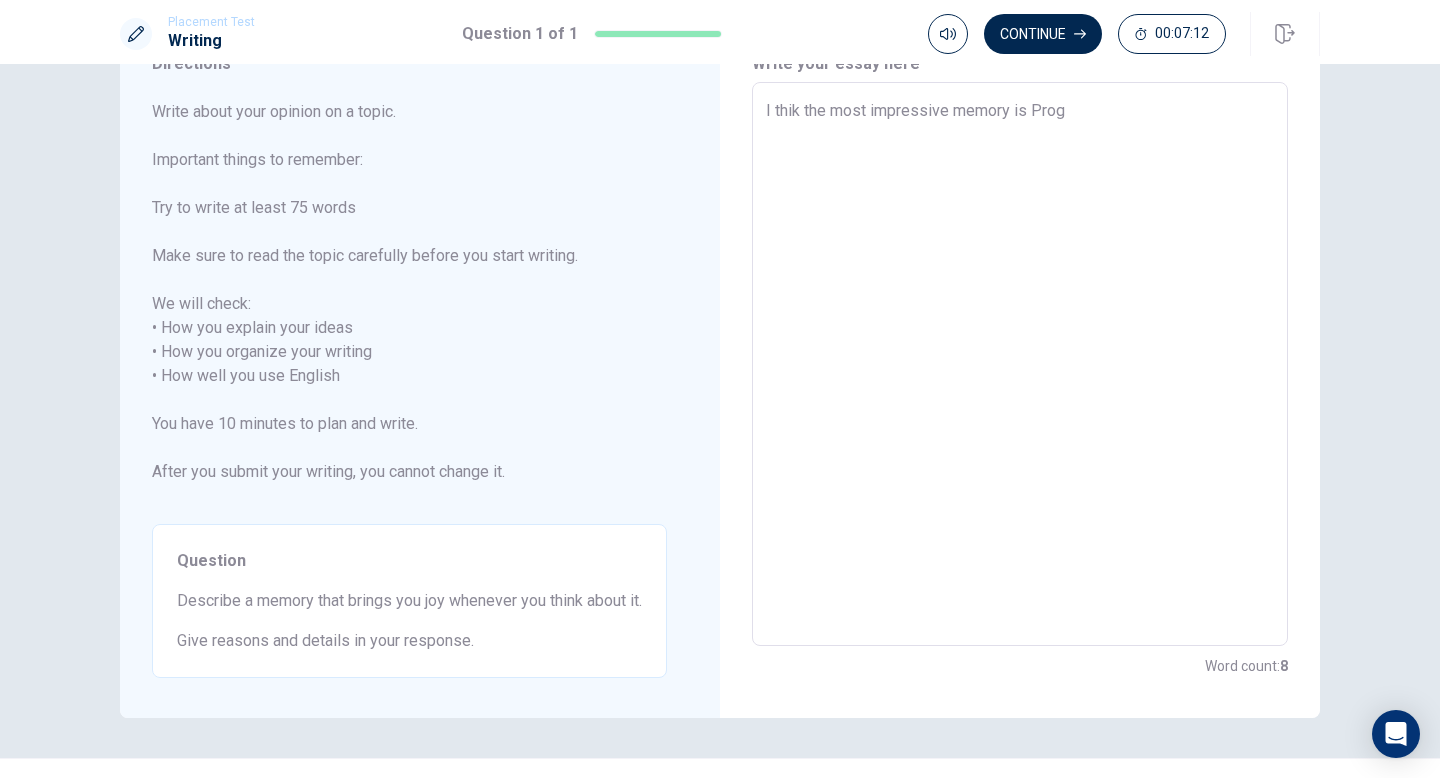 type on "I thik the most impressive memory is Progr" 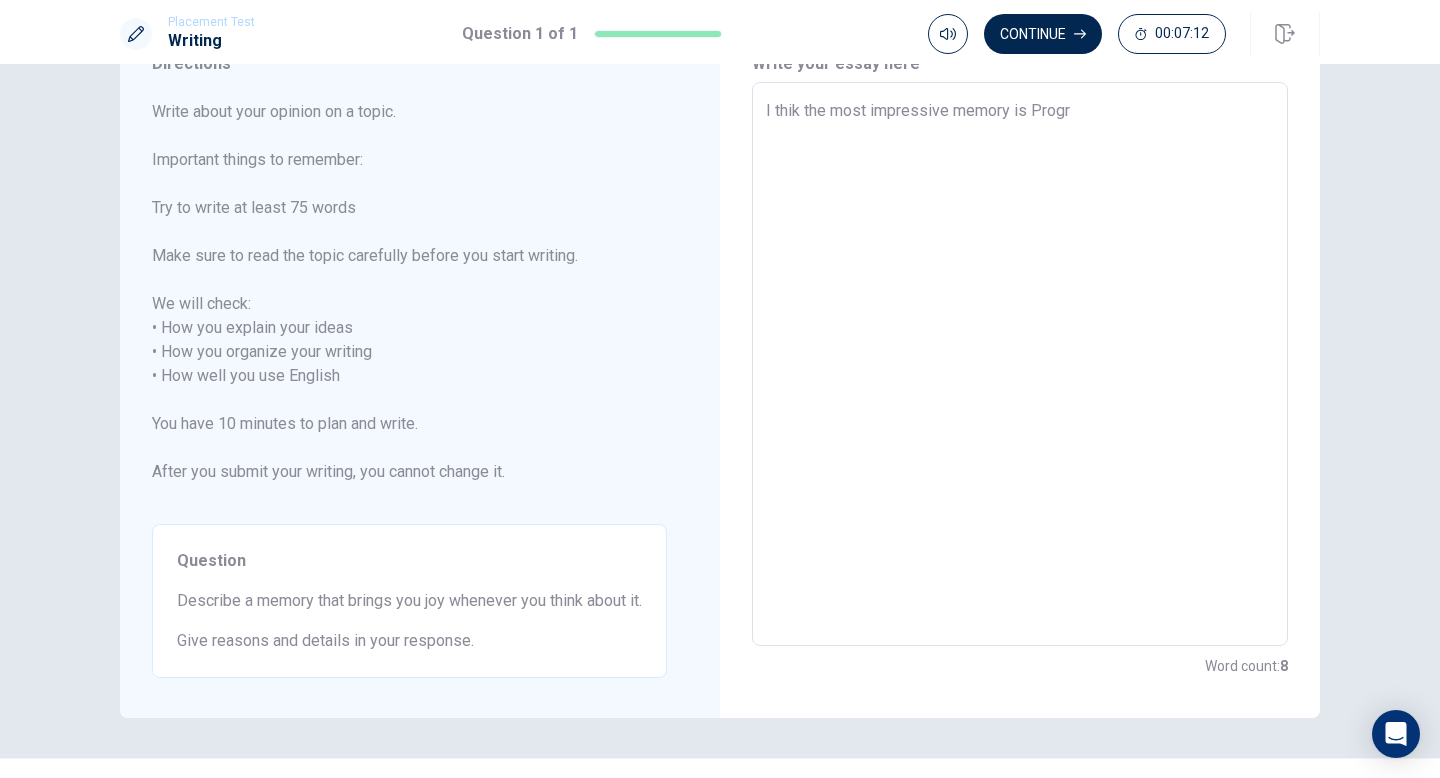 type on "x" 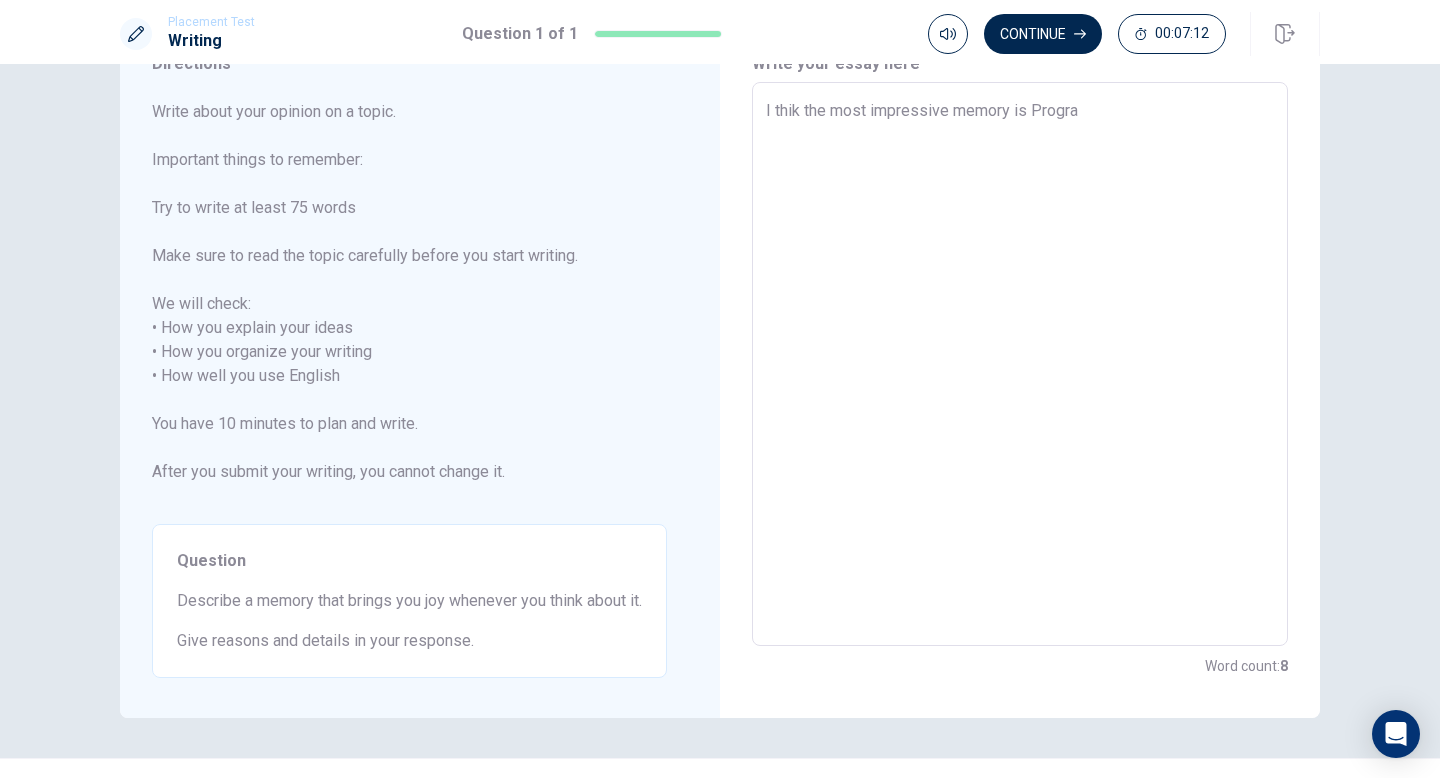type on "x" 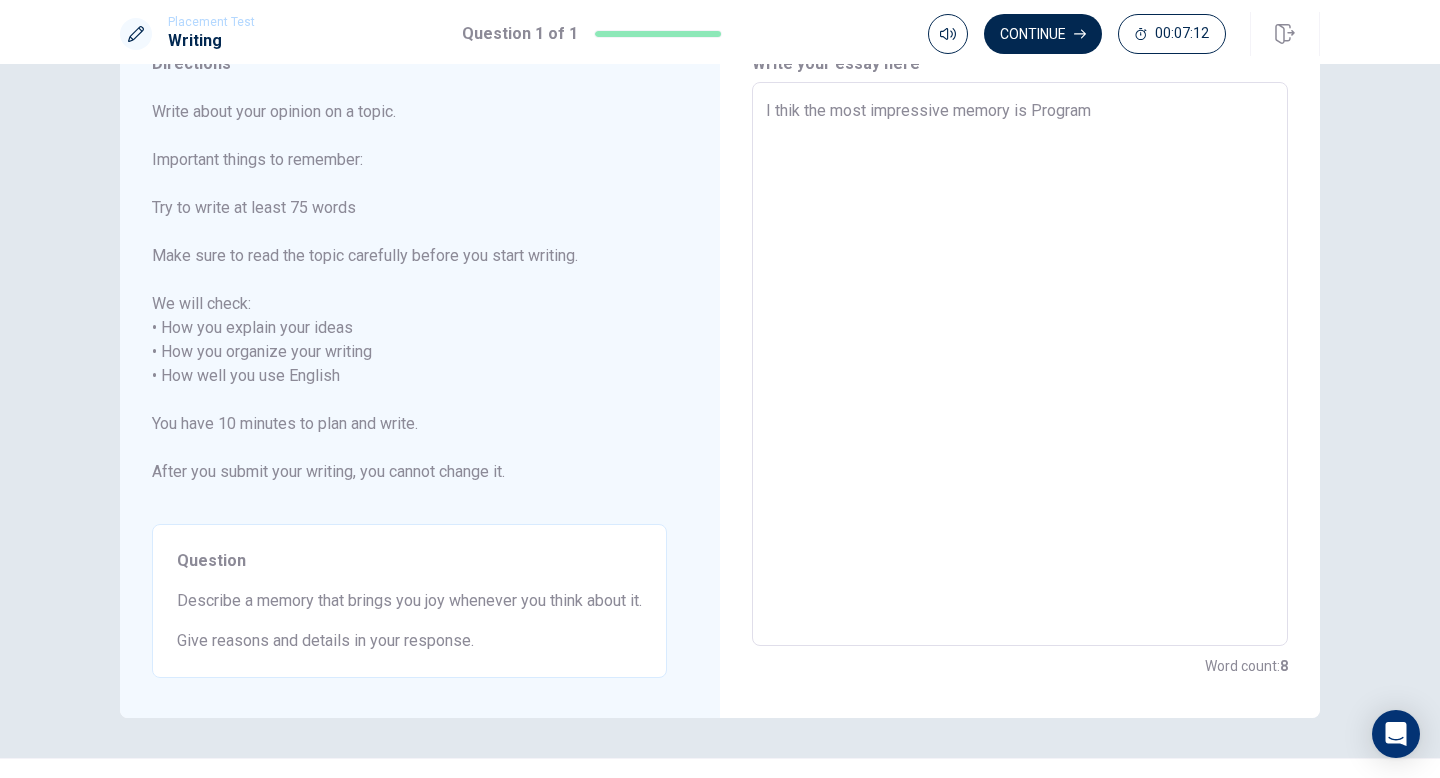 type on "x" 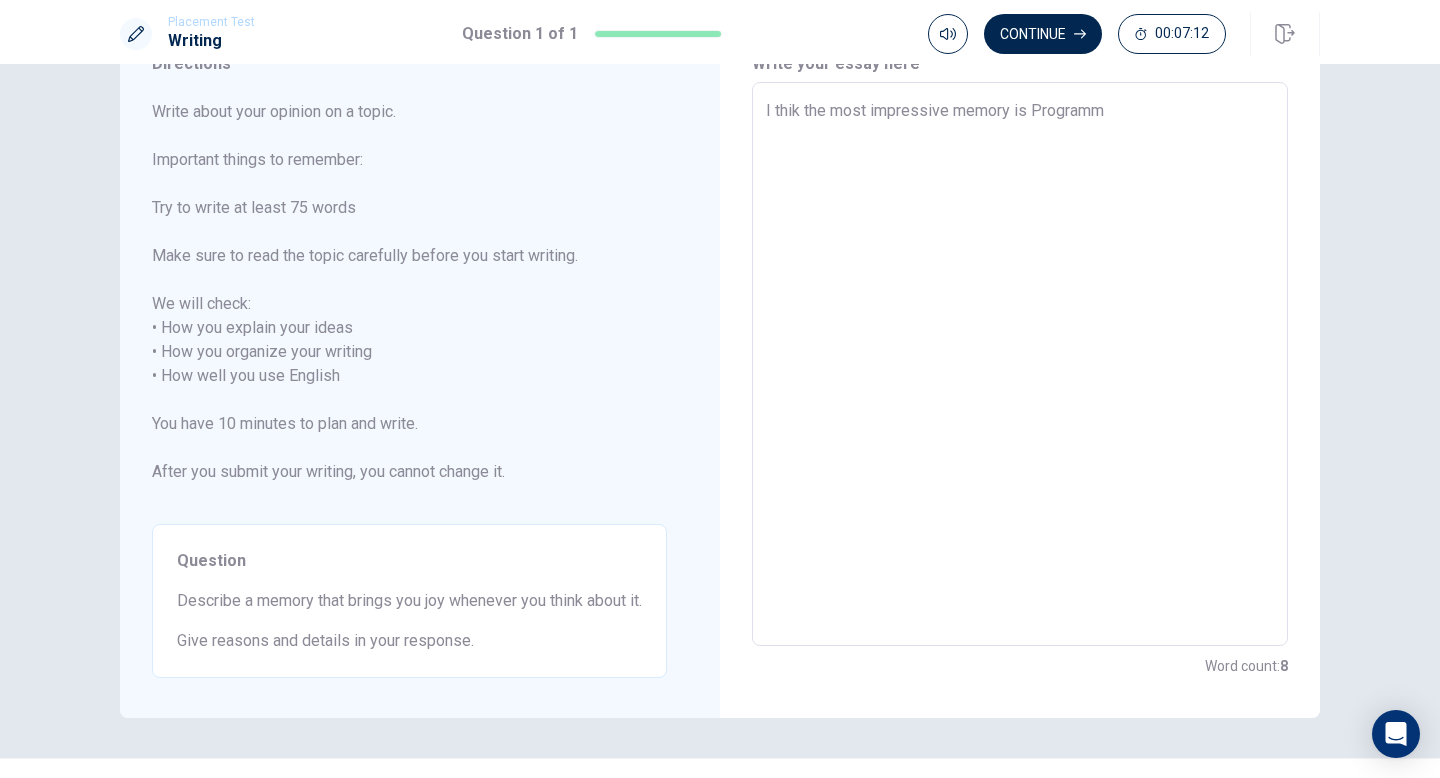 type on "x" 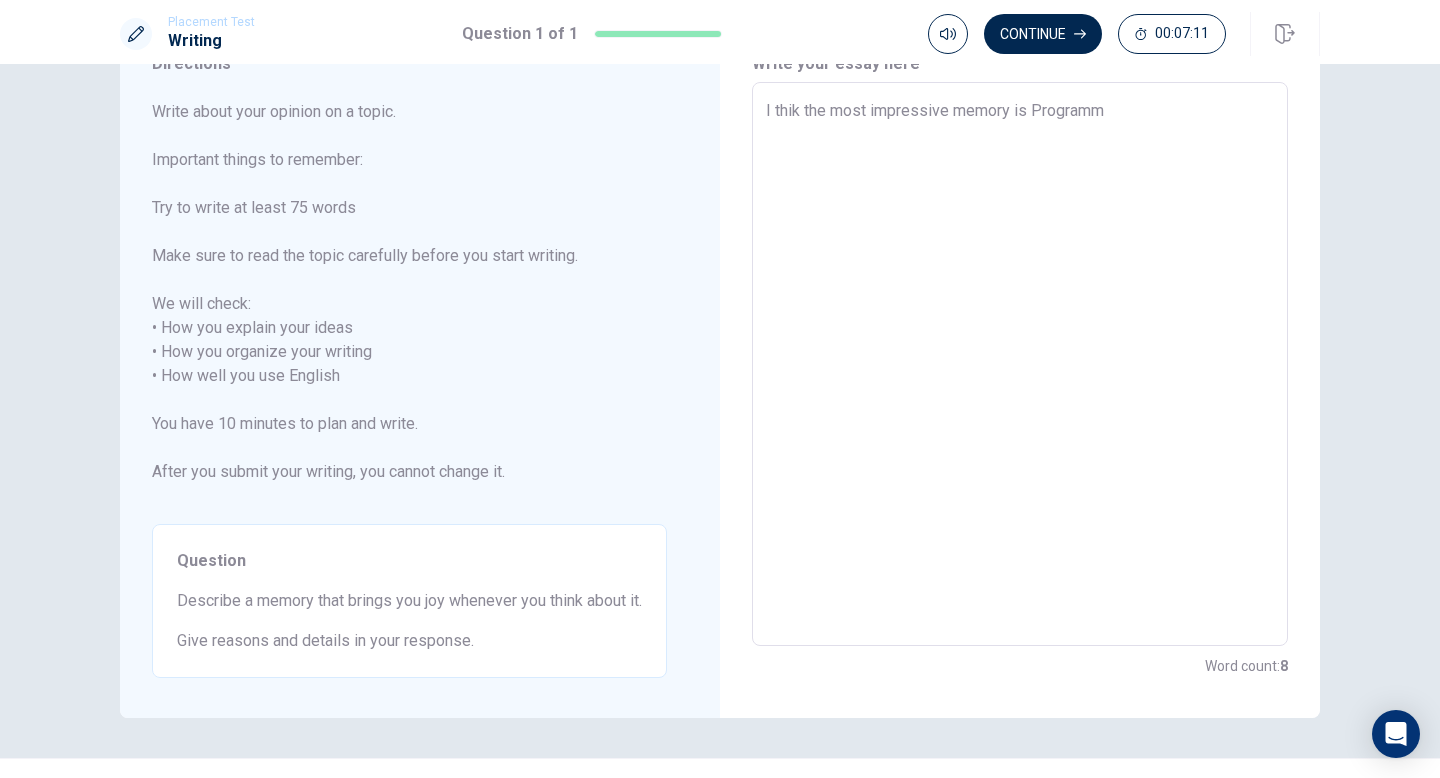 type on "I thik the most impressive memory is Programmi" 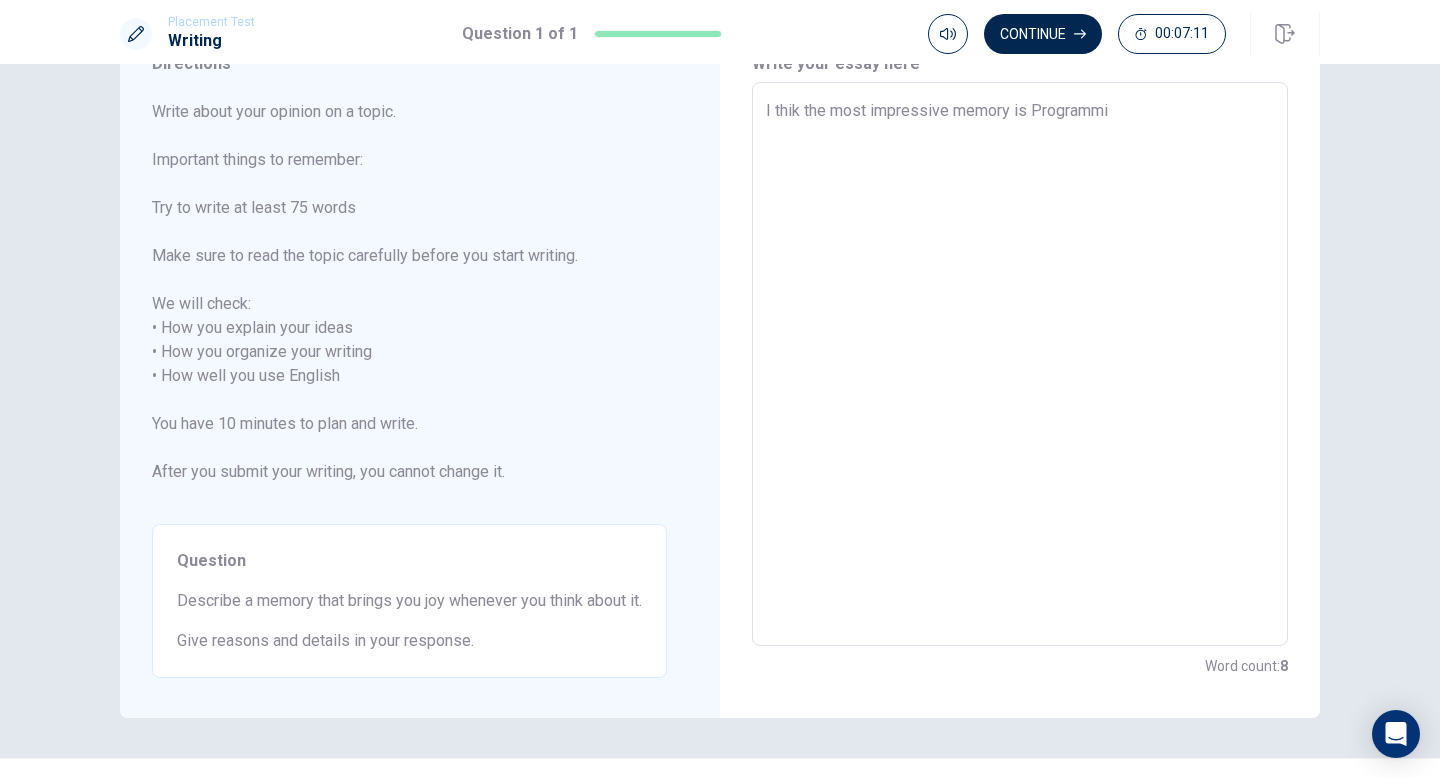 type on "x" 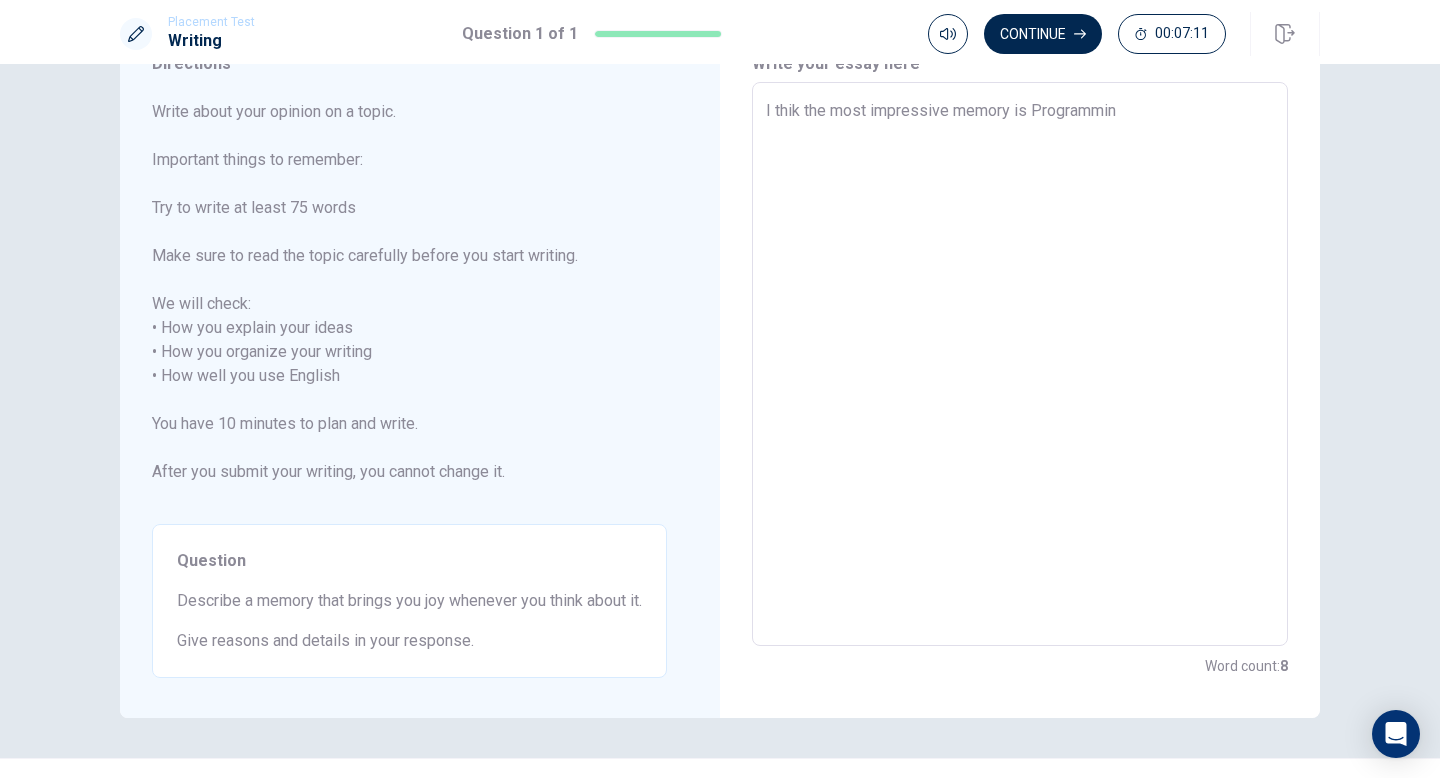 type on "x" 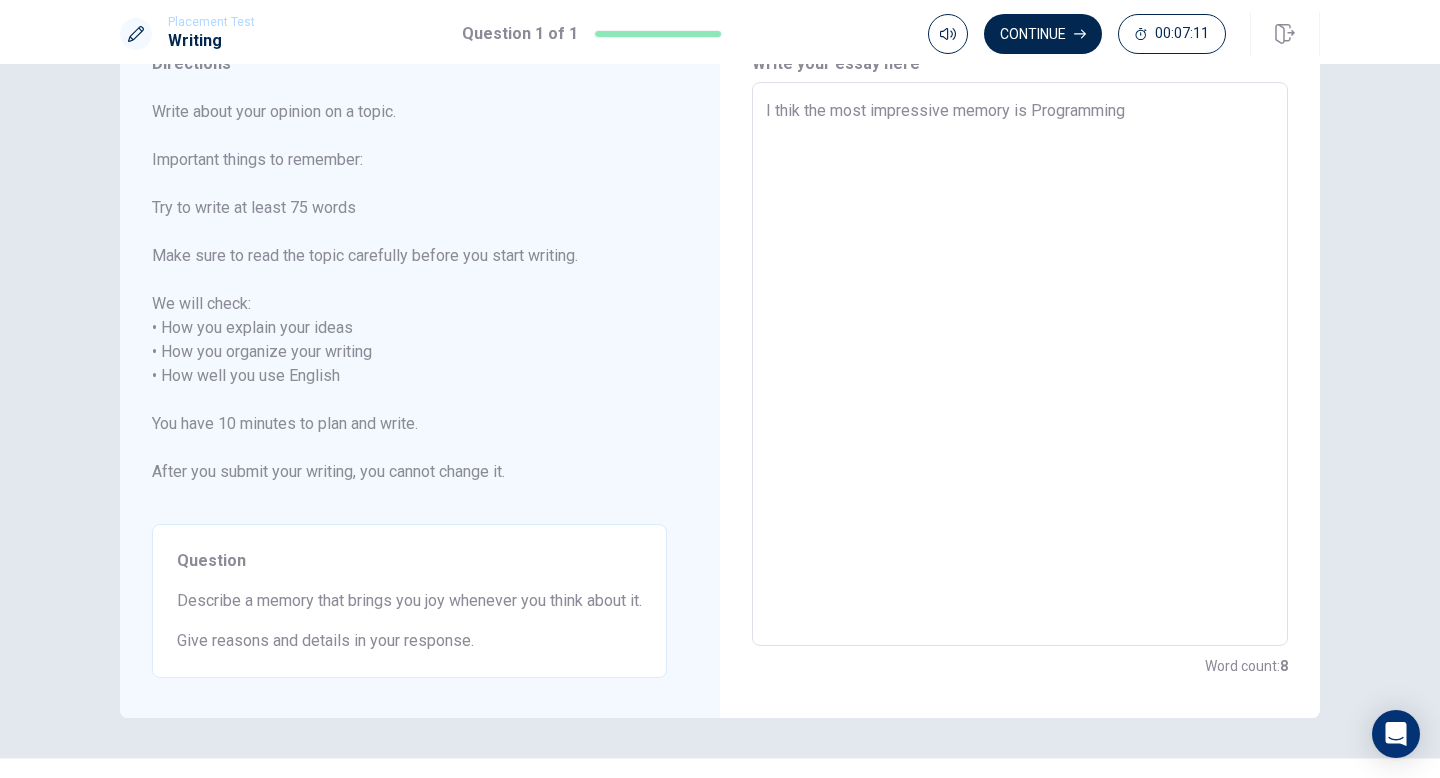 type on "I thik the most impressive memory is Programming" 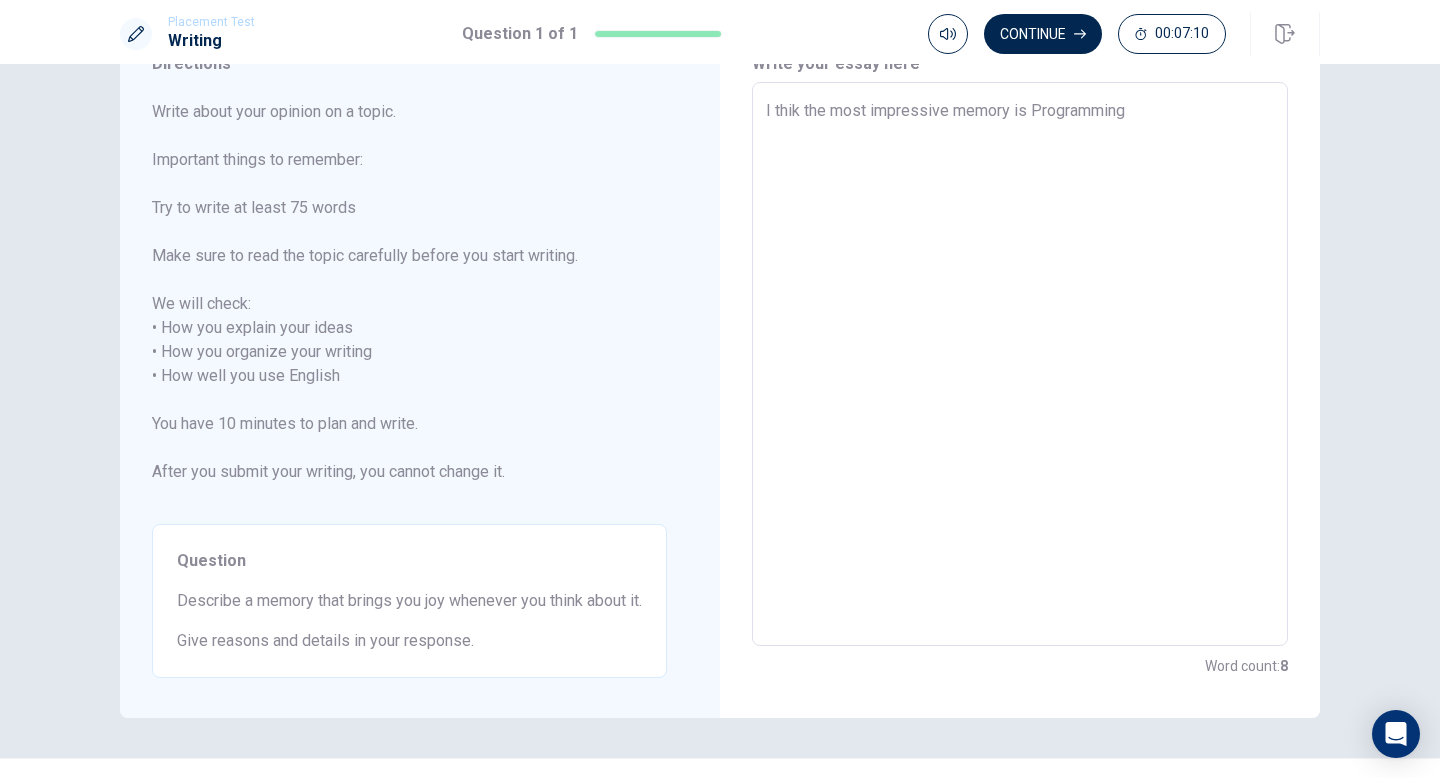 type on "I thik the most impressive memory is Programming H" 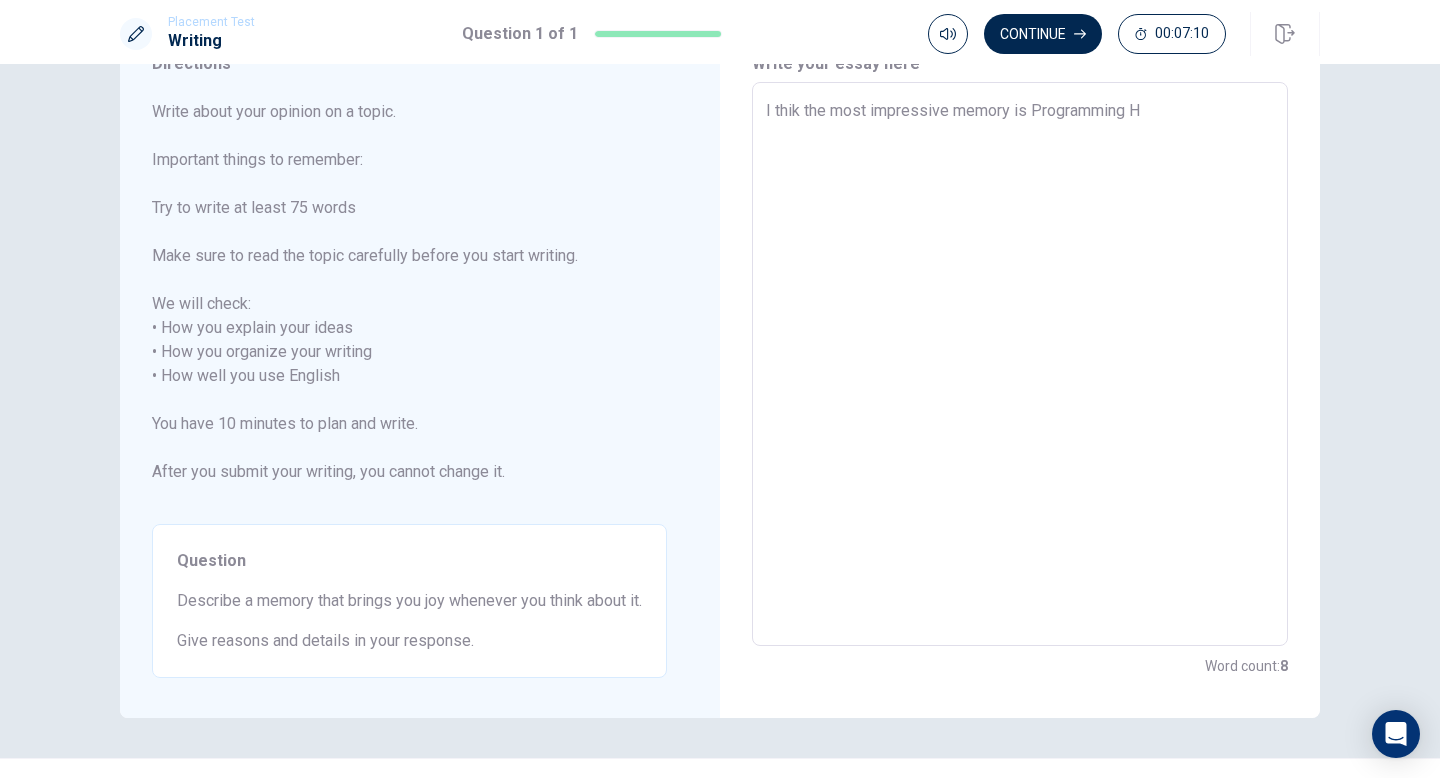type on "x" 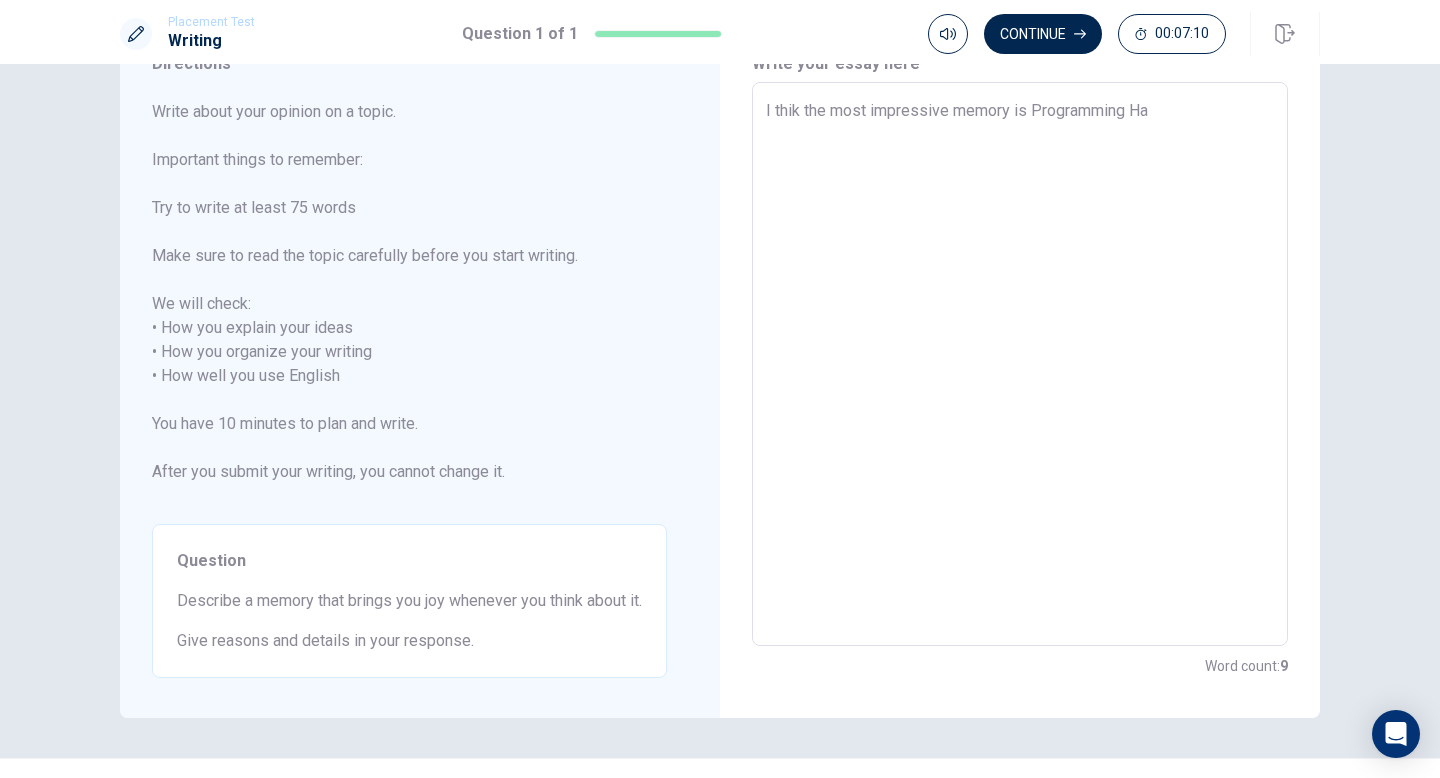 type on "x" 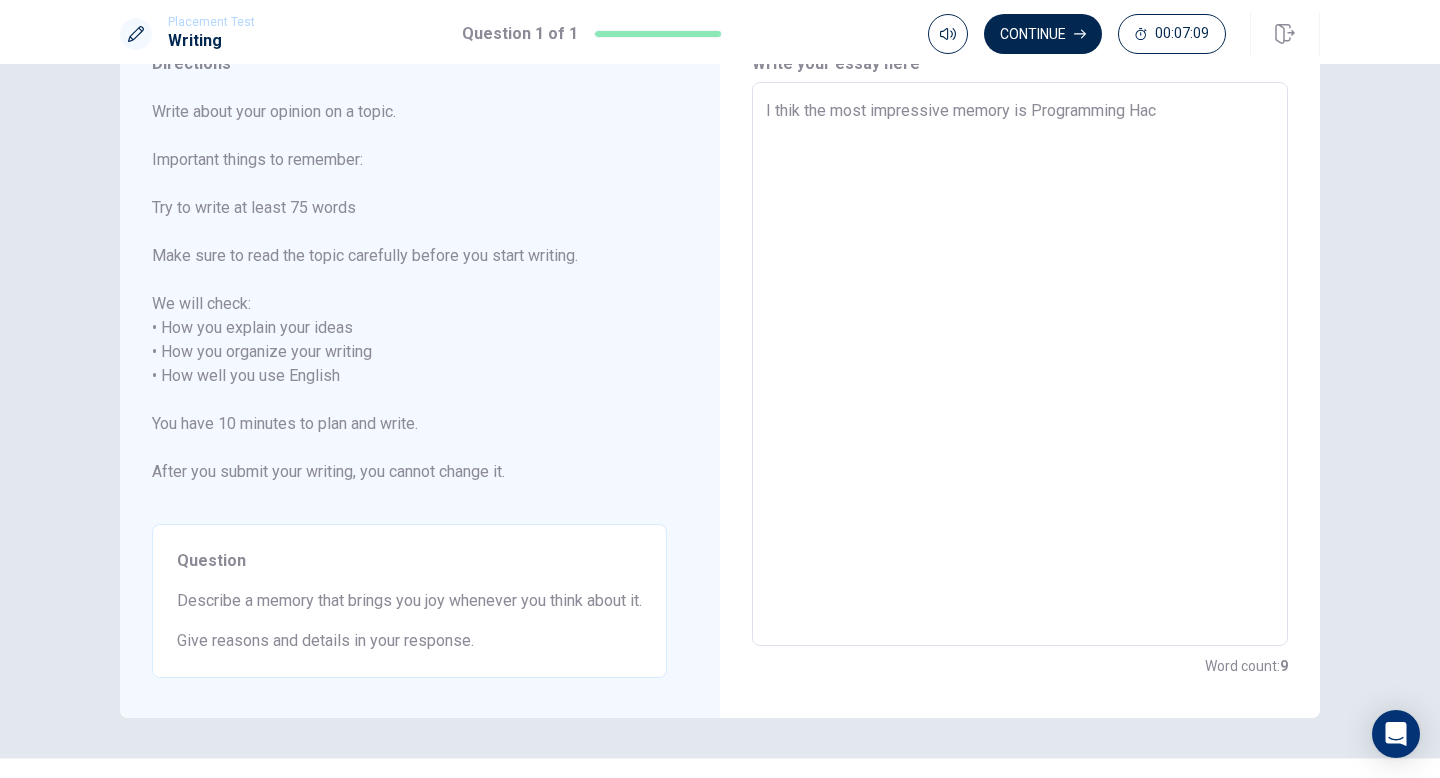 type on "x" 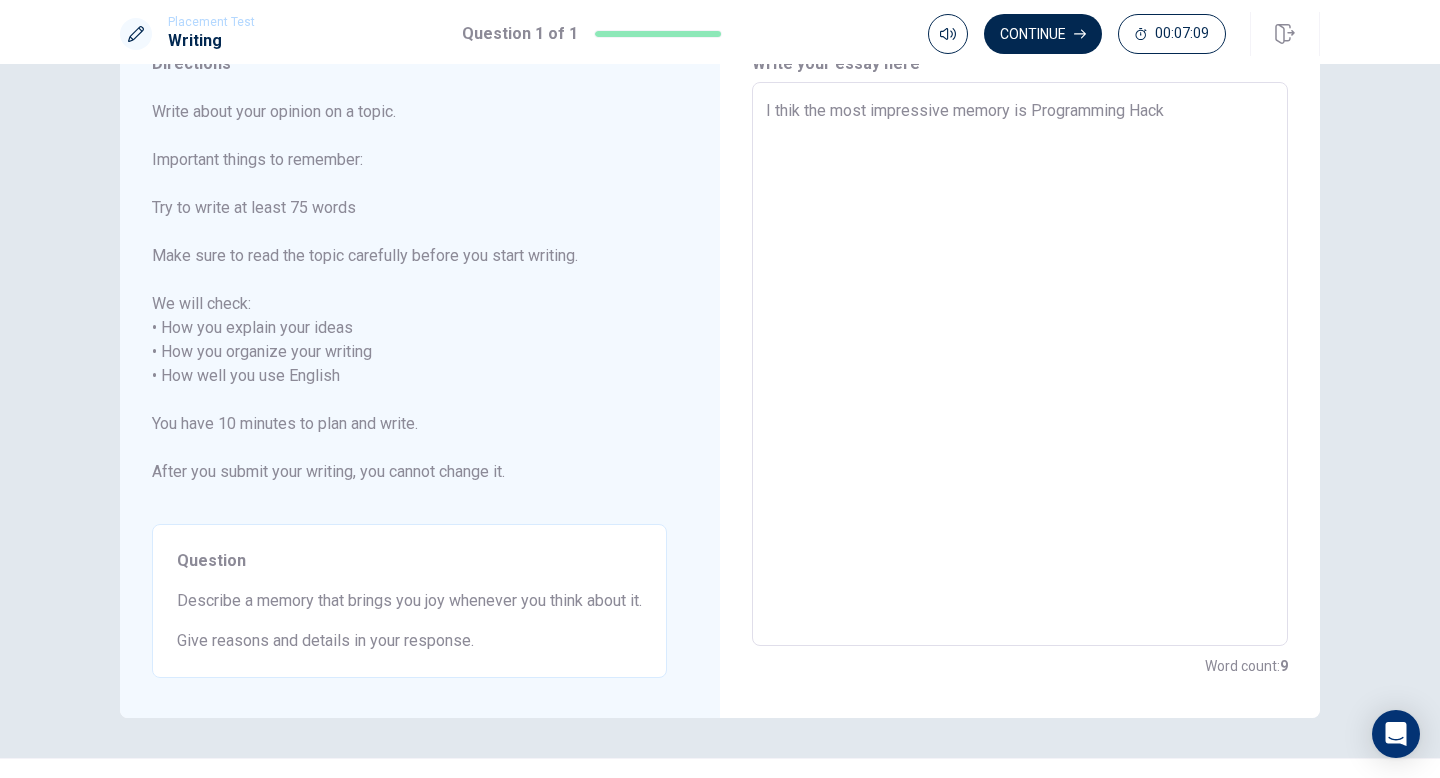 type on "x" 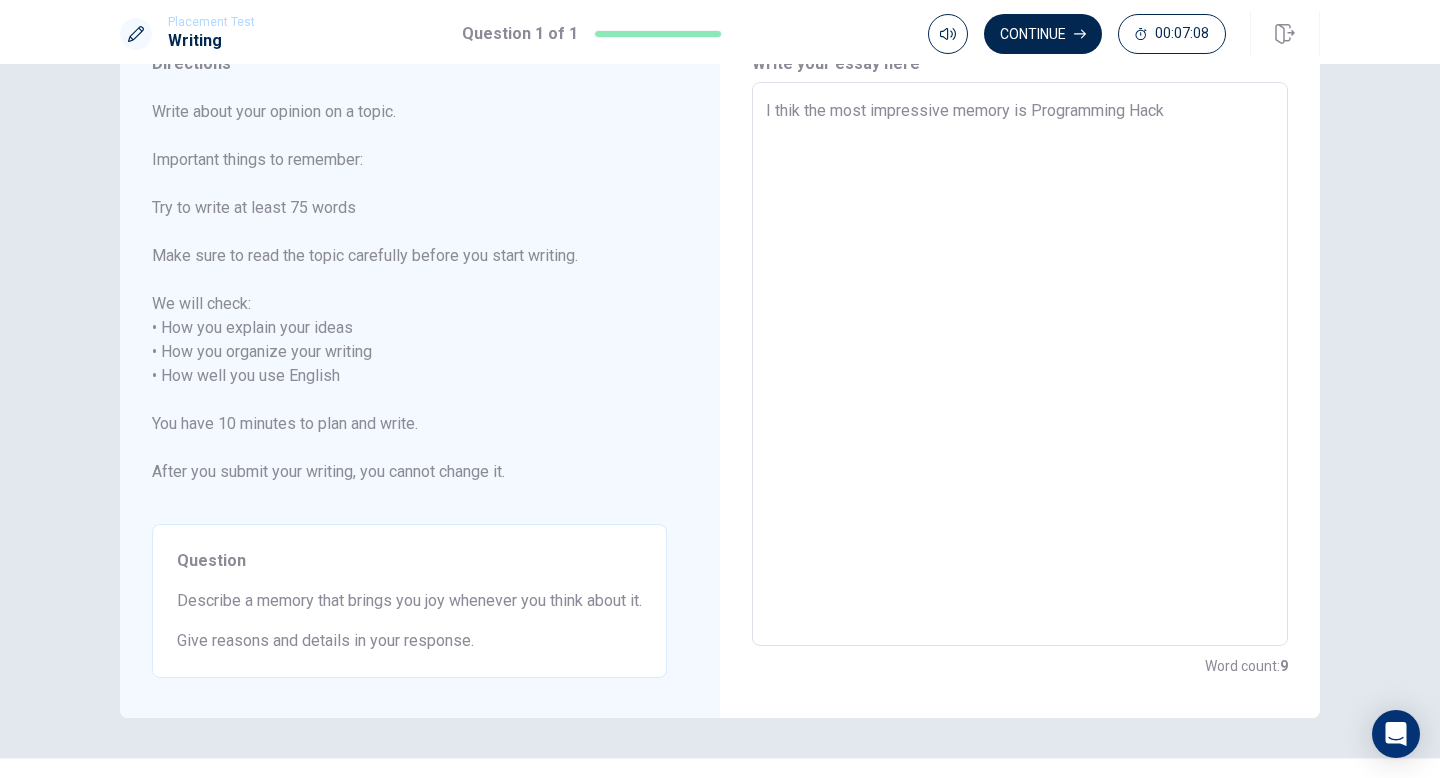 type on "I thik the most impressive memory is Programming Hackt" 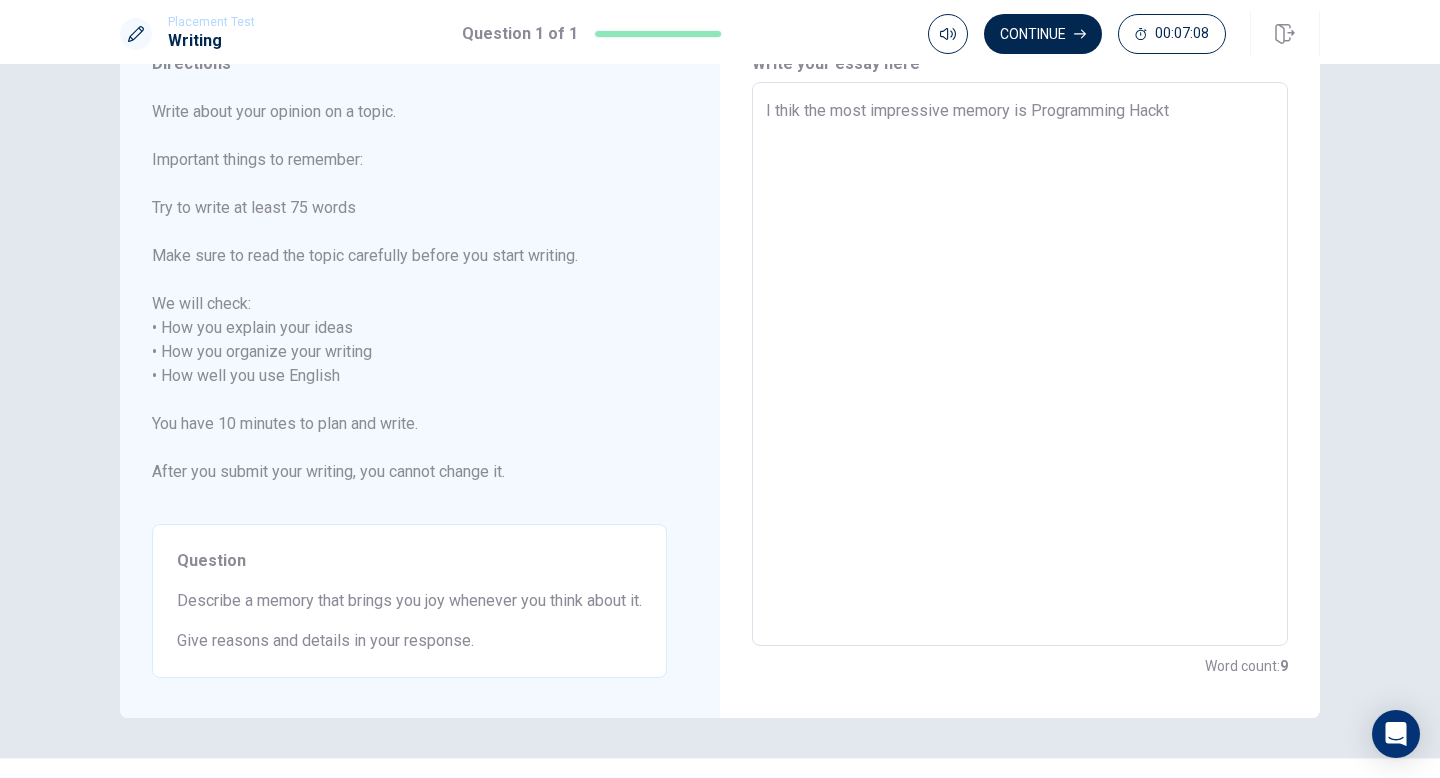 type on "x" 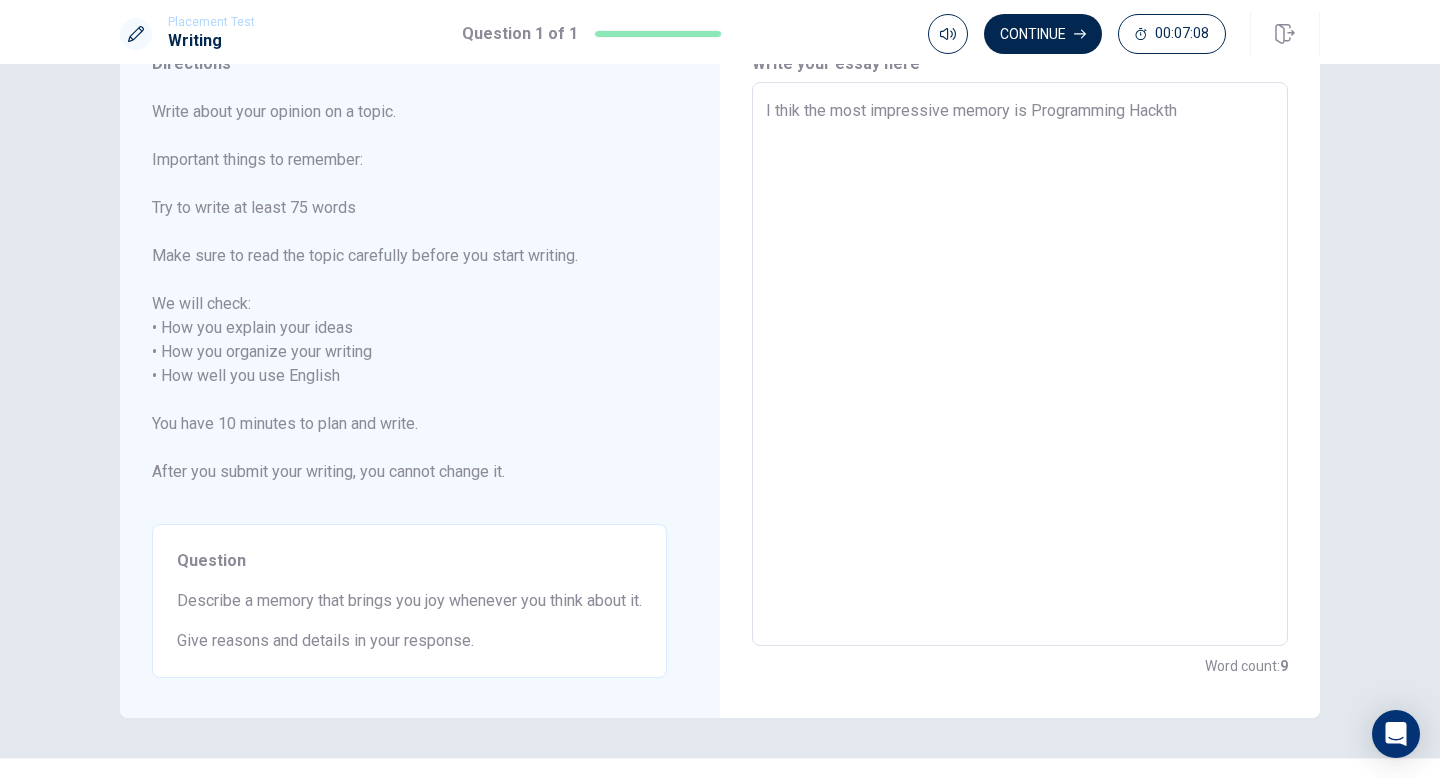 type on "x" 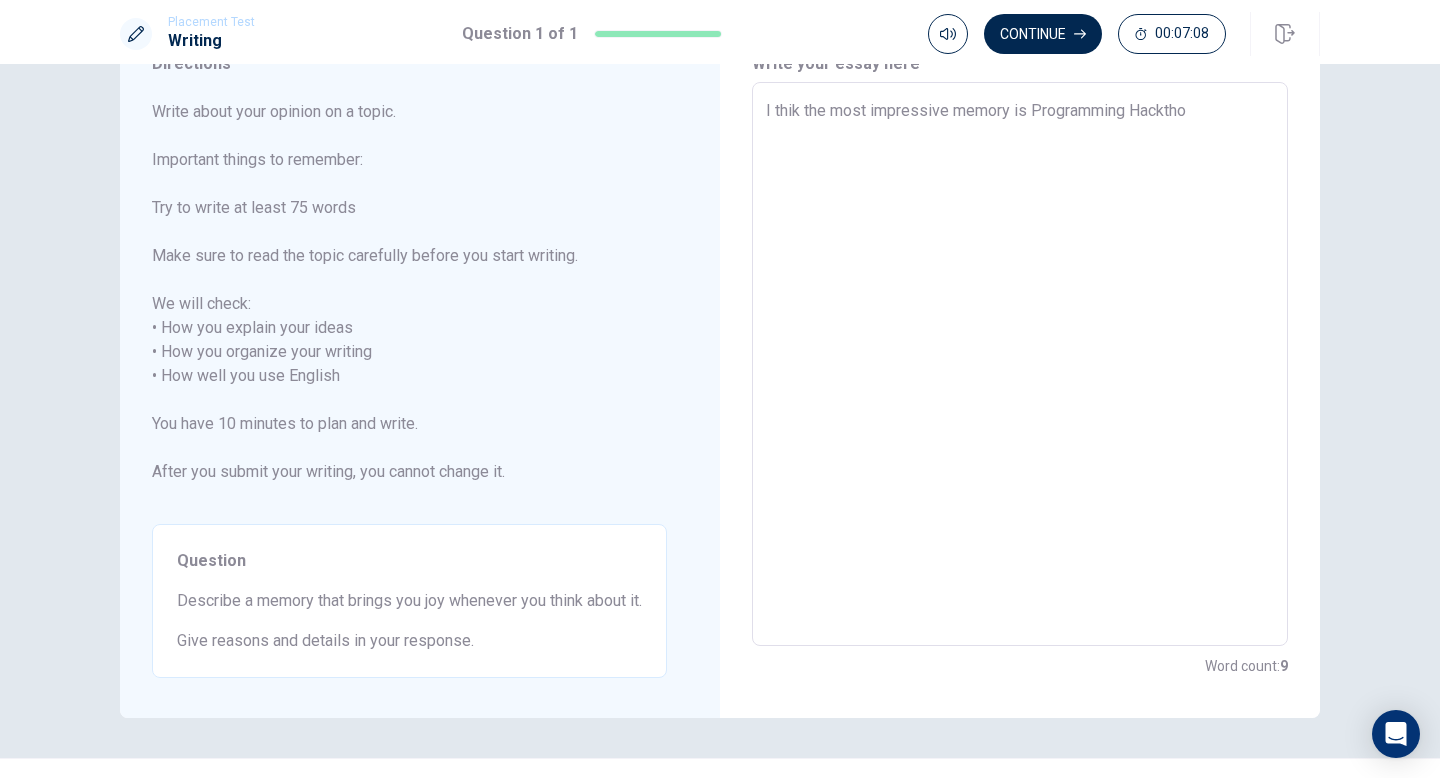 type on "x" 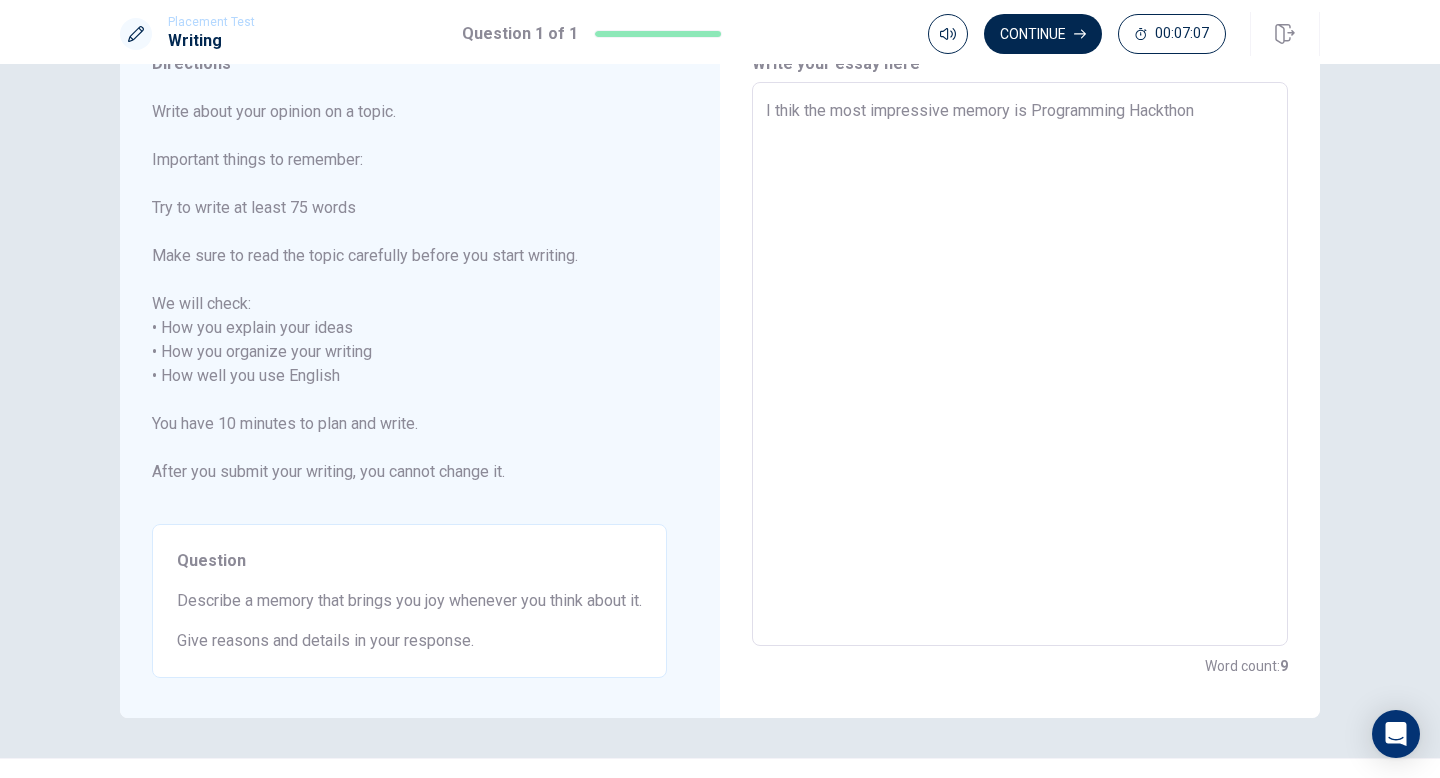 type on "x" 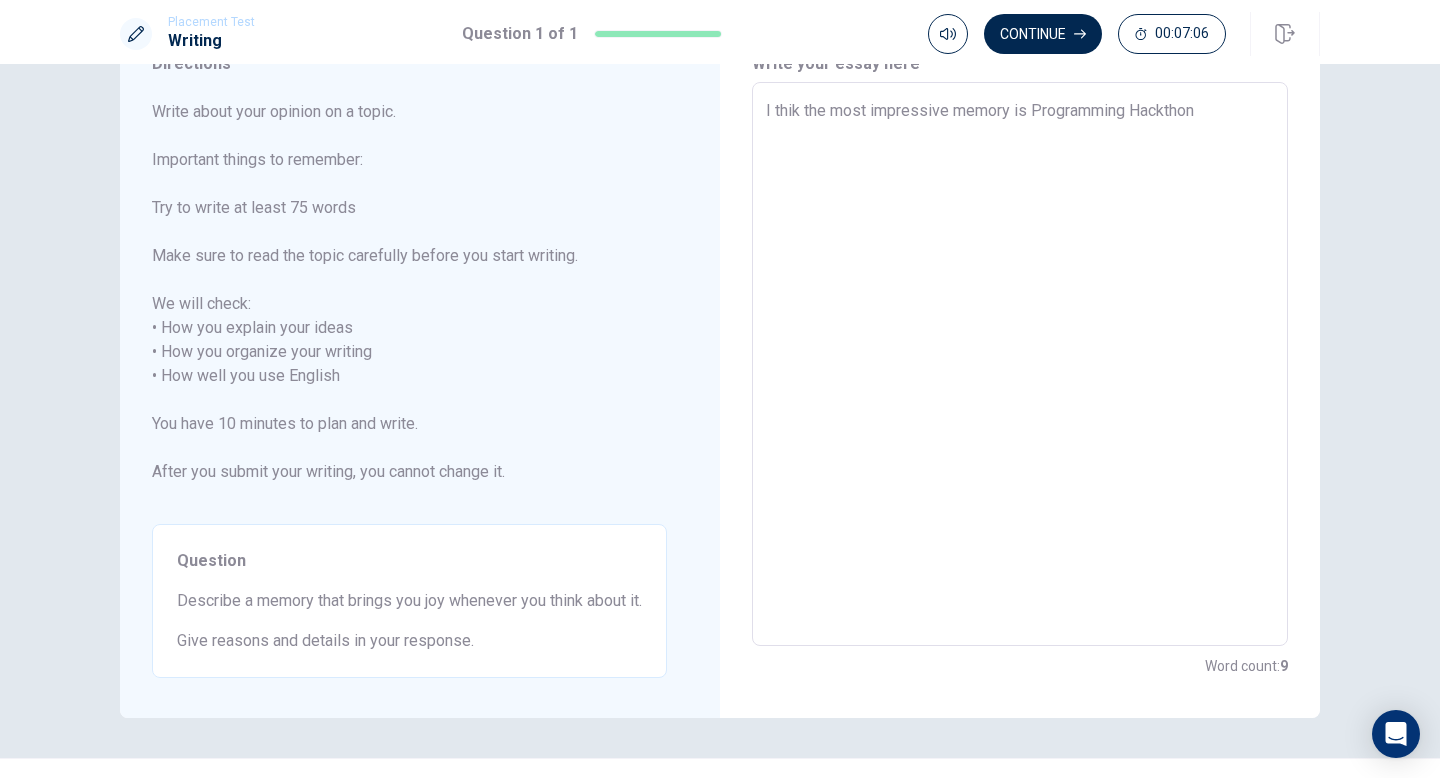 type on "I thik the most impressive memory is Programming Hackthon." 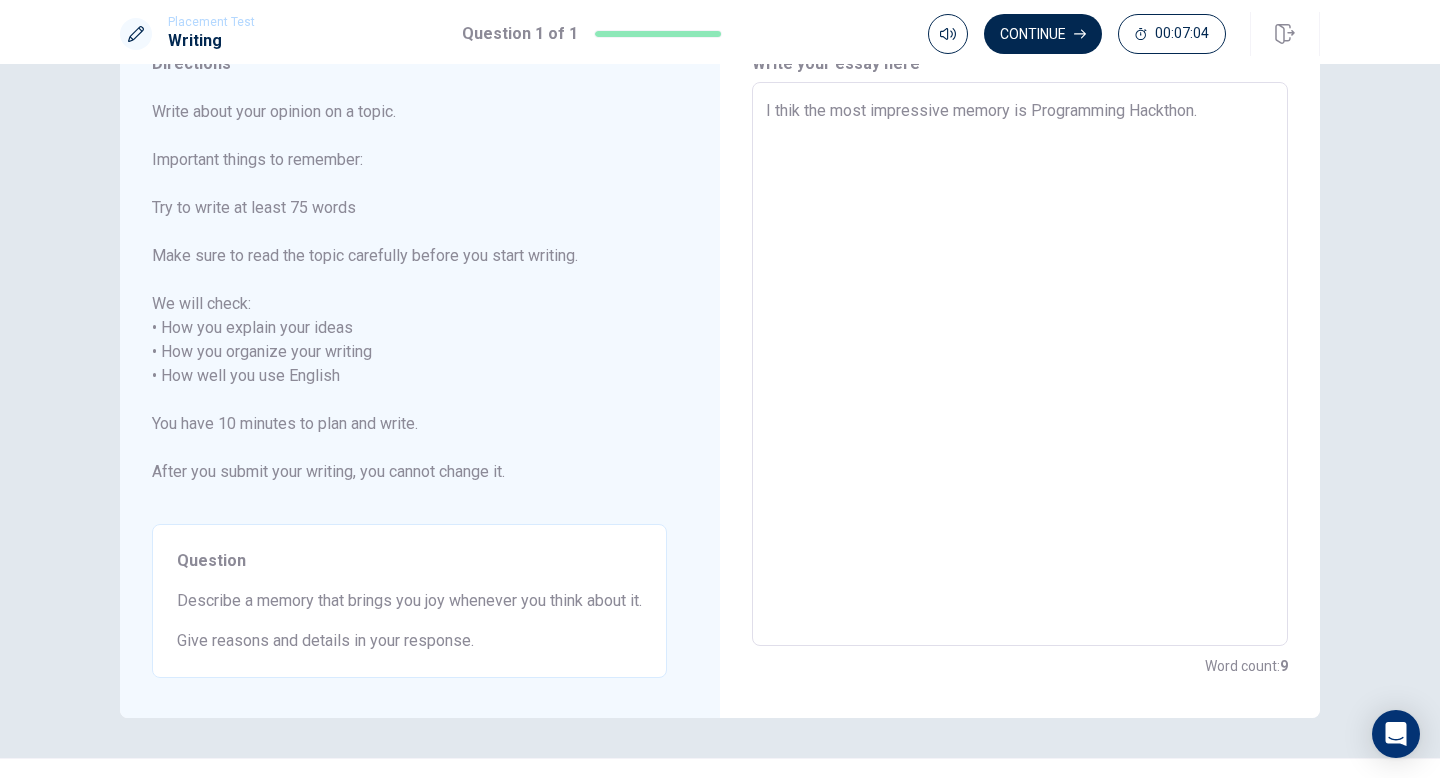 click on "I thik the most impressive memory is Programming Hackthon." at bounding box center [1020, 364] 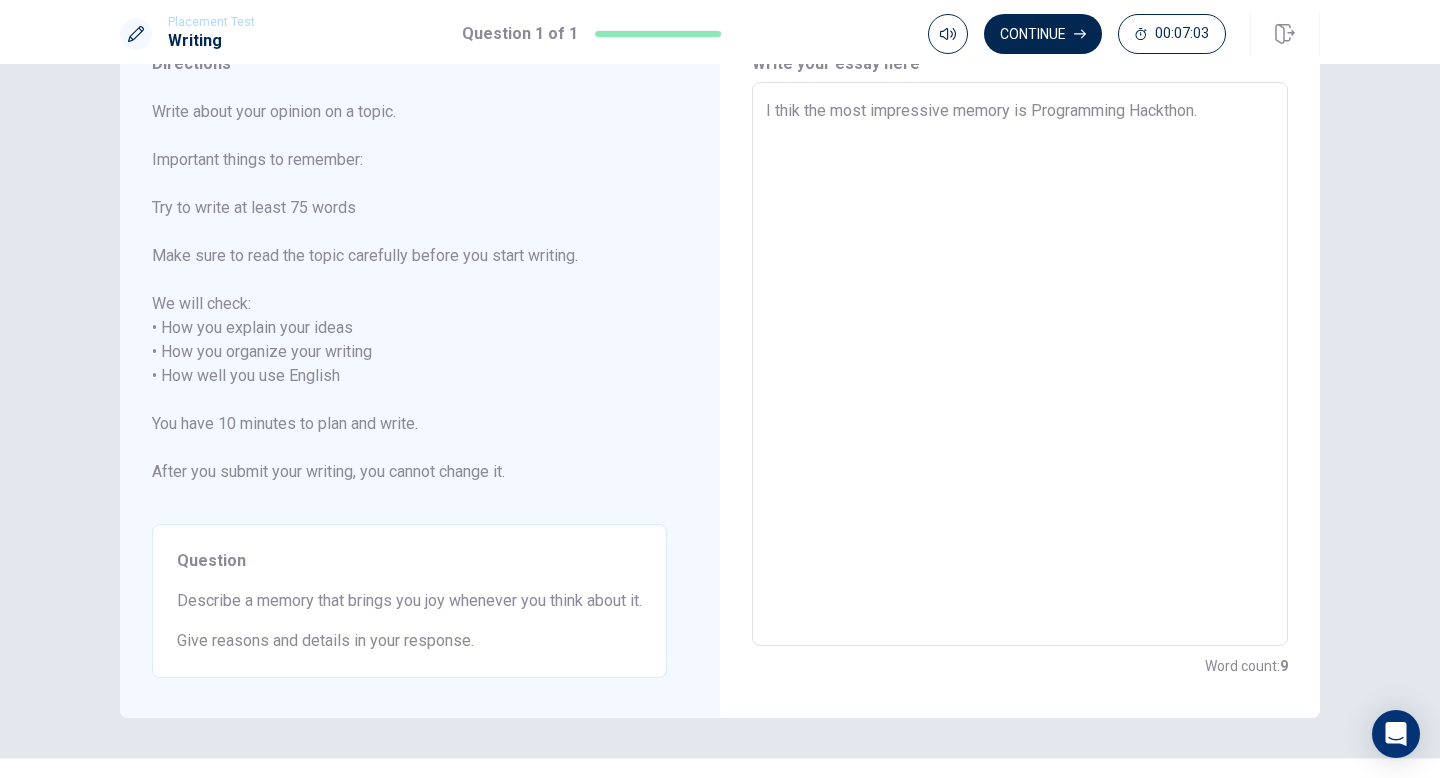 type on "I thik the most impressive memory is gProgramming Hackthon." 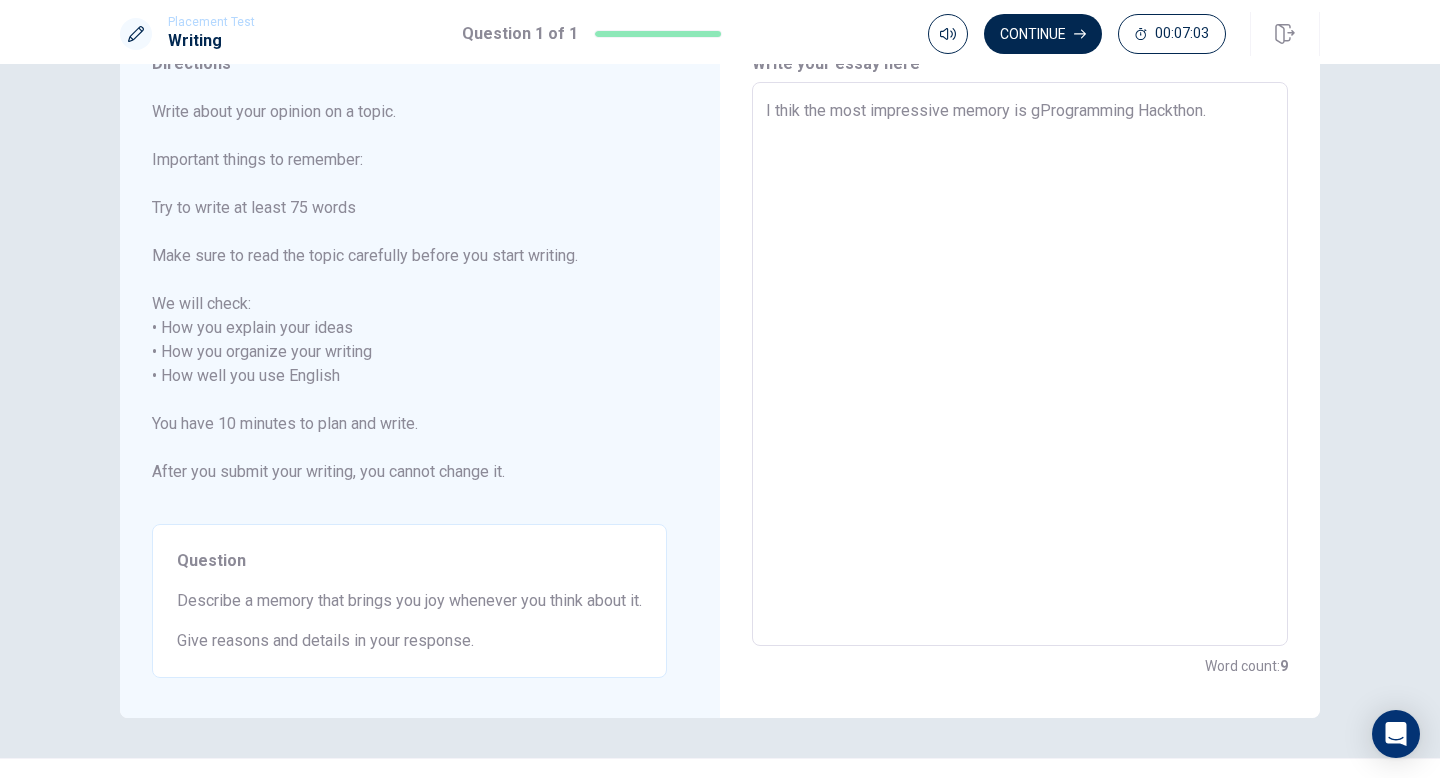 type on "x" 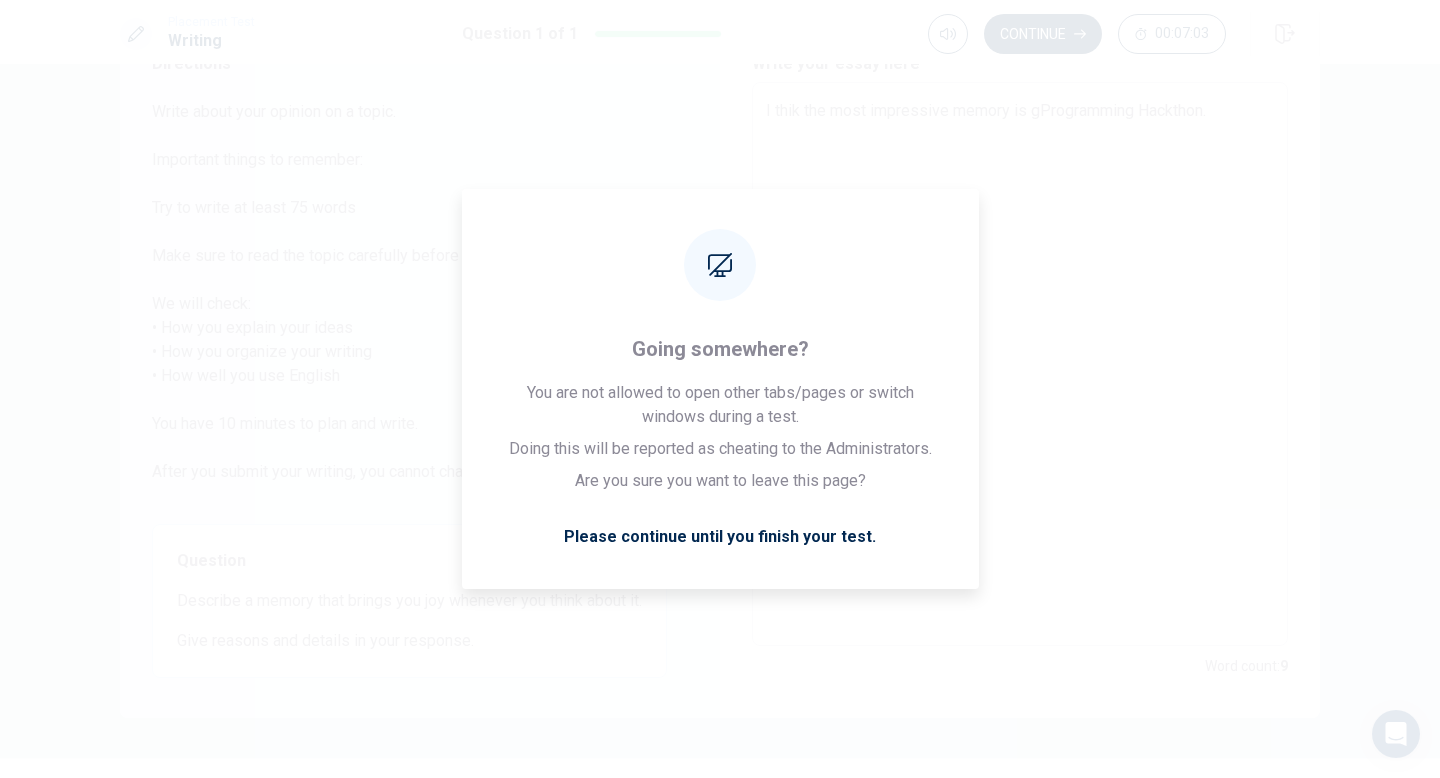 type on "I thik the most impressive memory is geProgramming Hackthon." 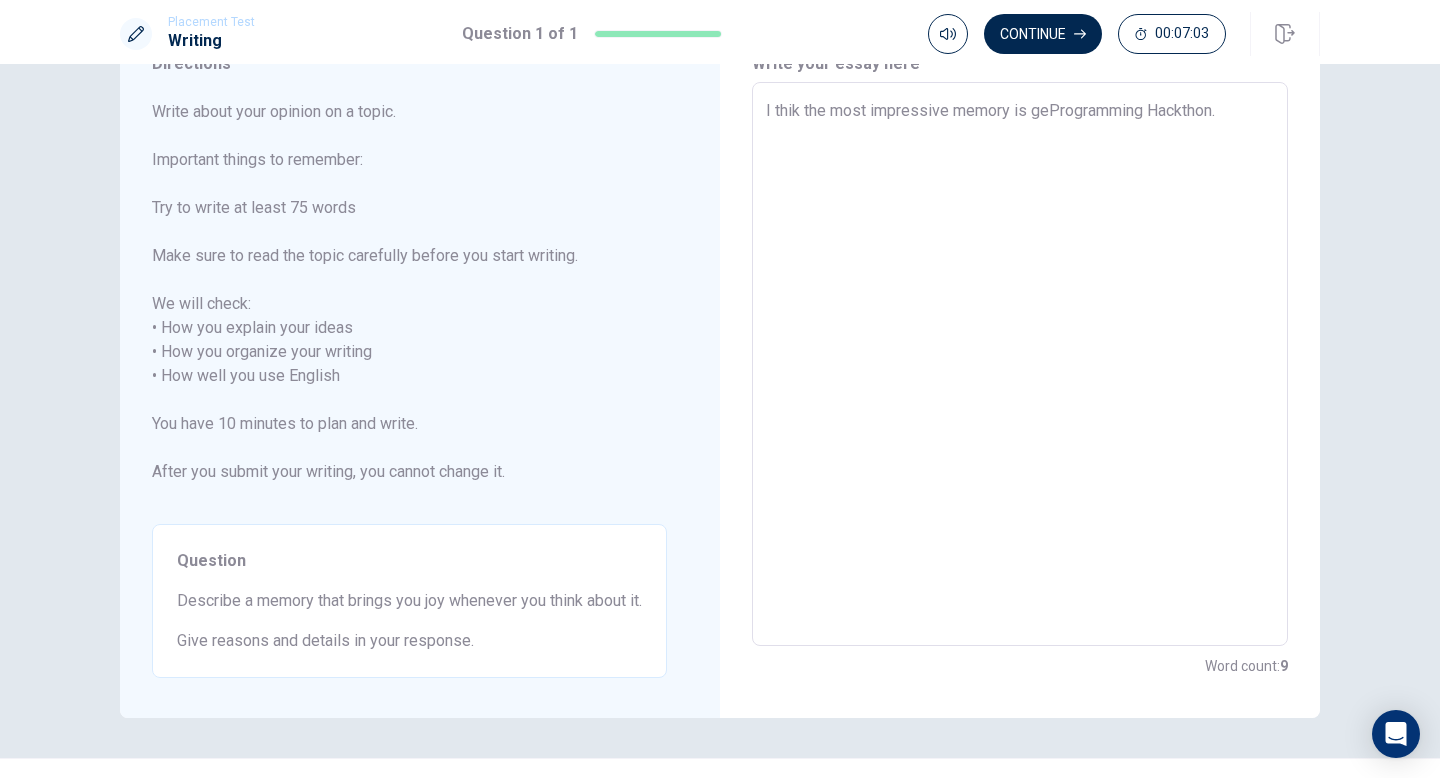 type on "I thik the most impressive memory is getProgramming Hackthon." 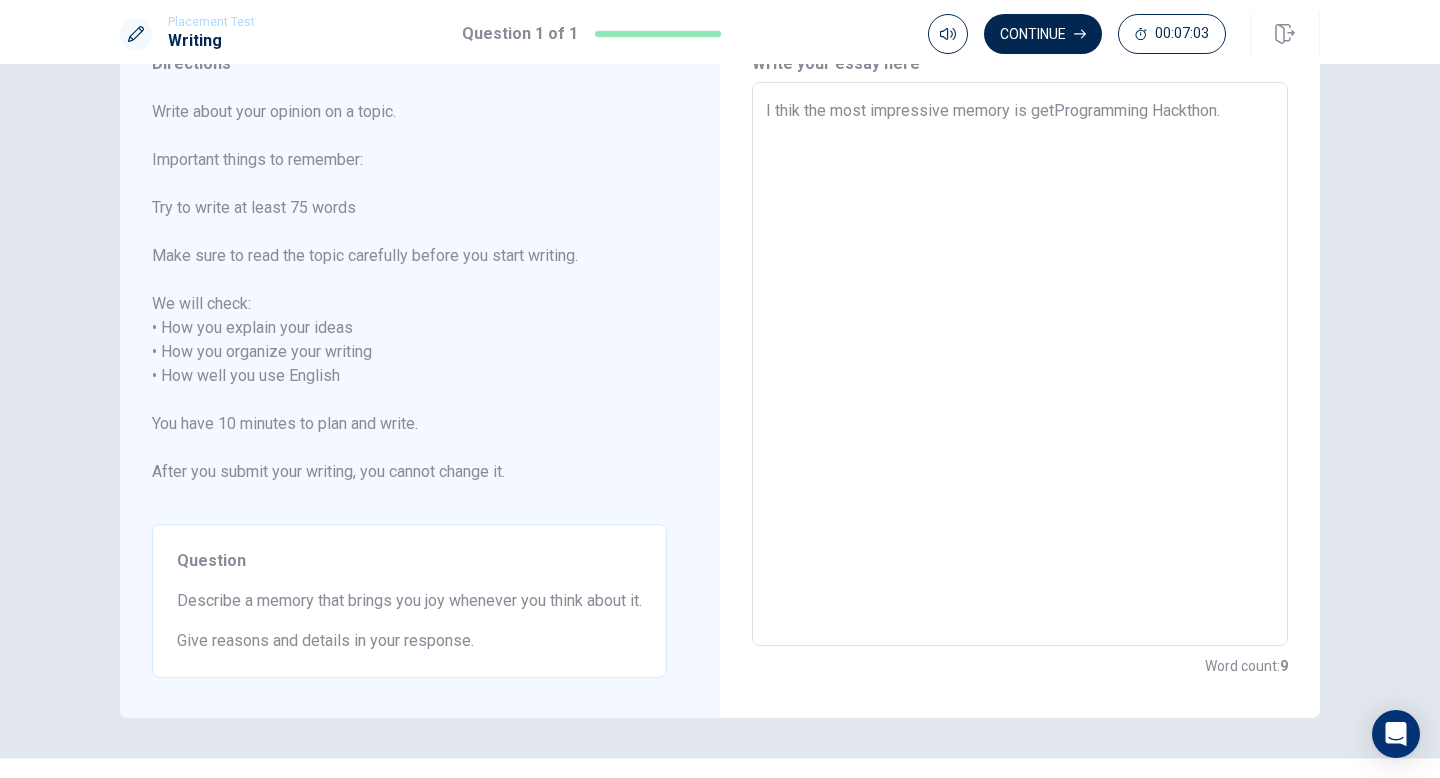 type on "x" 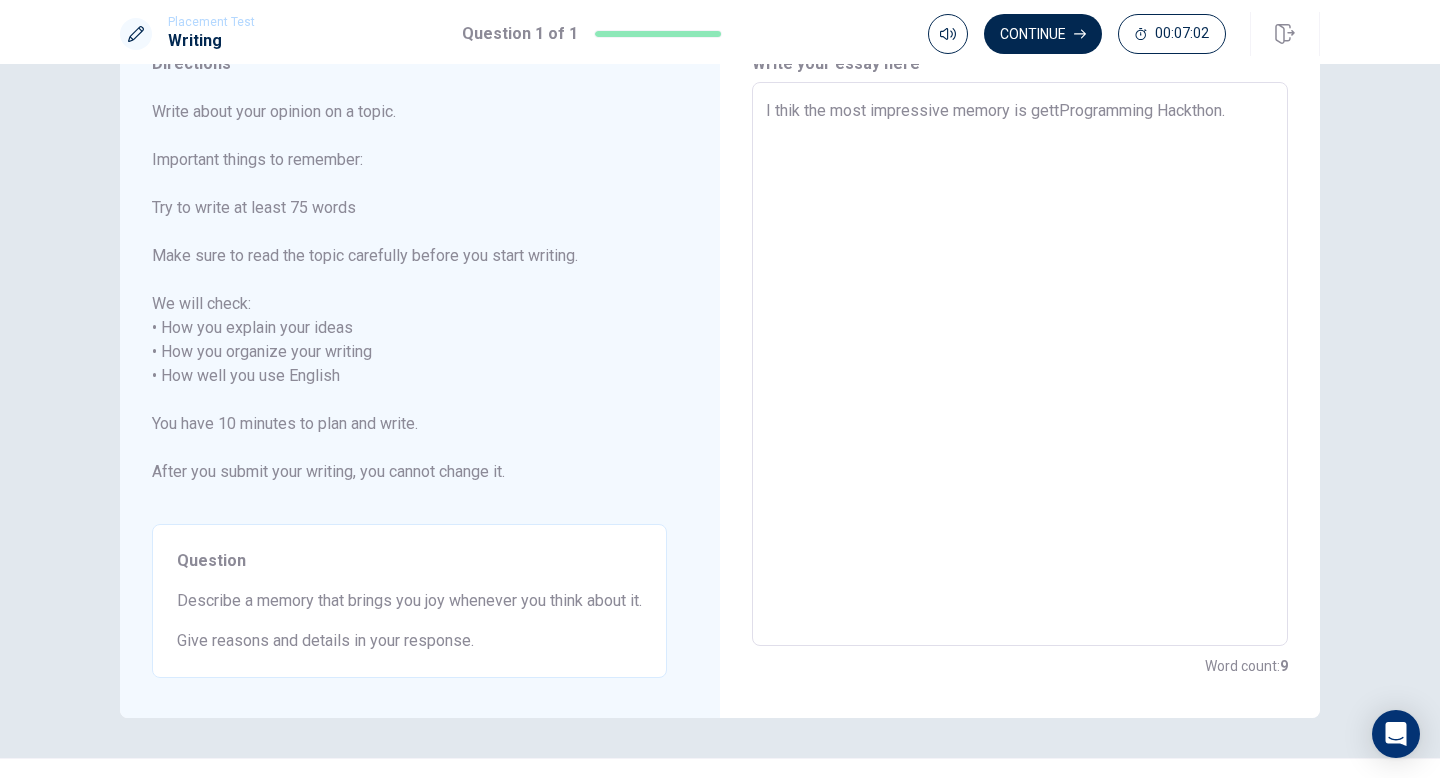 type on "x" 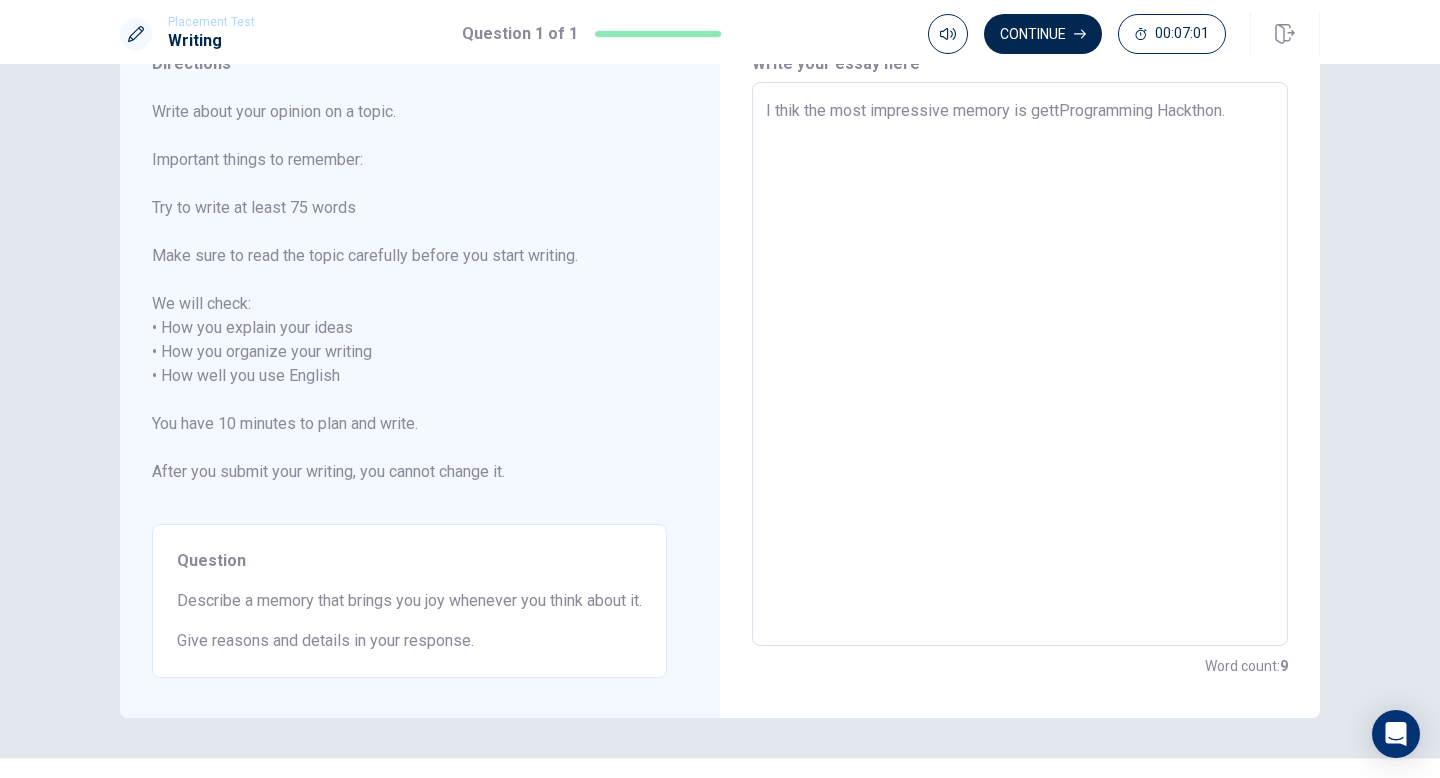 type on "I thik the most impressive memory is gettiProgramming Hackthon." 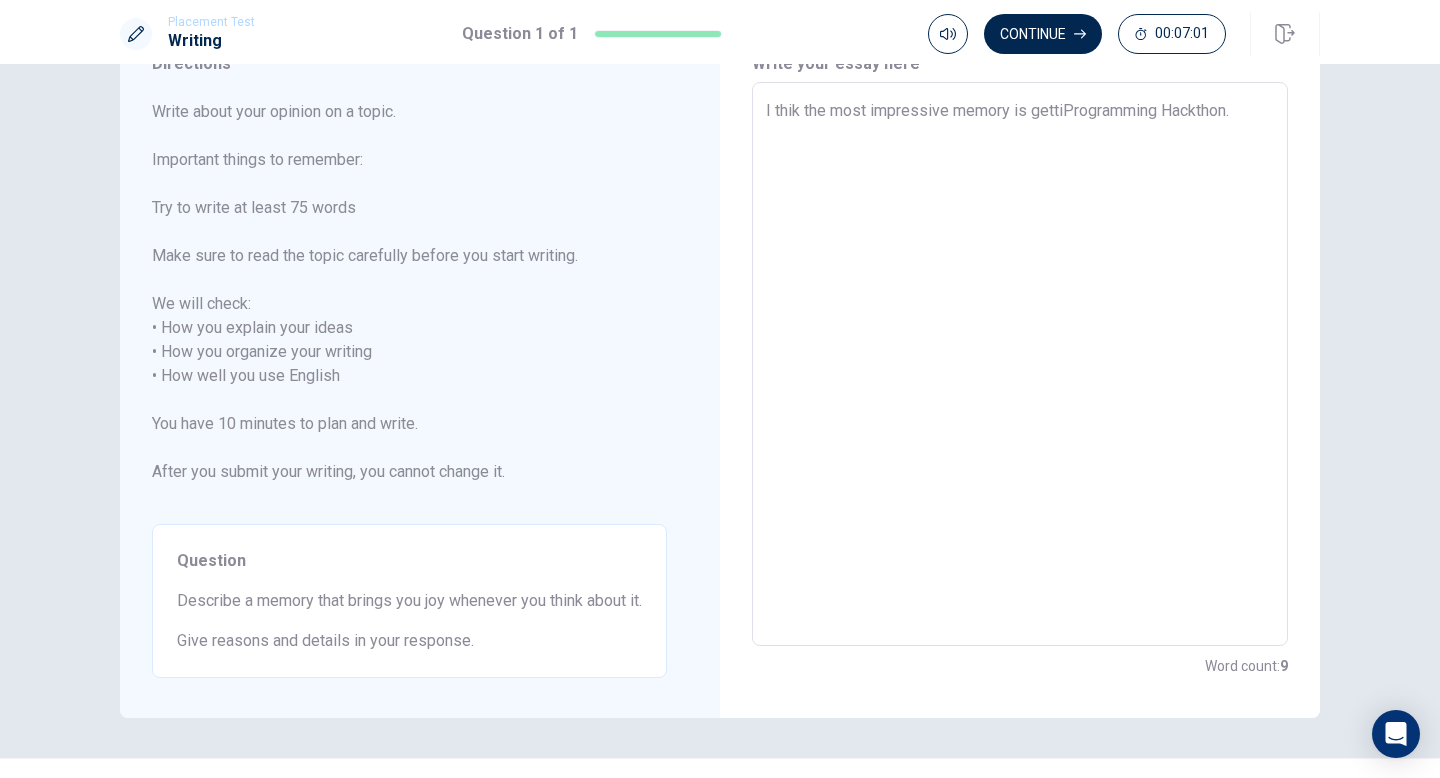 type on "x" 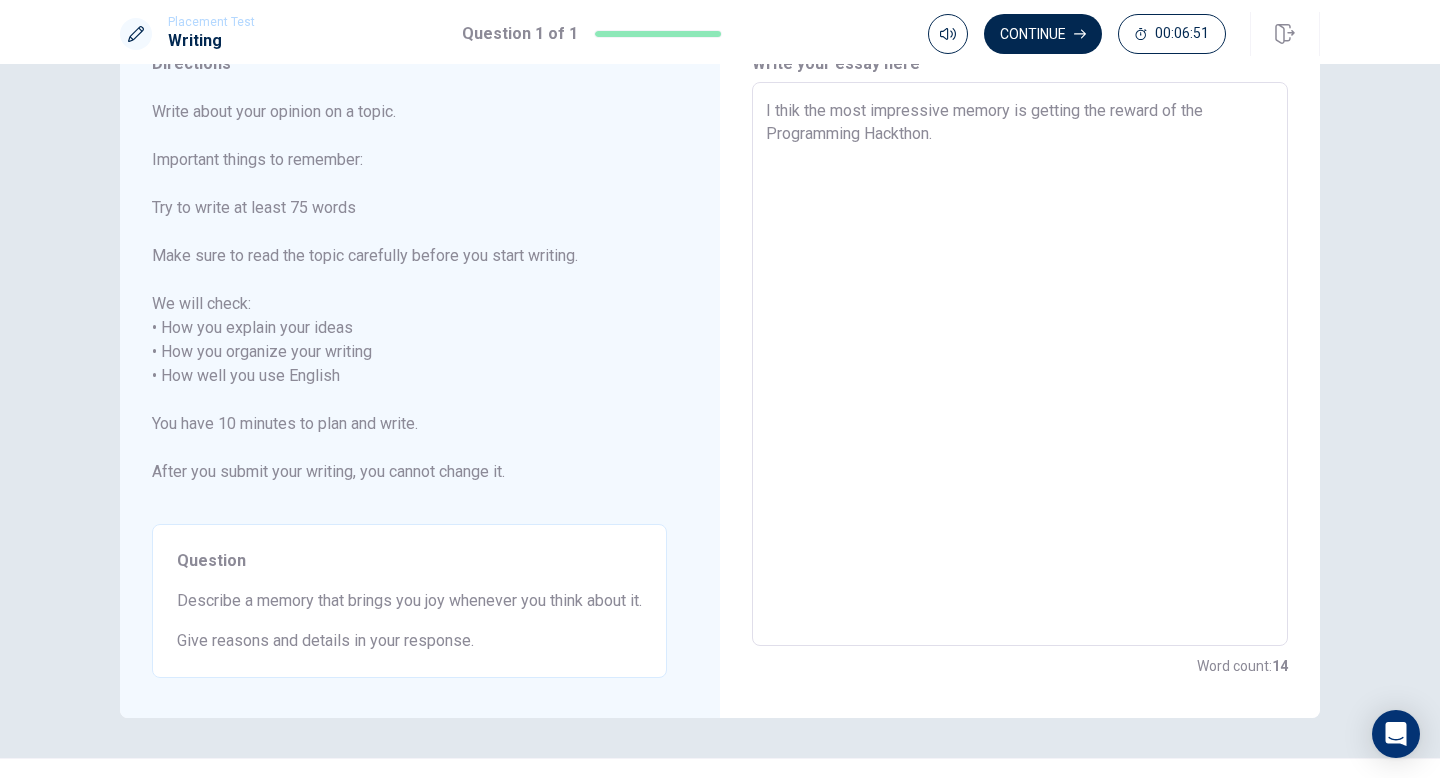 click on "I thik the most impressive memory is getting the reward of the Programming Hackthon." at bounding box center [1020, 364] 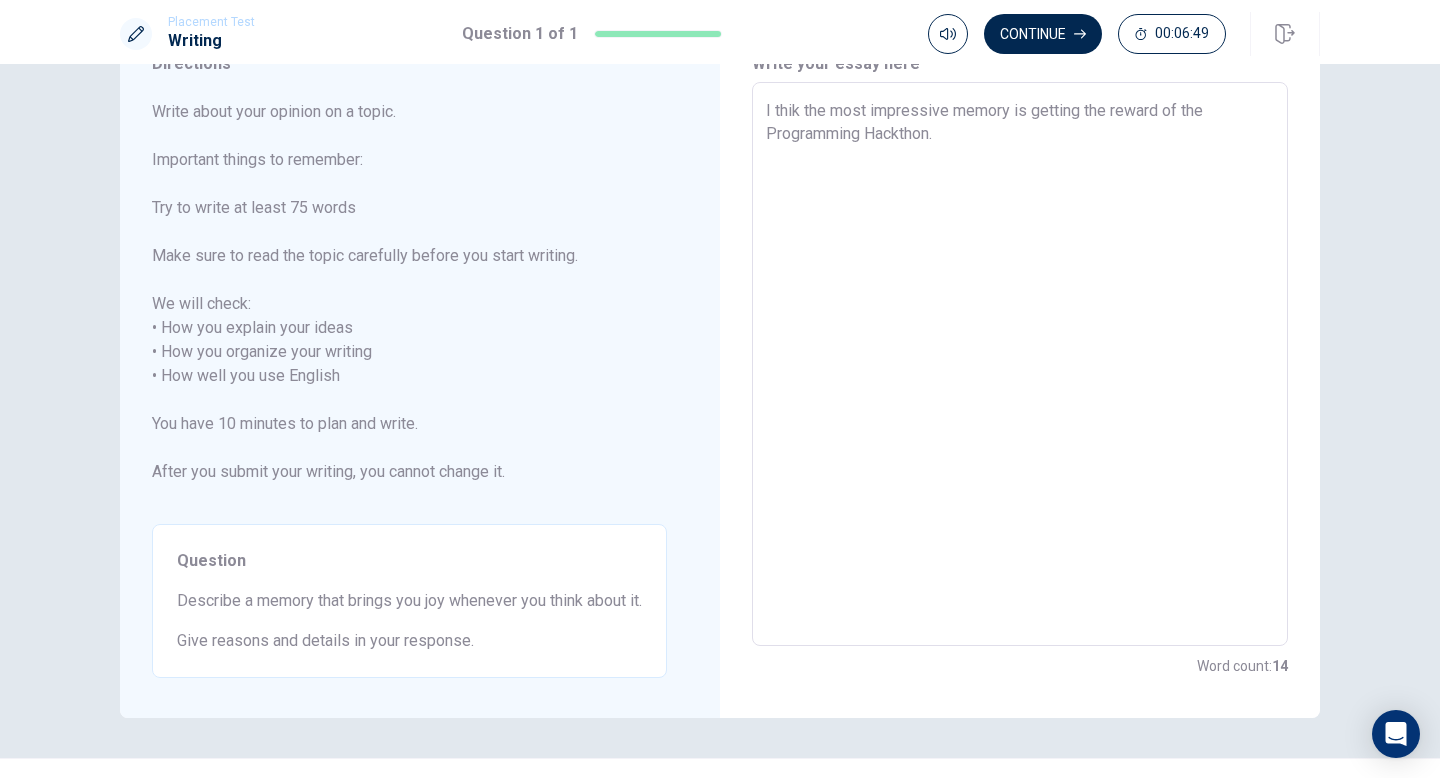 click on "I thik the most impressive memory is getting the reward of the Programming Hackthon." at bounding box center (1020, 364) 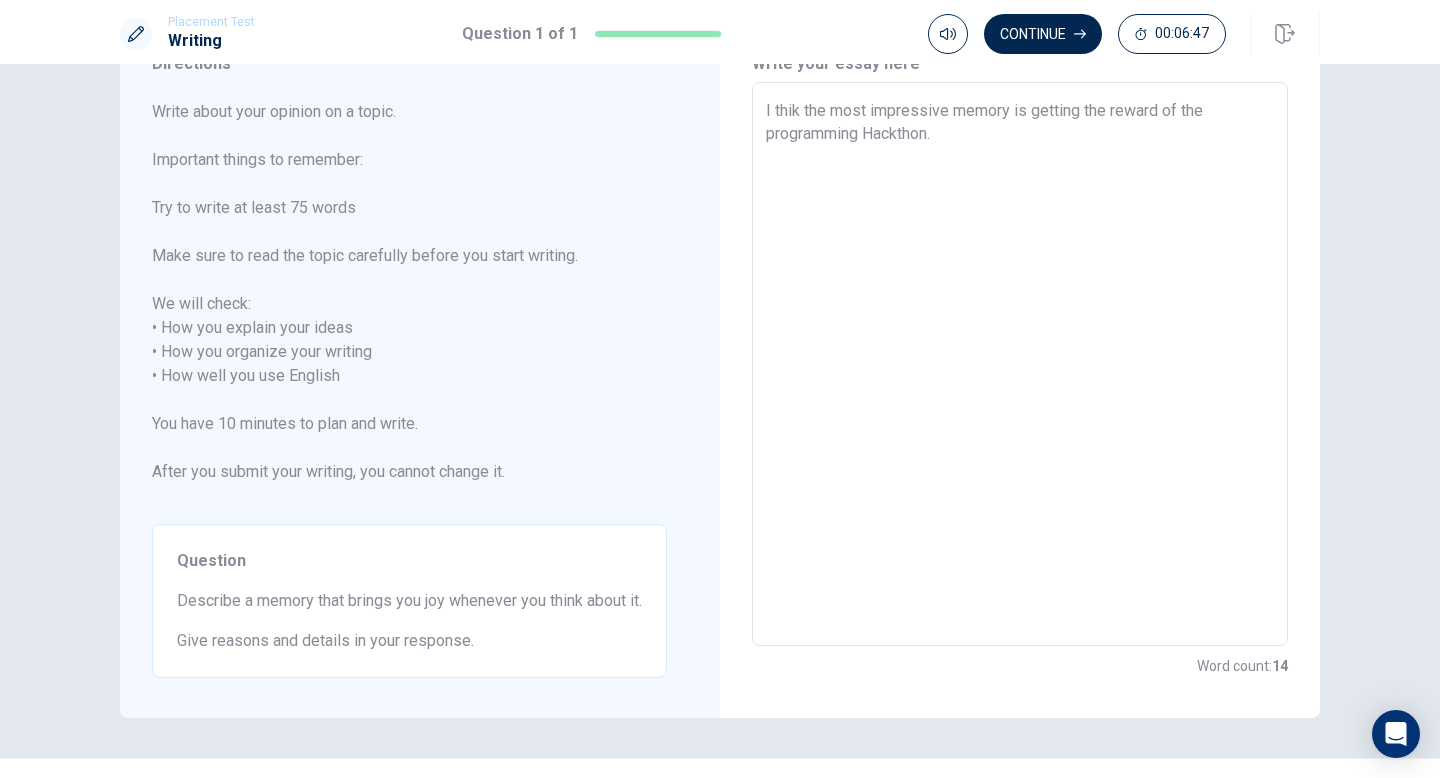 click on "I thik the most impressive memory is getting the reward of the programming Hackthon." at bounding box center (1020, 364) 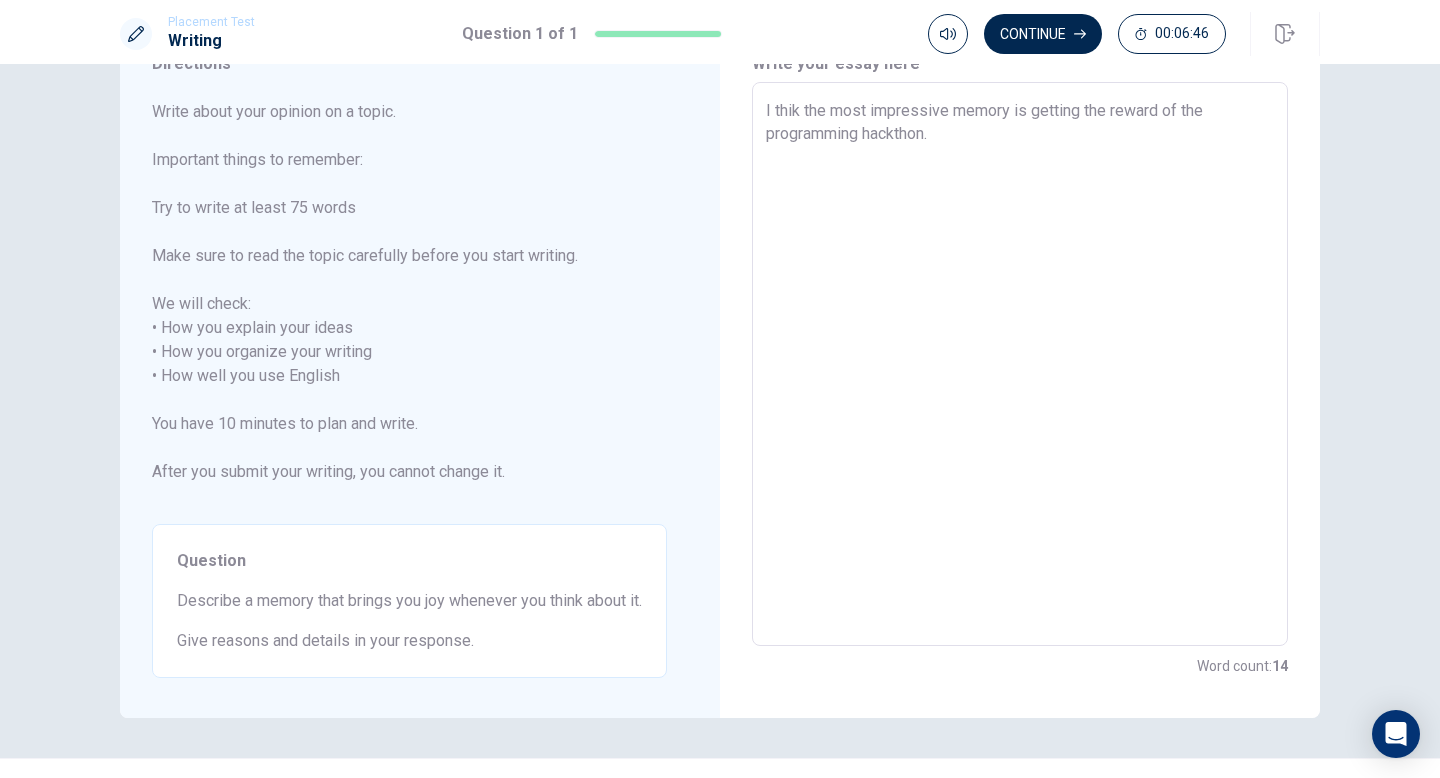 click on "I thik the most impressive memory is getting the reward of the programming hackthon." at bounding box center (1020, 364) 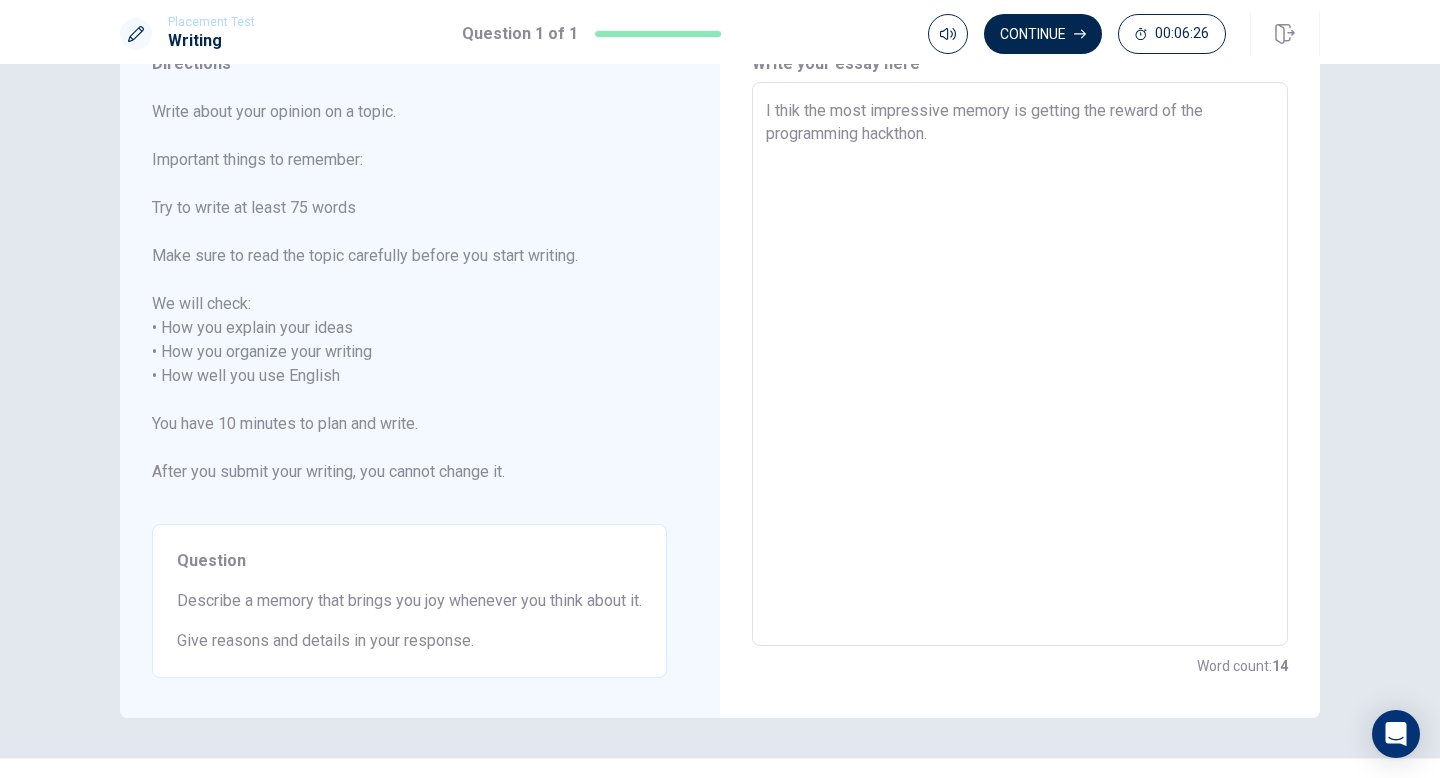 drag, startPoint x: 1084, startPoint y: 110, endPoint x: 1031, endPoint y: 112, distance: 53.037724 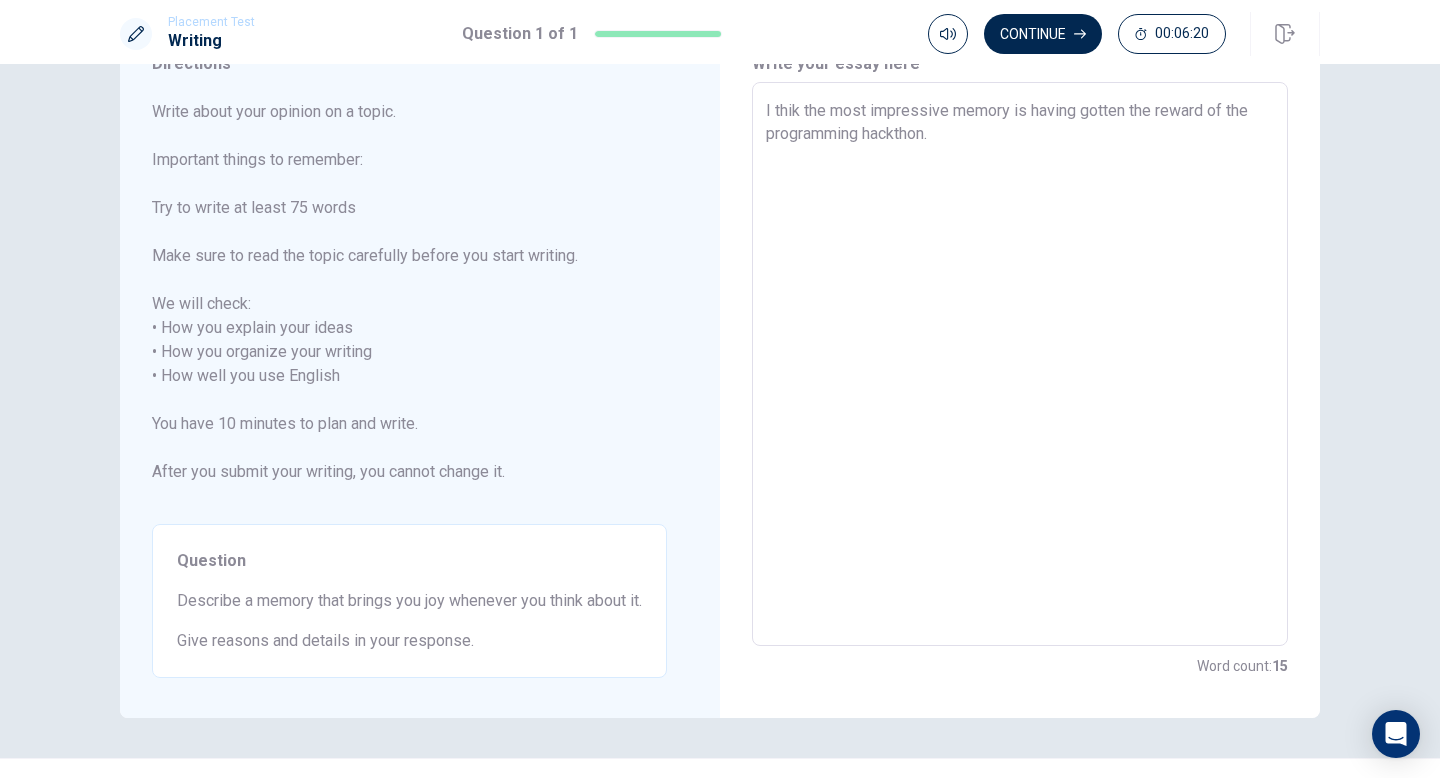 click on "I thik the most impressive memory is having gotten the reward of the programming hackthon." at bounding box center (1020, 364) 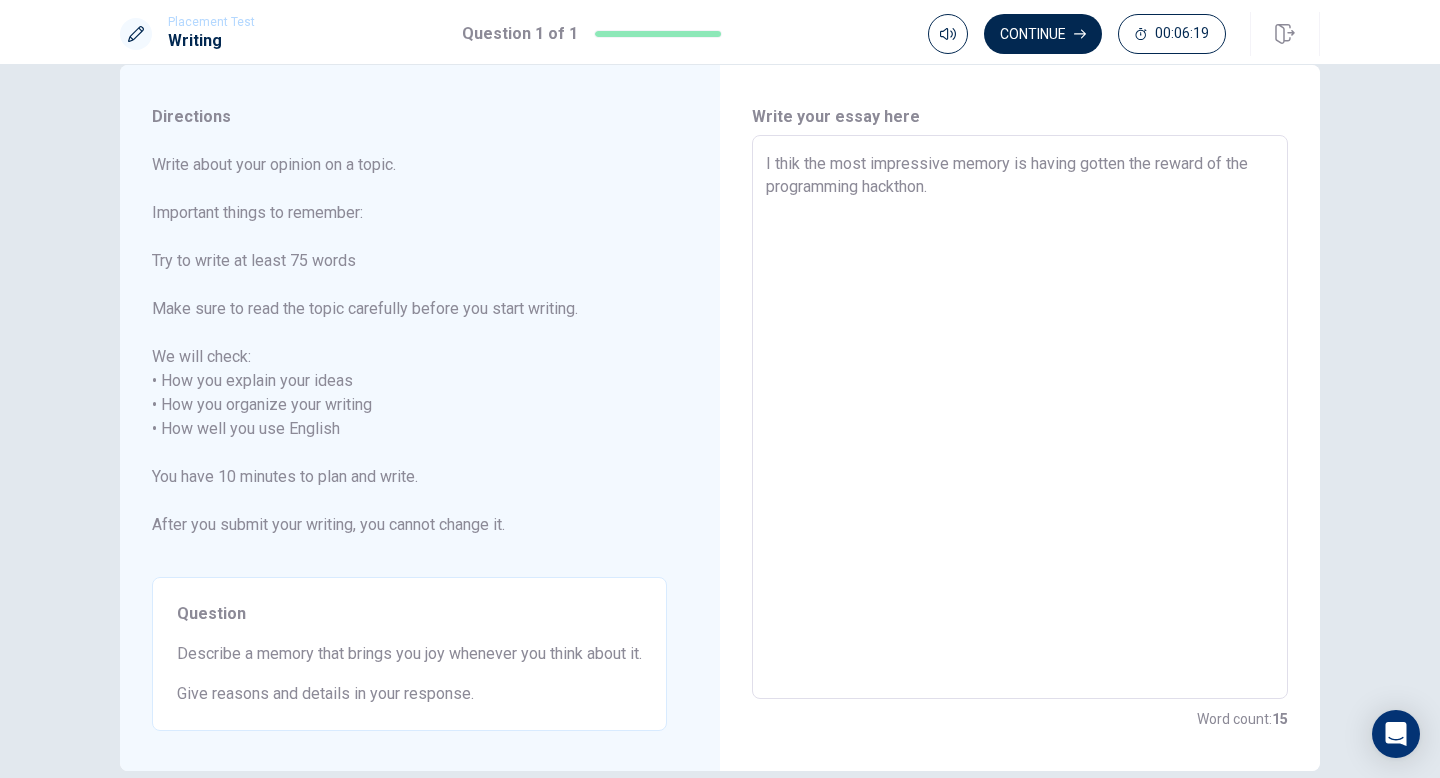 scroll, scrollTop: 35, scrollLeft: 0, axis: vertical 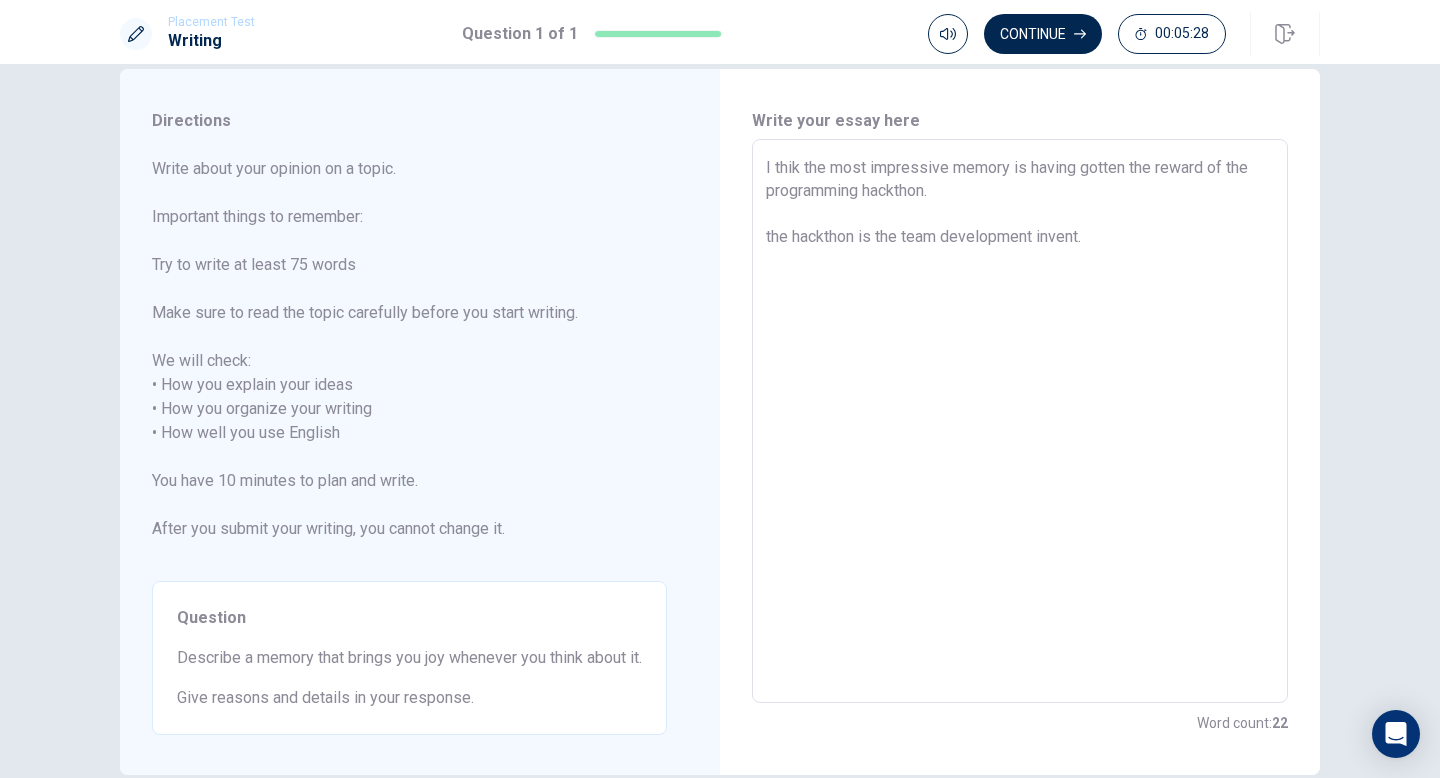 drag, startPoint x: 788, startPoint y: 234, endPoint x: 740, endPoint y: 234, distance: 48 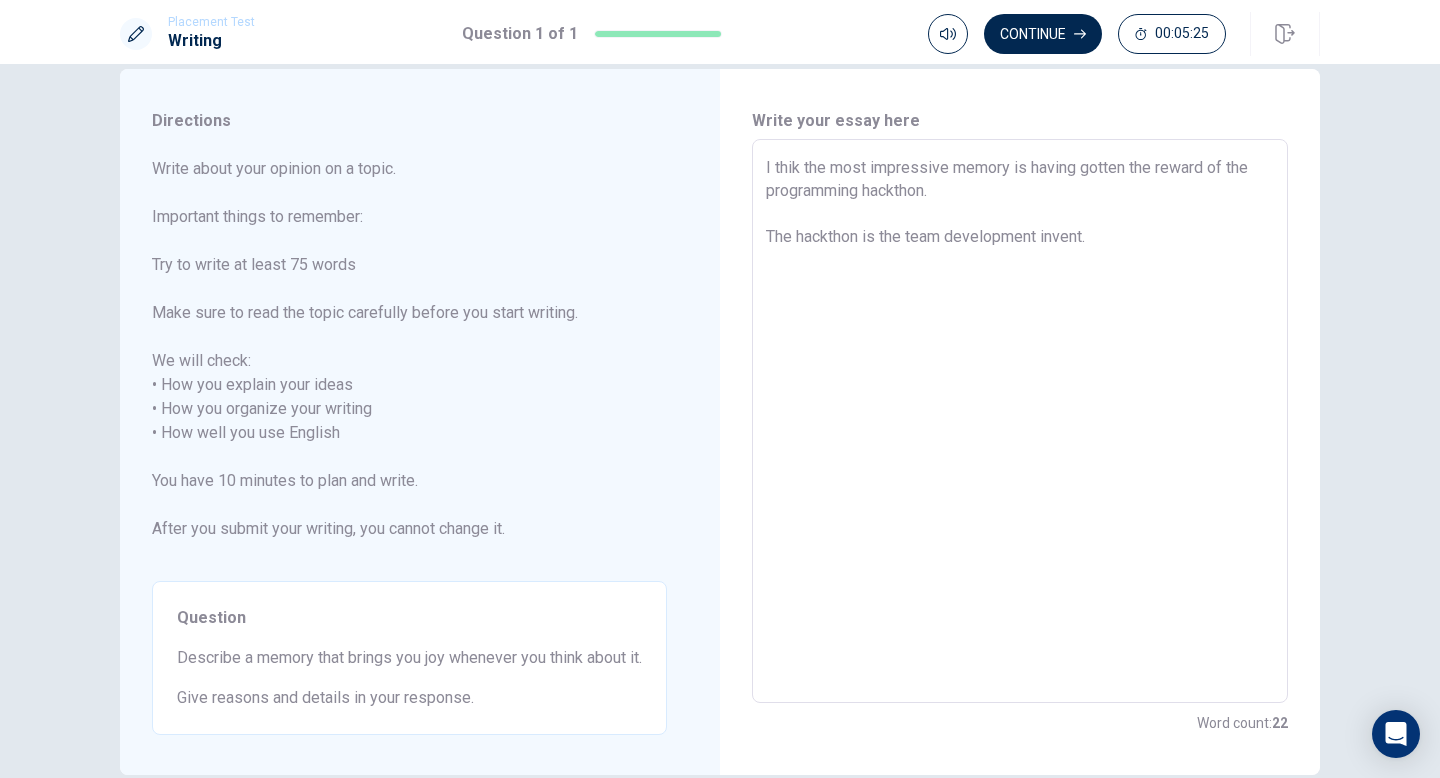 click on "I thik the most impressive memory is having gotten the reward of the programming hackthon.
The hackthon is the team development invent." at bounding box center (1020, 421) 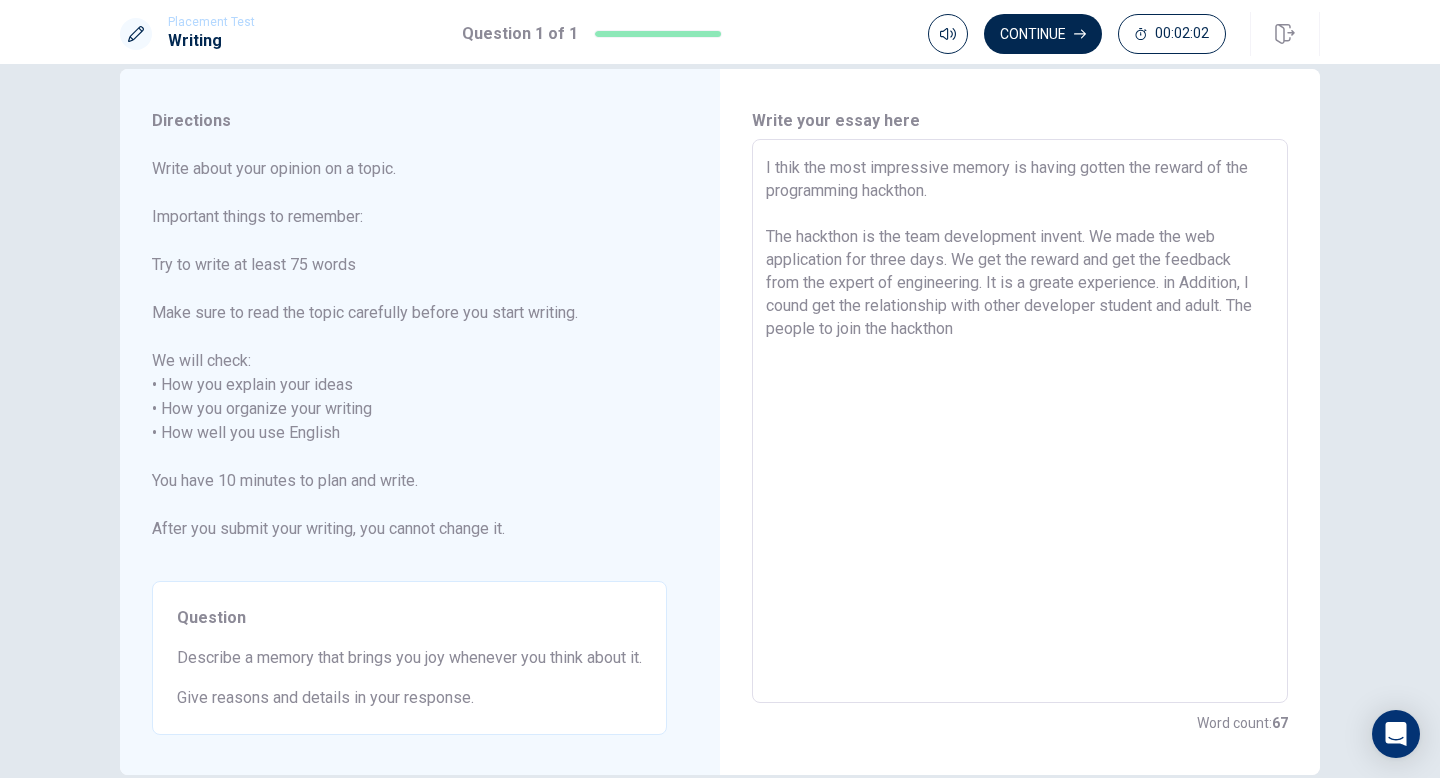 click on "I thik the most impressive memory is having gotten the reward of the programming hackthon.
The hackthon is the team development invent. We made the web application for three days. We get the reward and get the feedback from the expert of engineering. It is a greate experience. in Addition, I cound get the relationship with other developer student and adult. The people to join the hackthon" at bounding box center (1020, 421) 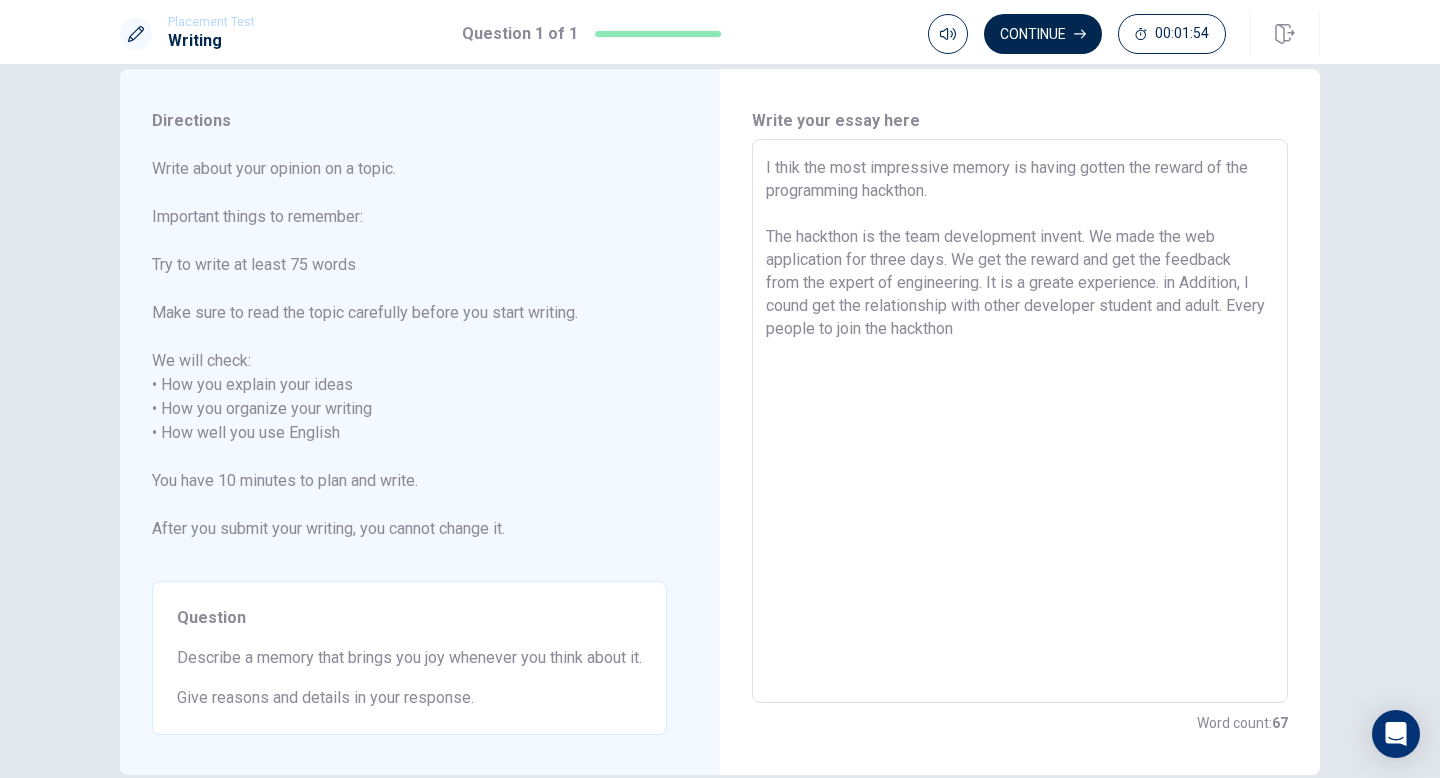 click on "I thik the most impressive memory is having gotten the reward of the programming hackthon.
The hackthon is the team development invent. We made the web application for three days. We get the reward and get the feedback from the expert of engineering. It is a greate experience. in Addition, I cound get the relationship with other developer student and adult. Every people to join the hackthon" at bounding box center [1020, 421] 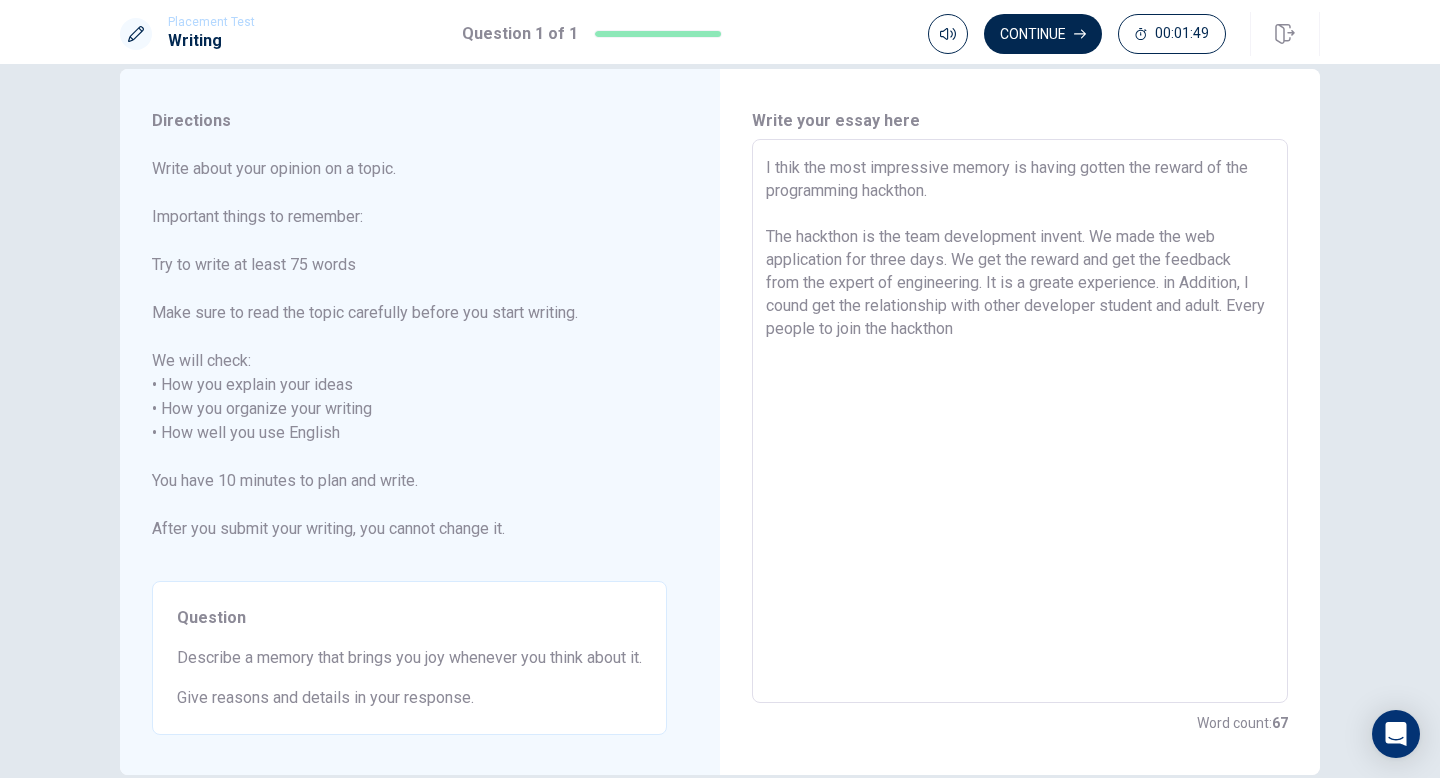 drag, startPoint x: 905, startPoint y: 332, endPoint x: 866, endPoint y: 331, distance: 39.012817 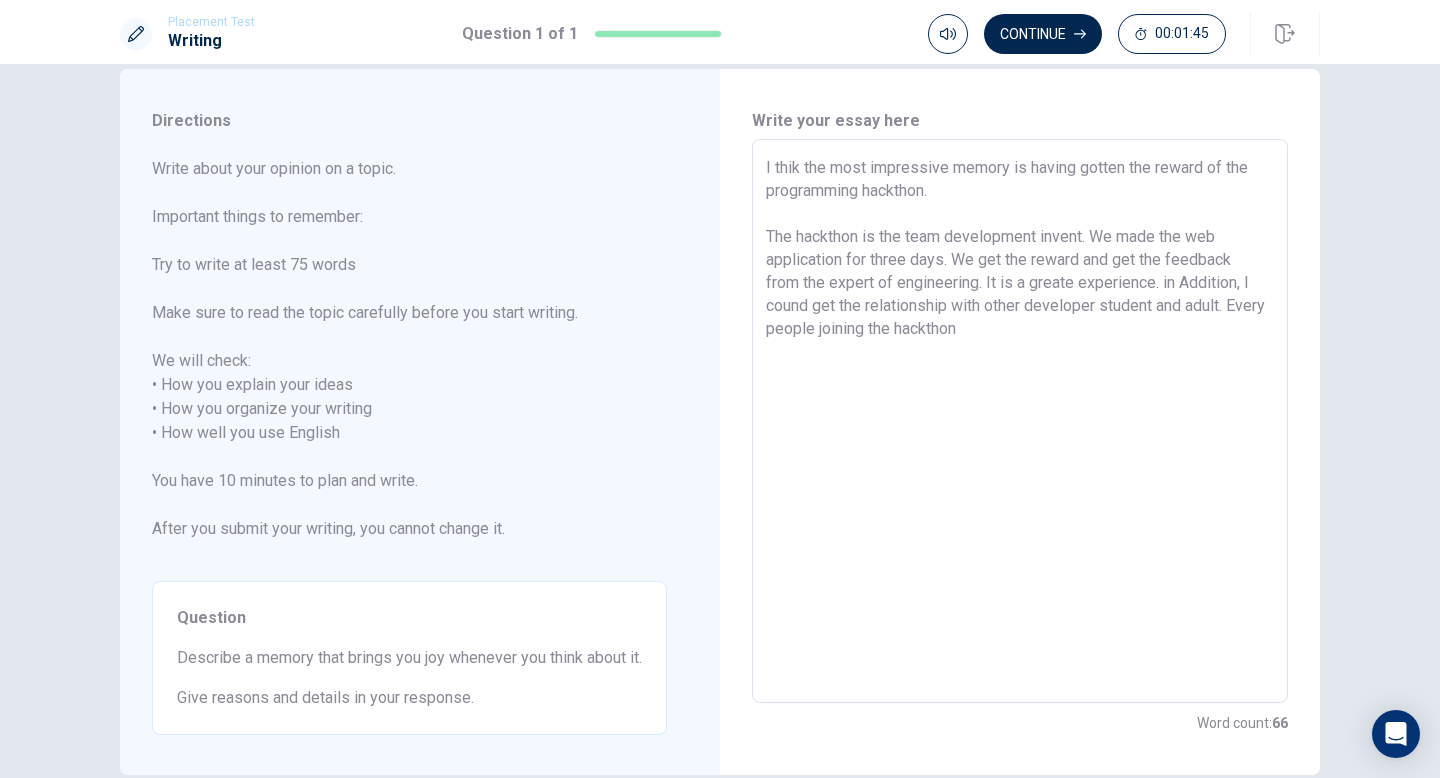 click on "I thik the most impressive memory is having gotten the reward of the programming hackthon.
The hackthon is the team development invent. We made the web application for three days. We get the reward and get the feedback from the expert of engineering. It is a greate experience. in Addition, I cound get the relationship with other developer student and adult. Every people joining the hackthon" at bounding box center (1020, 421) 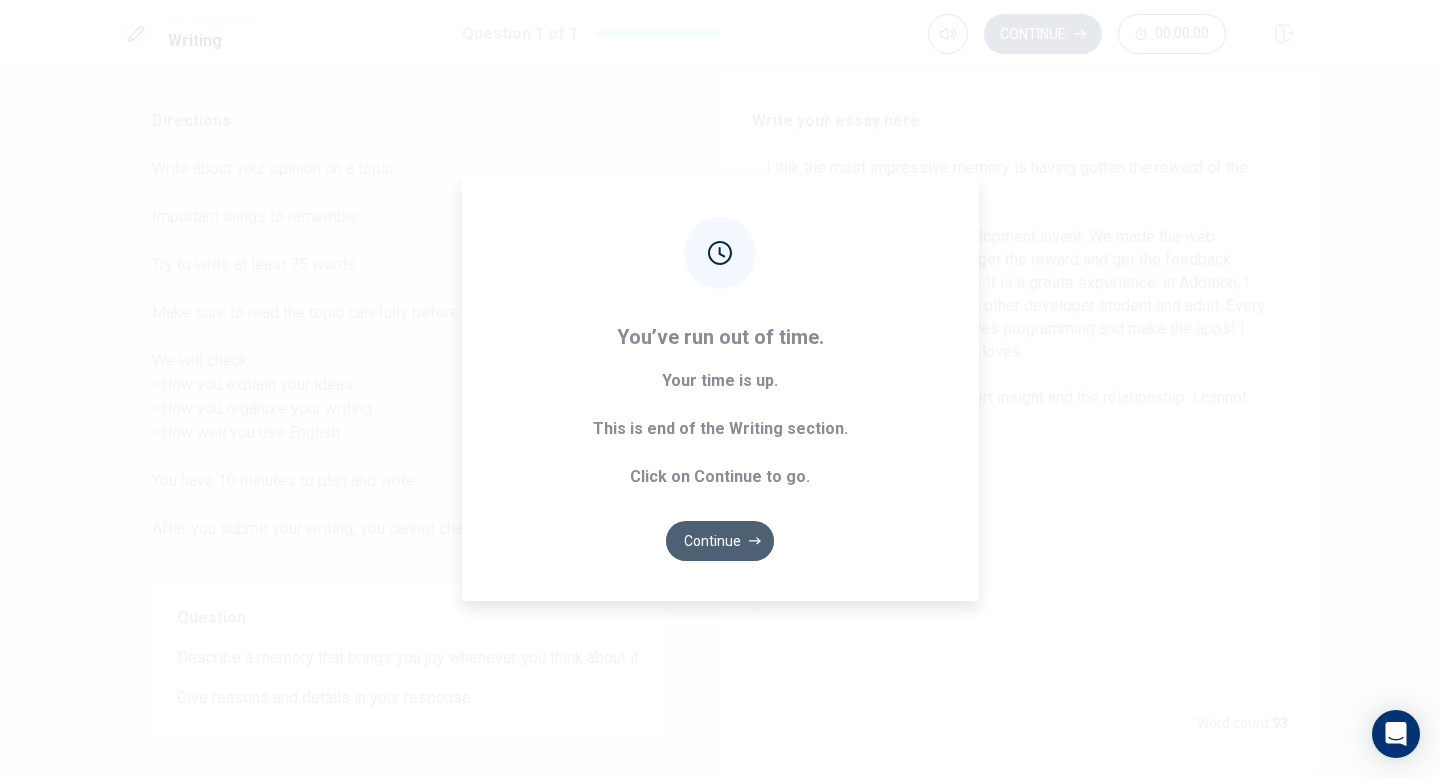 click on "Continue" at bounding box center [720, 541] 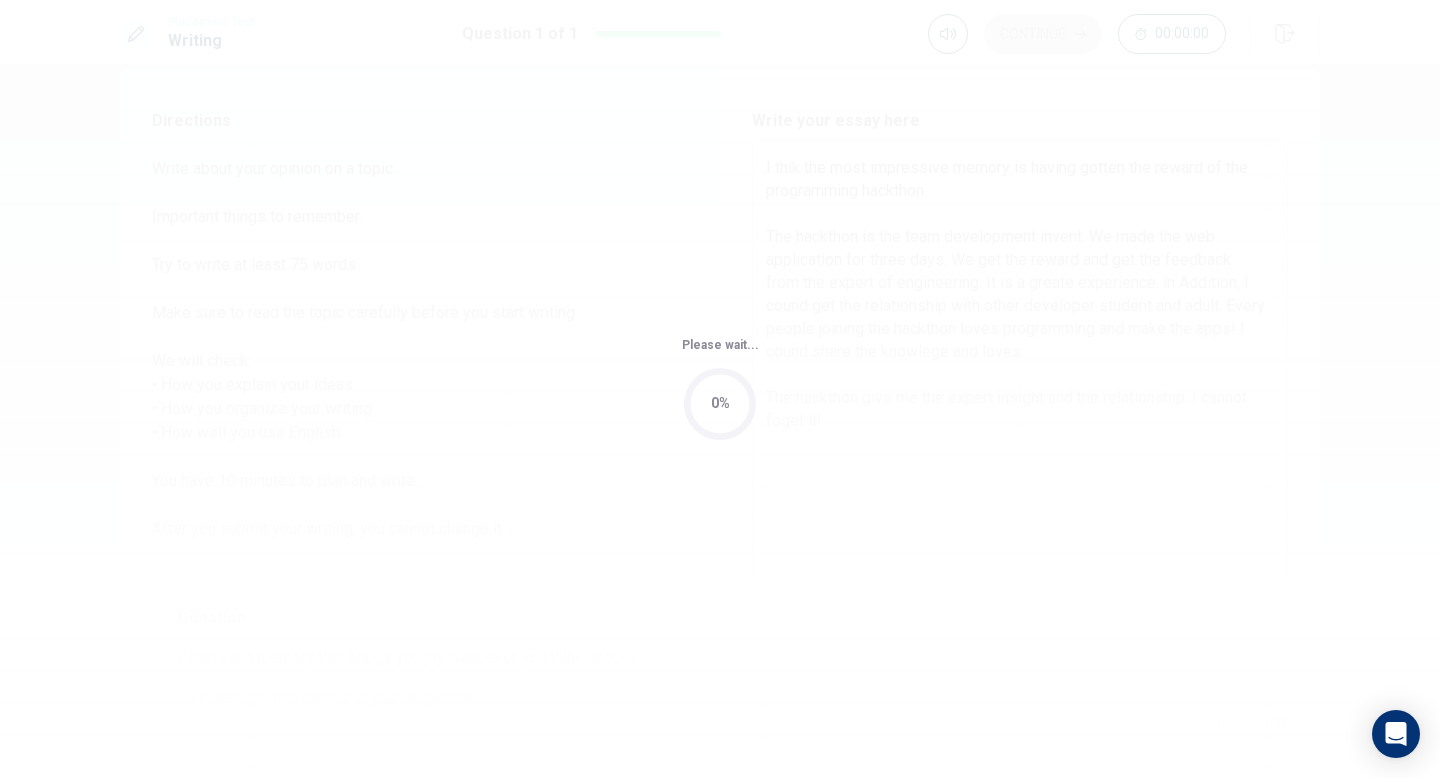 scroll, scrollTop: 0, scrollLeft: 0, axis: both 